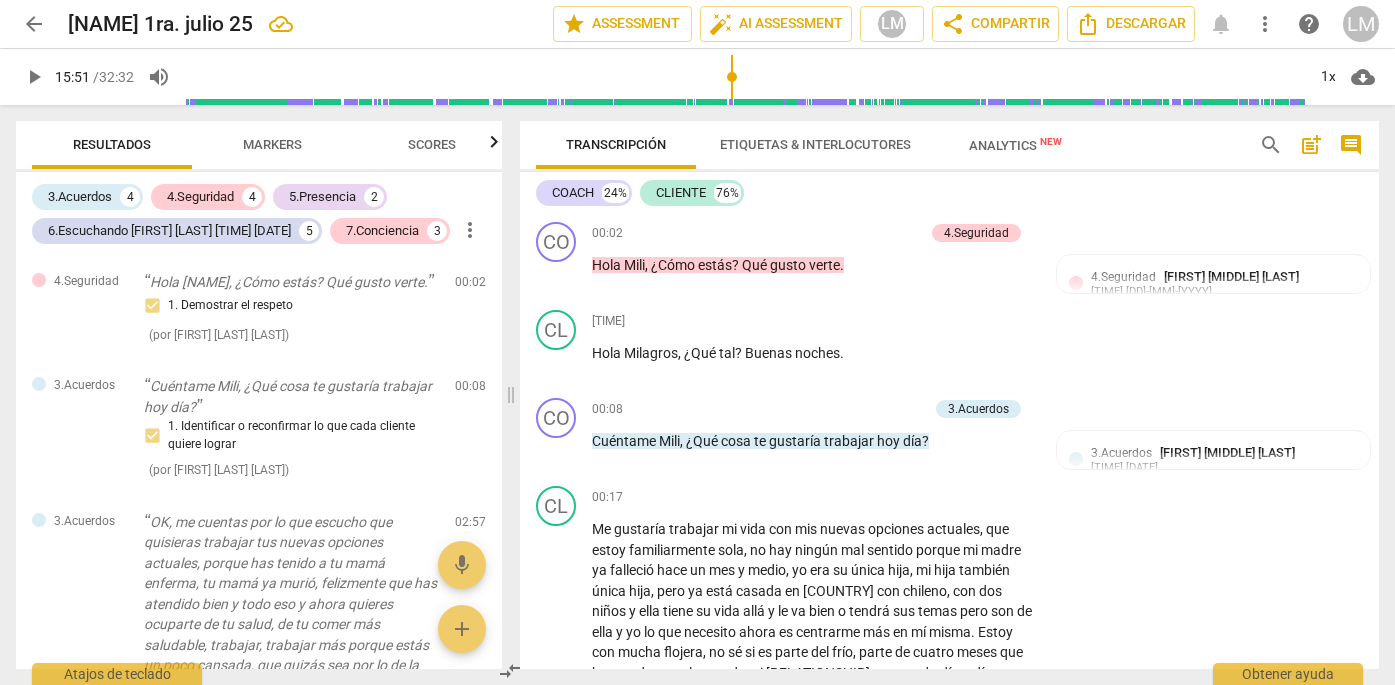 scroll, scrollTop: 0, scrollLeft: 0, axis: both 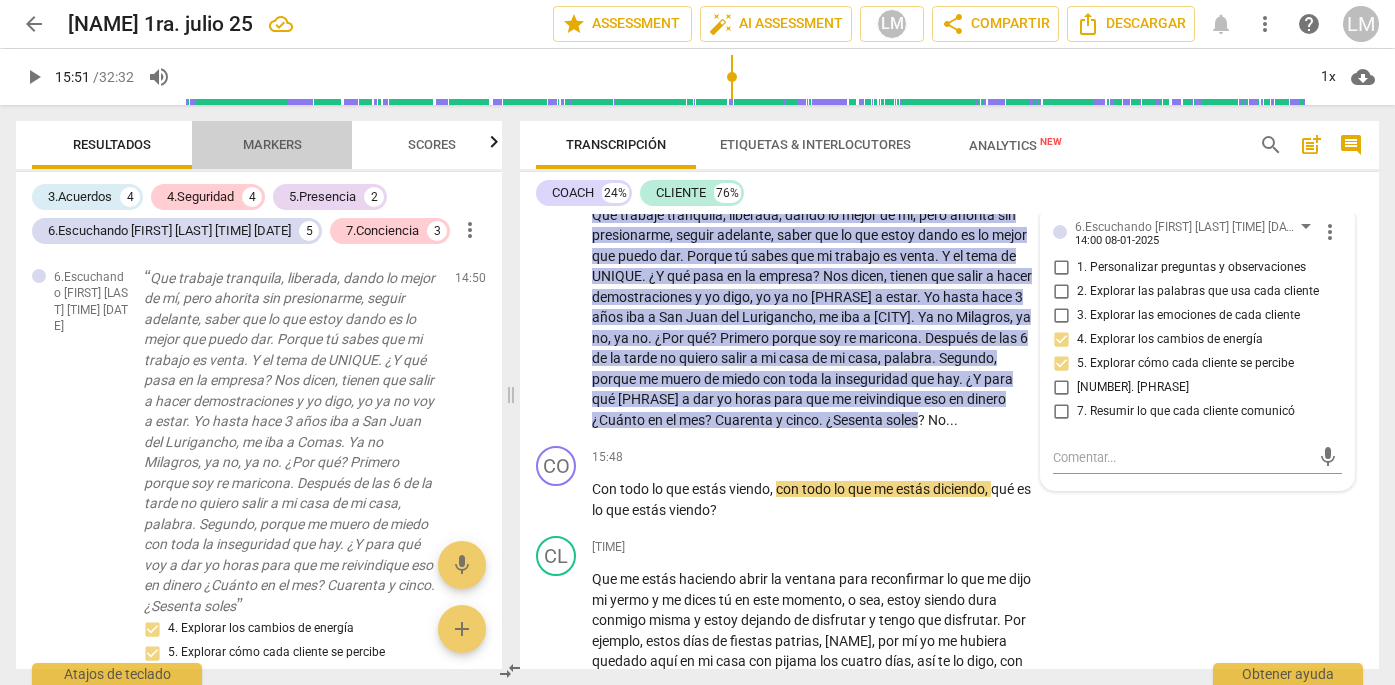 click on "Markers" at bounding box center [272, 144] 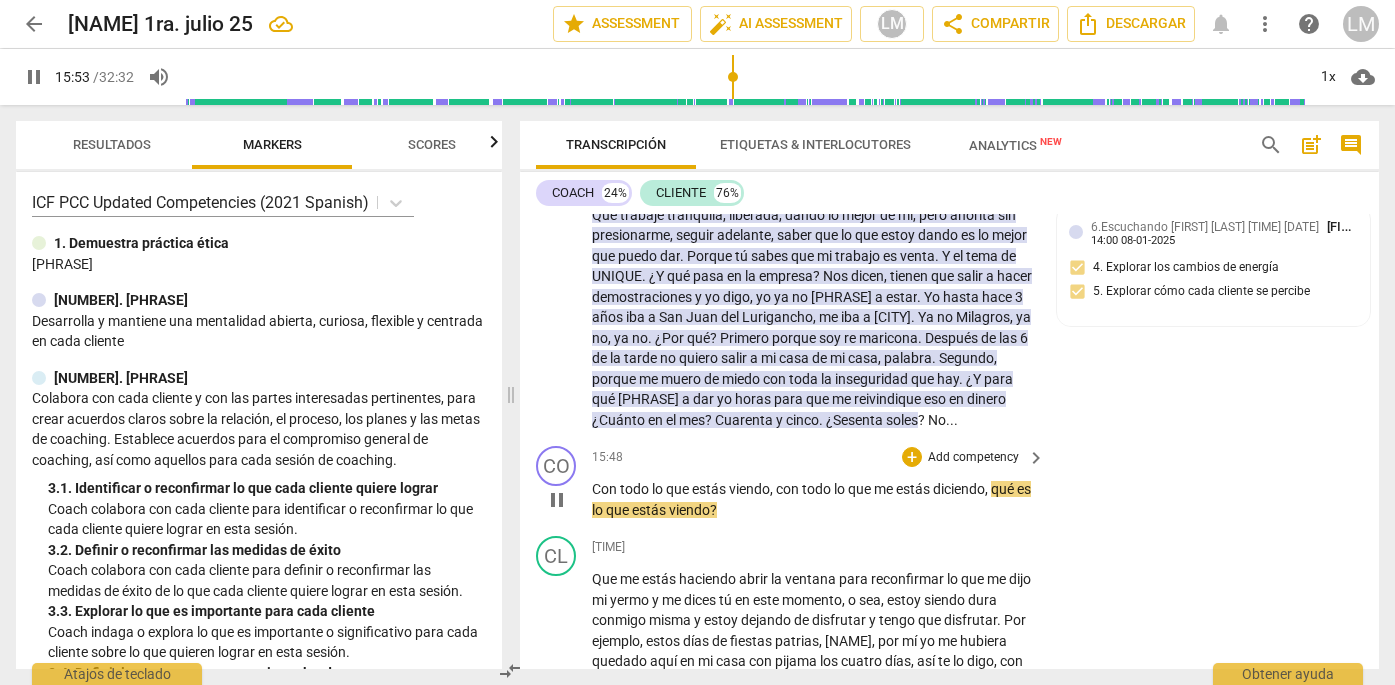 click on "pause" at bounding box center [557, 500] 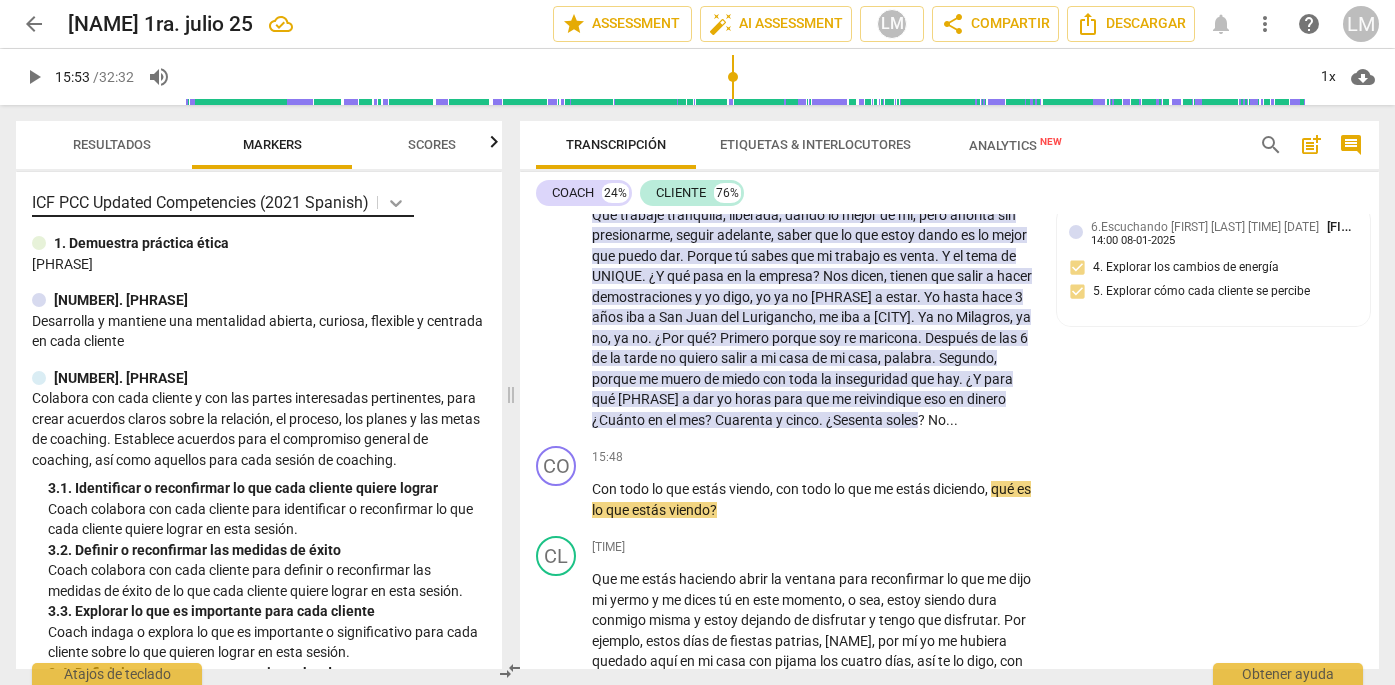 scroll, scrollTop: 0, scrollLeft: 0, axis: both 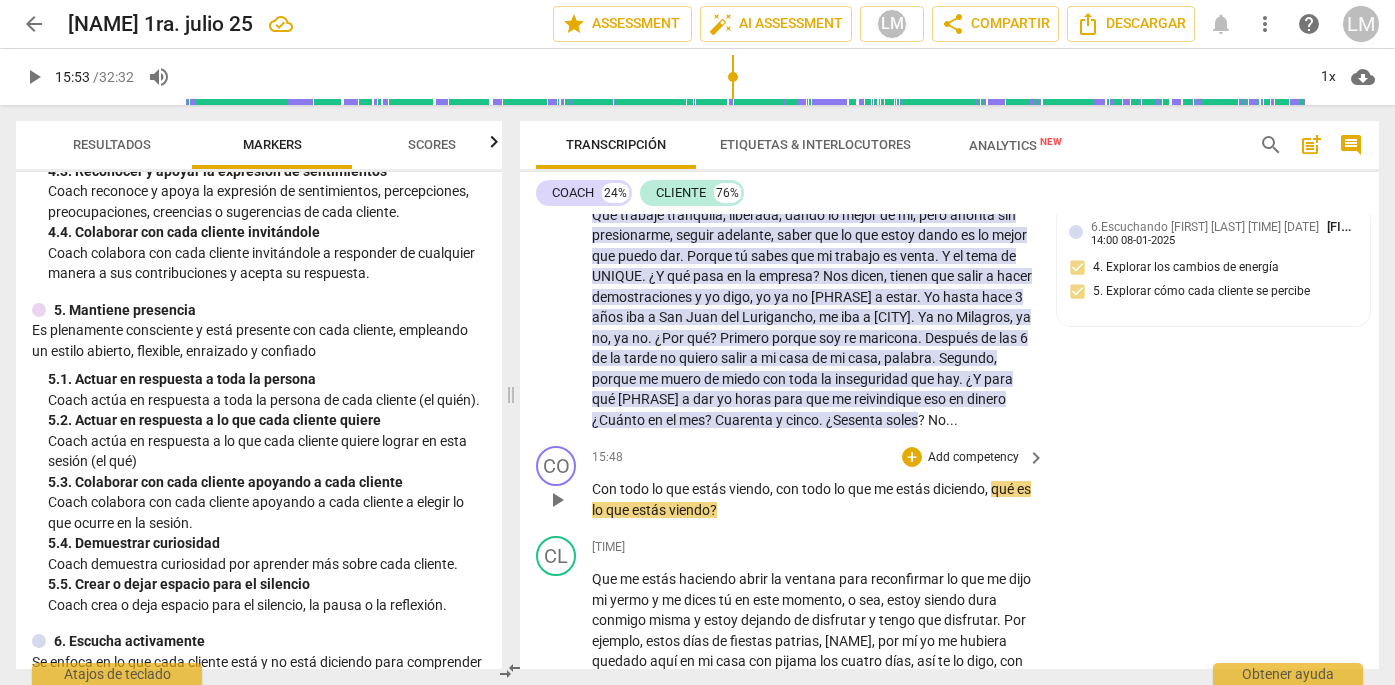 click on "Add competency" at bounding box center (973, 458) 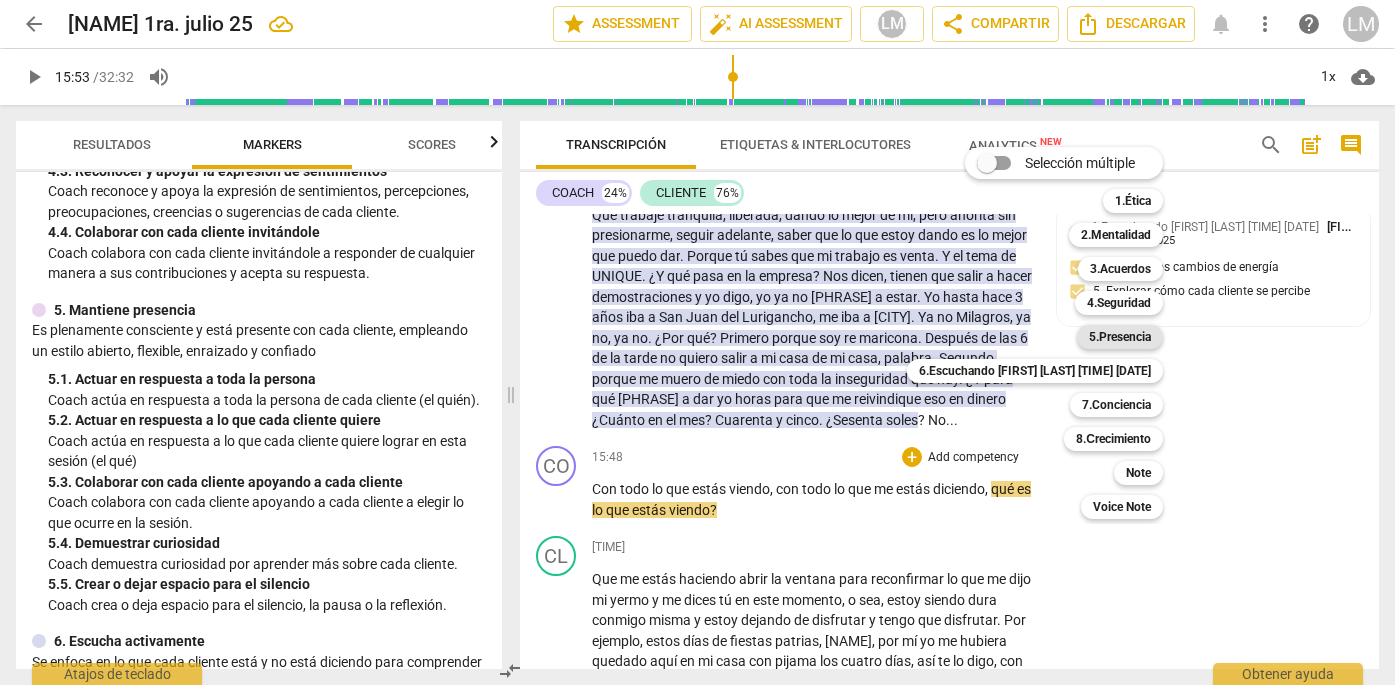 click on "5.Presencia" at bounding box center [1120, 337] 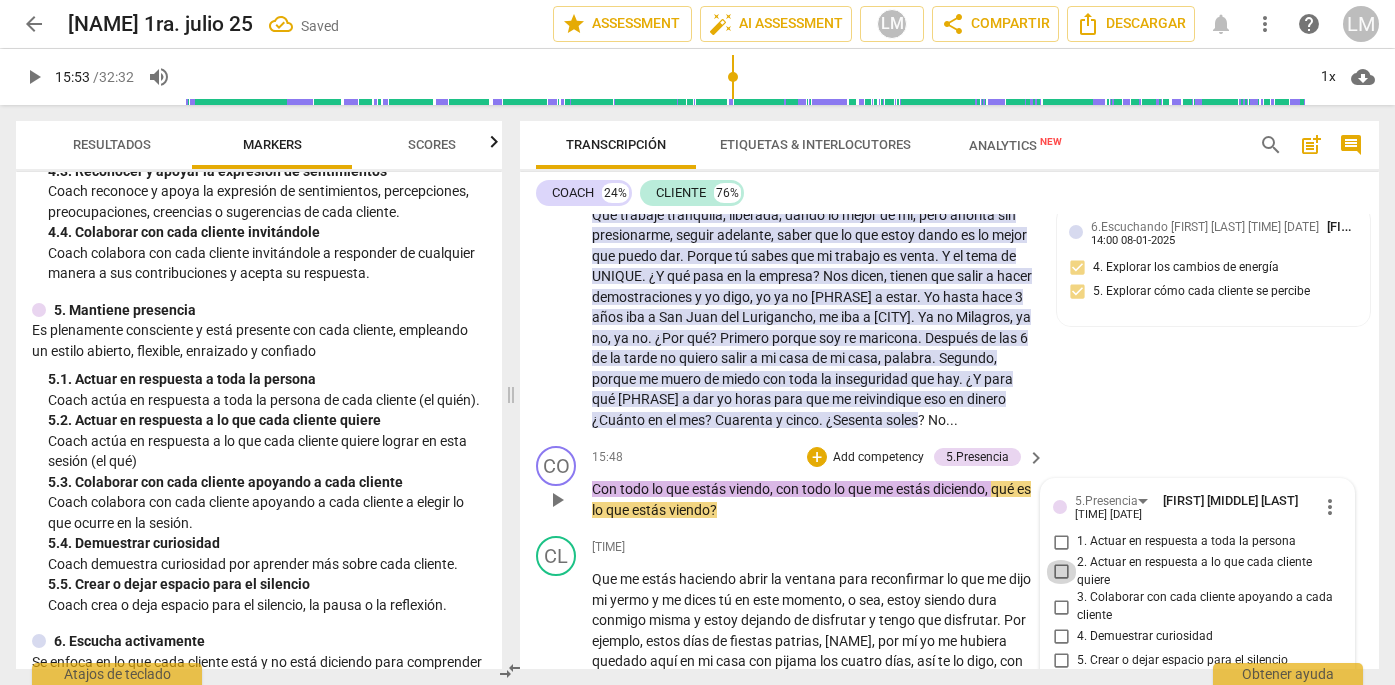 click on "2. Actuar en respuesta a lo que cada cliente quiere" at bounding box center (1061, 572) 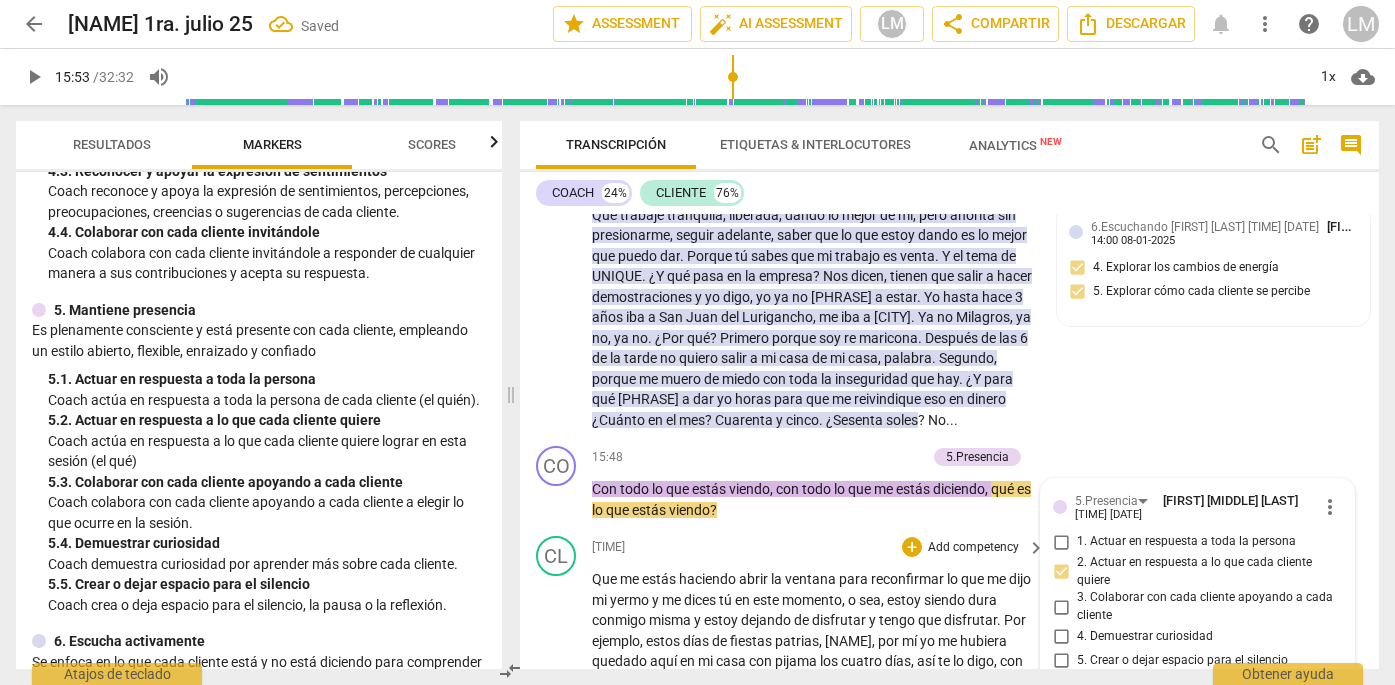 scroll, scrollTop: 4961, scrollLeft: 0, axis: vertical 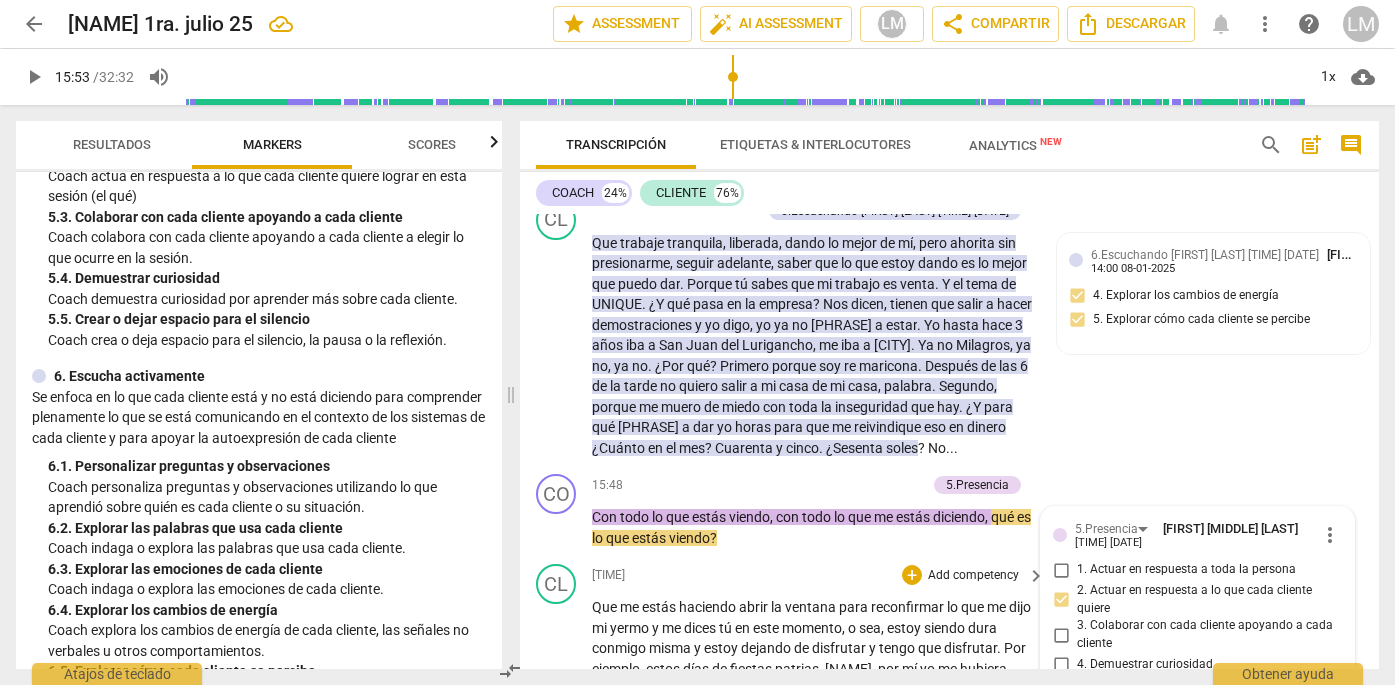 type on "954" 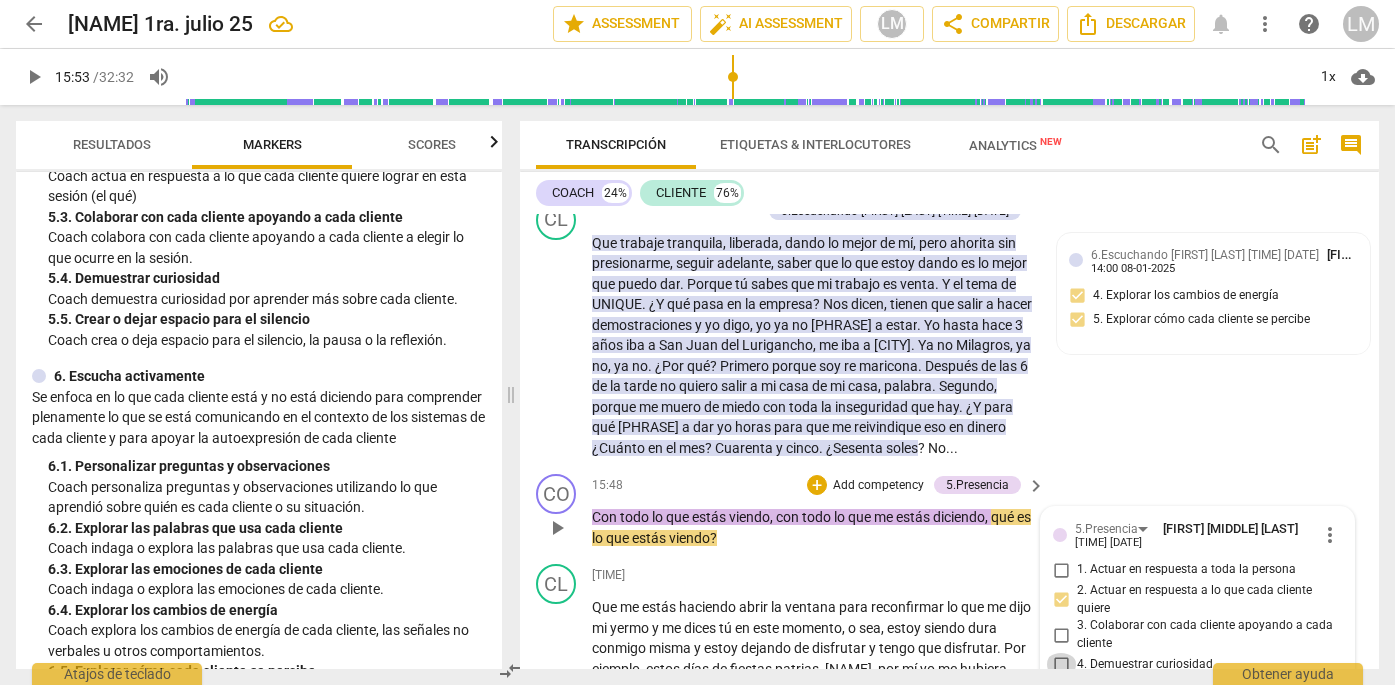 click on "4. Demuestrar curiosidad" at bounding box center [1061, 665] 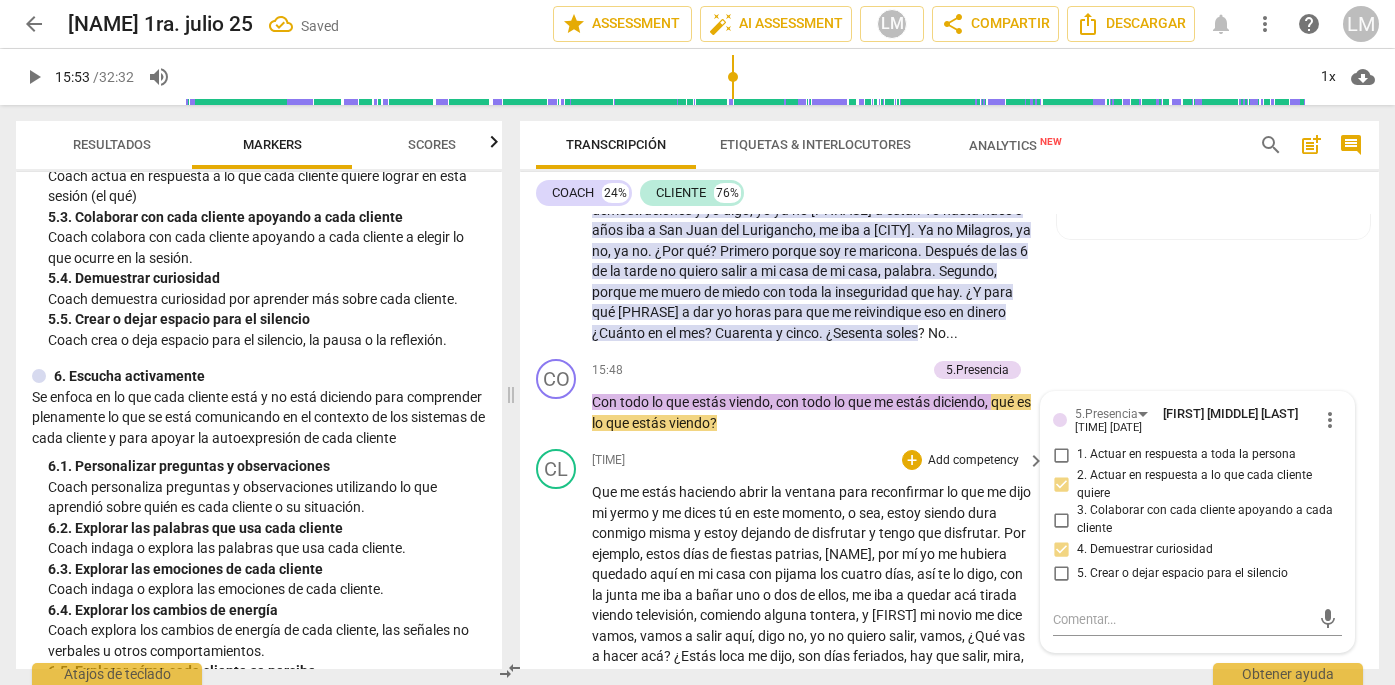 scroll, scrollTop: 5007, scrollLeft: 0, axis: vertical 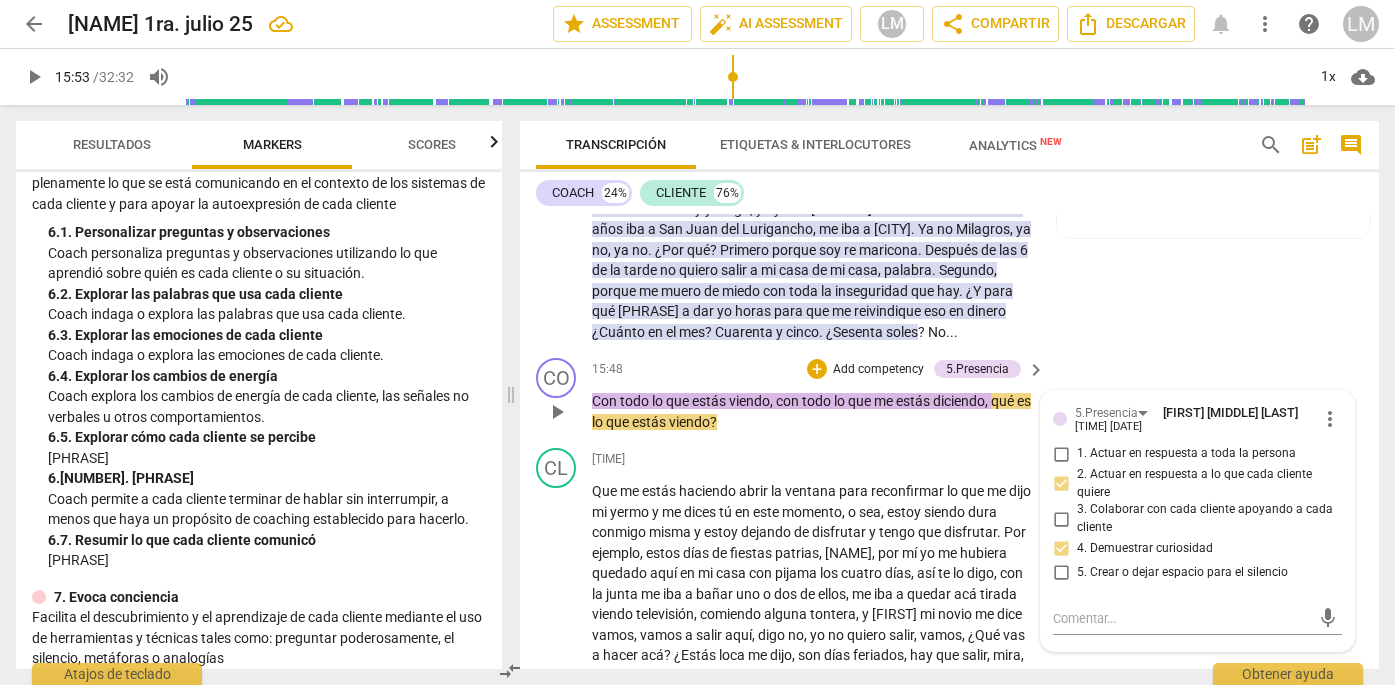 click on "play_arrow" at bounding box center [557, 412] 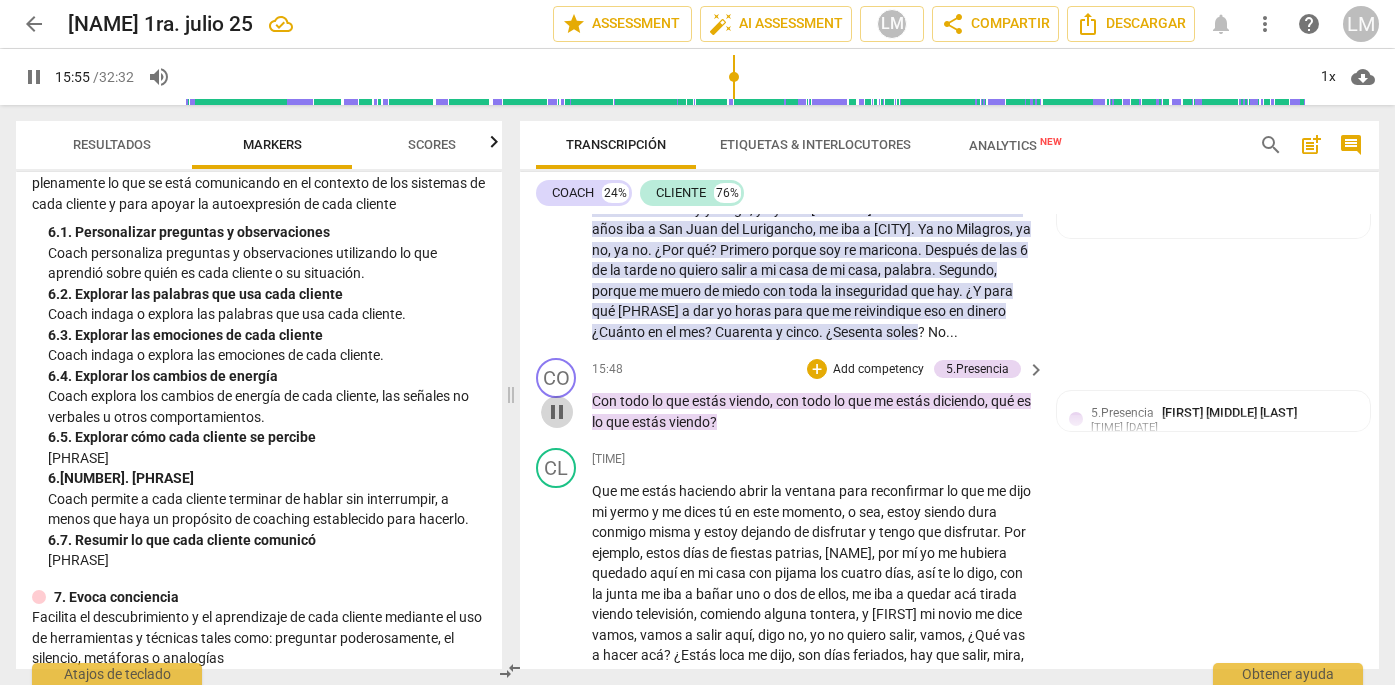 click on "pause" at bounding box center [557, 412] 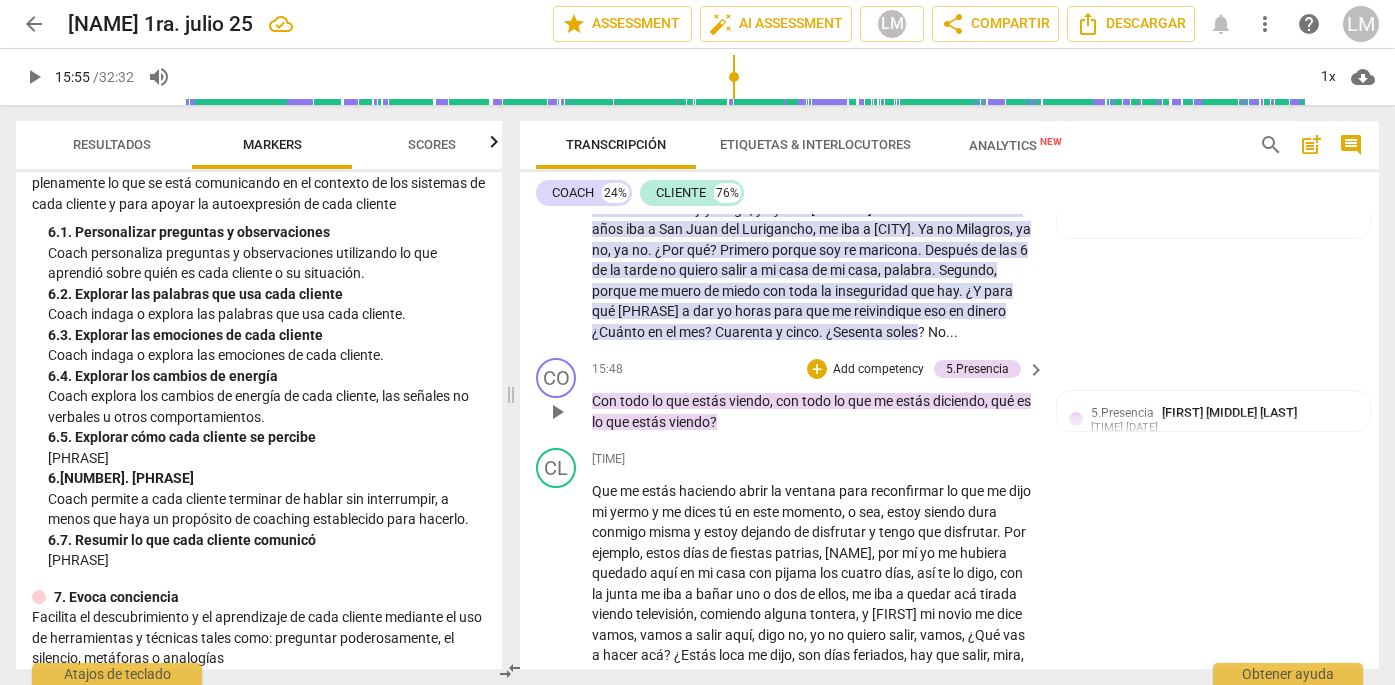 click on "Add competency" at bounding box center (878, 370) 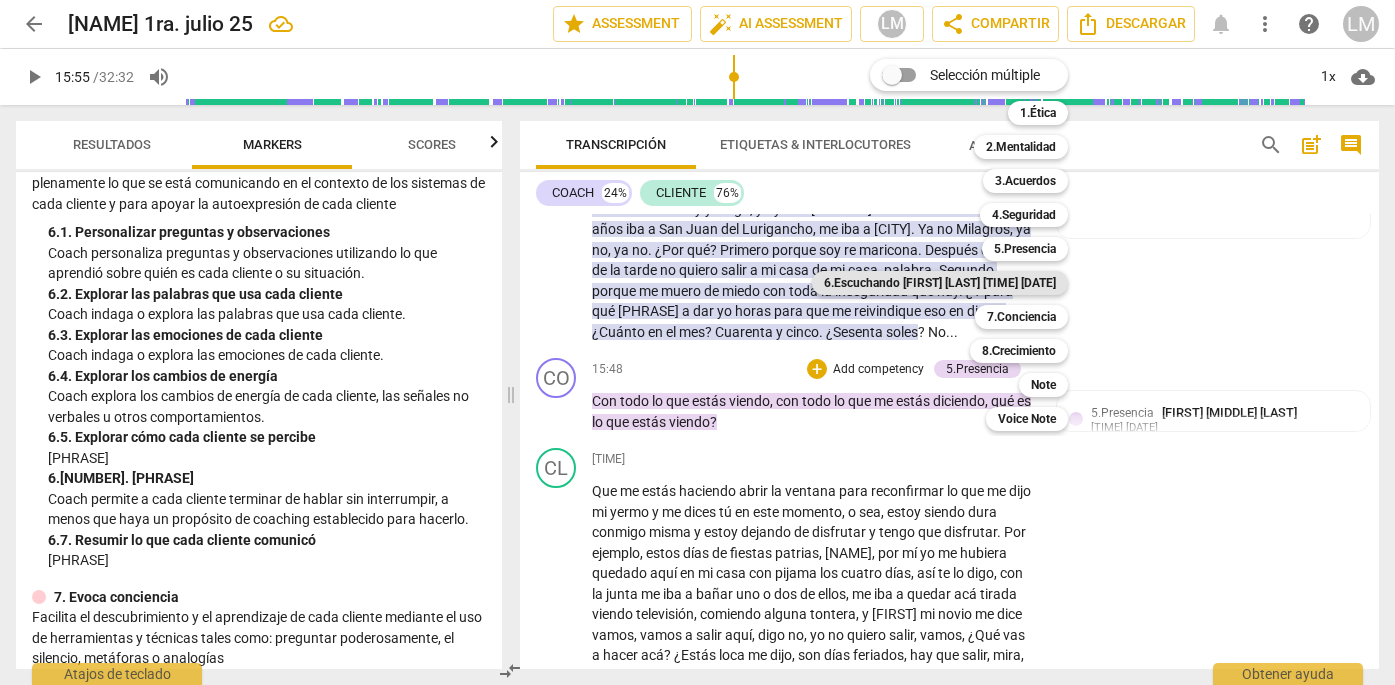 click on "6.Escuchando [FIRST] [LAST] [TIME] [DATE]" at bounding box center (940, 283) 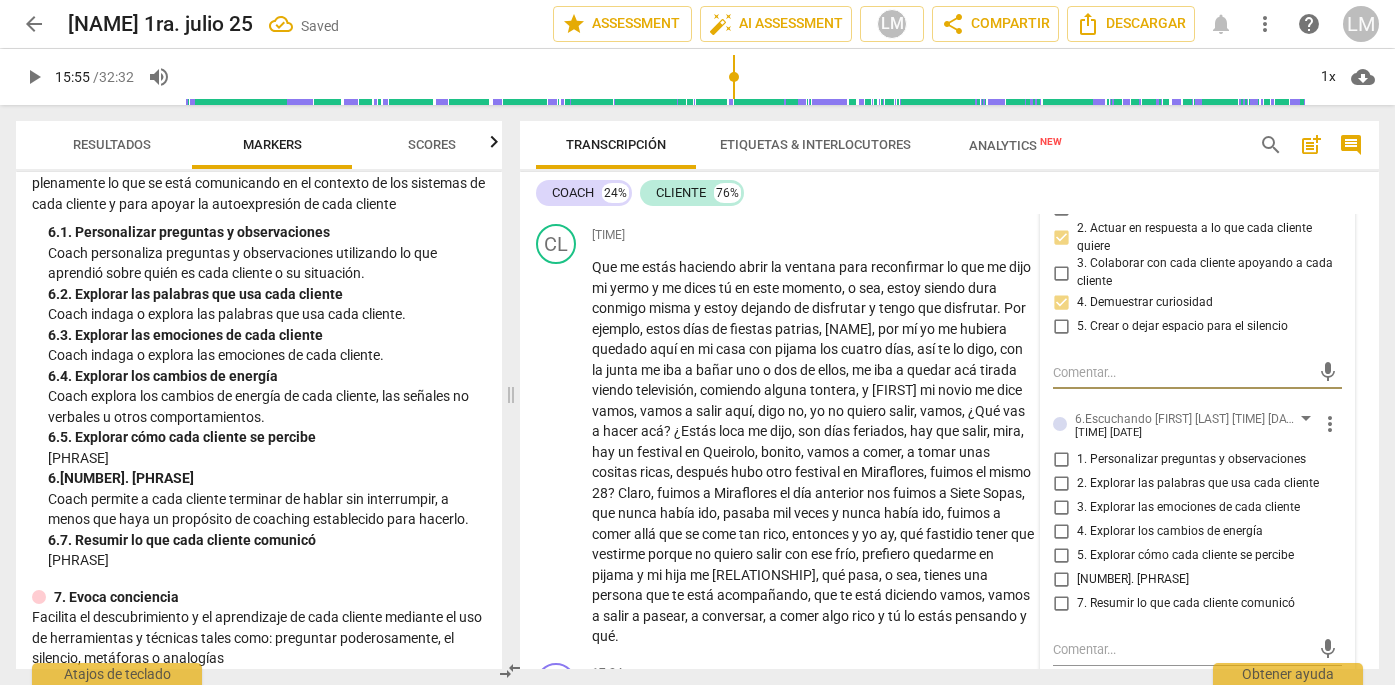scroll, scrollTop: 5277, scrollLeft: 0, axis: vertical 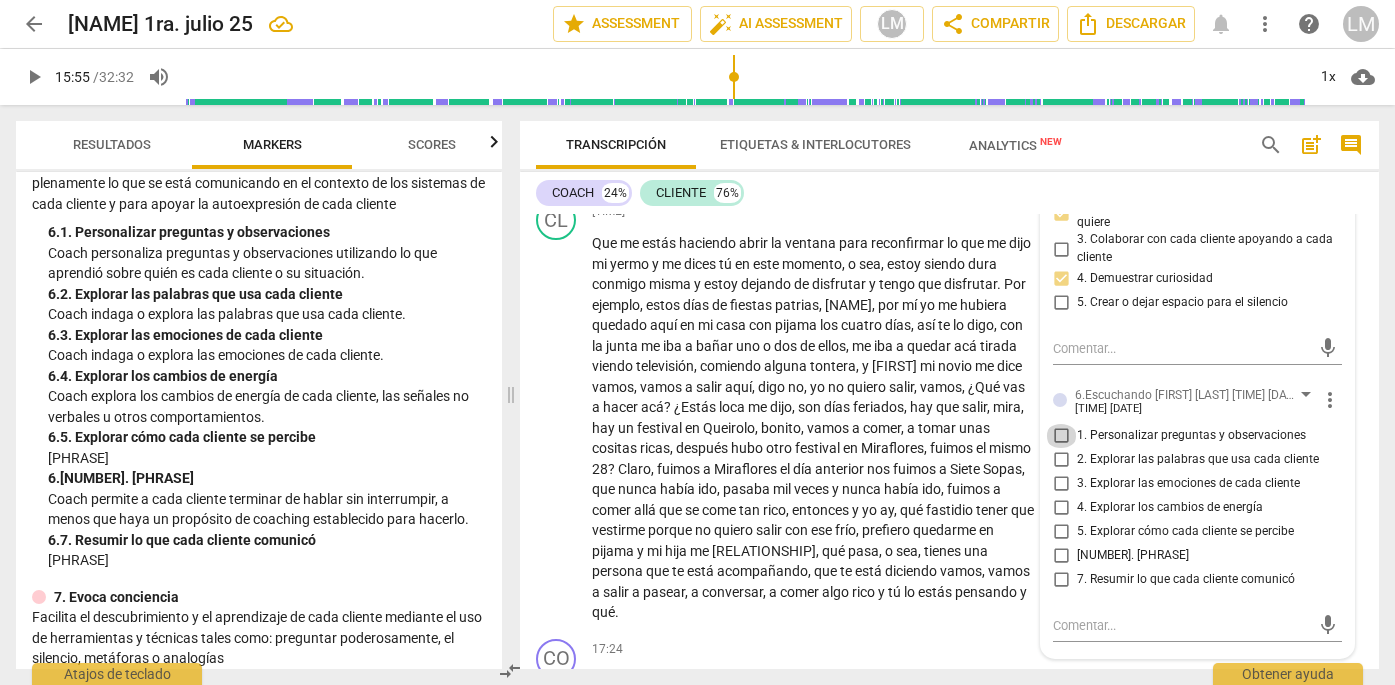 click on "1. Personalizar preguntas y observaciones" at bounding box center [1061, 436] 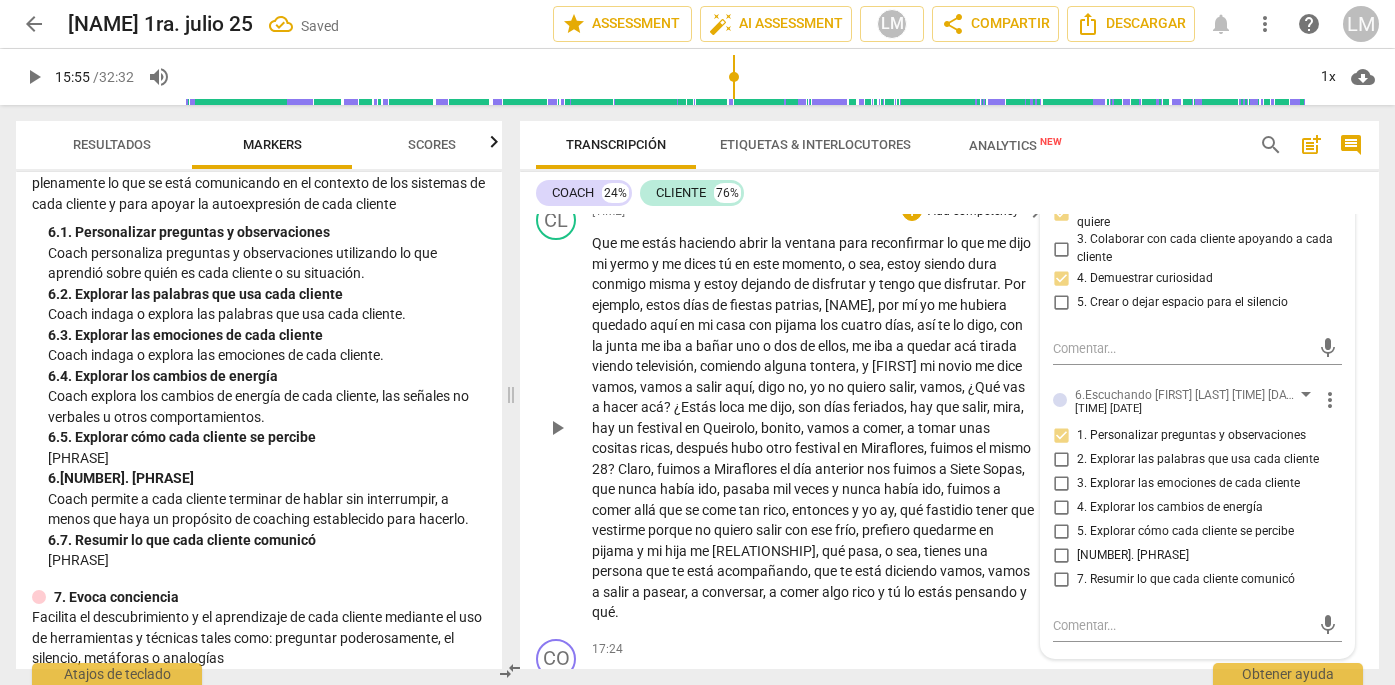click on "play_arrow" at bounding box center [557, 428] 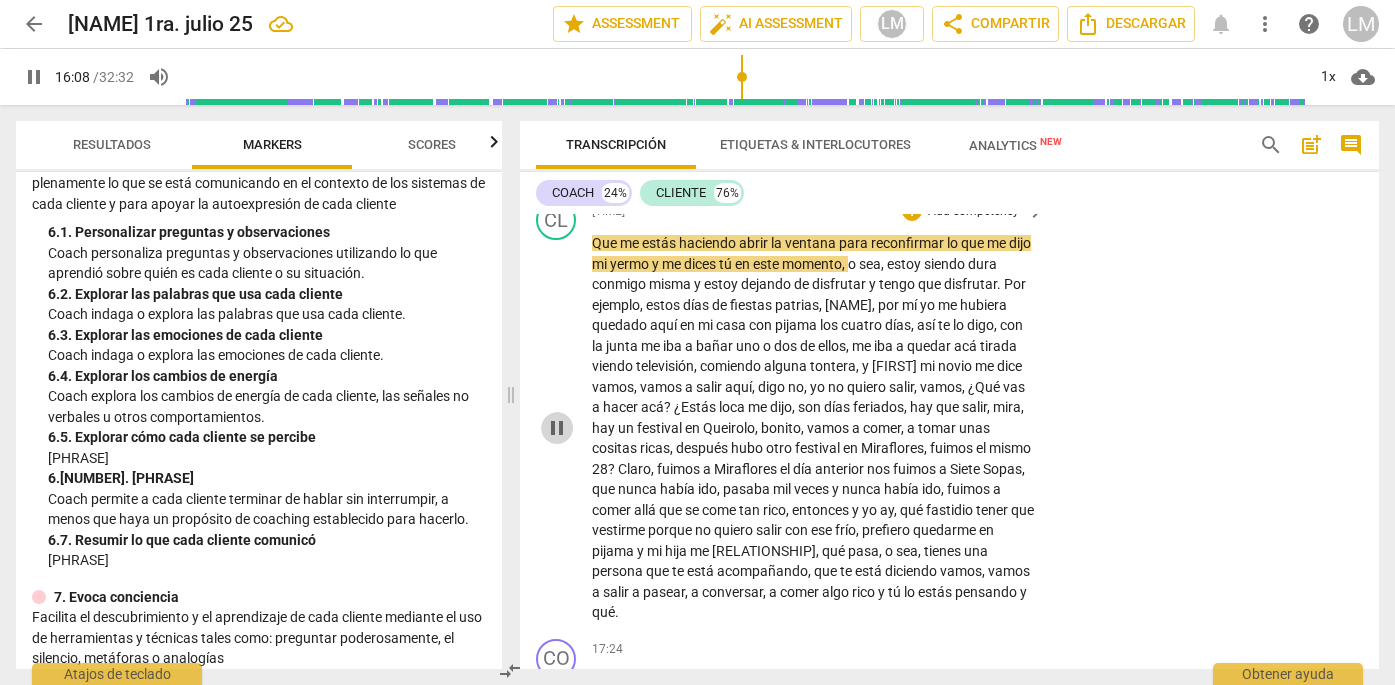 click on "pause" at bounding box center [557, 428] 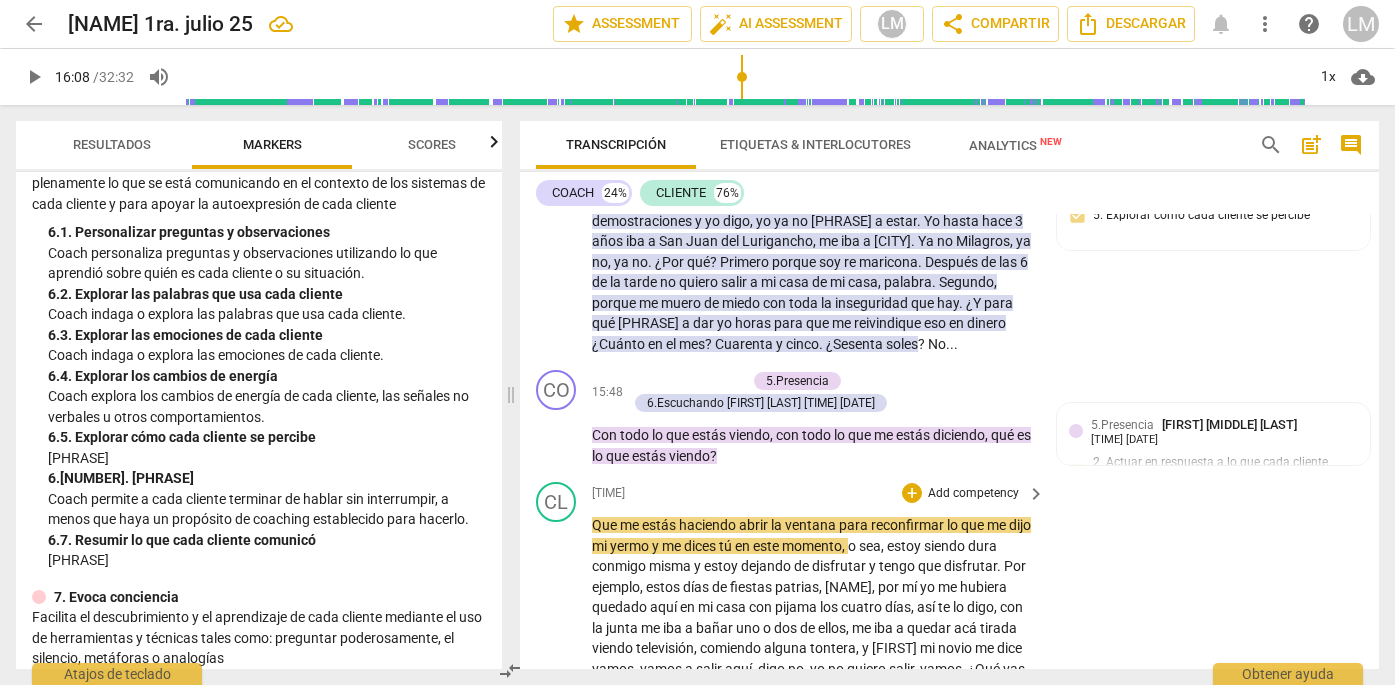 scroll, scrollTop: 4993, scrollLeft: 0, axis: vertical 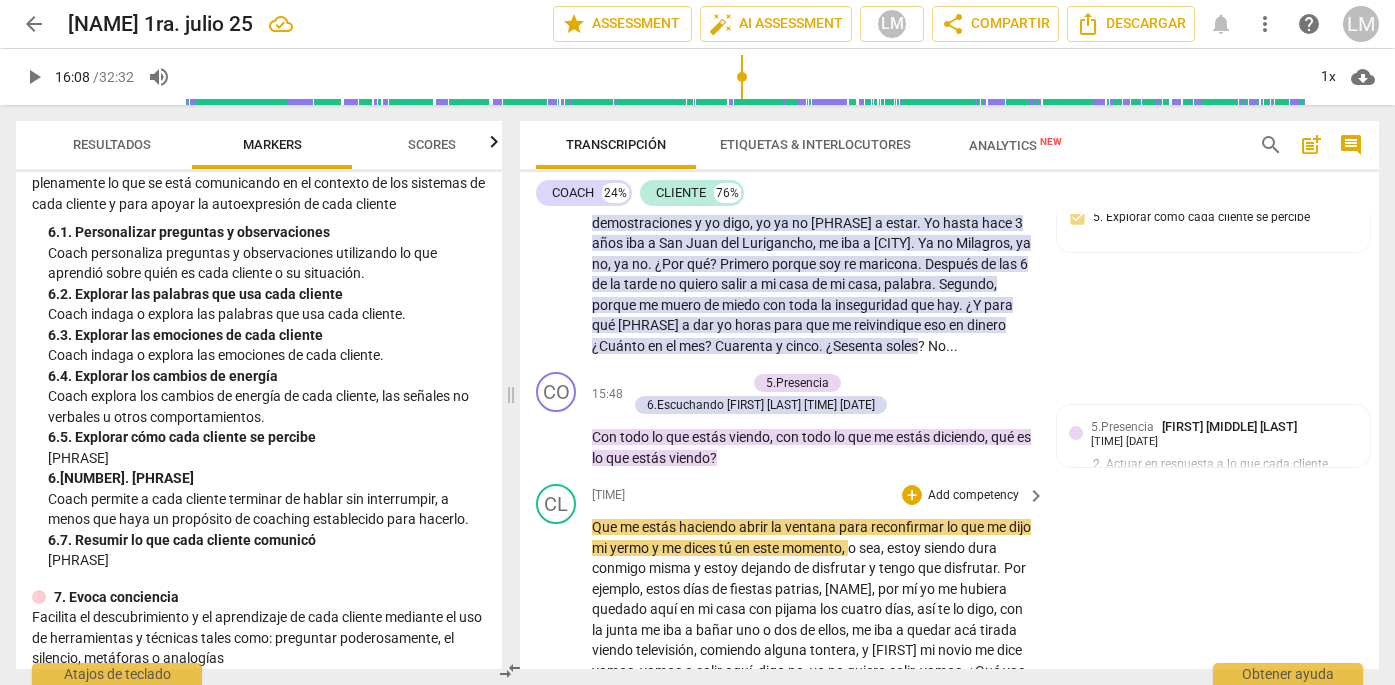 click on "play_arrow" at bounding box center (557, 712) 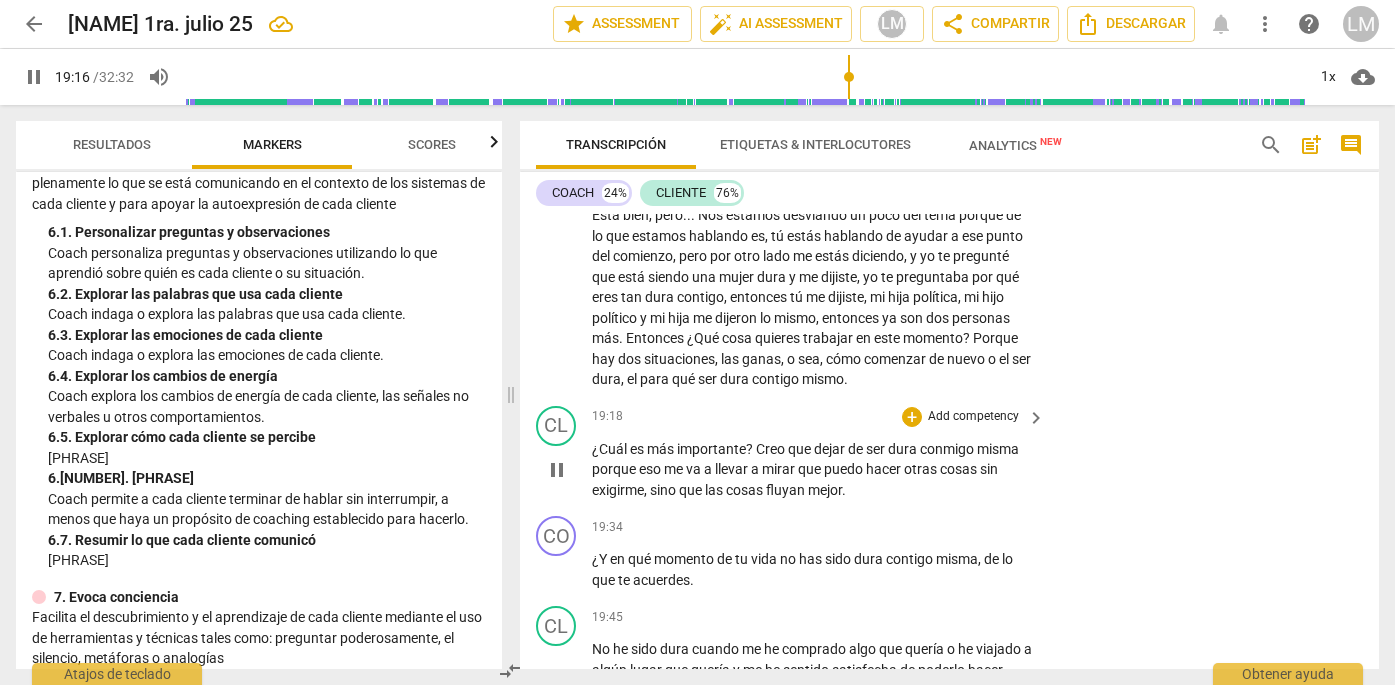 scroll, scrollTop: 6402, scrollLeft: 0, axis: vertical 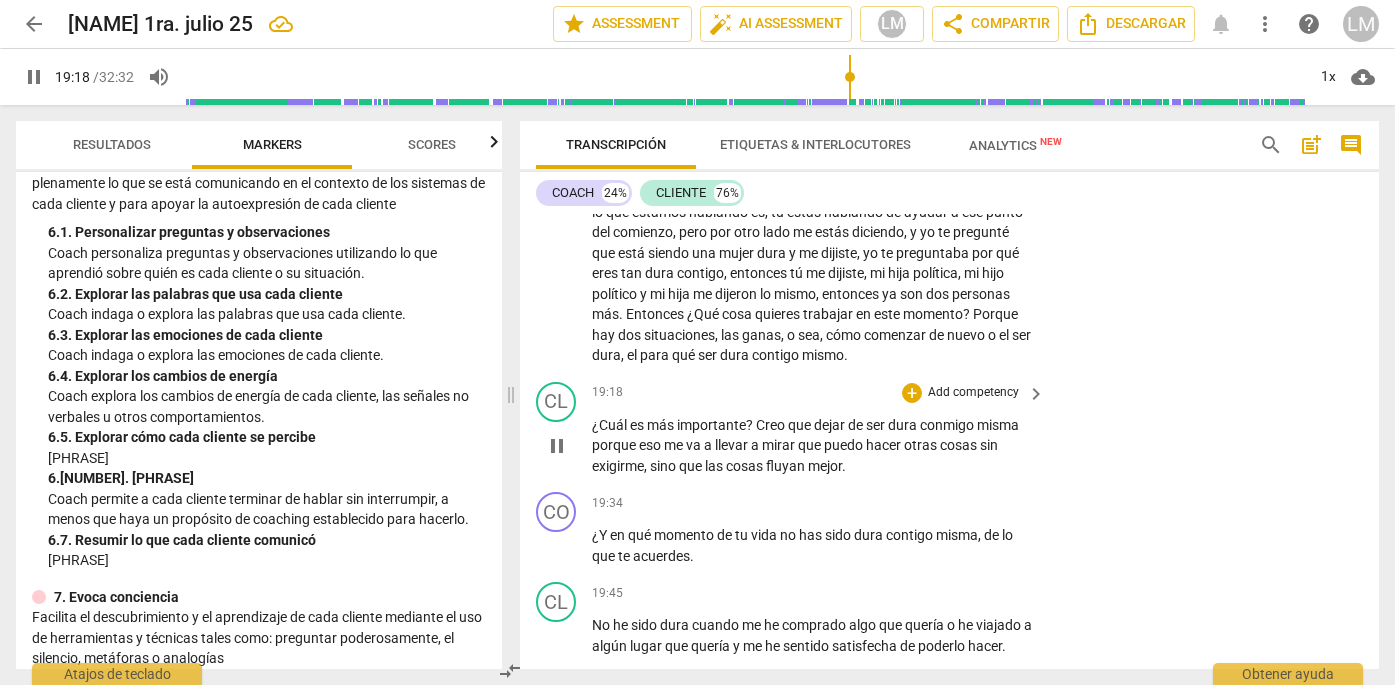 click on "pause" at bounding box center [557, 446] 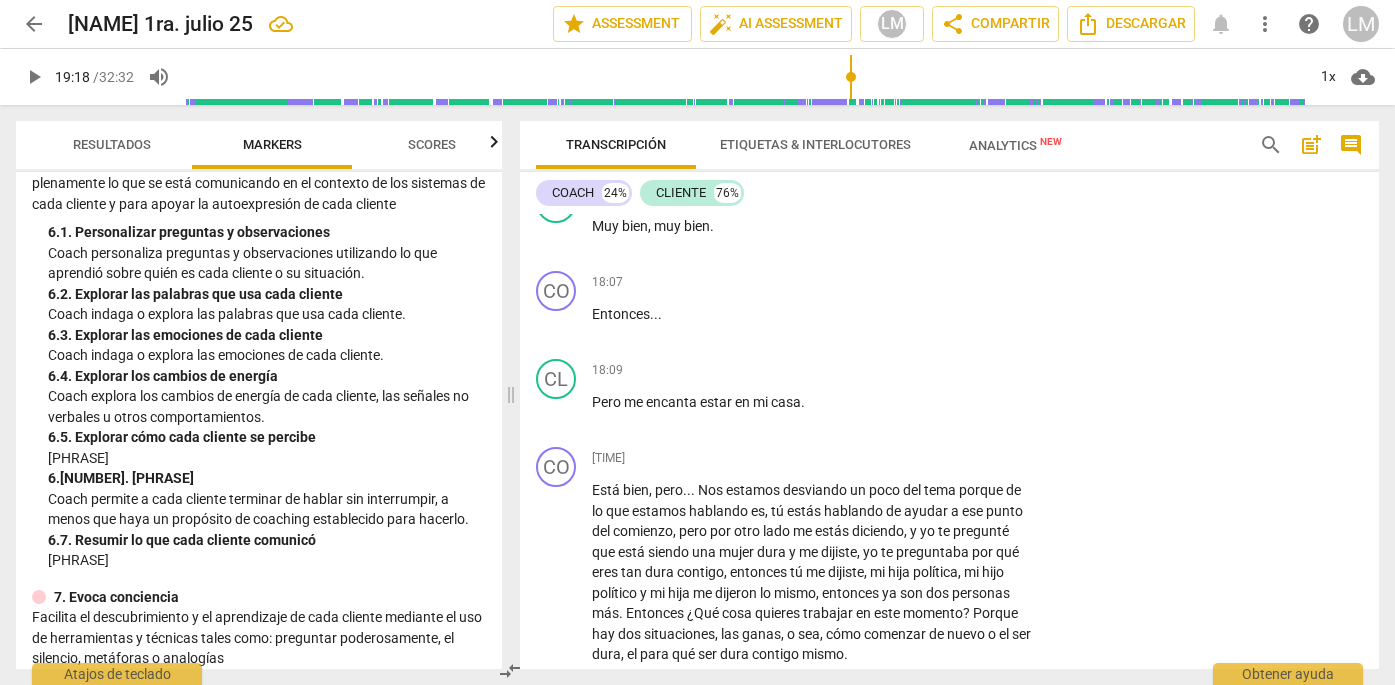 scroll, scrollTop: 6095, scrollLeft: 0, axis: vertical 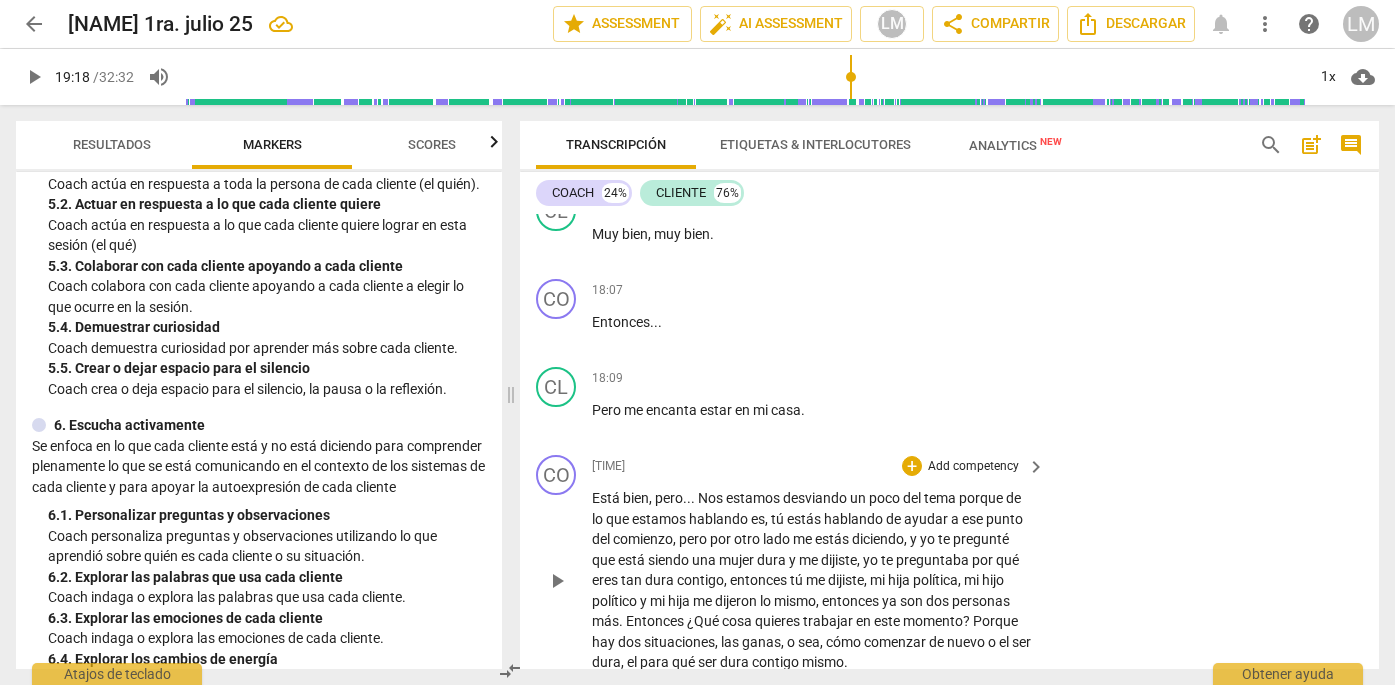 click on "Add competency" at bounding box center (973, 467) 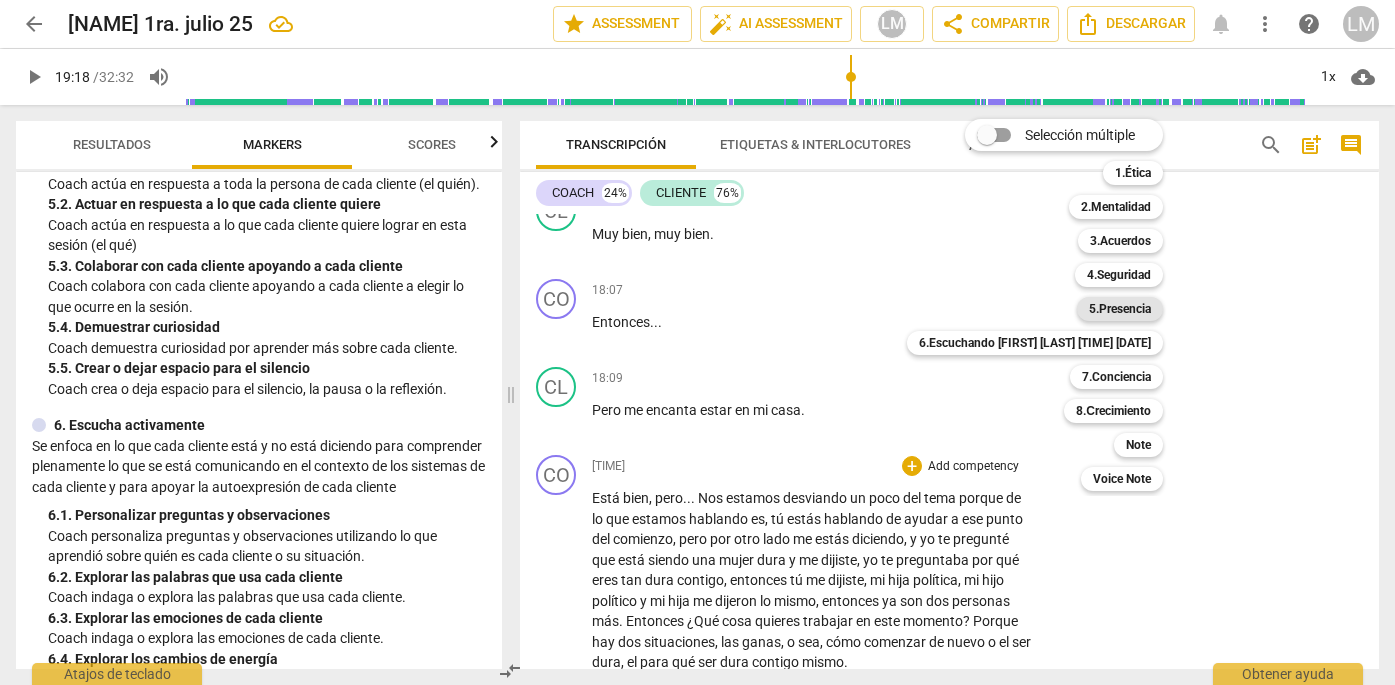 click on "5.Presencia" at bounding box center (1120, 309) 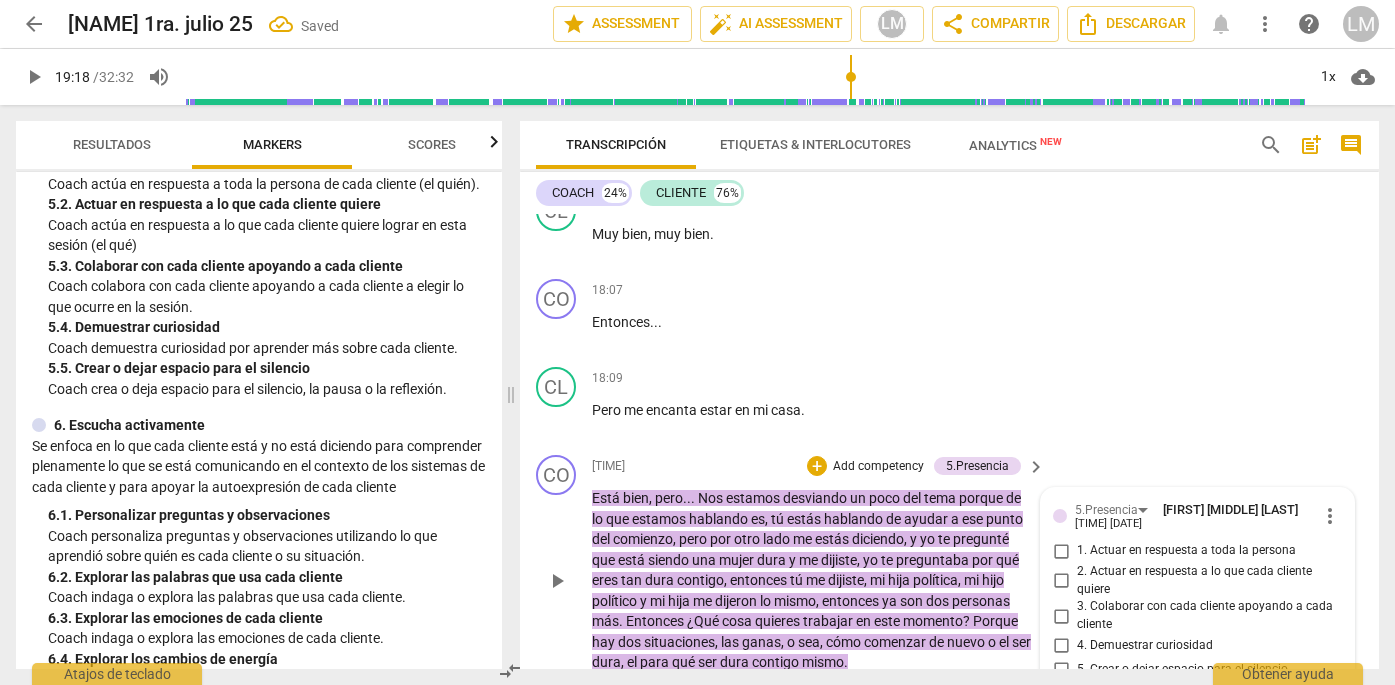 click on "3. Colaborar con cada cliente apoyando a cada cliente" at bounding box center (1061, 616) 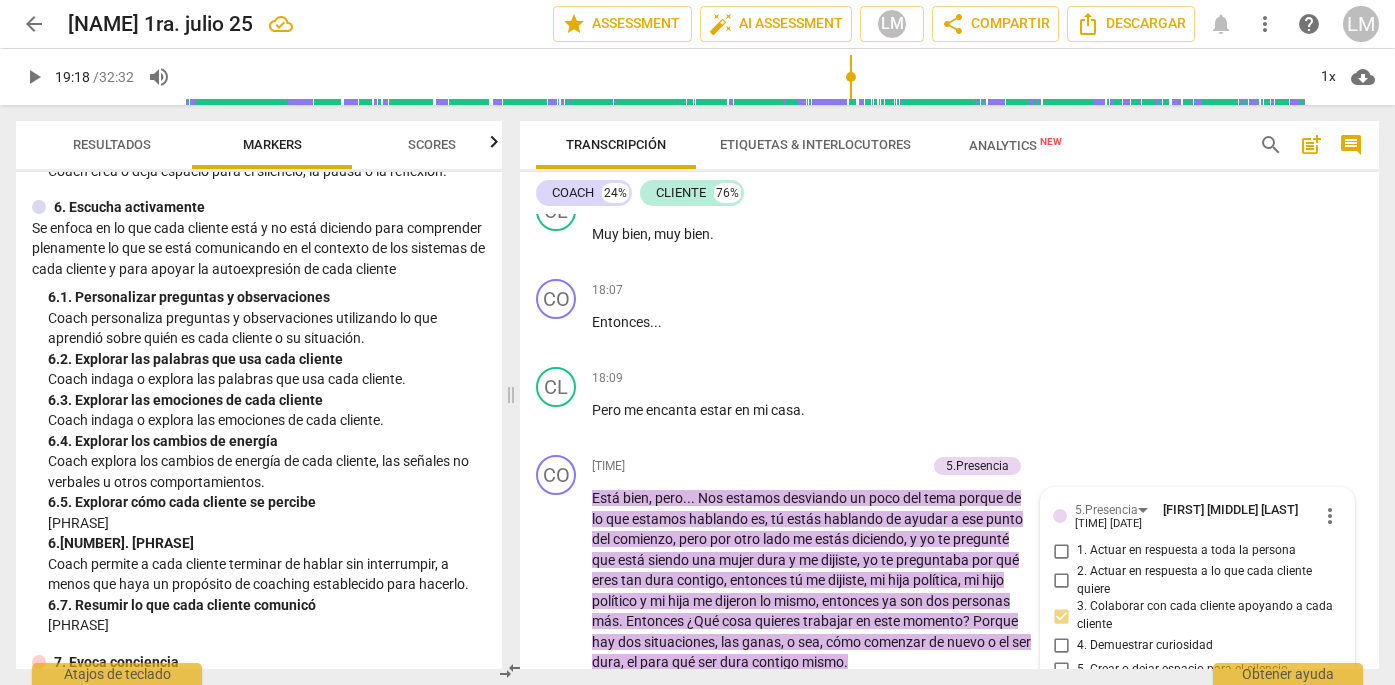 scroll, scrollTop: 1207, scrollLeft: 0, axis: vertical 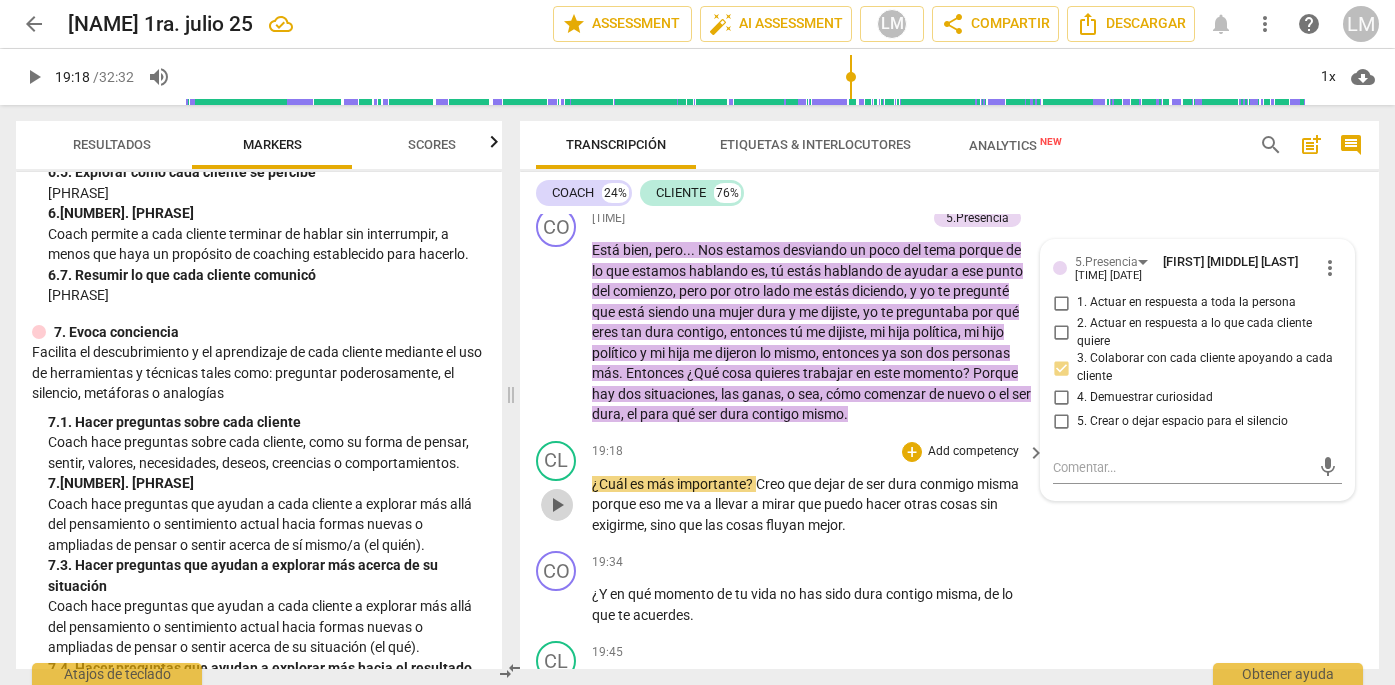 click on "play_arrow" at bounding box center (557, 505) 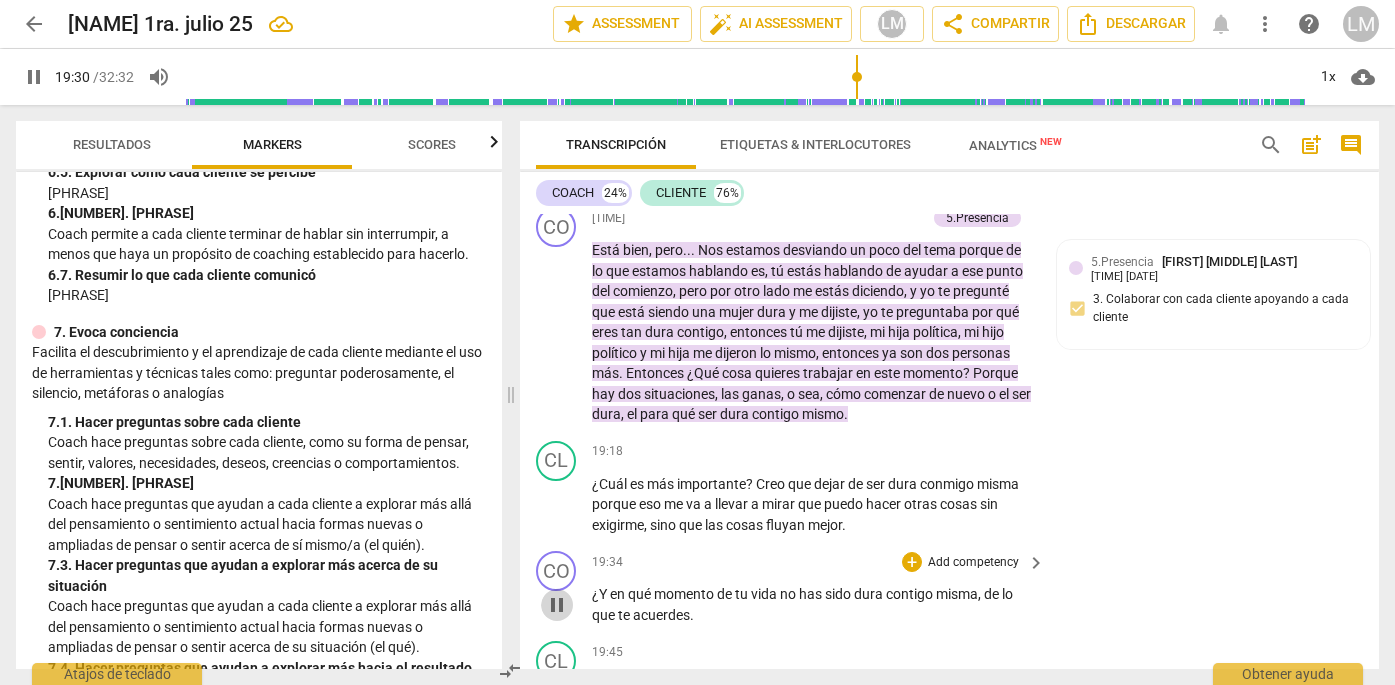 click on "pause" at bounding box center (557, 605) 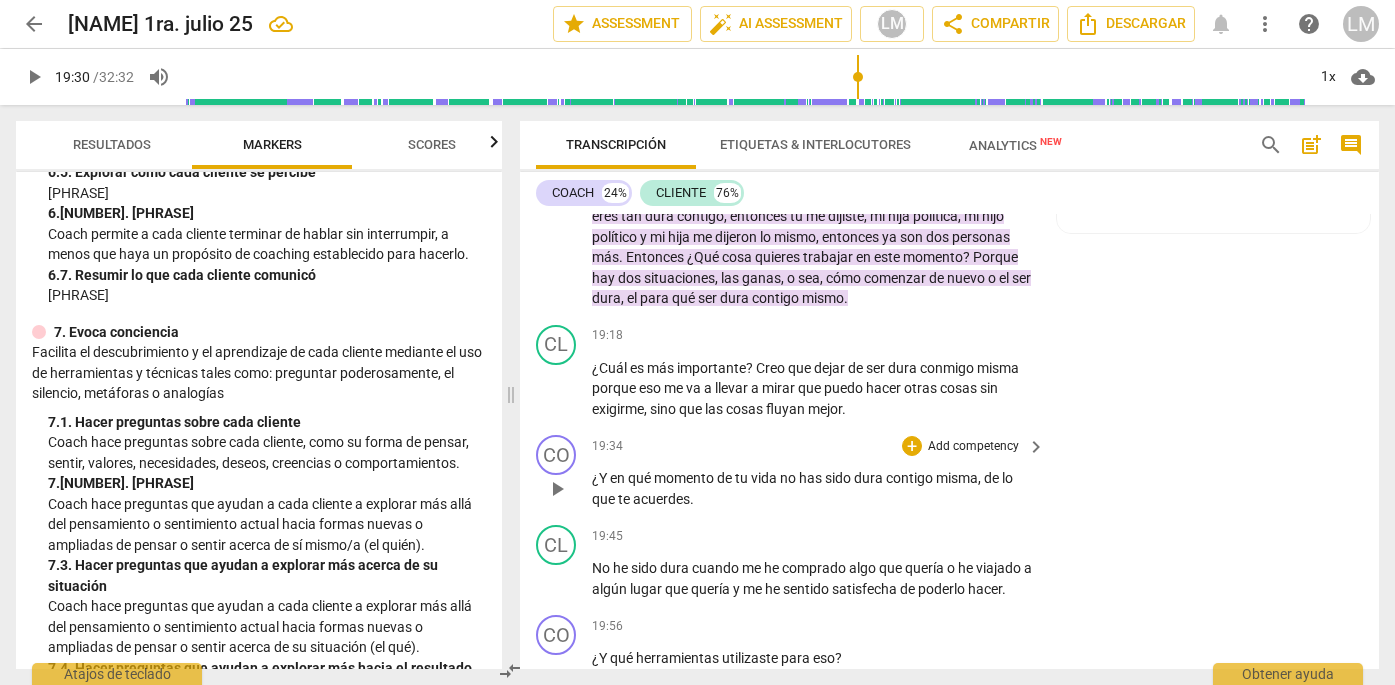 scroll, scrollTop: 6463, scrollLeft: 0, axis: vertical 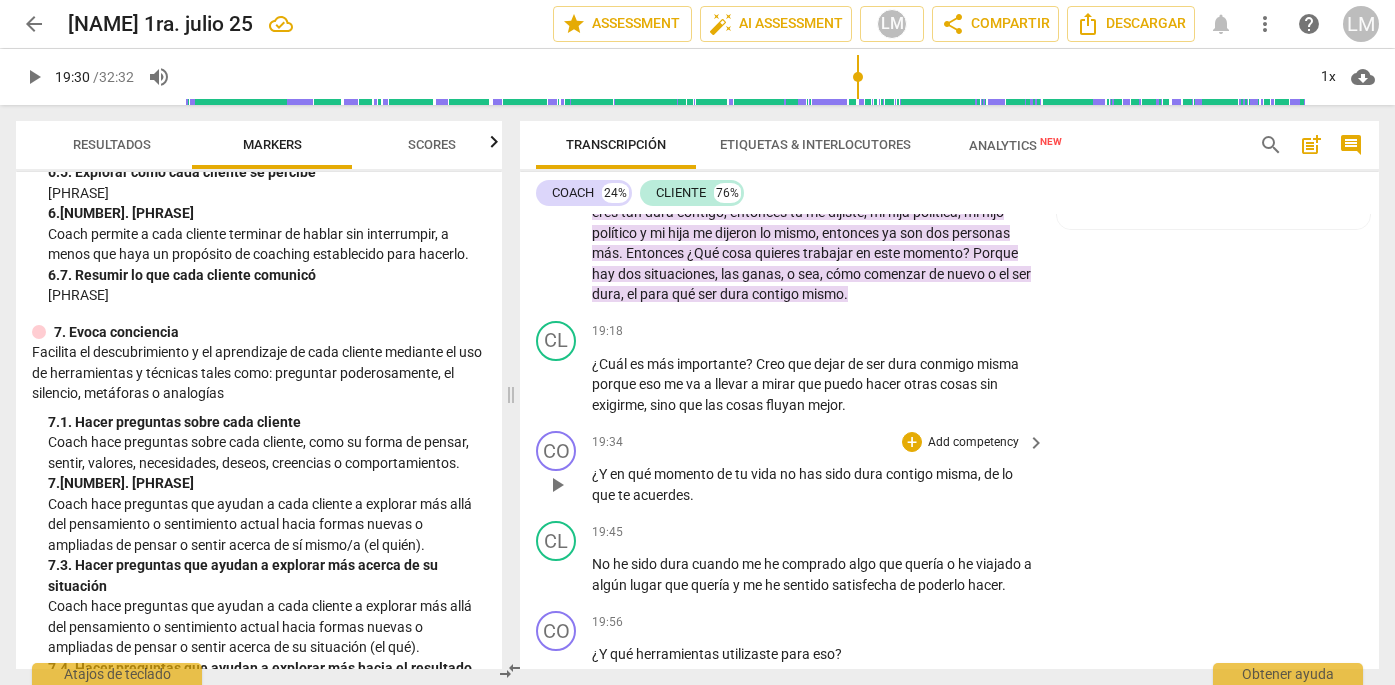 click on "Add competency" at bounding box center [973, 443] 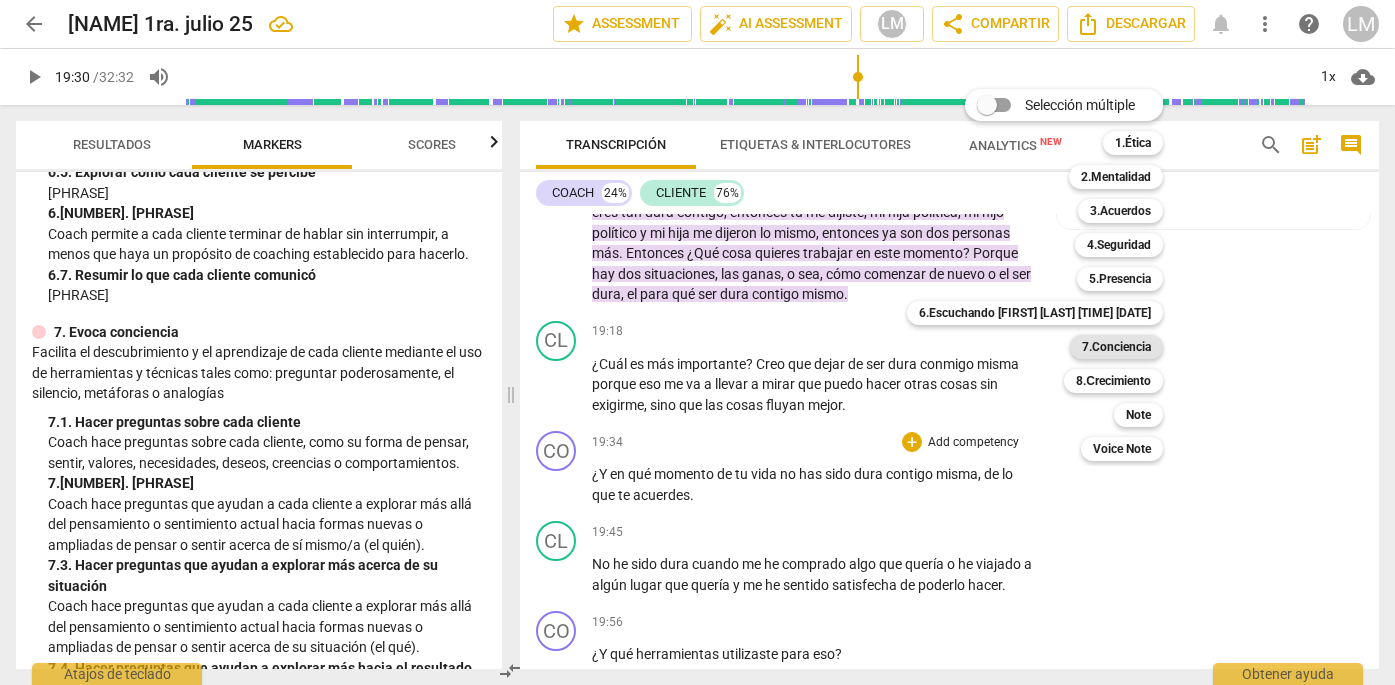 click on "7.Conciencia" at bounding box center [1116, 347] 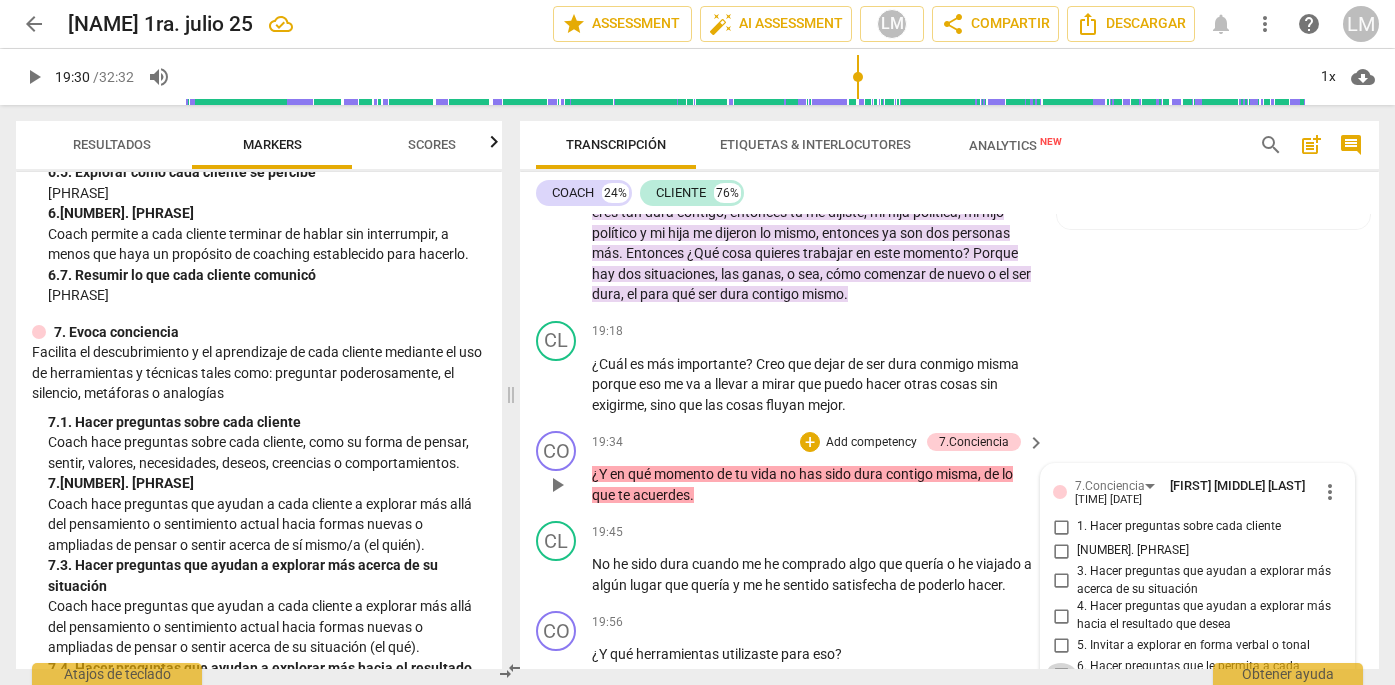click on "6. Hacer preguntas que le permita a cada cliente reflexionar" at bounding box center (1061, 675) 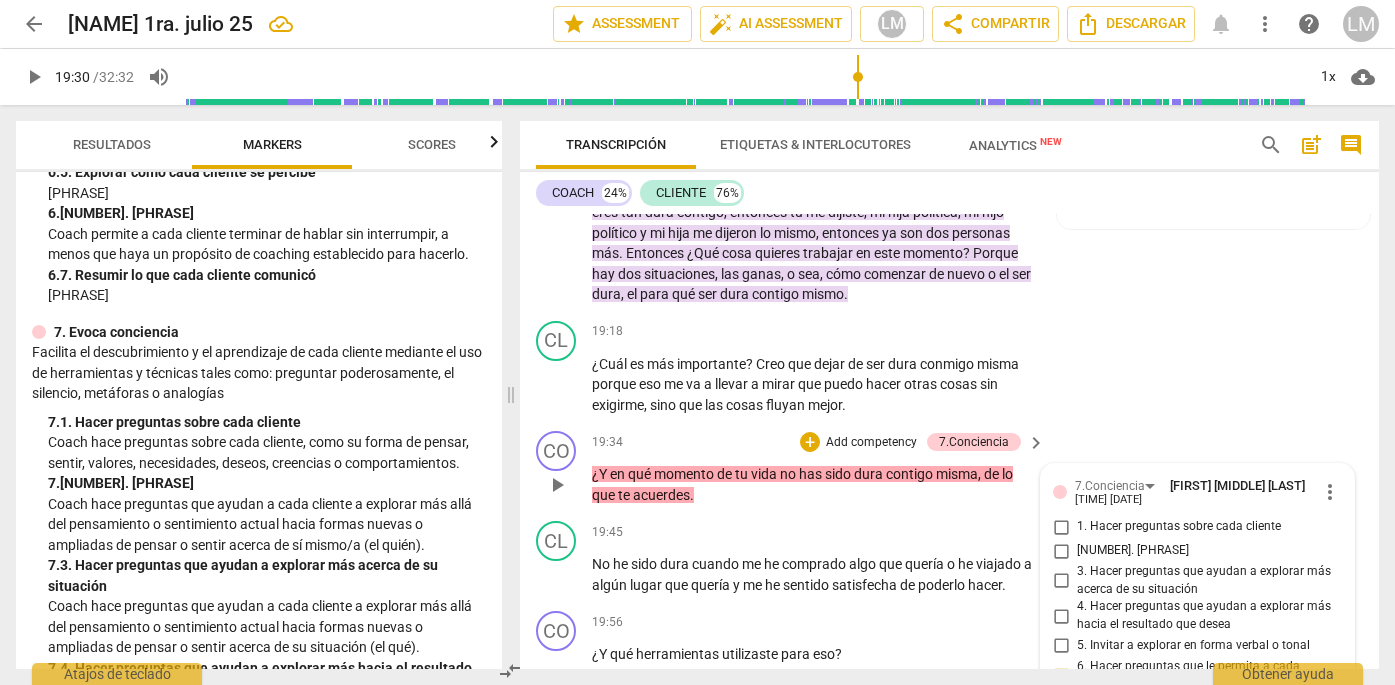 click on "7. Utilizar un lenguaje que generalmente es claro y conciso" at bounding box center [1061, 710] 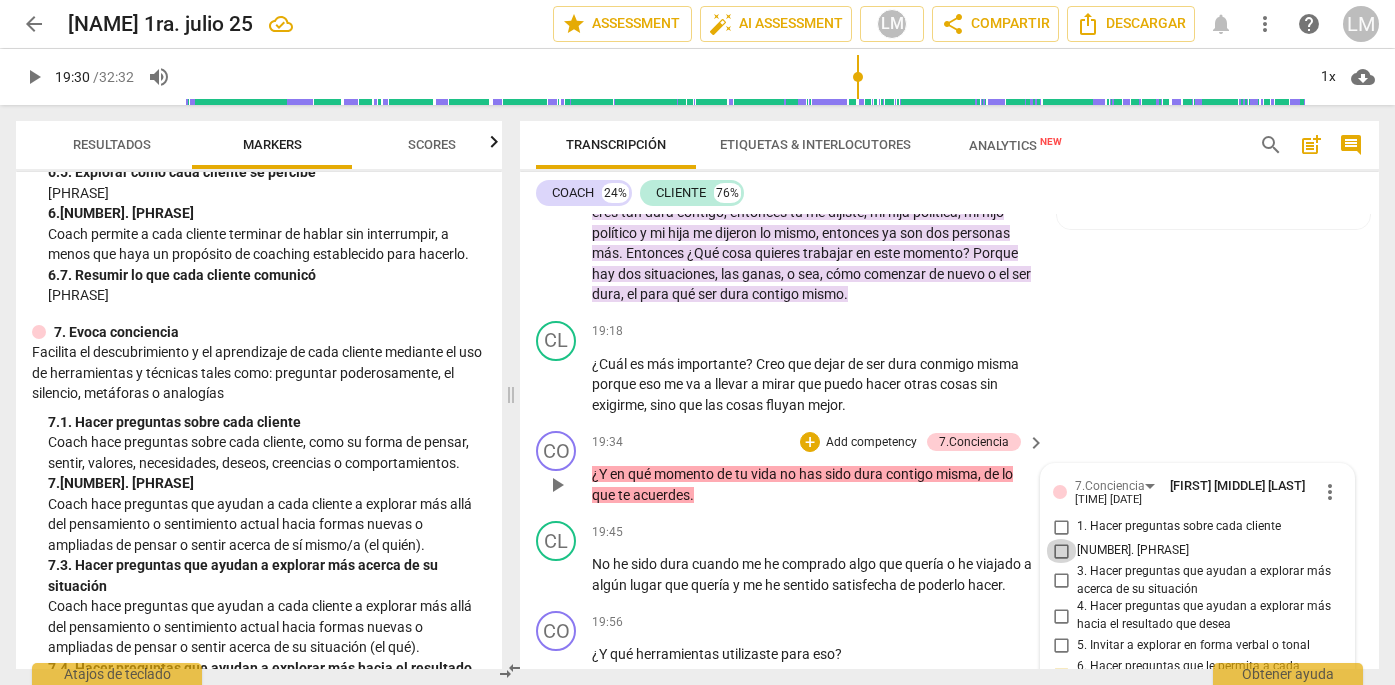 click on "[NUMBER]. [PHRASE]" at bounding box center [1061, 551] 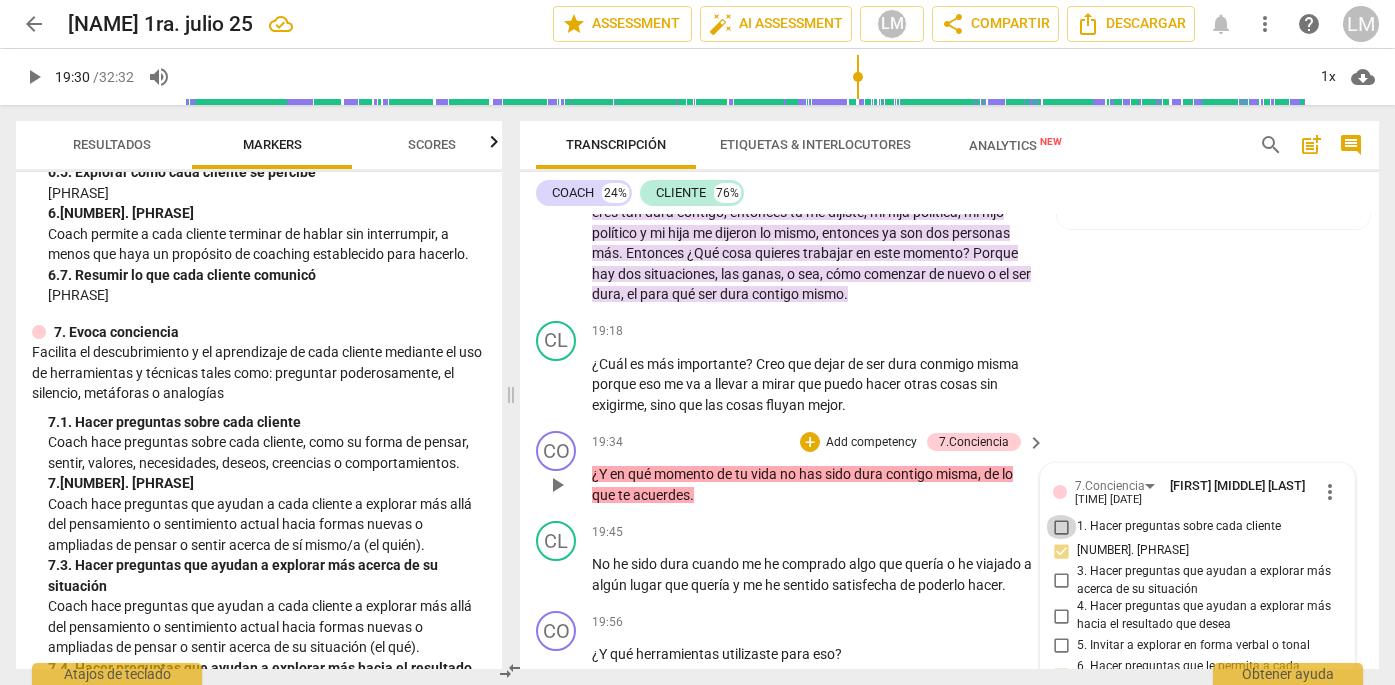 click on "1. Hacer preguntas sobre cada cliente" at bounding box center (1061, 527) 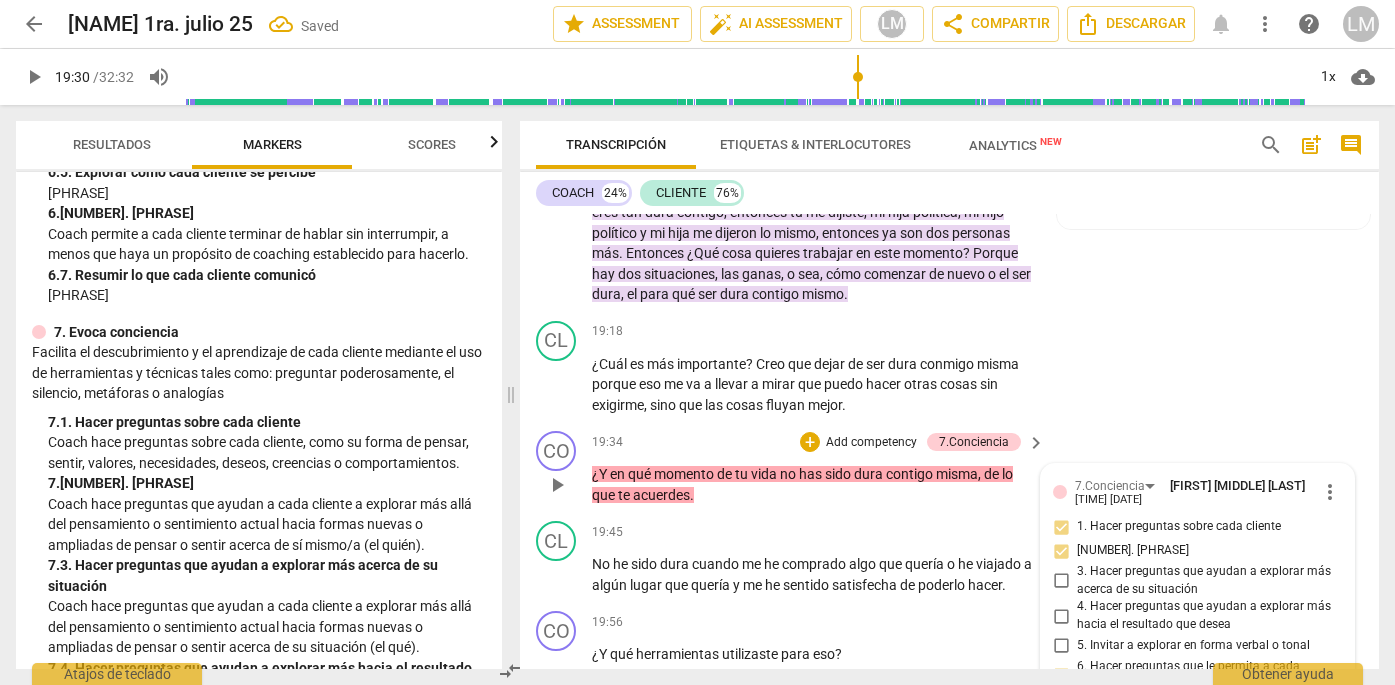 click on "1. Hacer preguntas sobre cada cliente" at bounding box center (1179, 527) 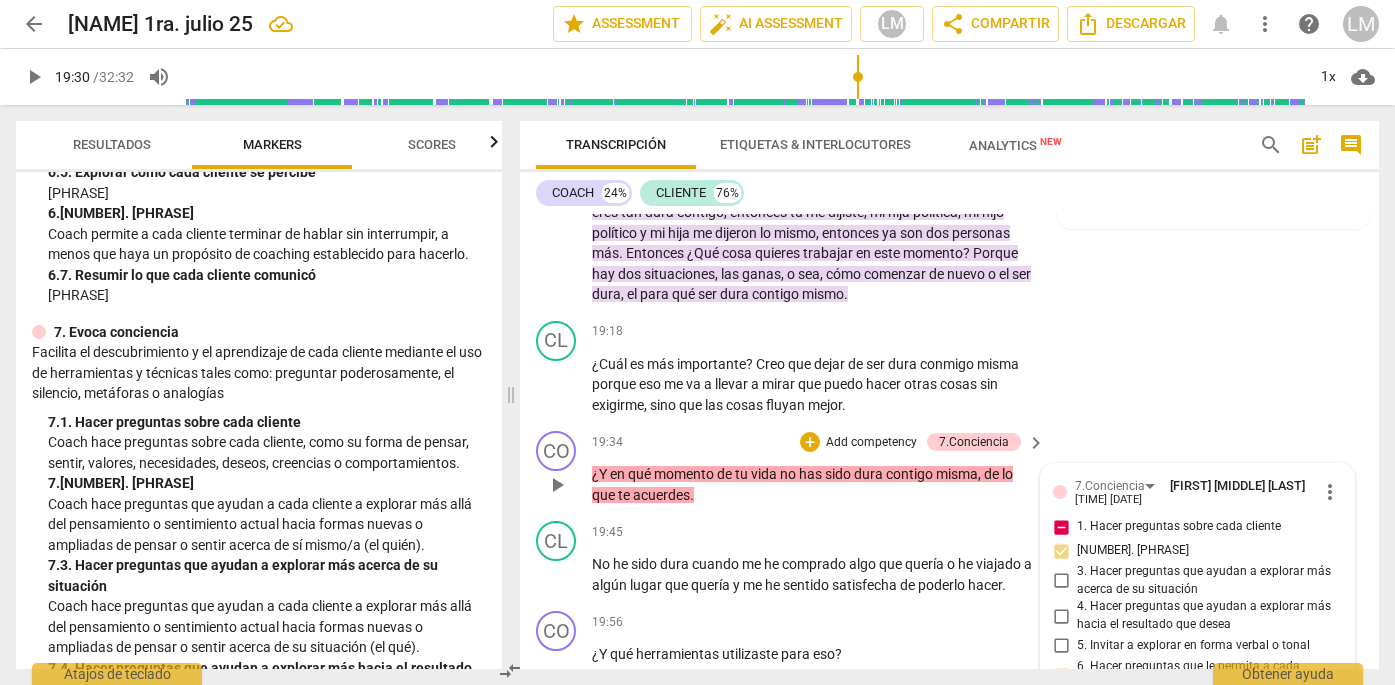 click on "1. Hacer preguntas sobre cada cliente" at bounding box center [1179, 527] 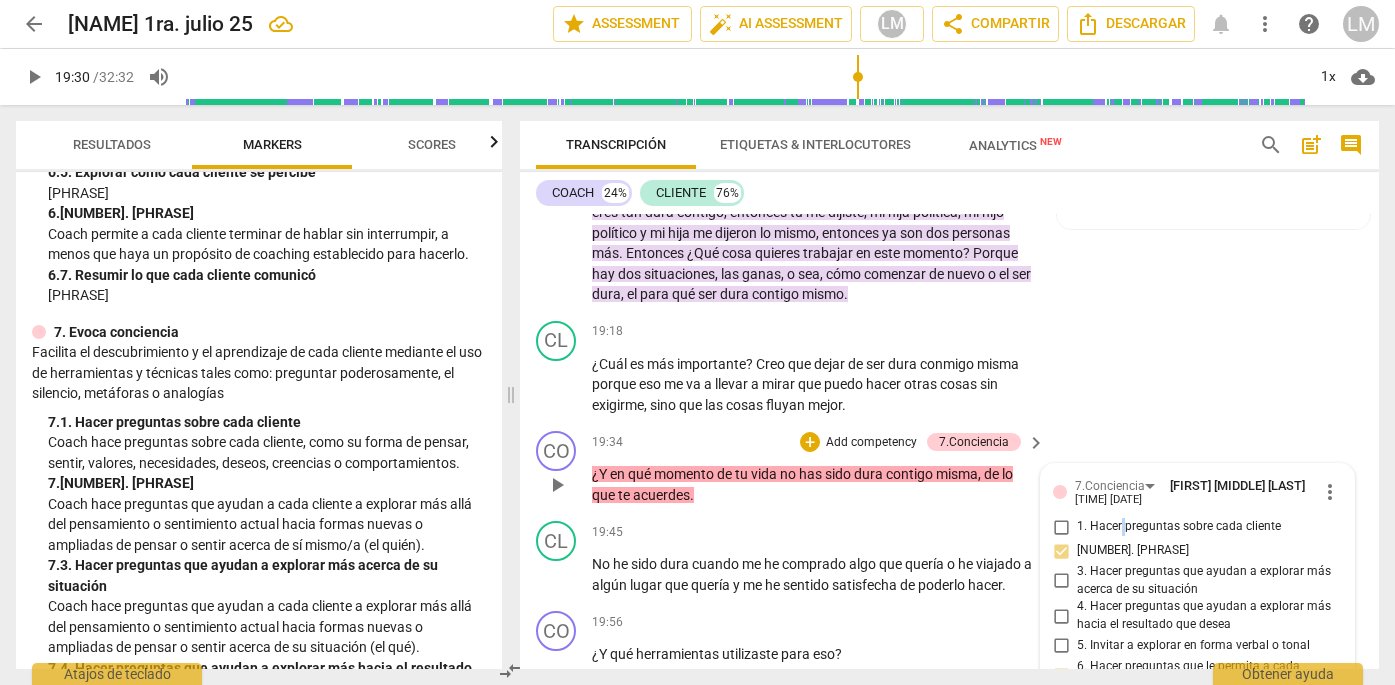 click on "1. Hacer preguntas sobre cada cliente" at bounding box center [1179, 527] 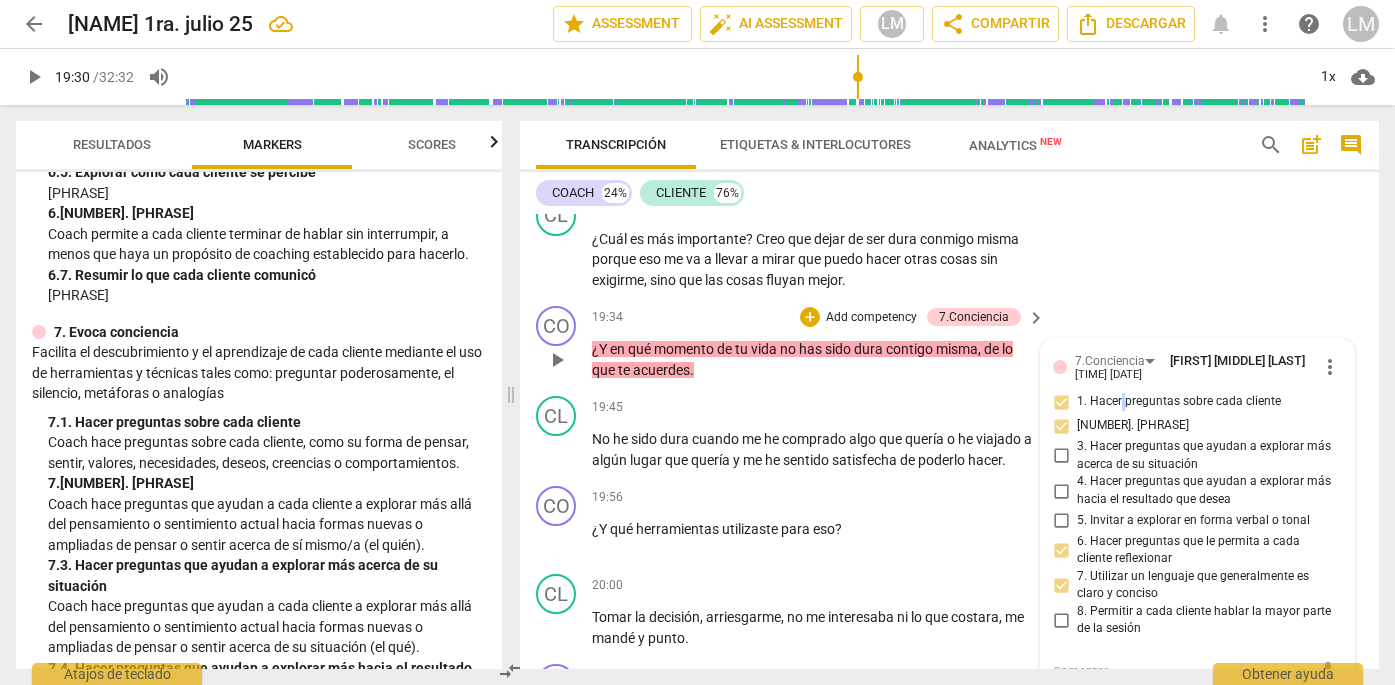 scroll, scrollTop: 6586, scrollLeft: 0, axis: vertical 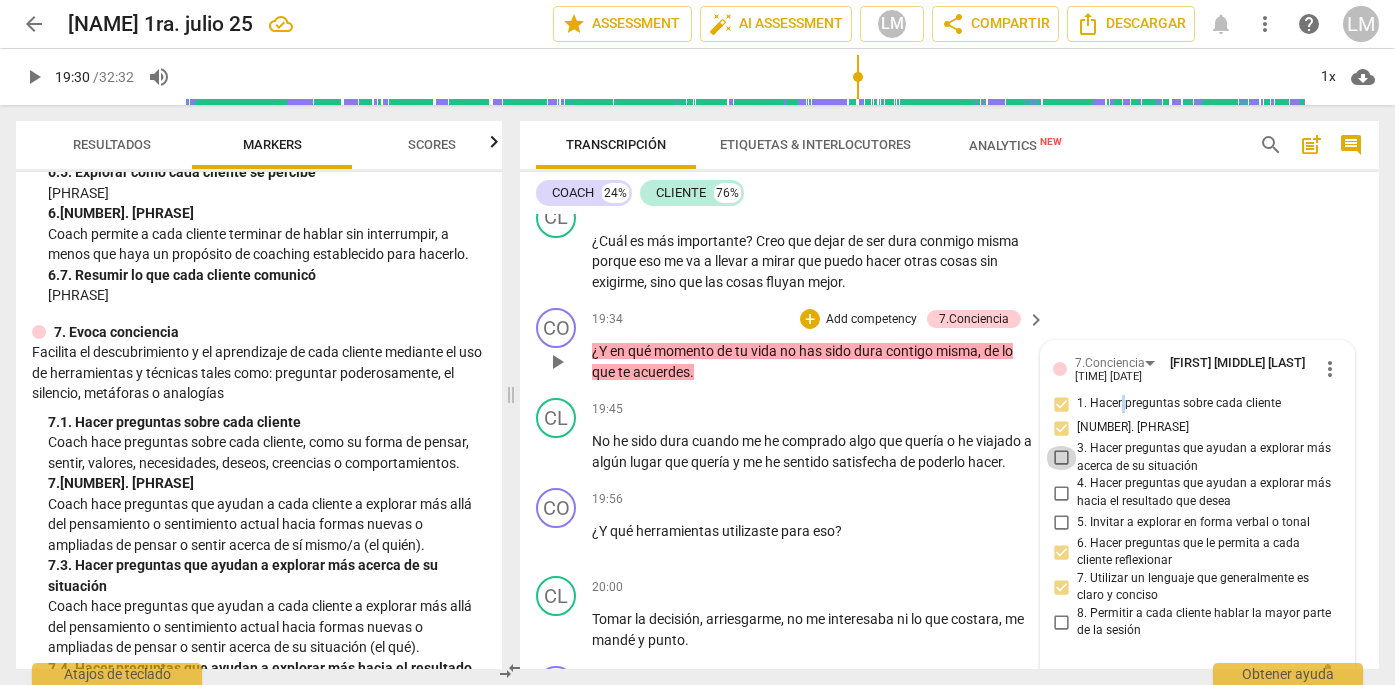 click on "3. Hacer preguntas que ayudan a explorar más acerca de su situación" at bounding box center (1061, 458) 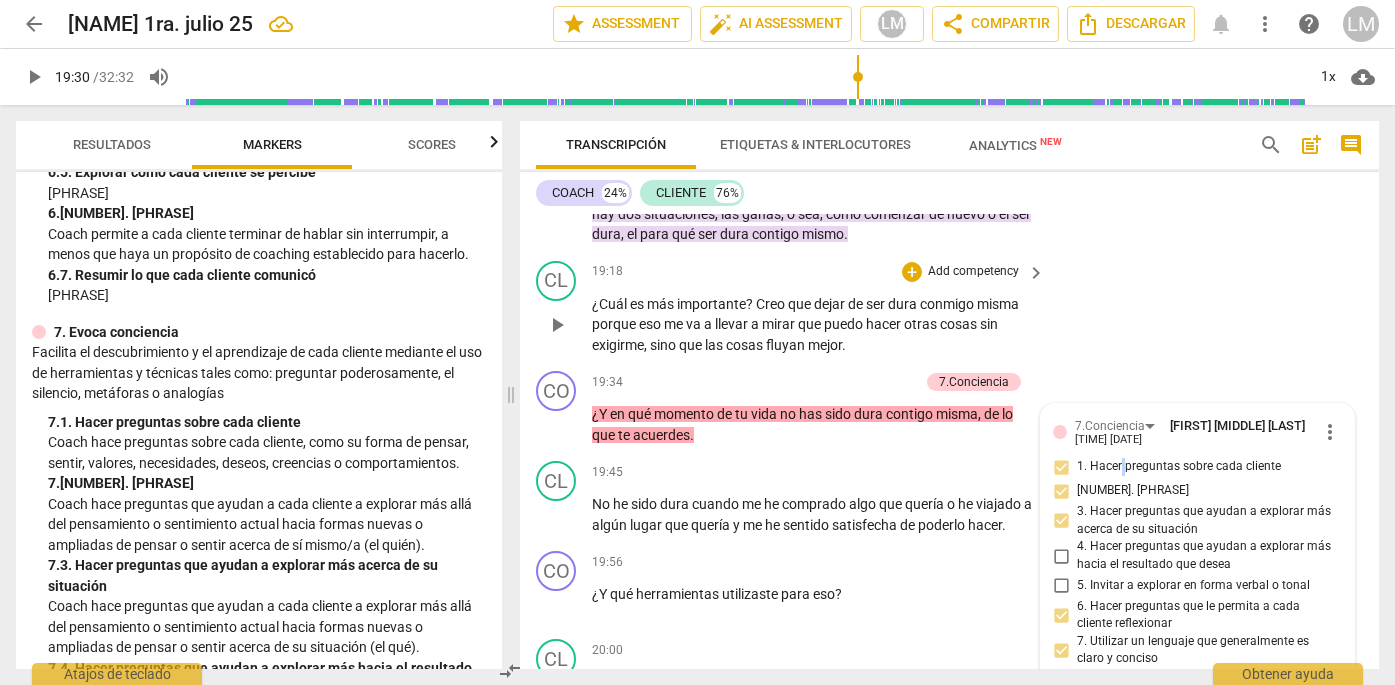 scroll, scrollTop: 6524, scrollLeft: 0, axis: vertical 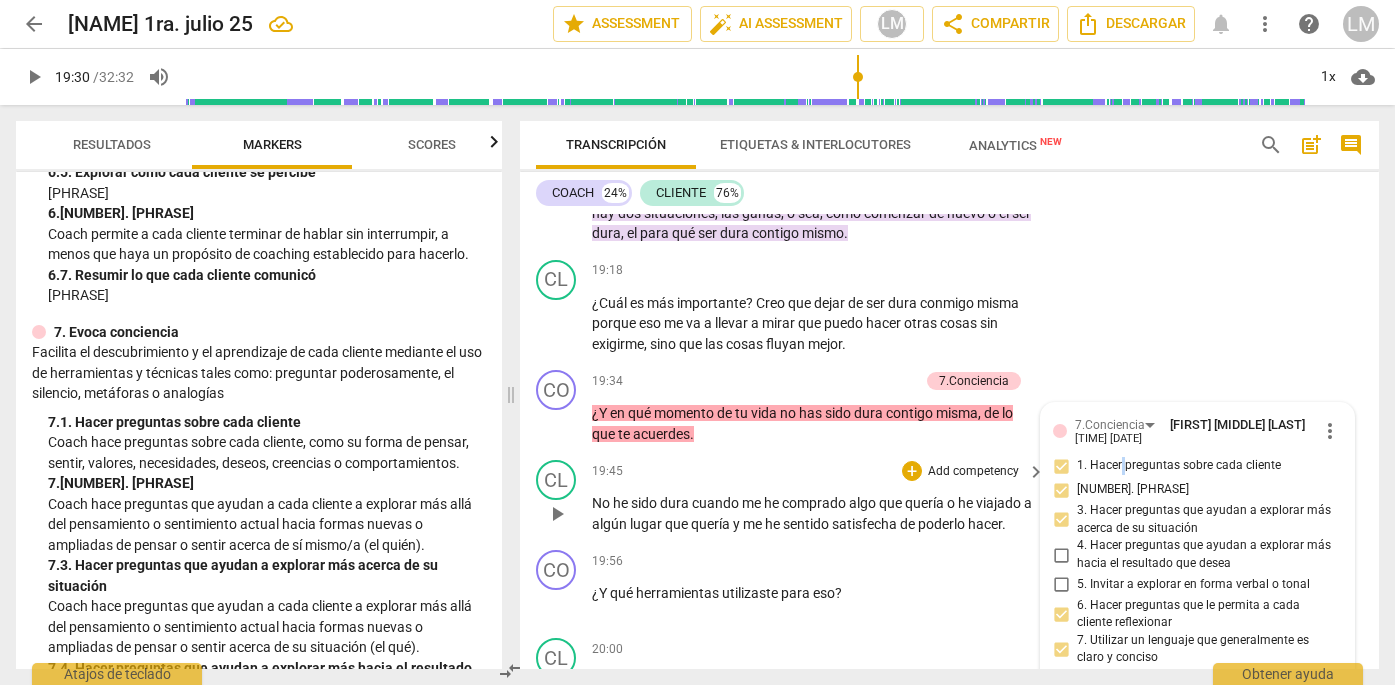 click on "play_arrow" at bounding box center [557, 514] 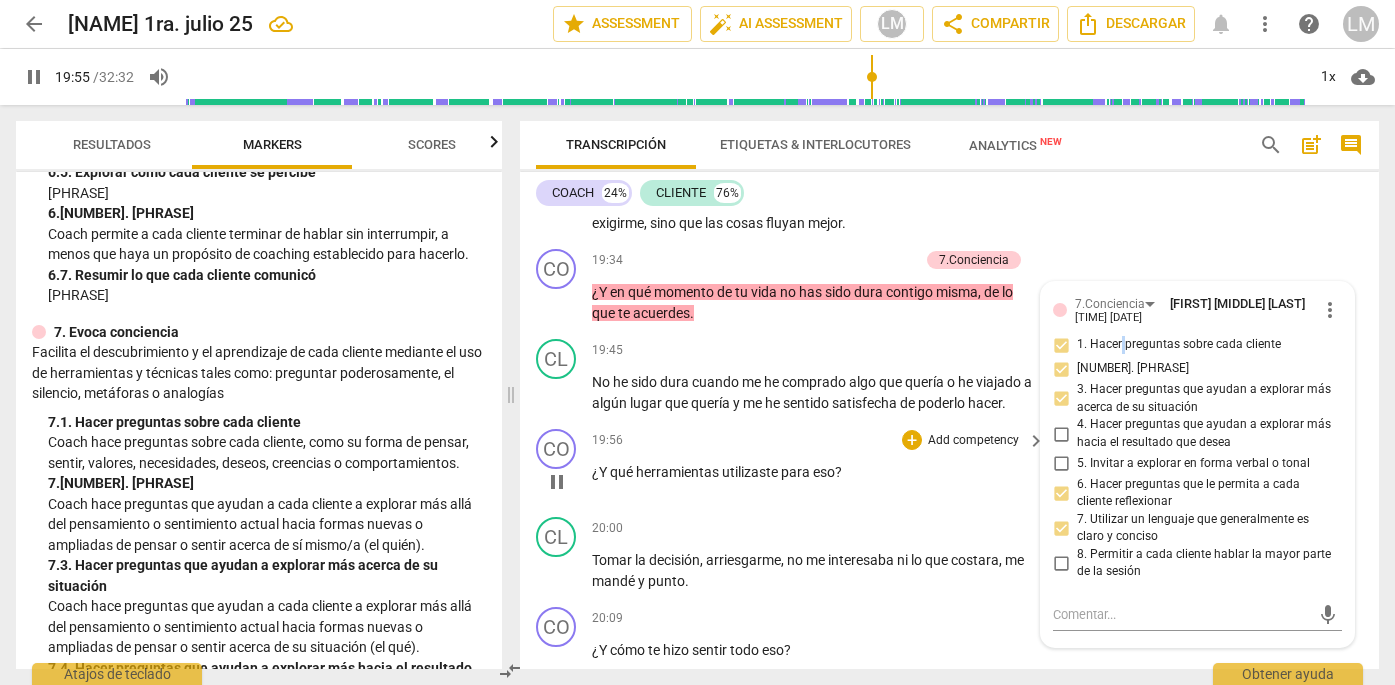 scroll, scrollTop: 6657, scrollLeft: 0, axis: vertical 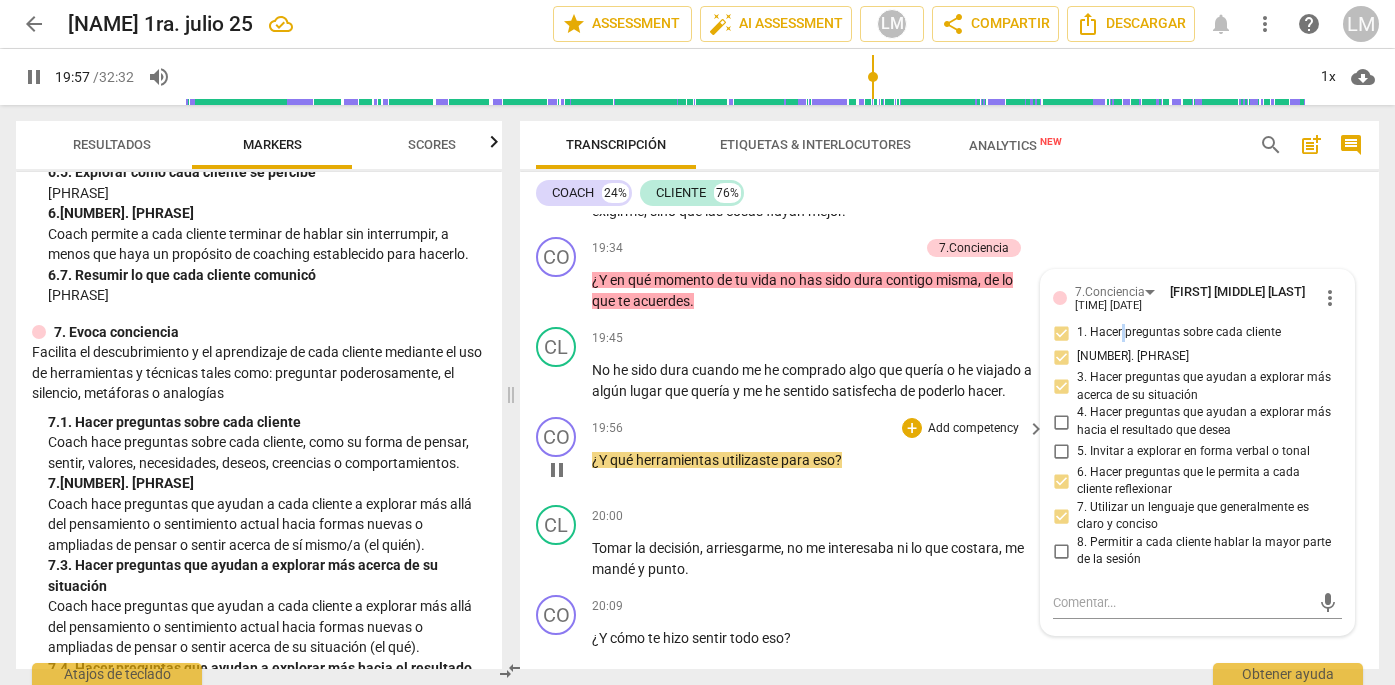 click on "pause" at bounding box center [557, 470] 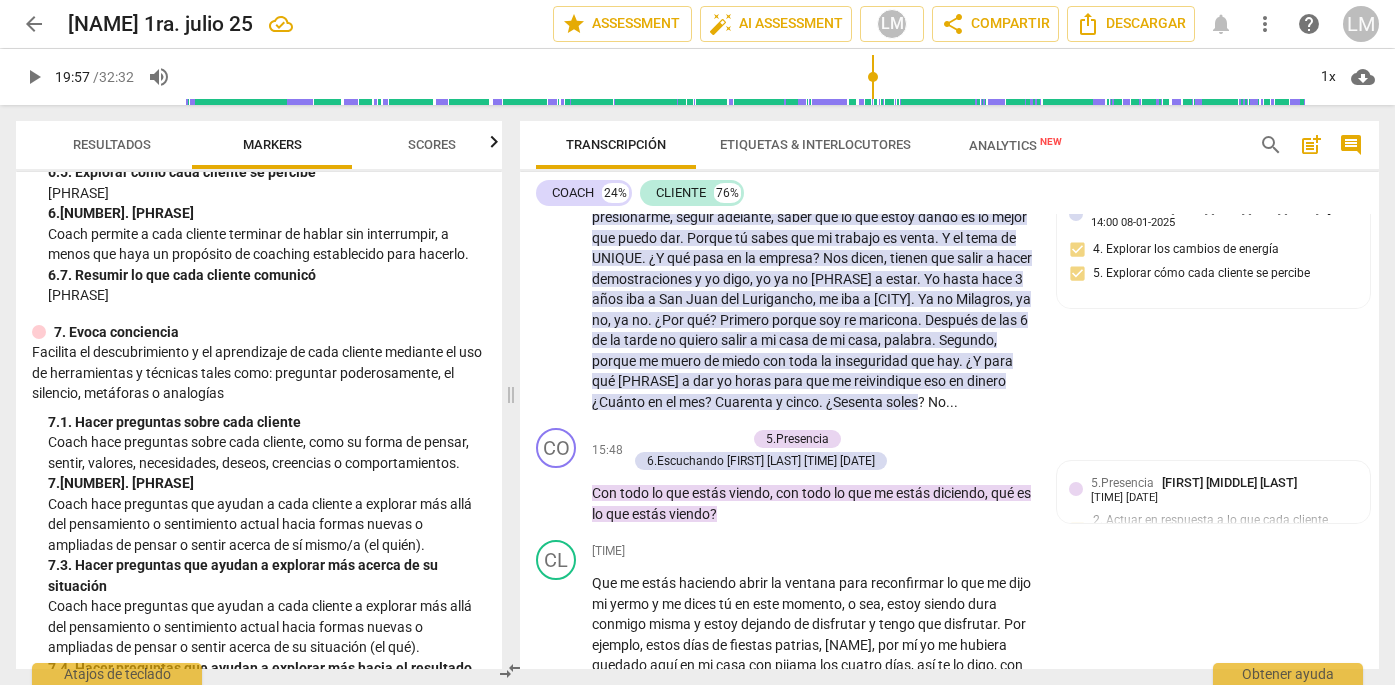 scroll, scrollTop: 4933, scrollLeft: 0, axis: vertical 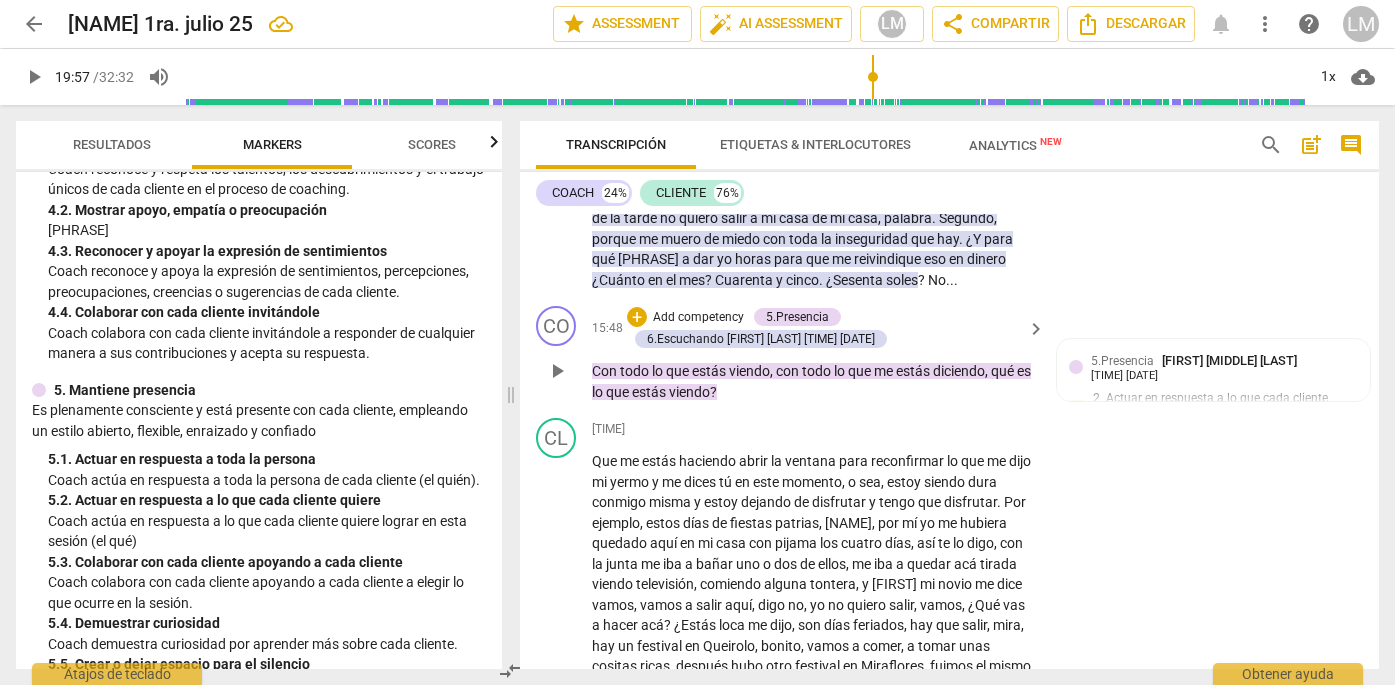 click on "me" at bounding box center (885, 371) 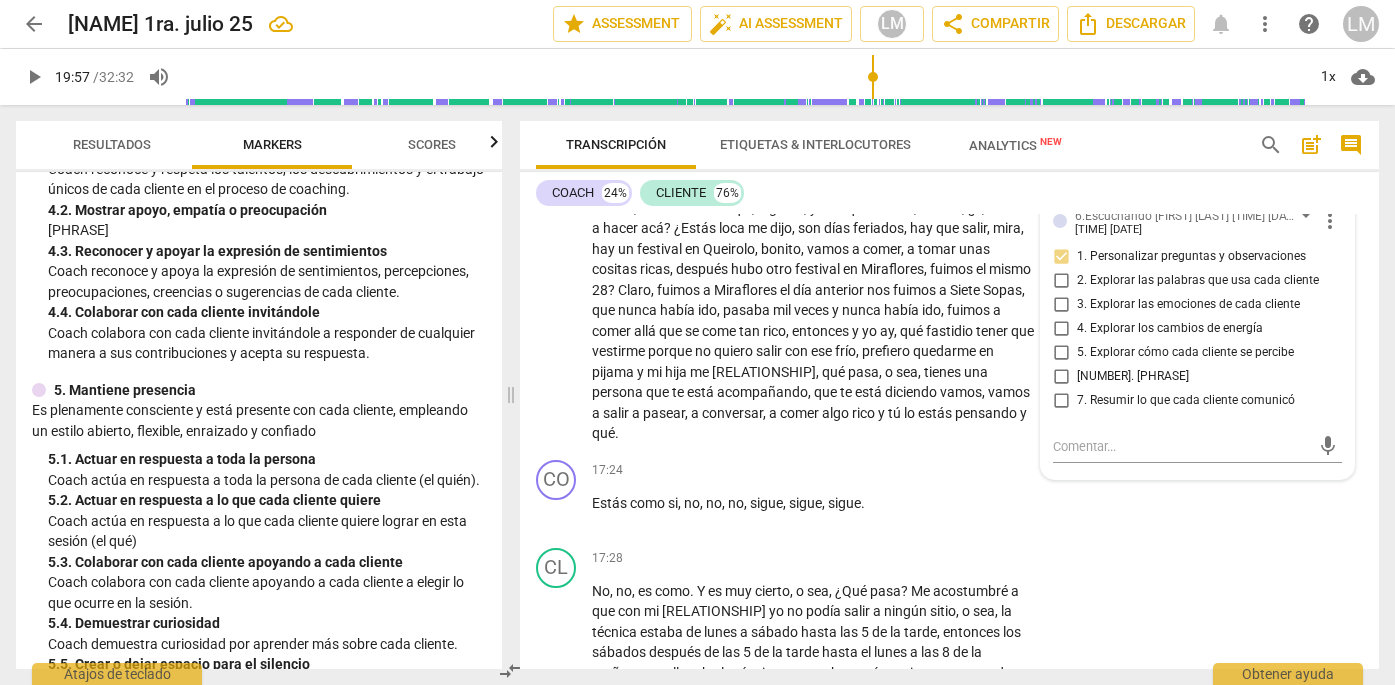 scroll, scrollTop: 5457, scrollLeft: 0, axis: vertical 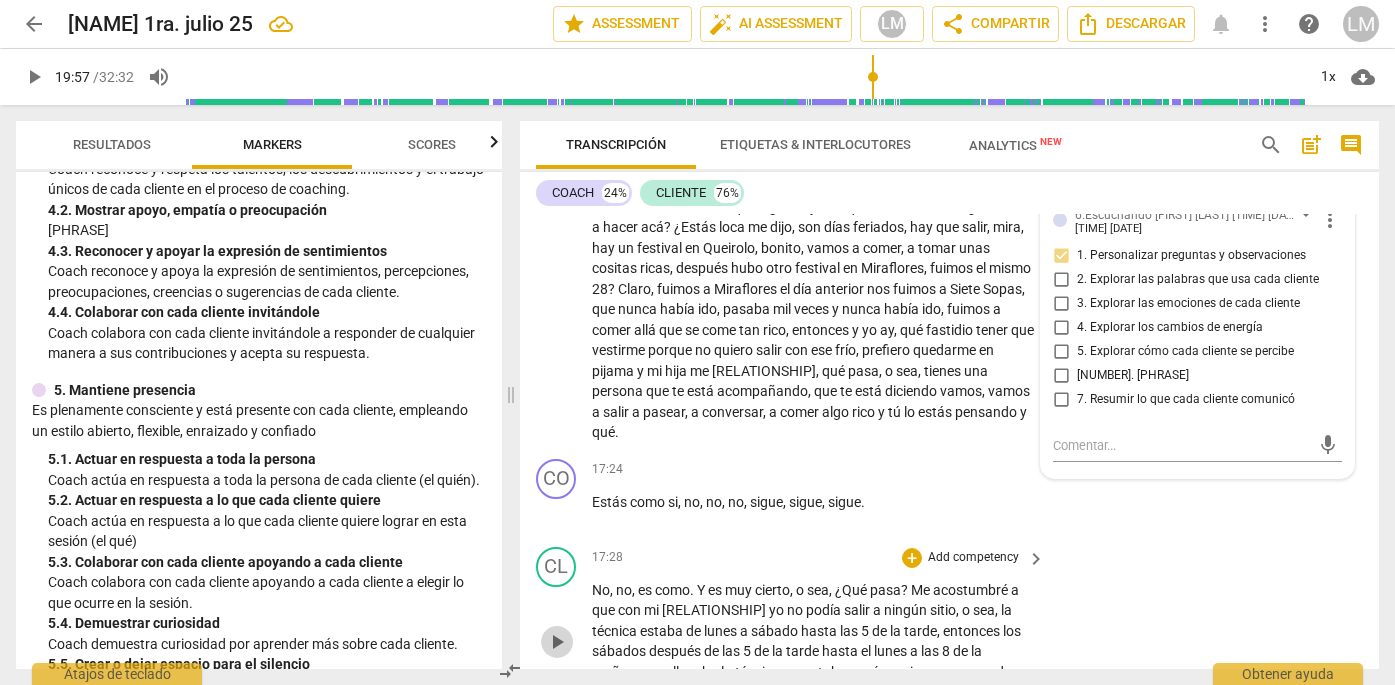 click on "play_arrow" at bounding box center (557, 642) 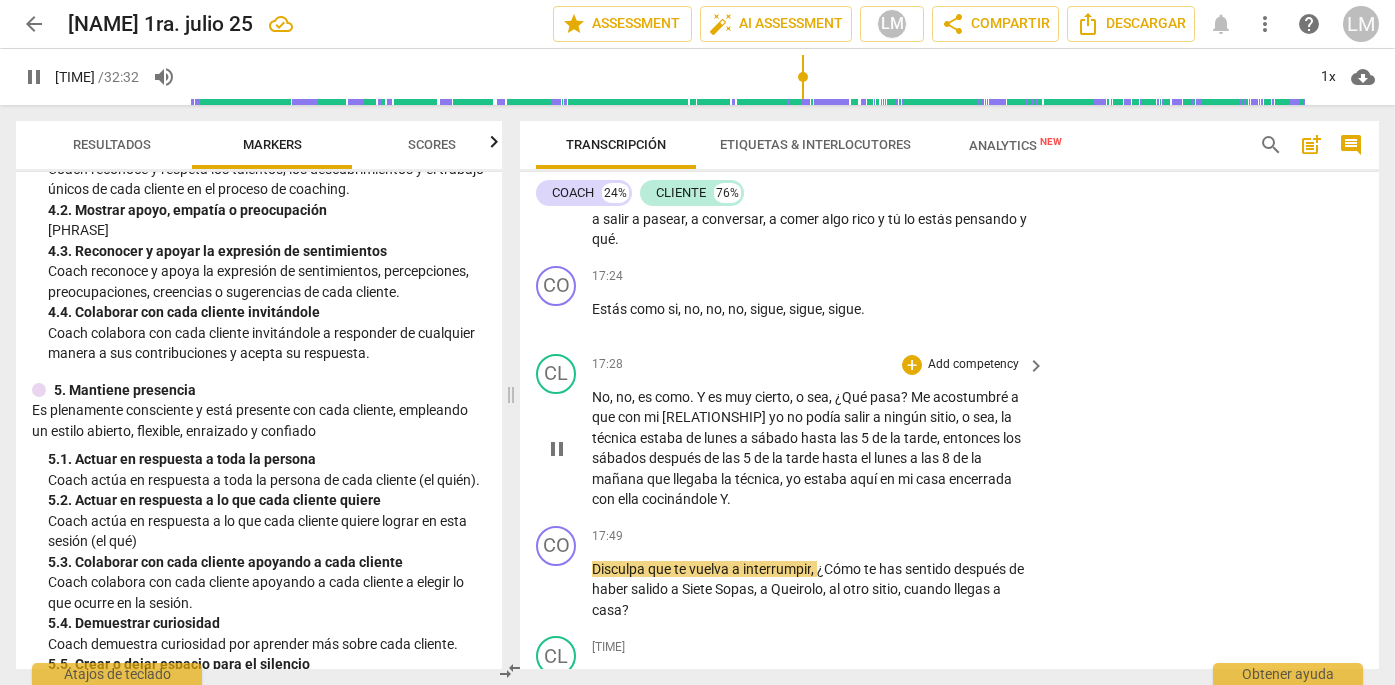 scroll, scrollTop: 5658, scrollLeft: 0, axis: vertical 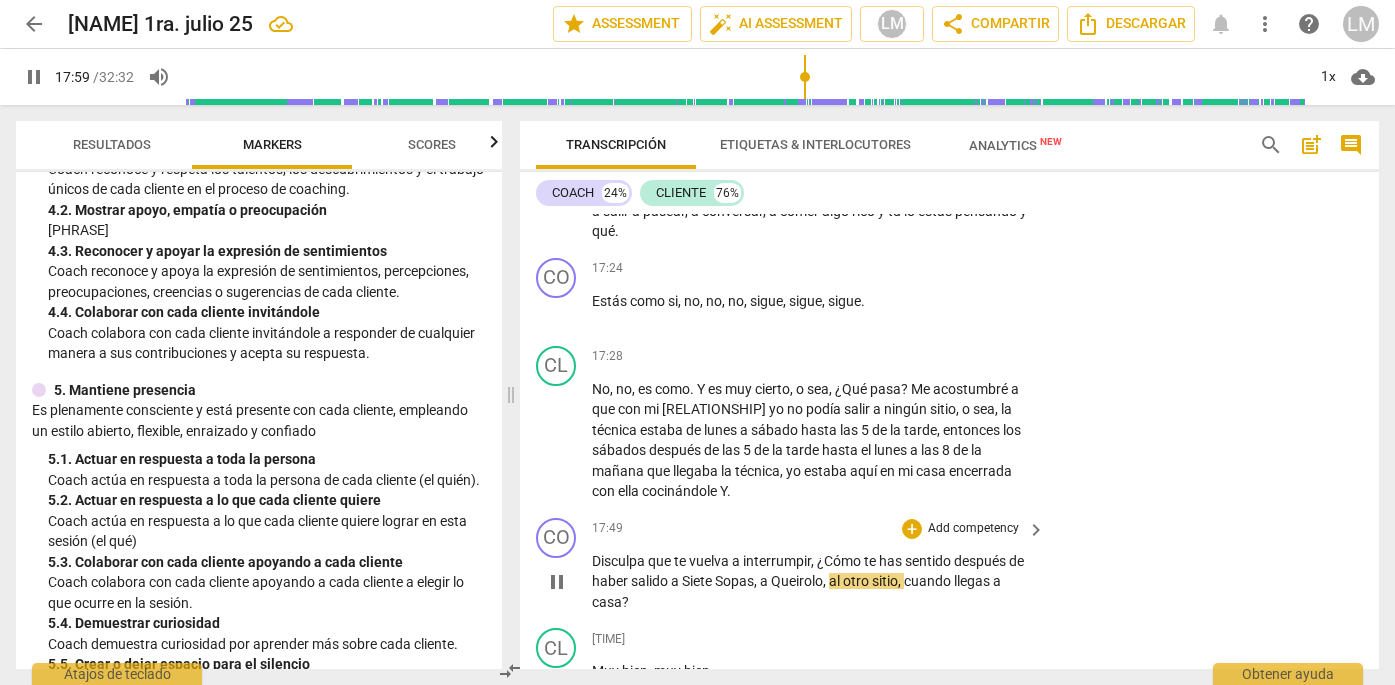 click on "Add competency" at bounding box center [973, 529] 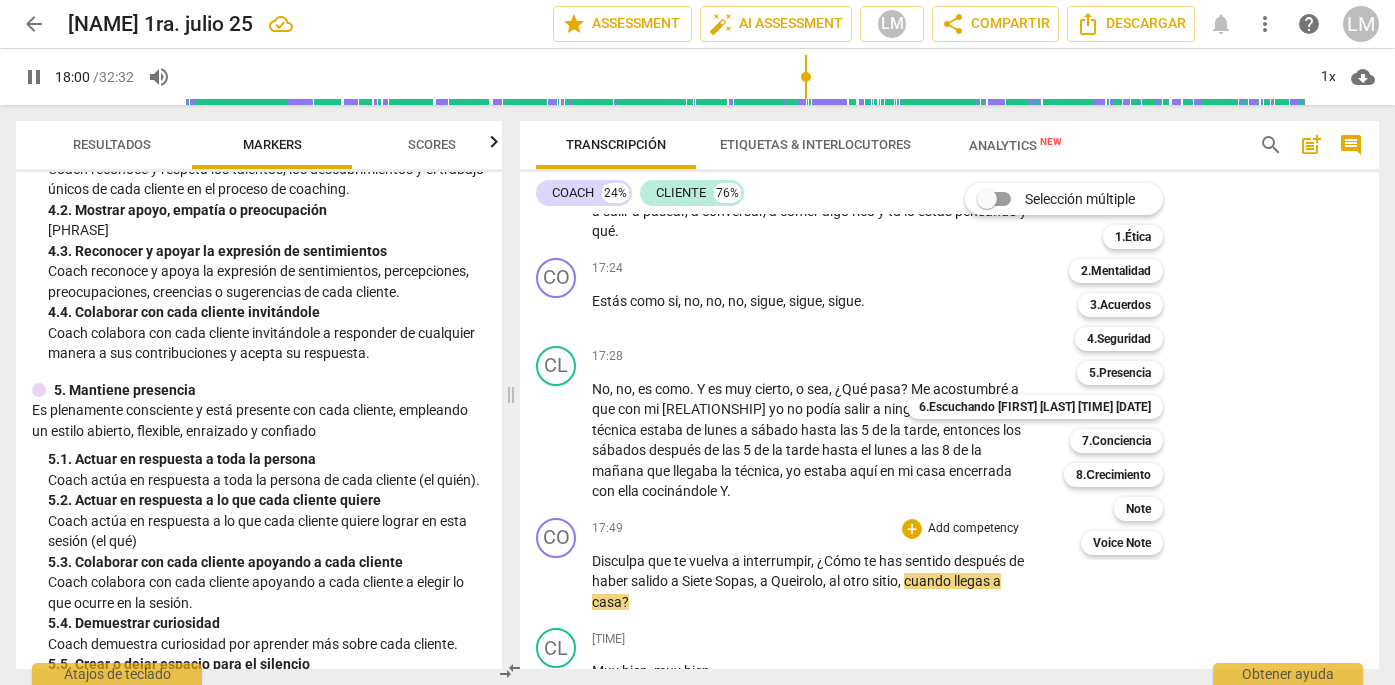 click at bounding box center [697, 342] 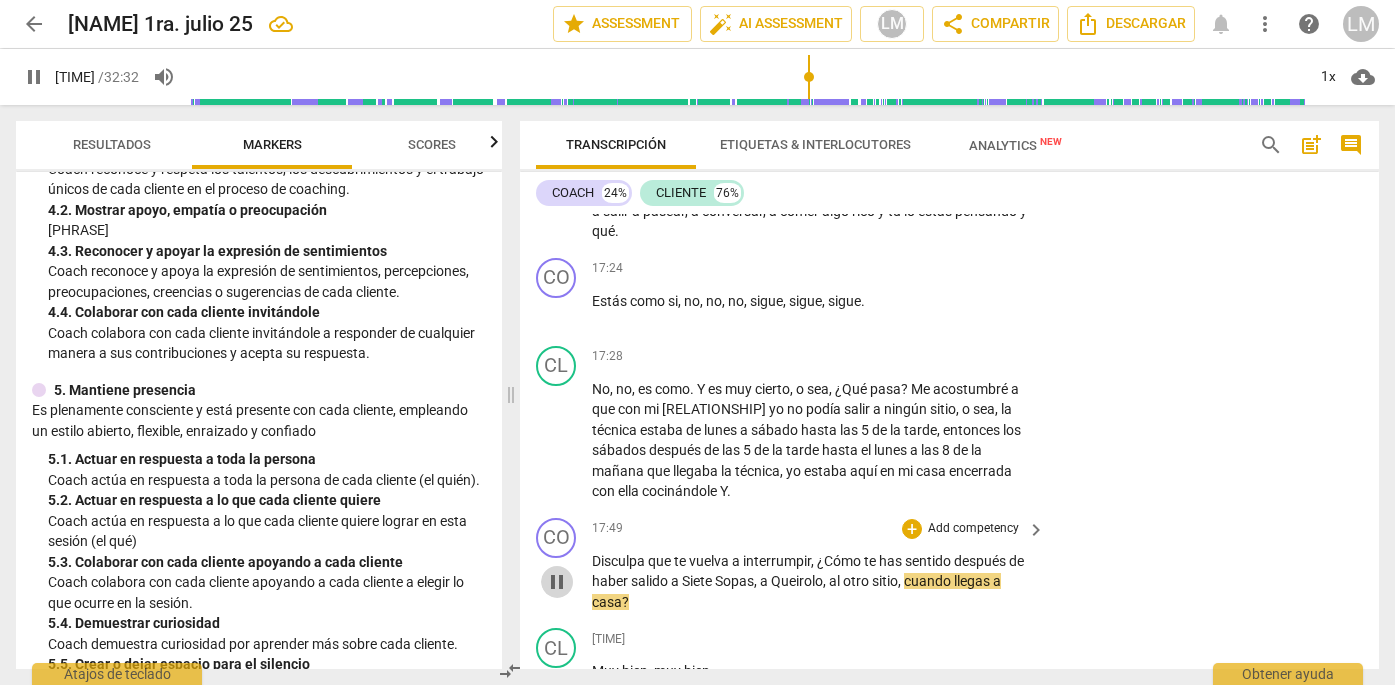 click on "pause" at bounding box center [557, 582] 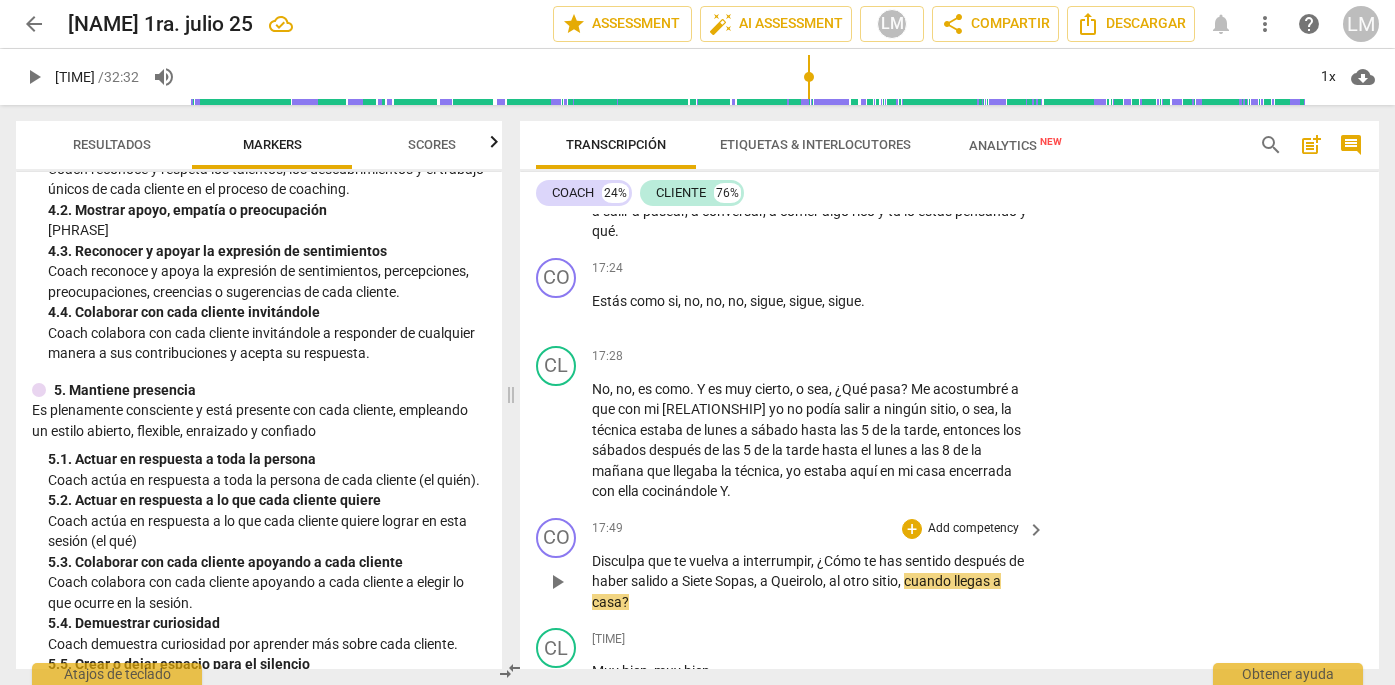 click on "Add competency" at bounding box center (973, 529) 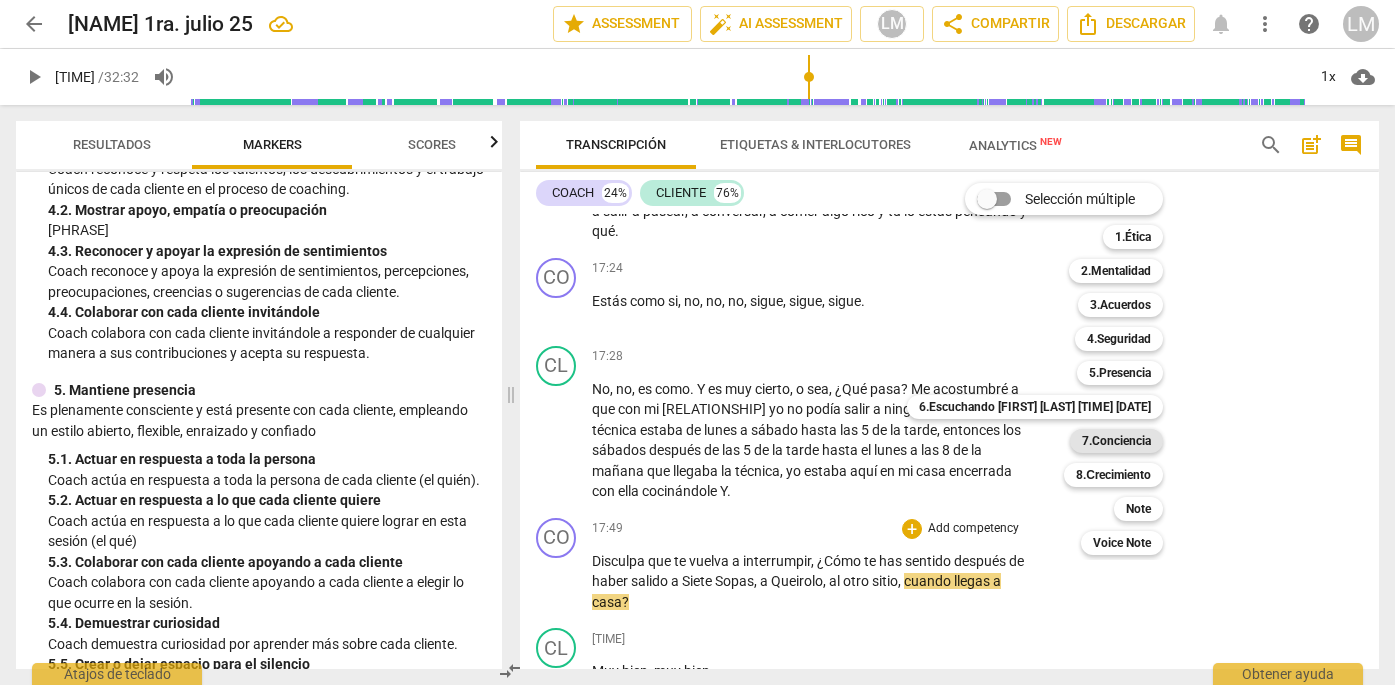 click on "7.Conciencia" at bounding box center (1116, 441) 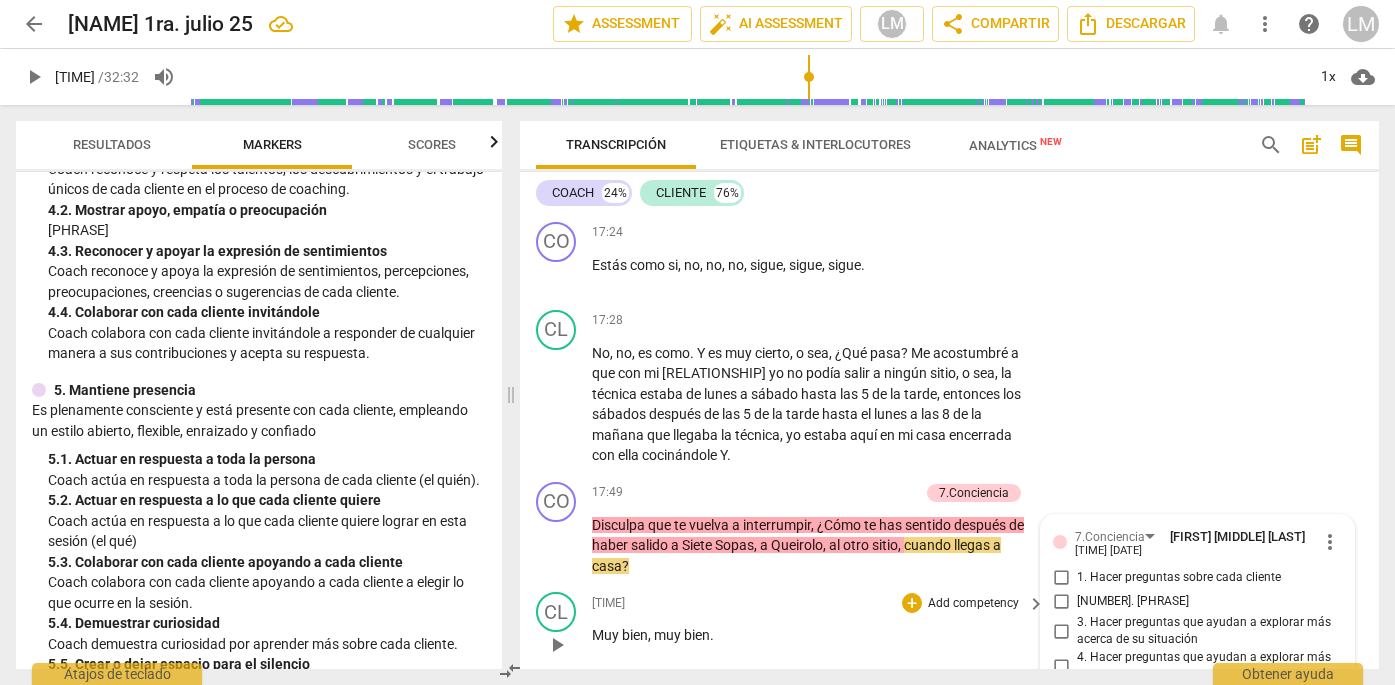 scroll, scrollTop: 5703, scrollLeft: 0, axis: vertical 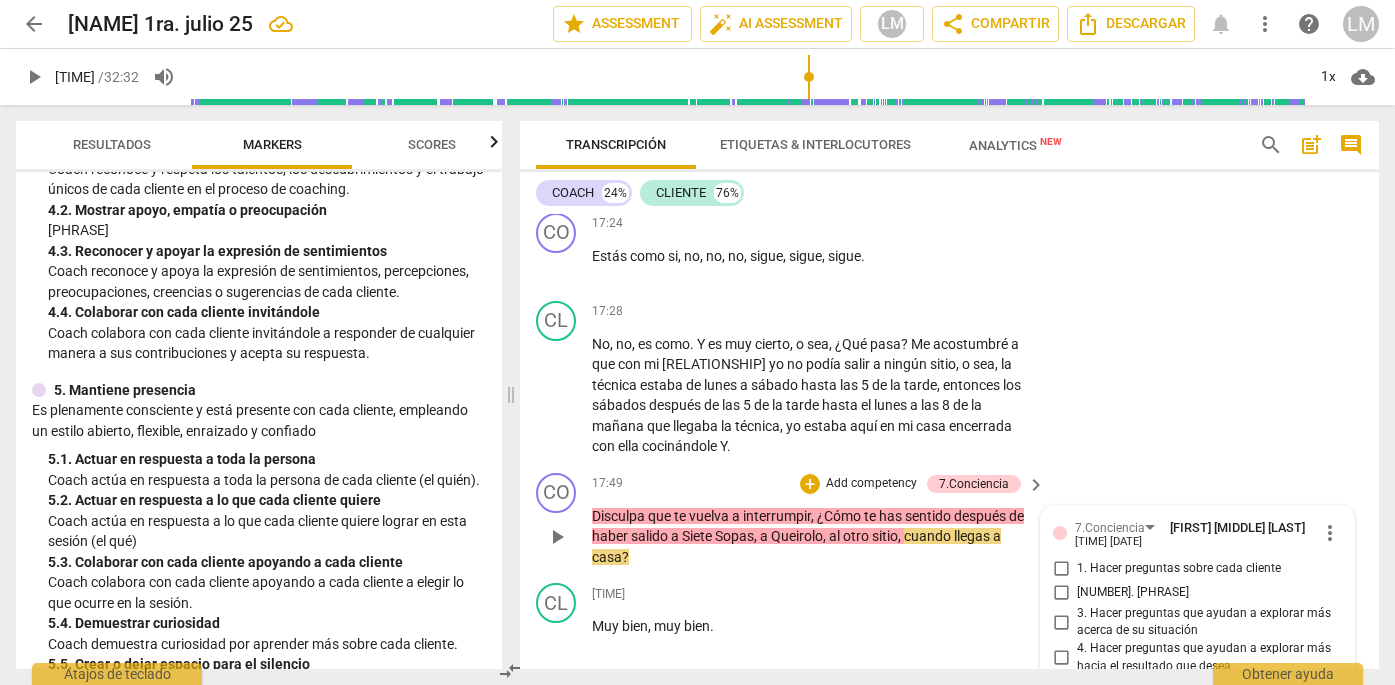 click on "1. Hacer preguntas sobre cada cliente" at bounding box center [1061, 569] 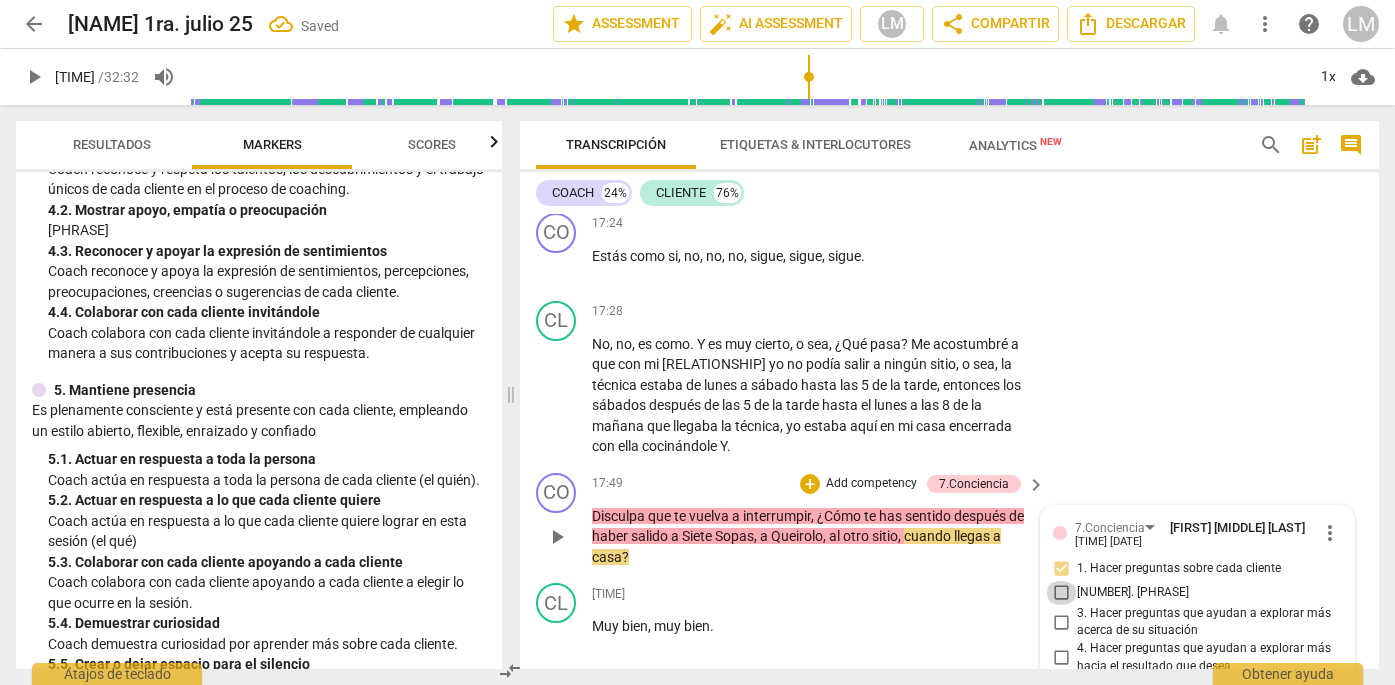 click on "[NUMBER]. [PHRASE]" at bounding box center (1061, 593) 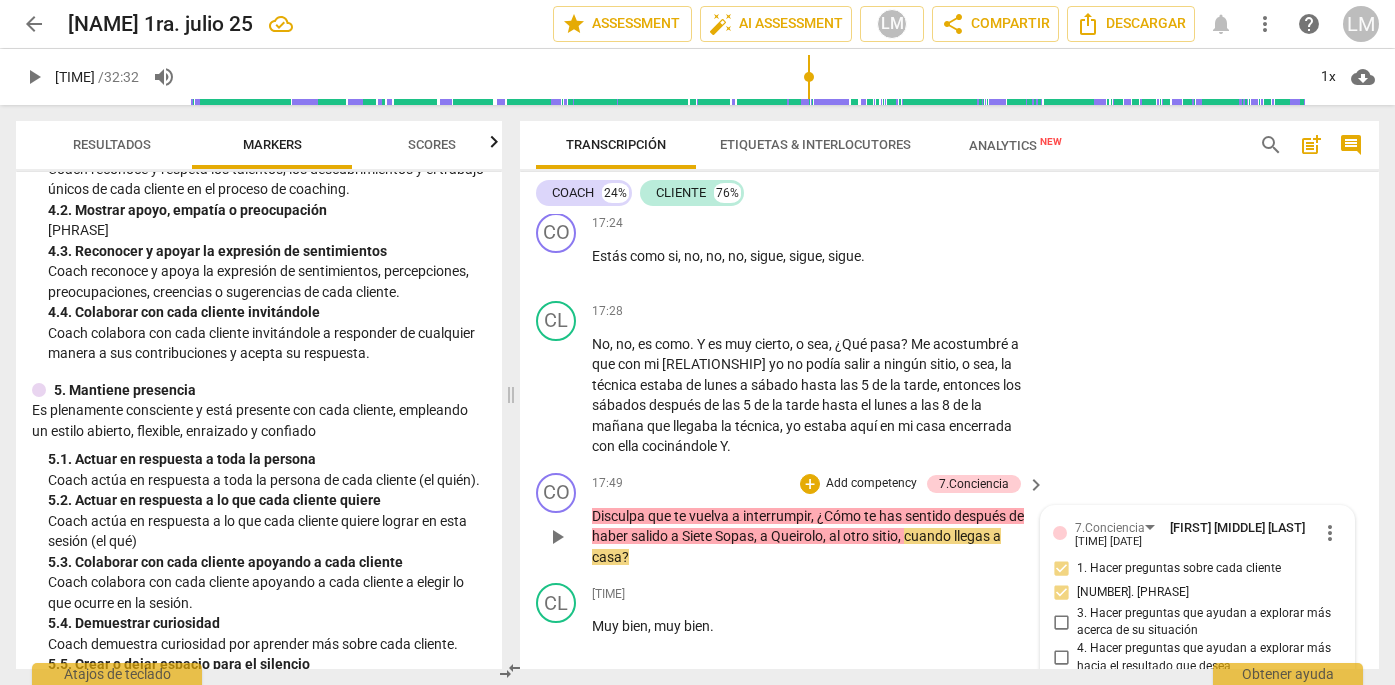 click on "3. Hacer preguntas que ayudan a explorar más acerca de su situación" at bounding box center [1061, 622] 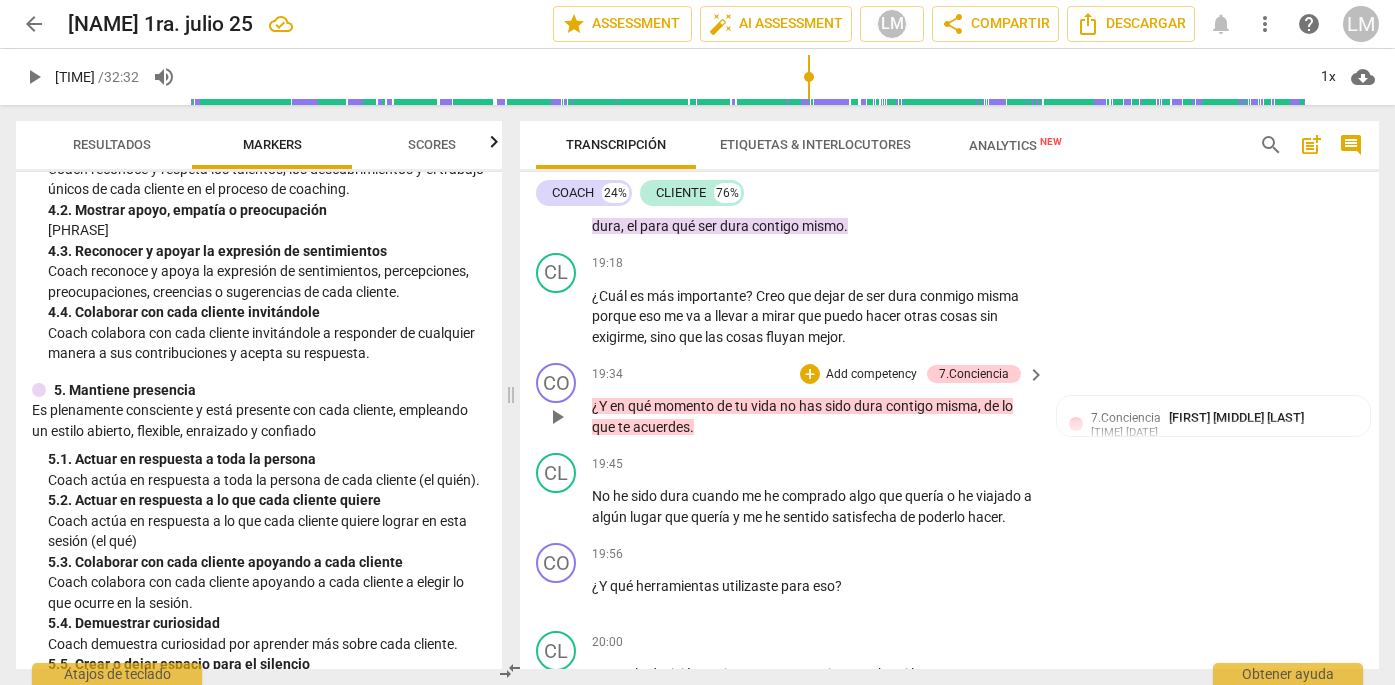 scroll, scrollTop: 6481, scrollLeft: 0, axis: vertical 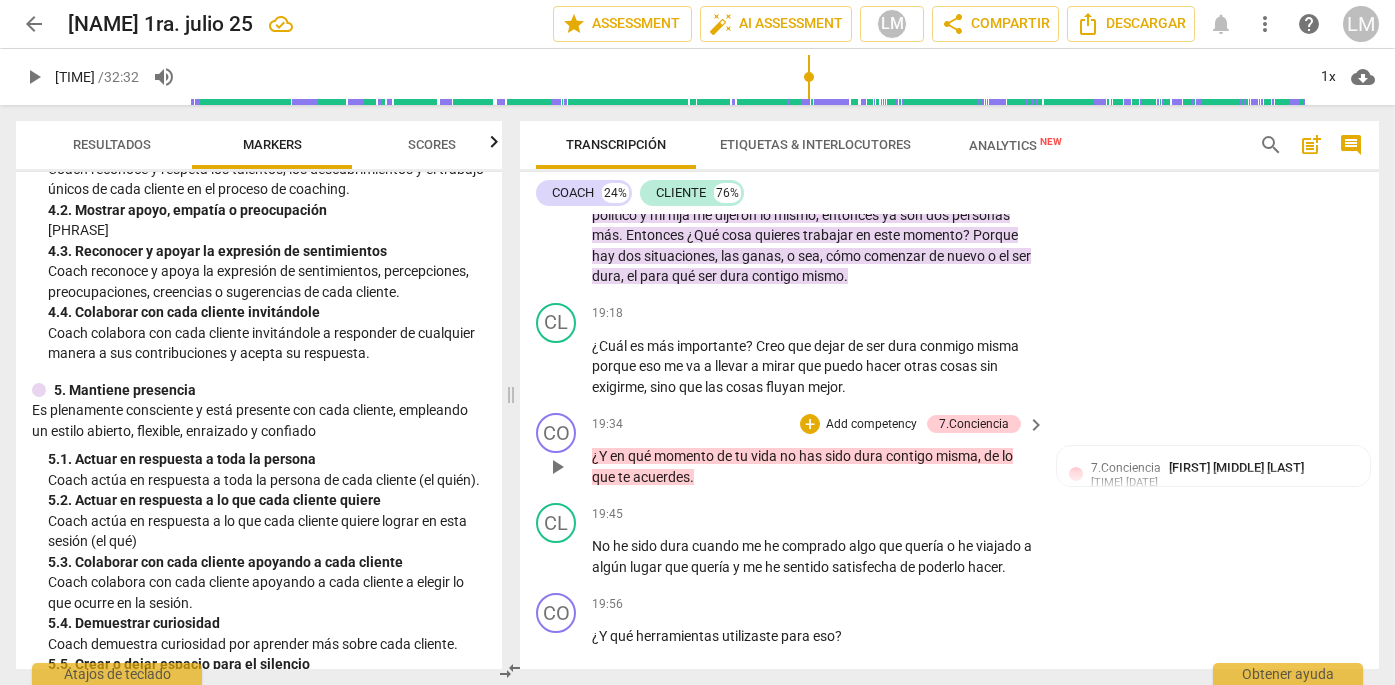 click on "play_arrow" at bounding box center (557, 467) 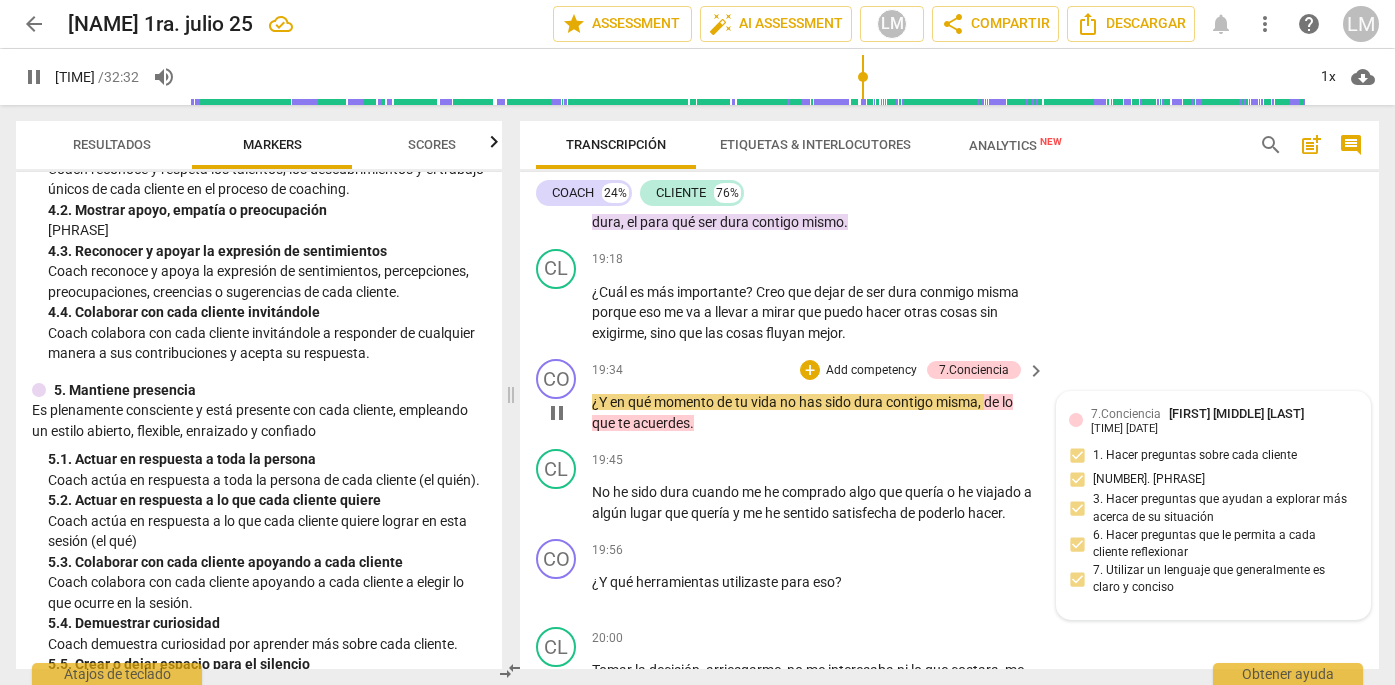 scroll, scrollTop: 6553, scrollLeft: 0, axis: vertical 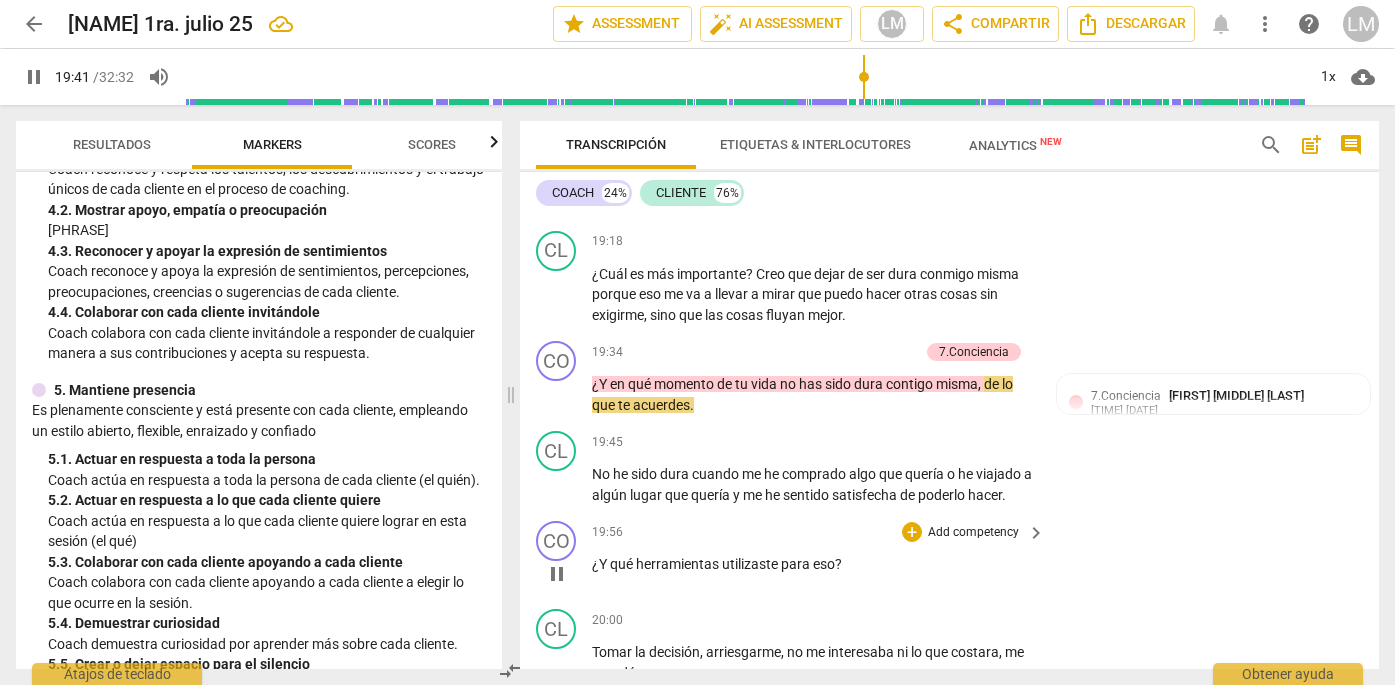 click on "pause" at bounding box center [557, 574] 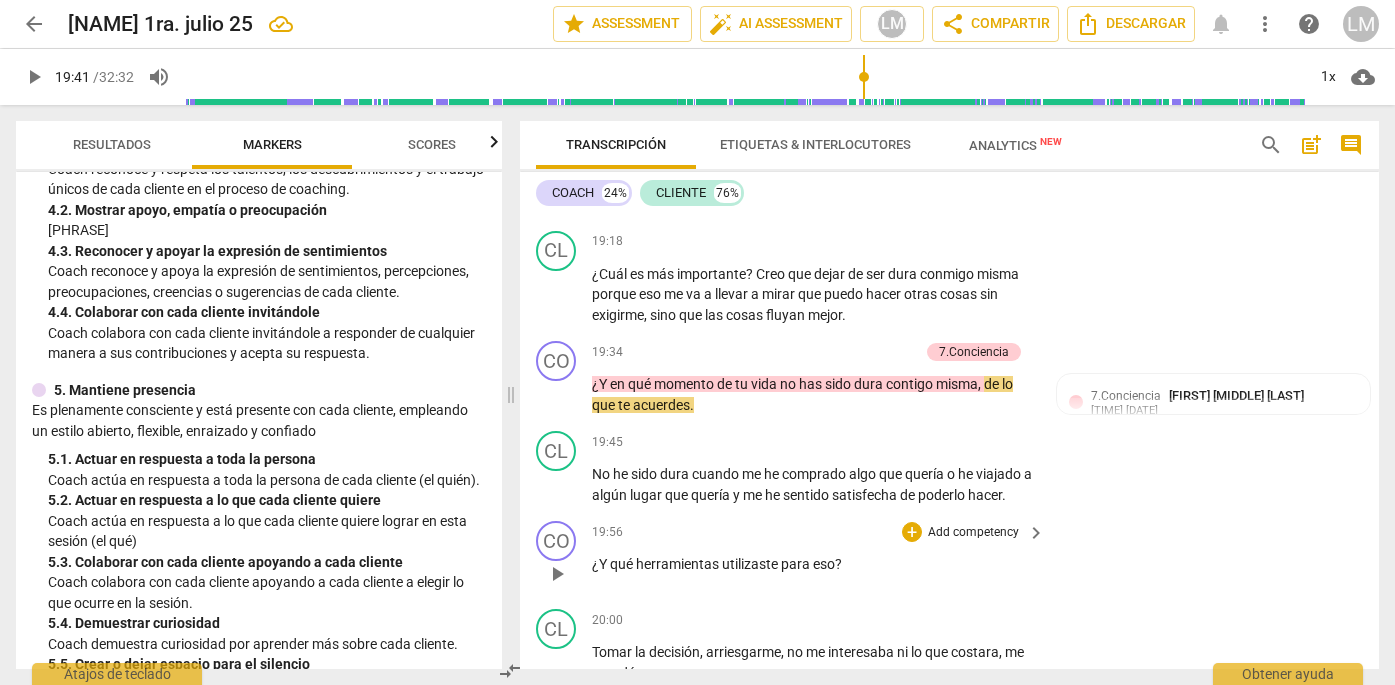 click on "Add competency" at bounding box center (973, 533) 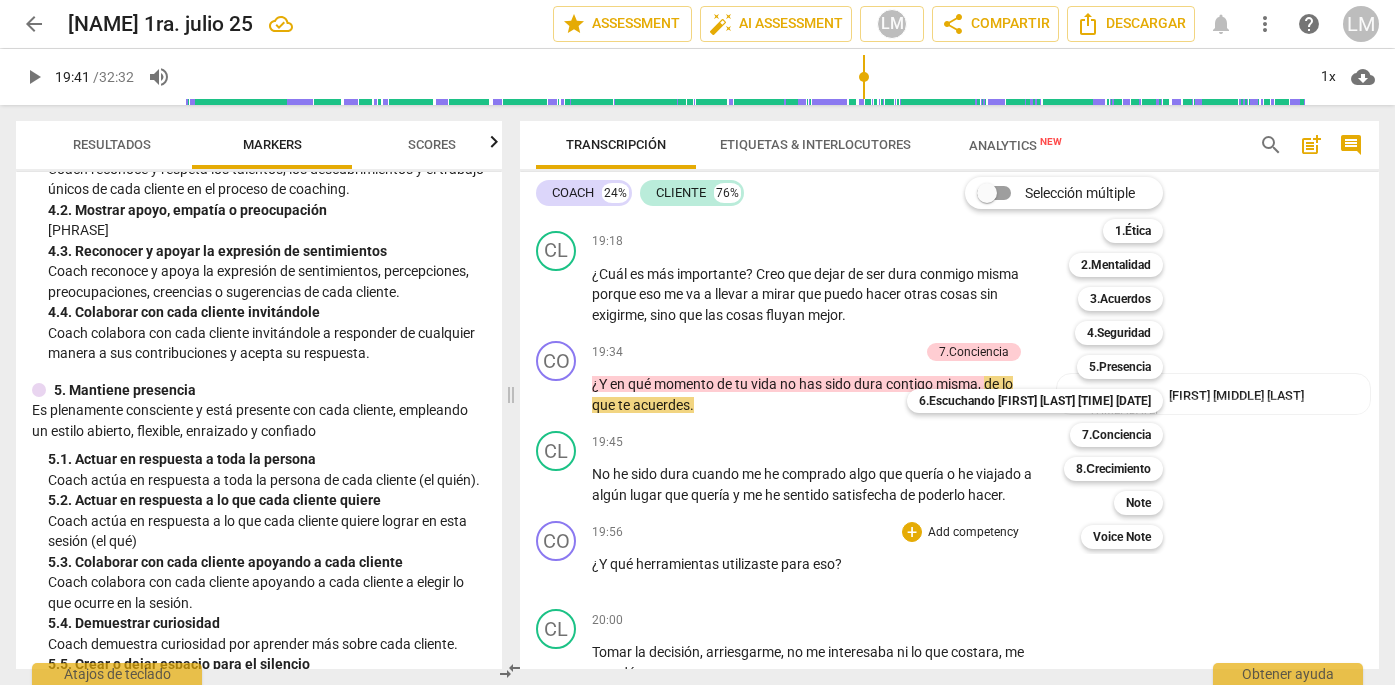 click at bounding box center [697, 342] 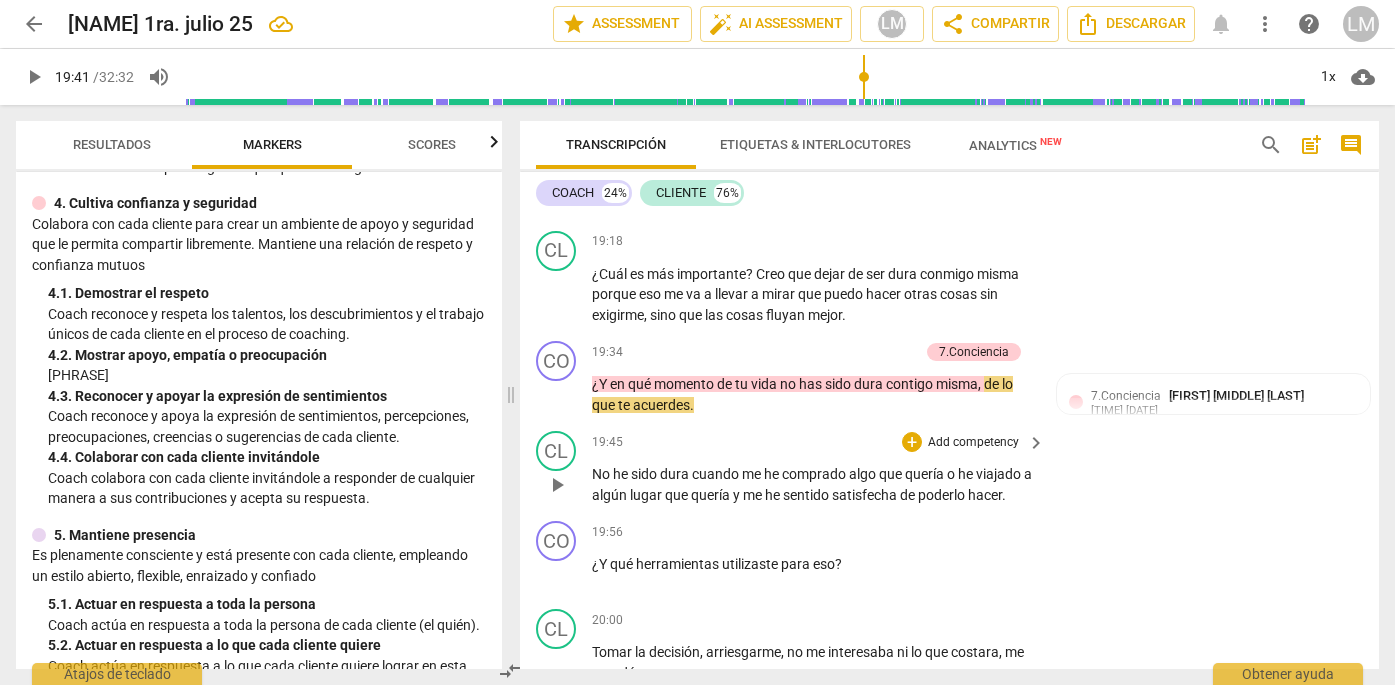 scroll, scrollTop: 544, scrollLeft: 0, axis: vertical 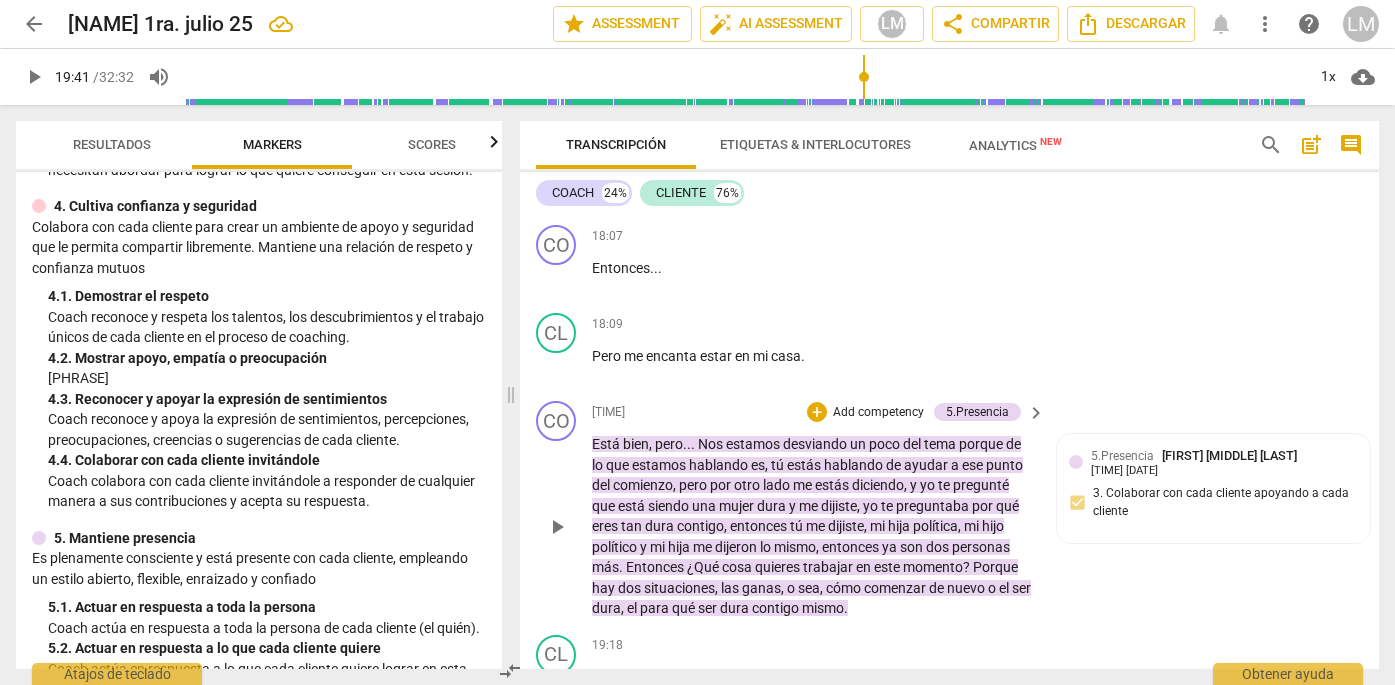 click on "Add competency" at bounding box center (878, 413) 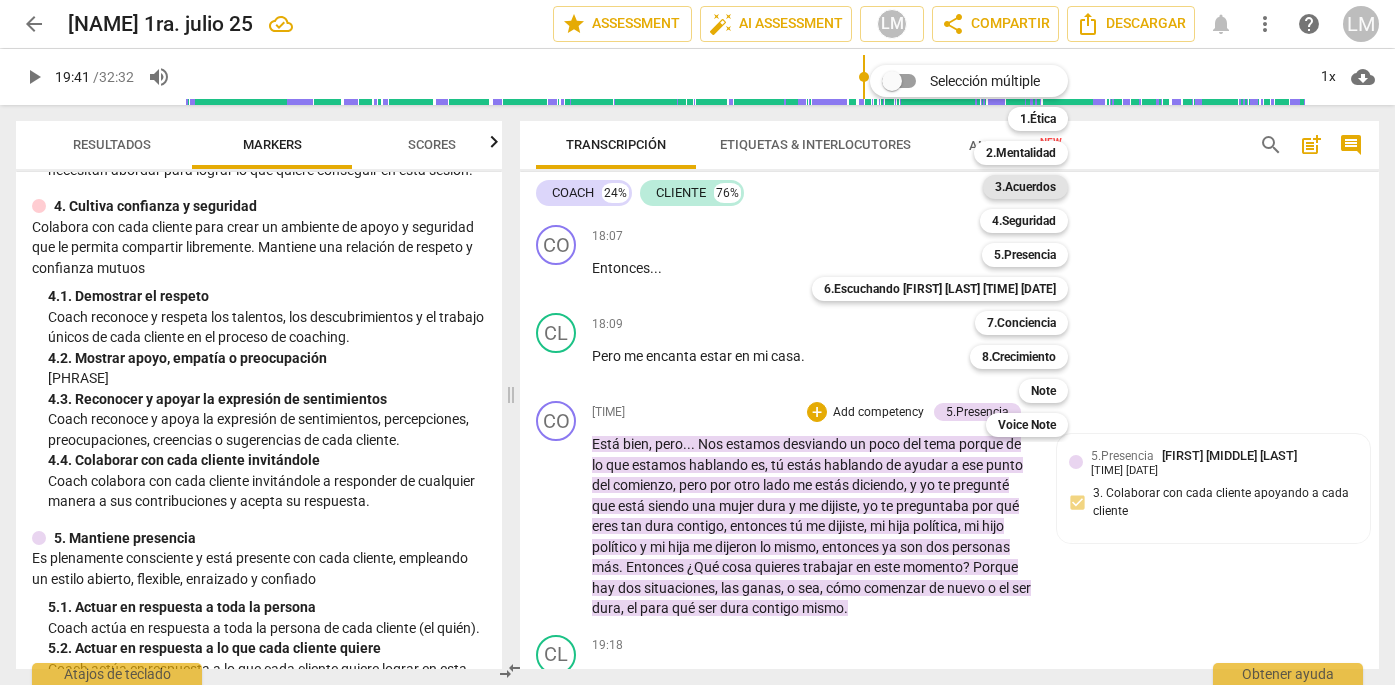 click on "3.Acuerdos" at bounding box center (1025, 187) 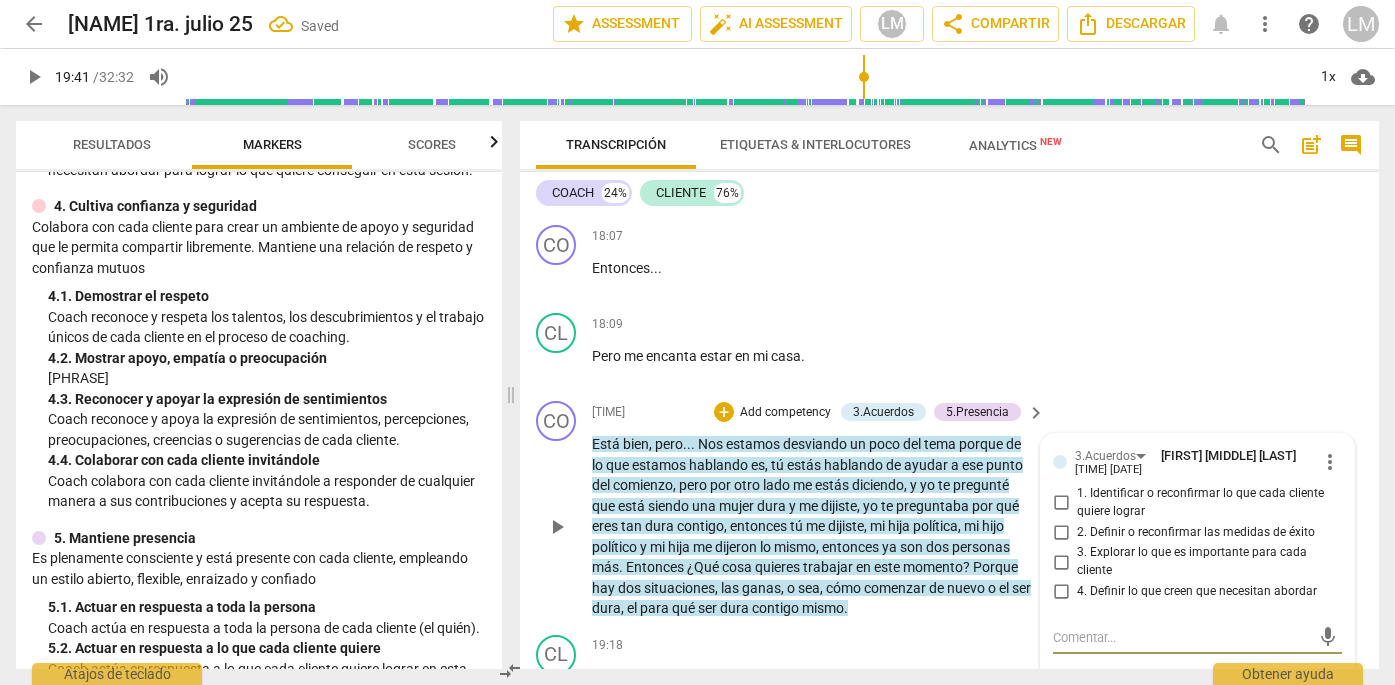 click on "1. Identificar o reconfirmar lo que cada cliente quiere lograr" at bounding box center (1061, 503) 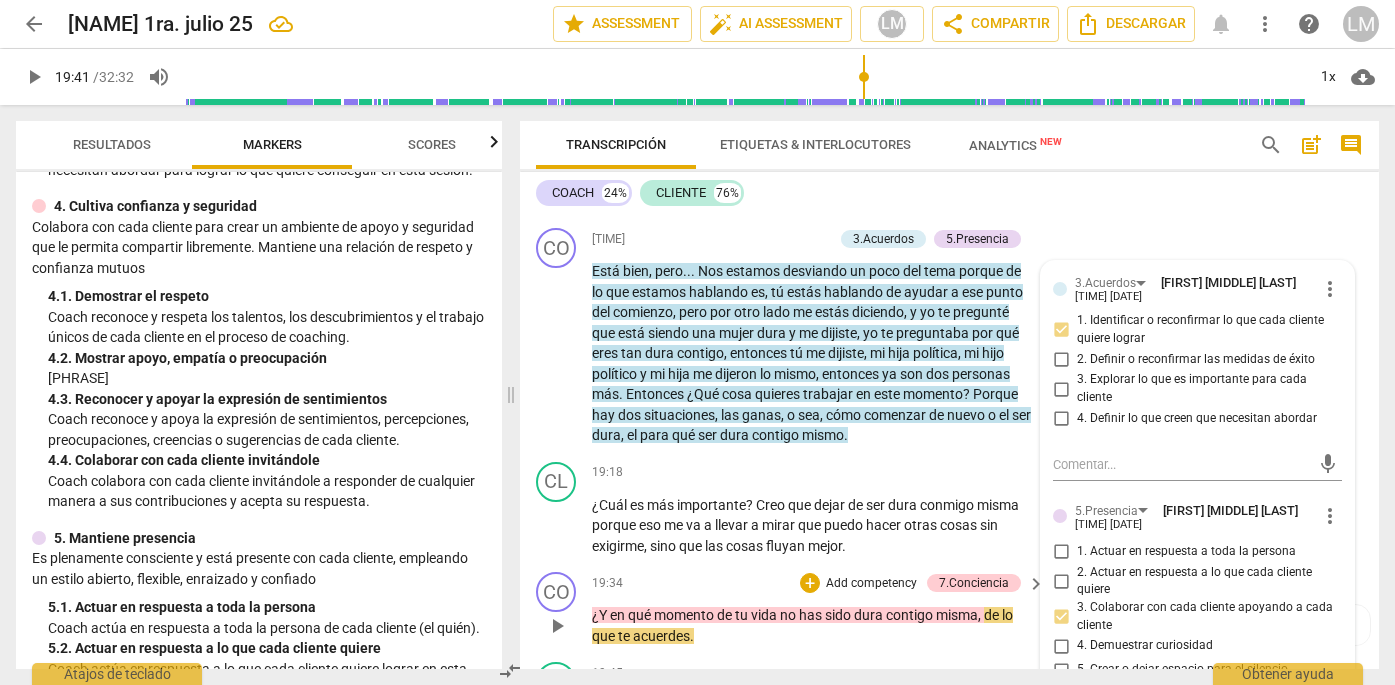 scroll, scrollTop: 6323, scrollLeft: 0, axis: vertical 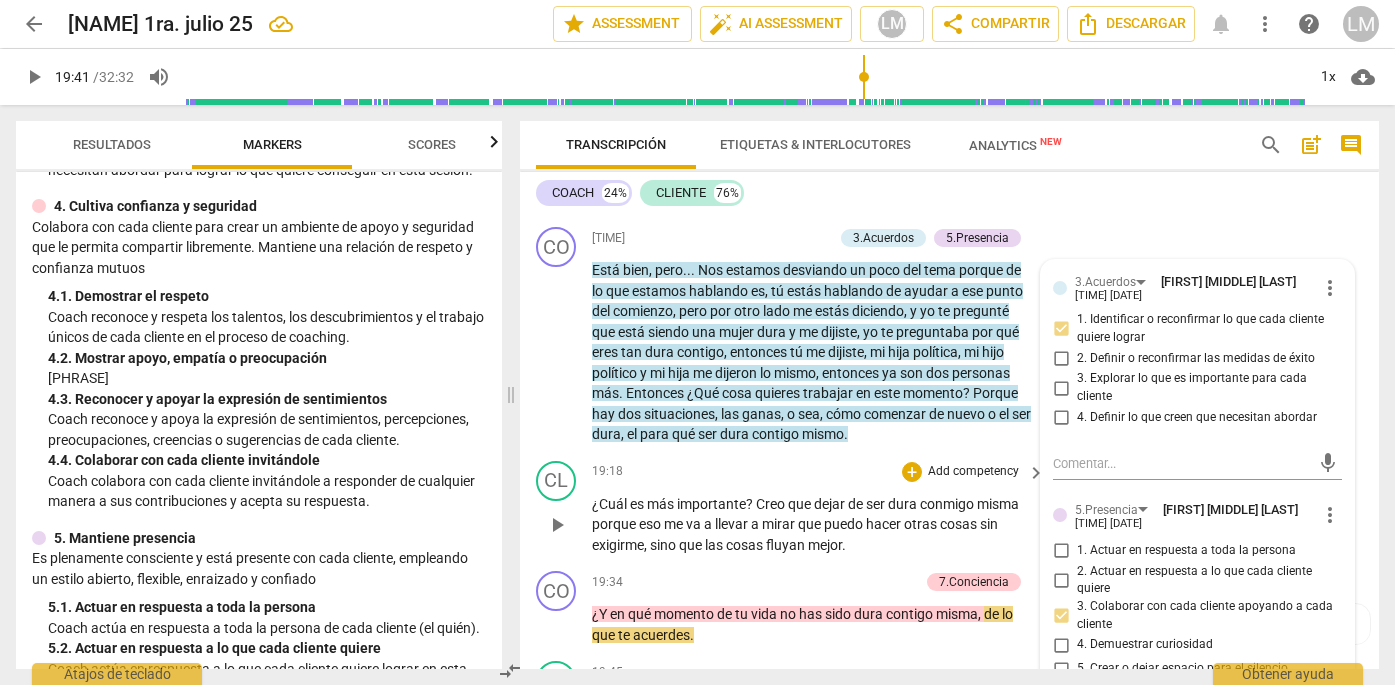 click on "Add competency" at bounding box center [973, 472] 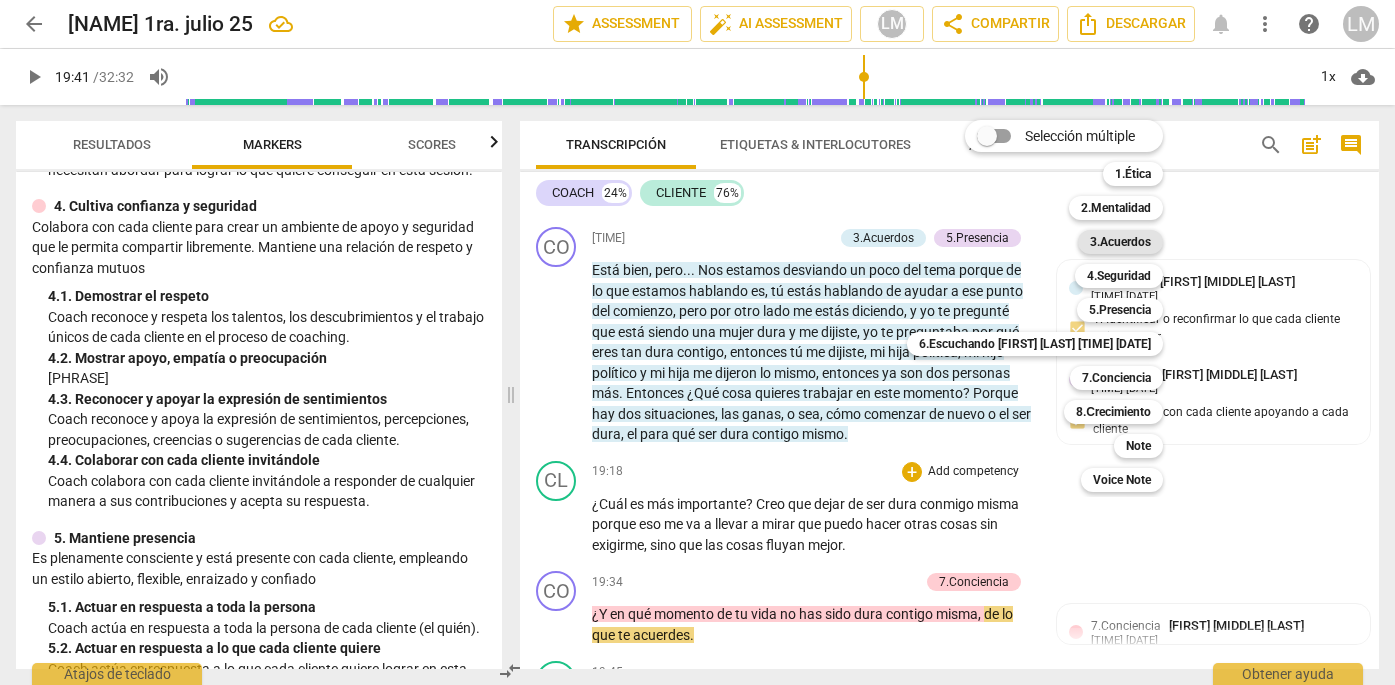click on "3.Acuerdos" at bounding box center (1120, 242) 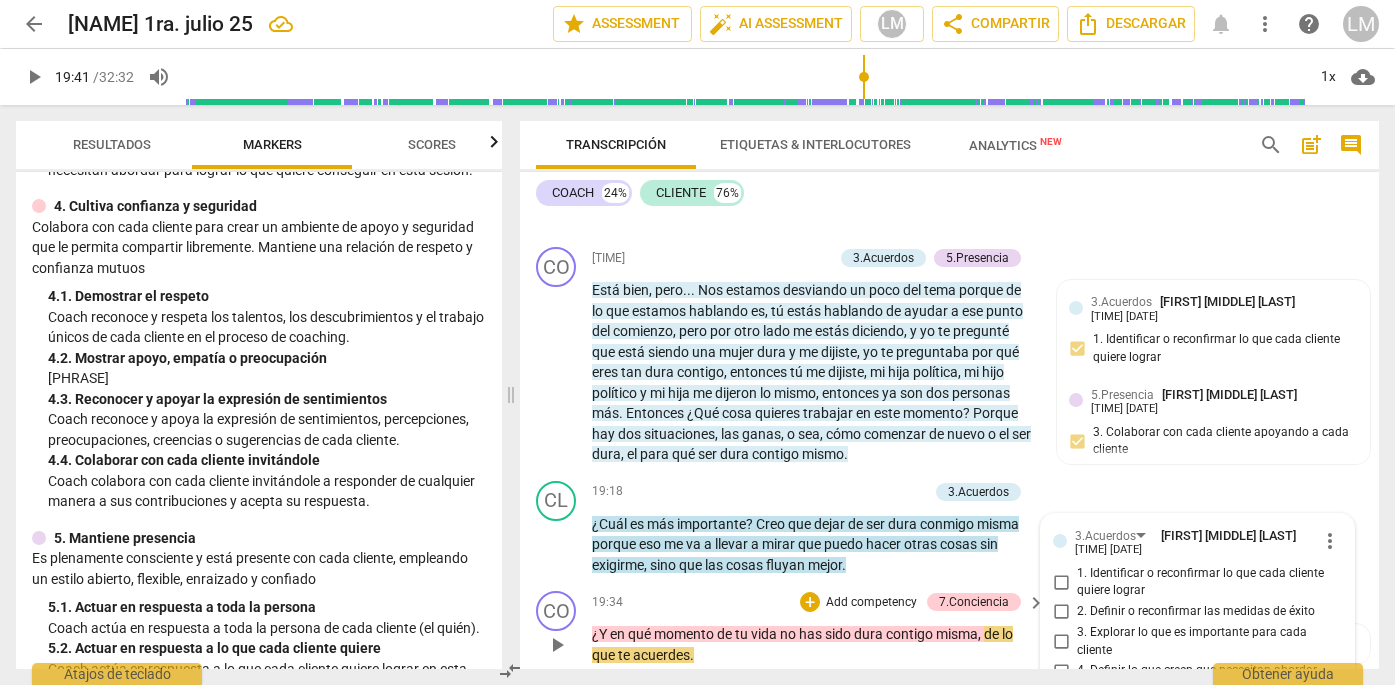 scroll, scrollTop: 6294, scrollLeft: 0, axis: vertical 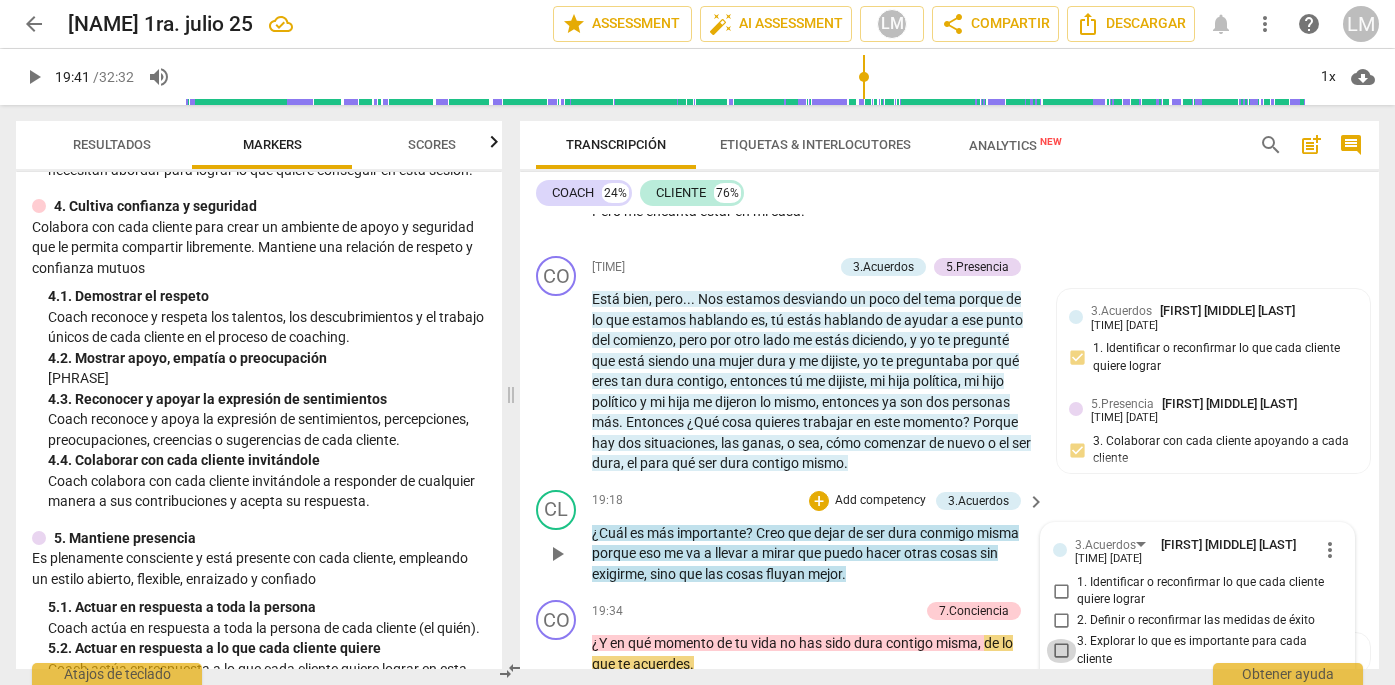 click on "3. Explorar lo que es importante para cada cliente" at bounding box center (1061, 651) 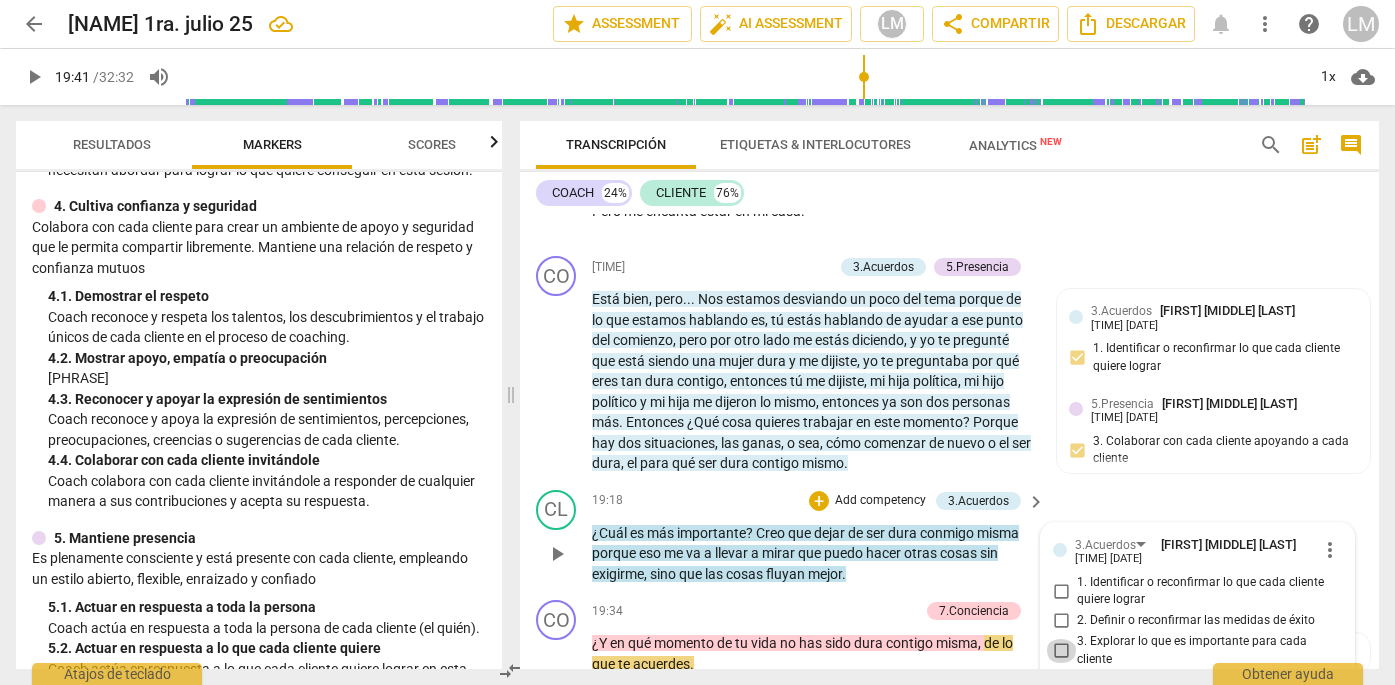 checkbox on "true" 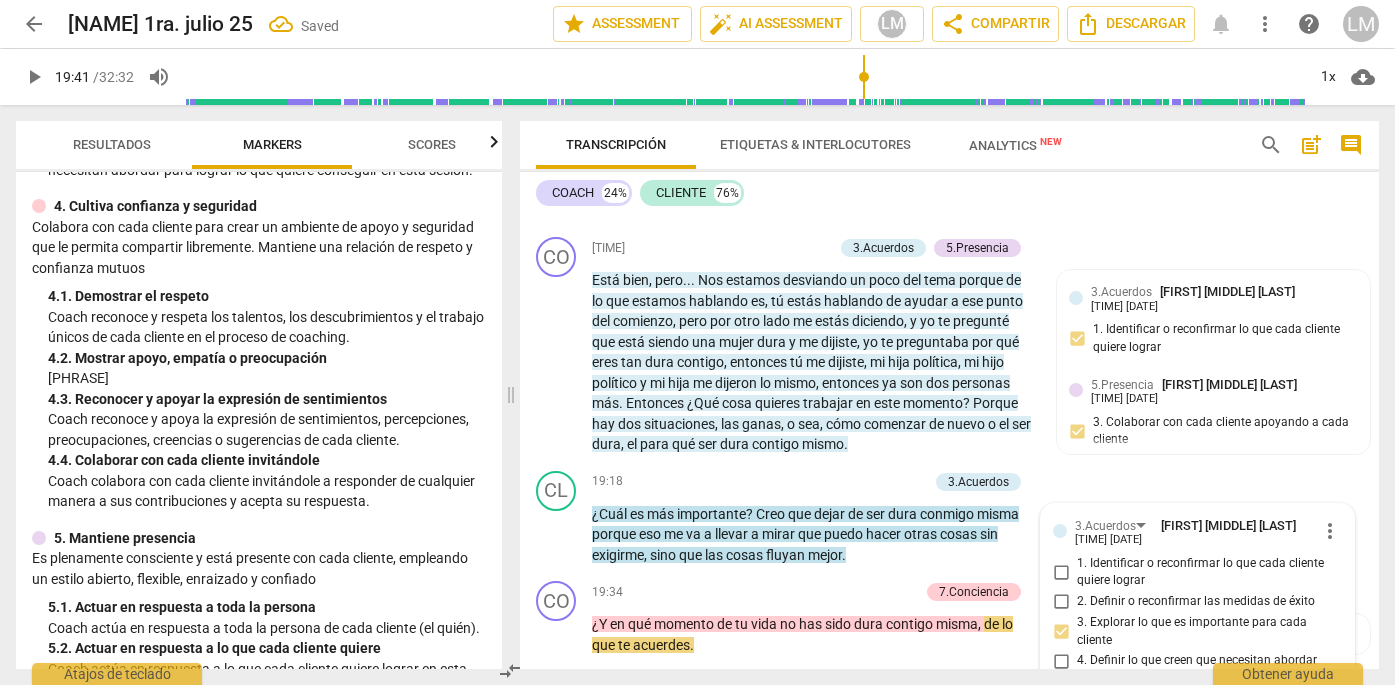 scroll, scrollTop: 6332, scrollLeft: 0, axis: vertical 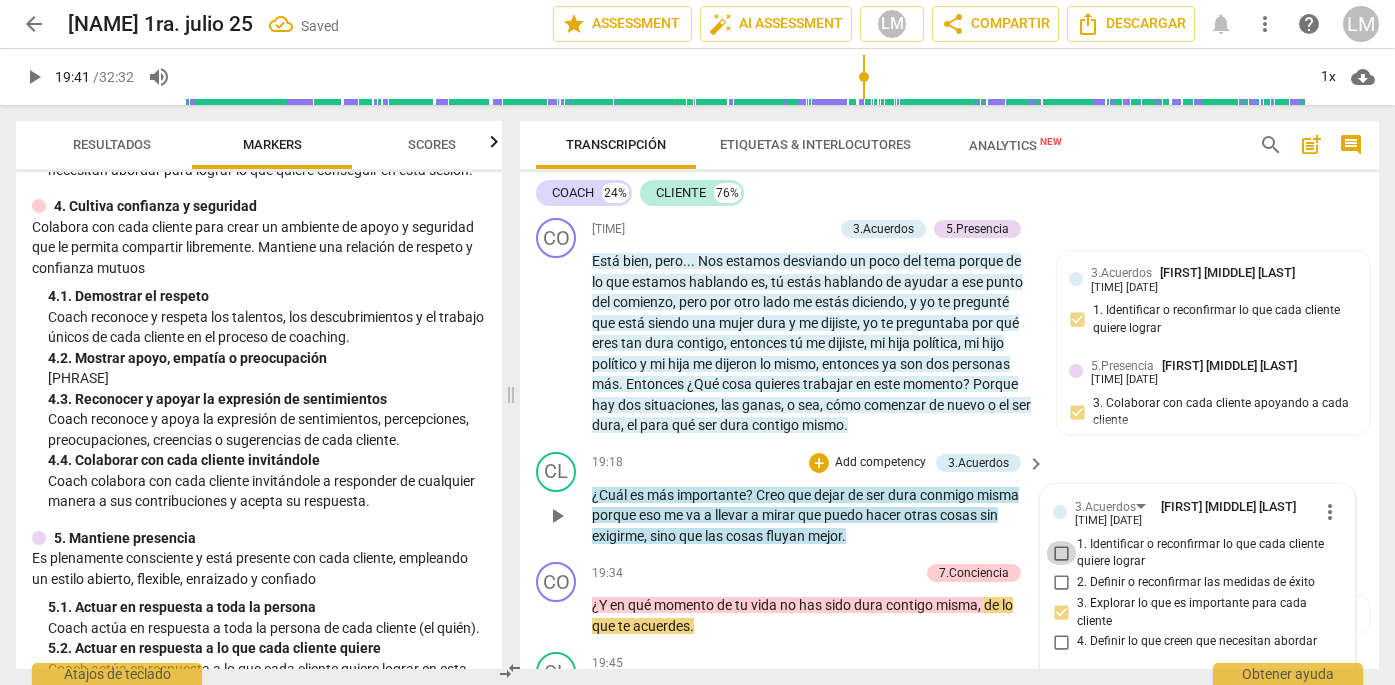 click on "1. Identificar o reconfirmar lo que cada cliente quiere lograr" at bounding box center (1061, 553) 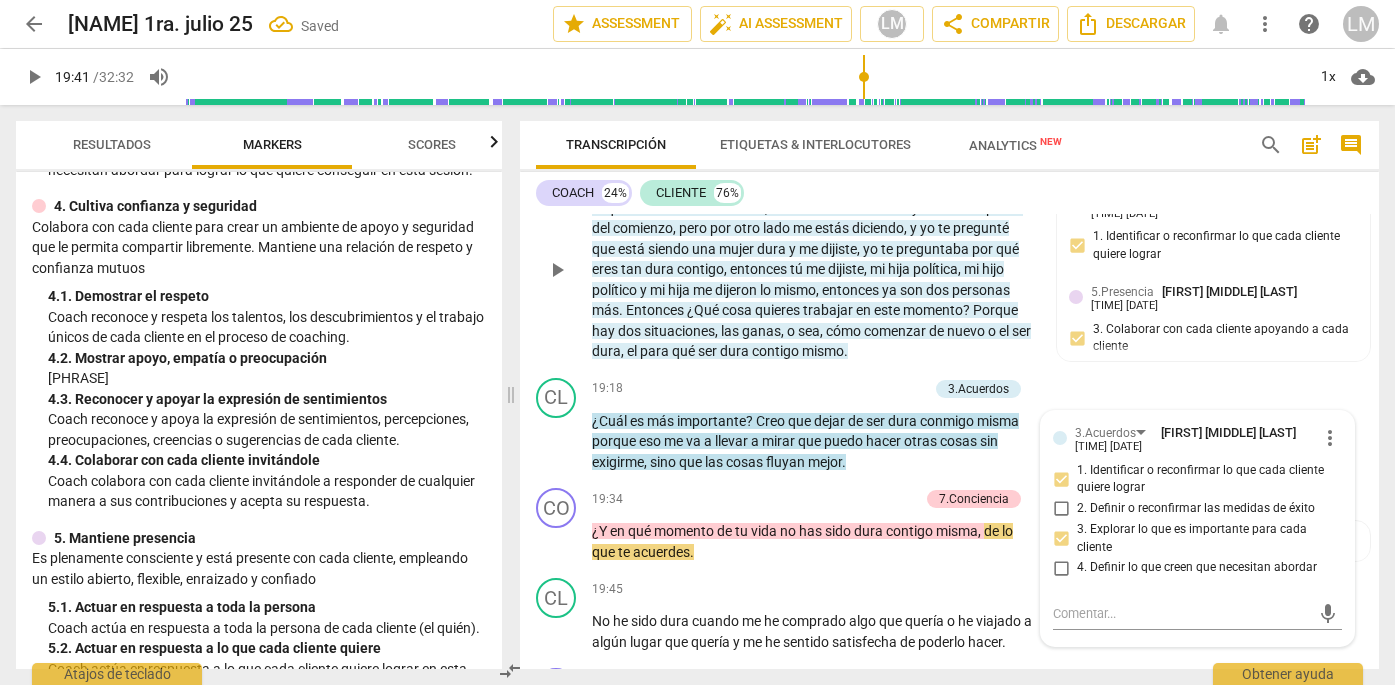 scroll, scrollTop: 6408, scrollLeft: 0, axis: vertical 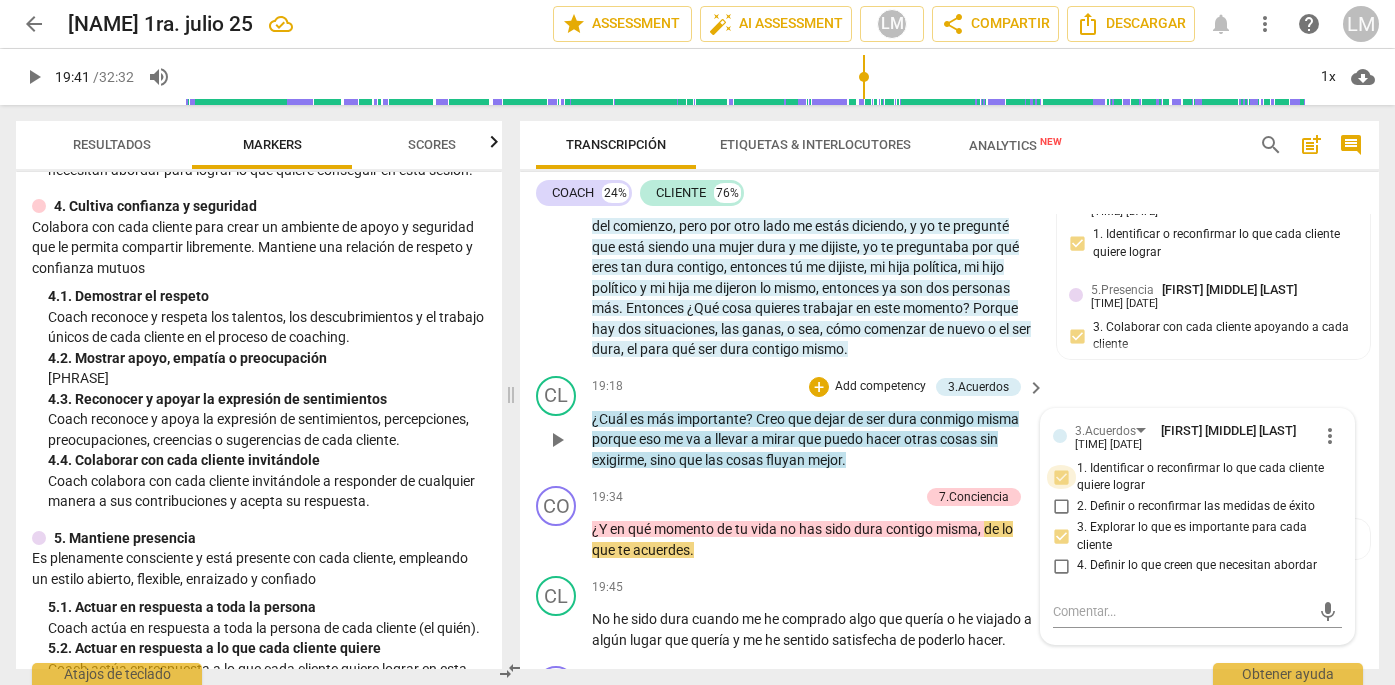 click on "1. Identificar o reconfirmar lo que cada cliente quiere lograr" at bounding box center [1061, 477] 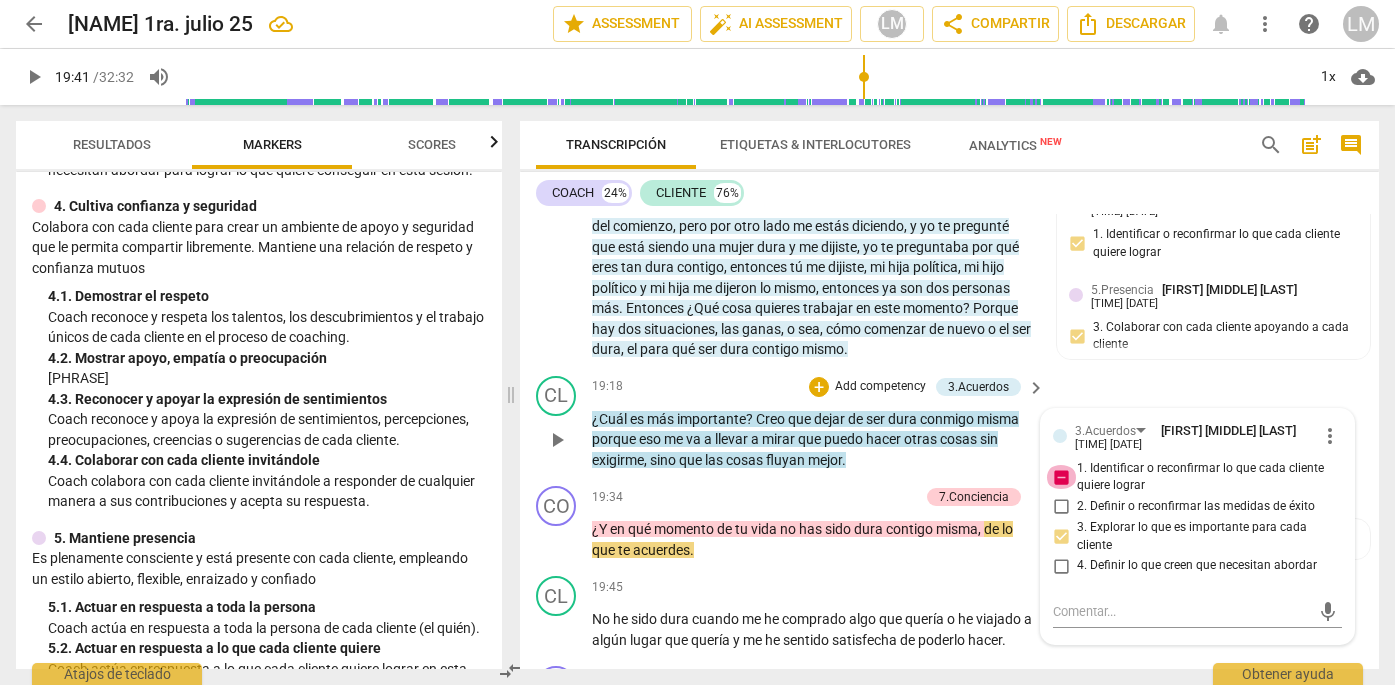 click on "1. Identificar o reconfirmar lo que cada cliente quiere lograr" at bounding box center [1061, 477] 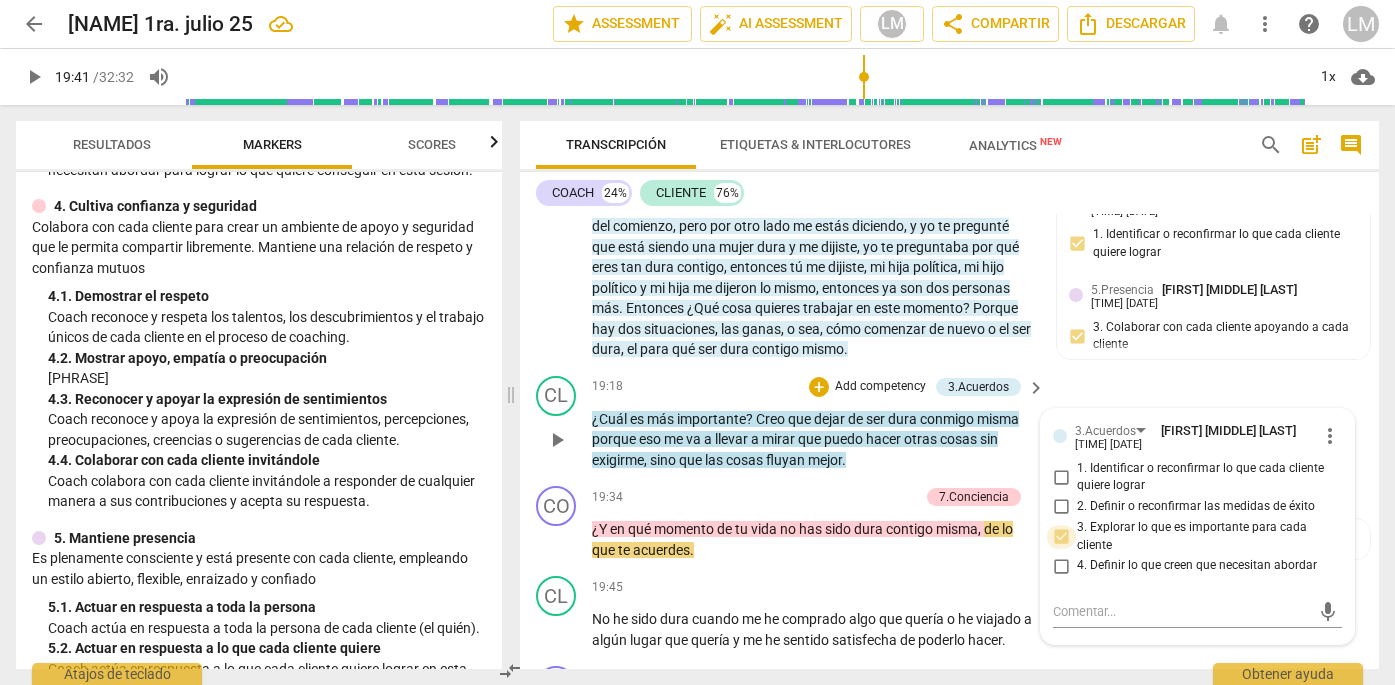 click on "3. Explorar lo que es importante para cada cliente" at bounding box center [1061, 537] 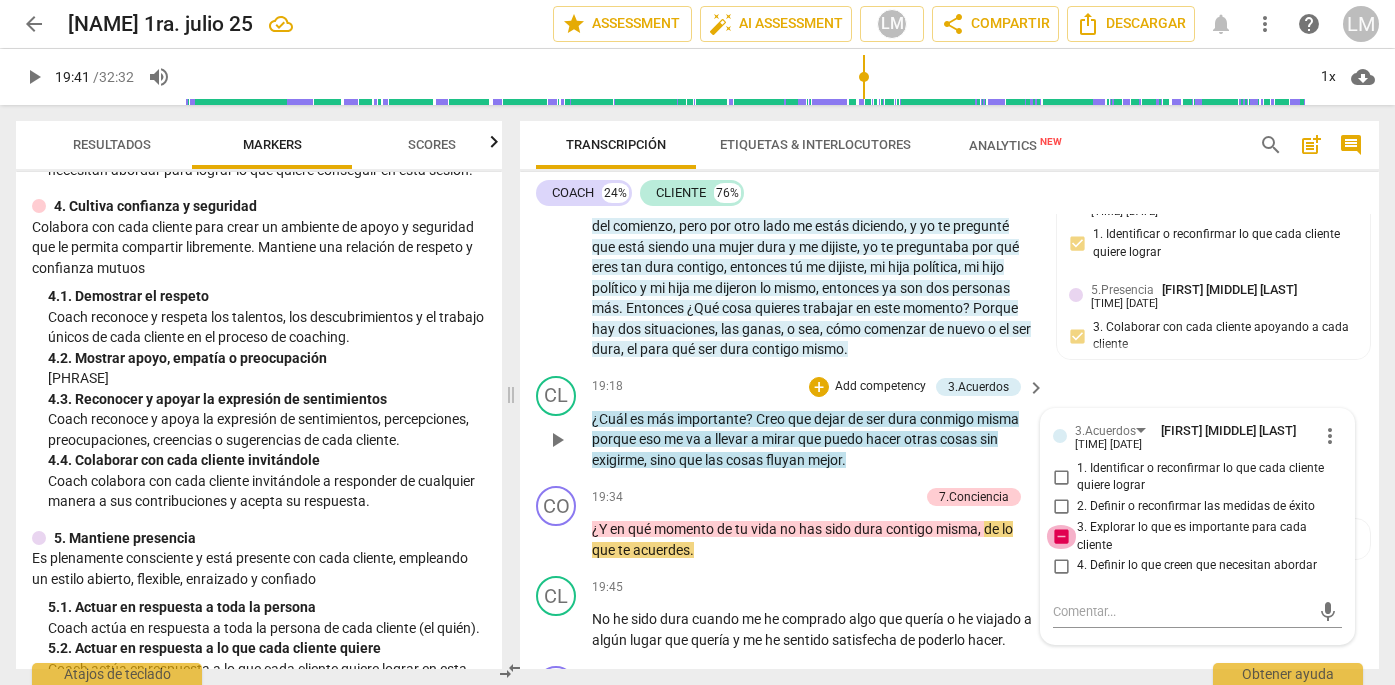 click on "3. Explorar lo que es importante para cada cliente" at bounding box center (1061, 537) 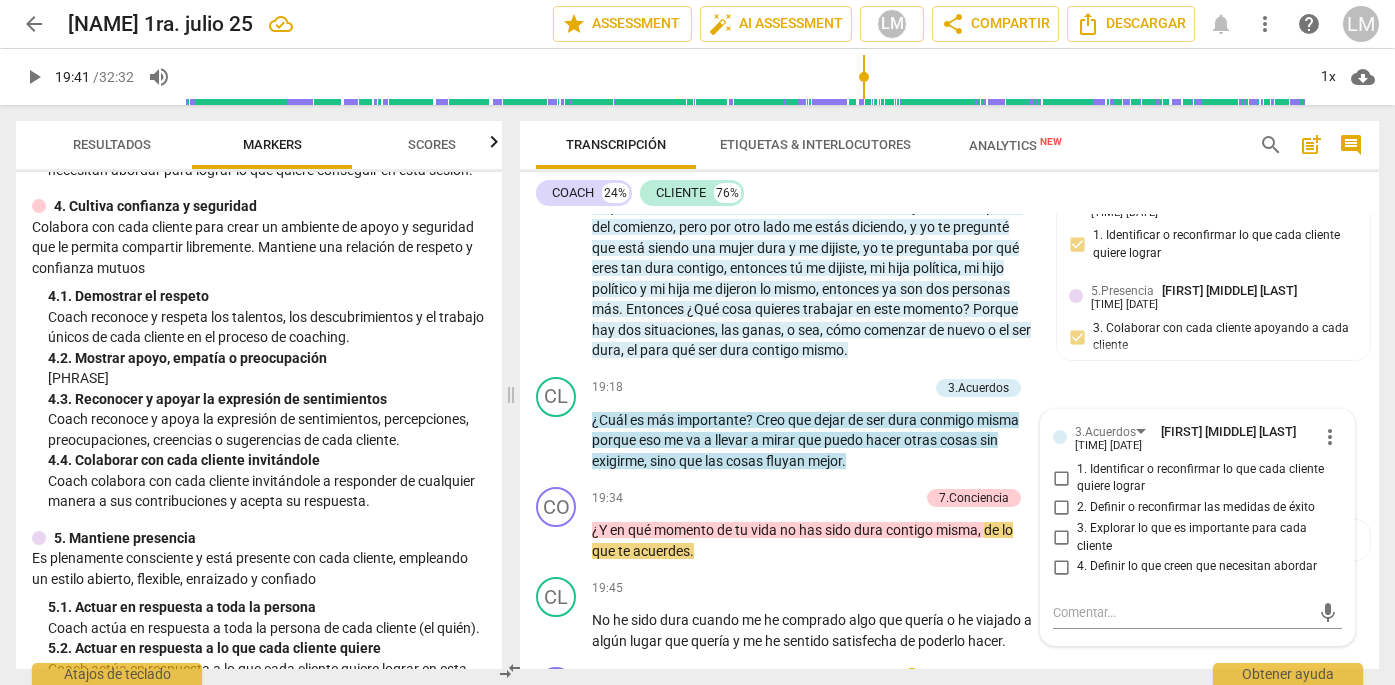 scroll, scrollTop: 6406, scrollLeft: 0, axis: vertical 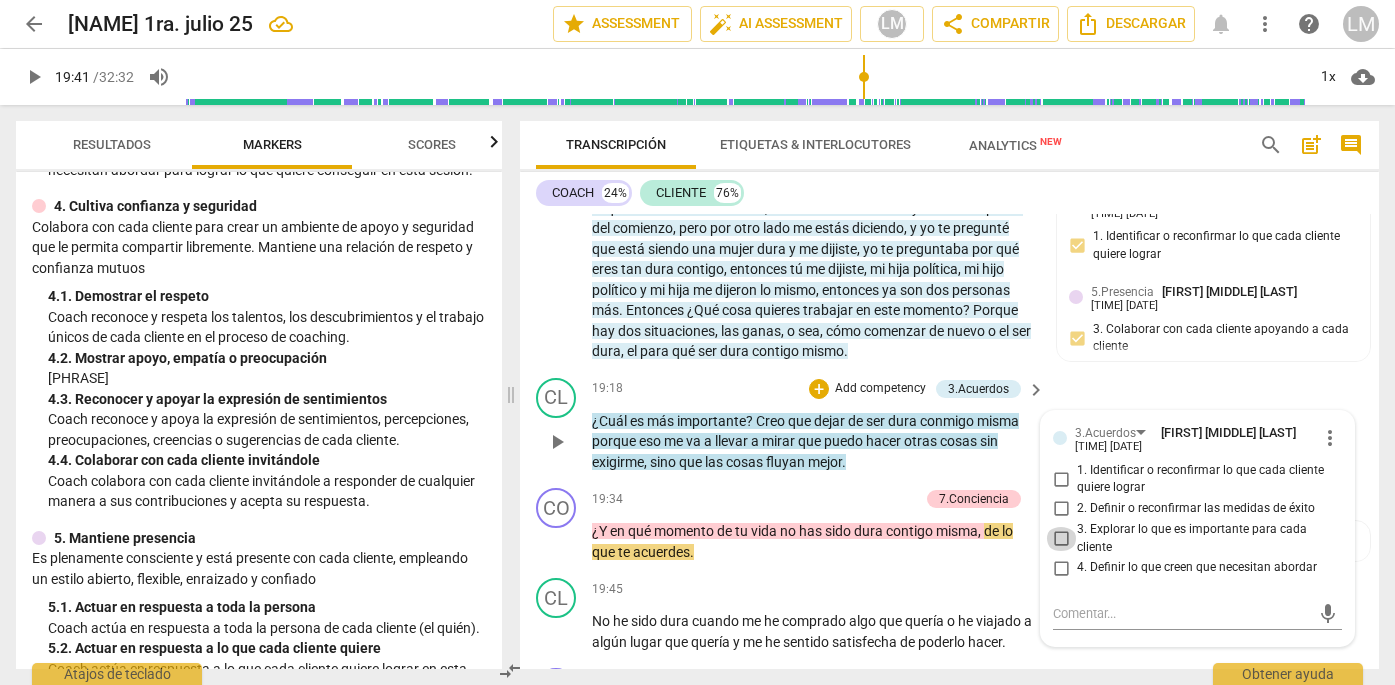 click on "3. Explorar lo que es importante para cada cliente" at bounding box center [1061, 539] 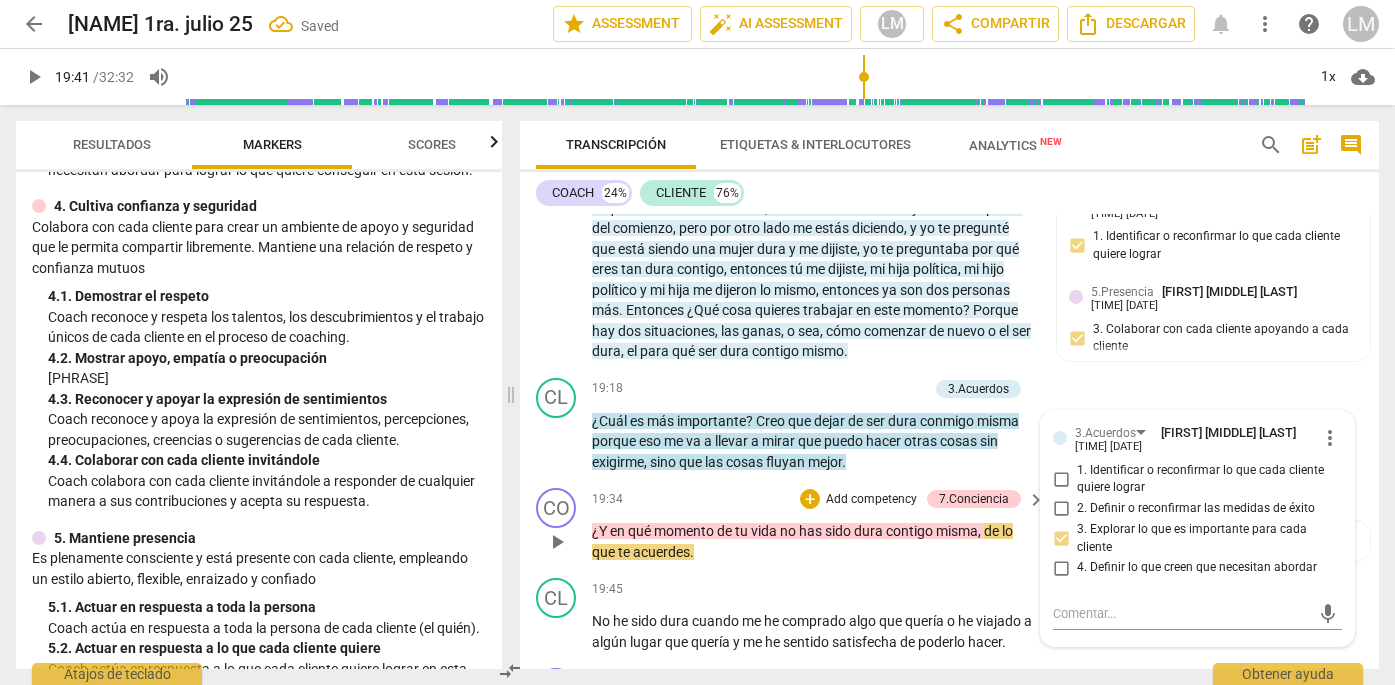 click on "Add competency" at bounding box center [871, 500] 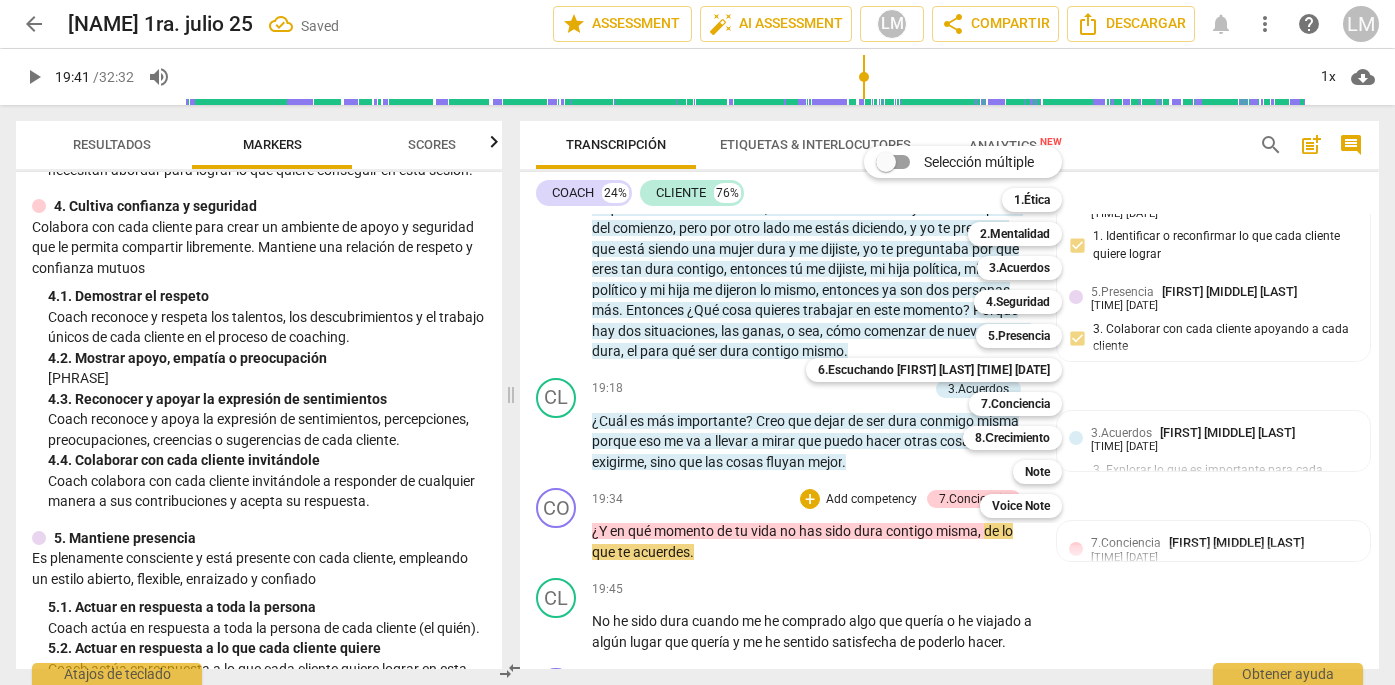 click on "6.Escuchando 6" at bounding box center [945, 370] 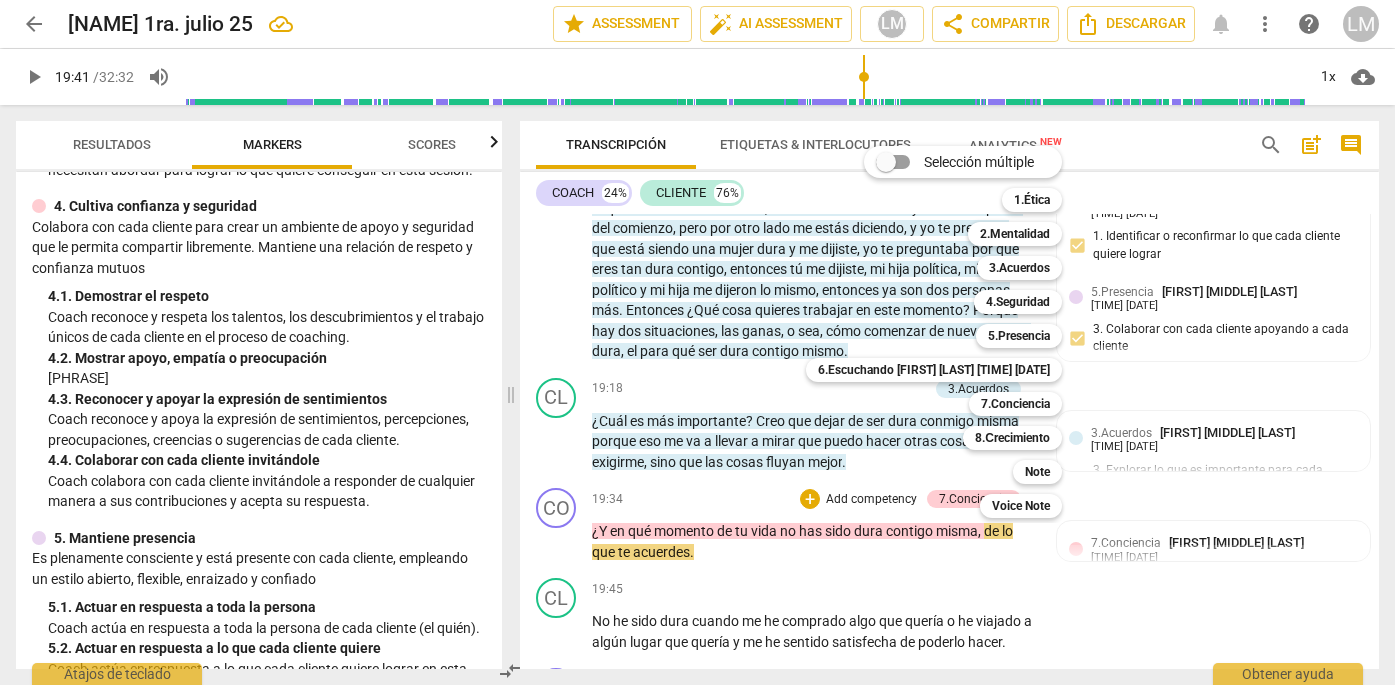 click at bounding box center (697, 342) 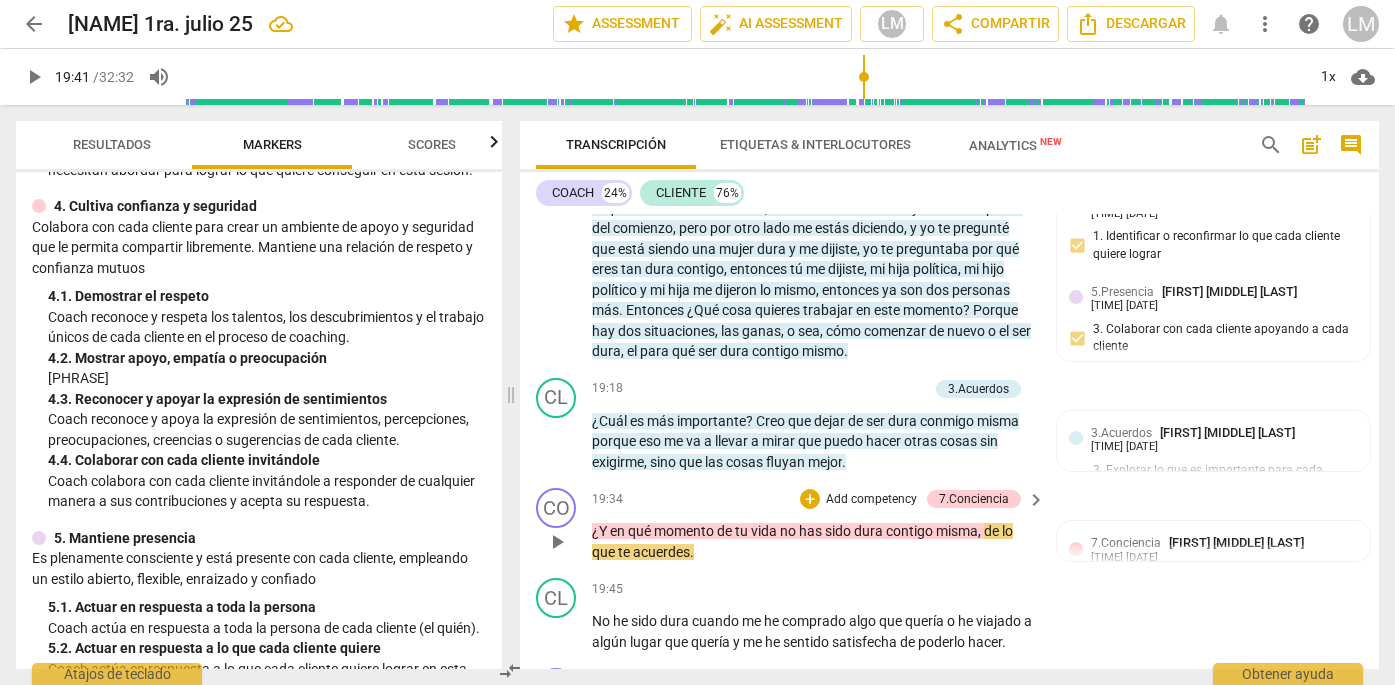 click on "Add competency" at bounding box center (871, 500) 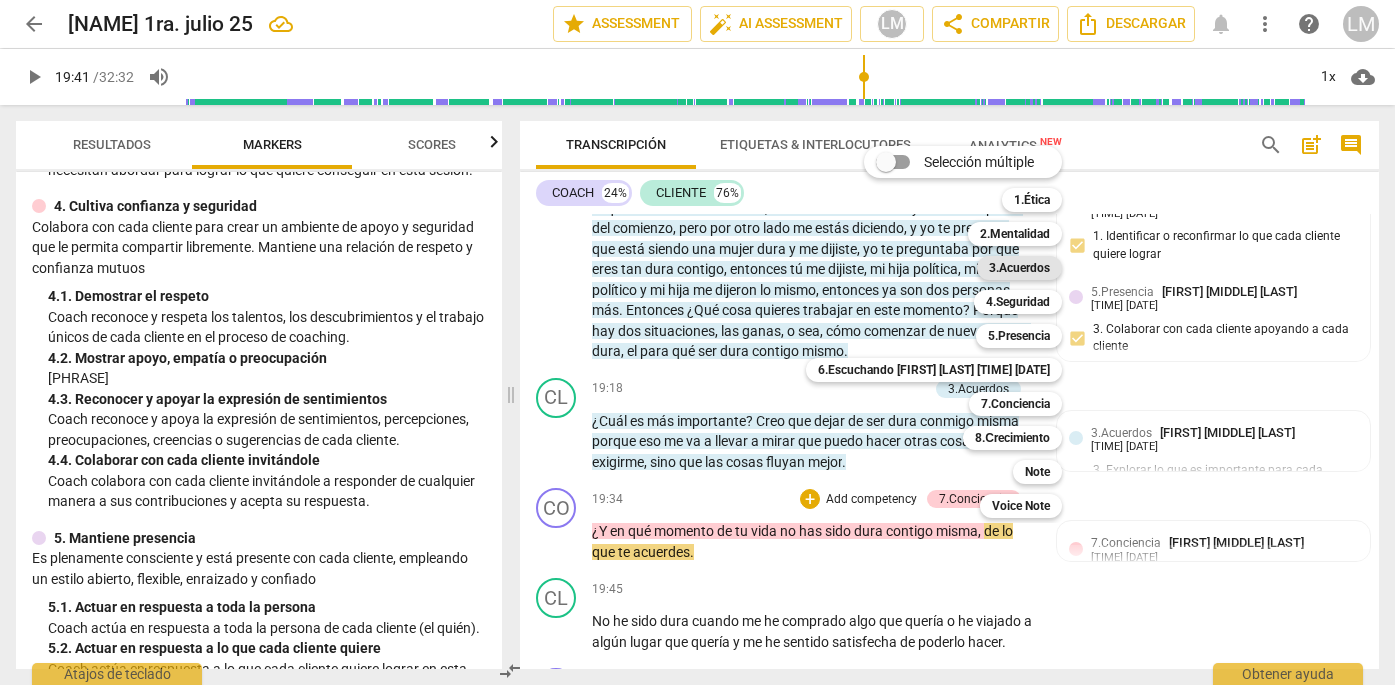 click on "3.Acuerdos" at bounding box center [1019, 268] 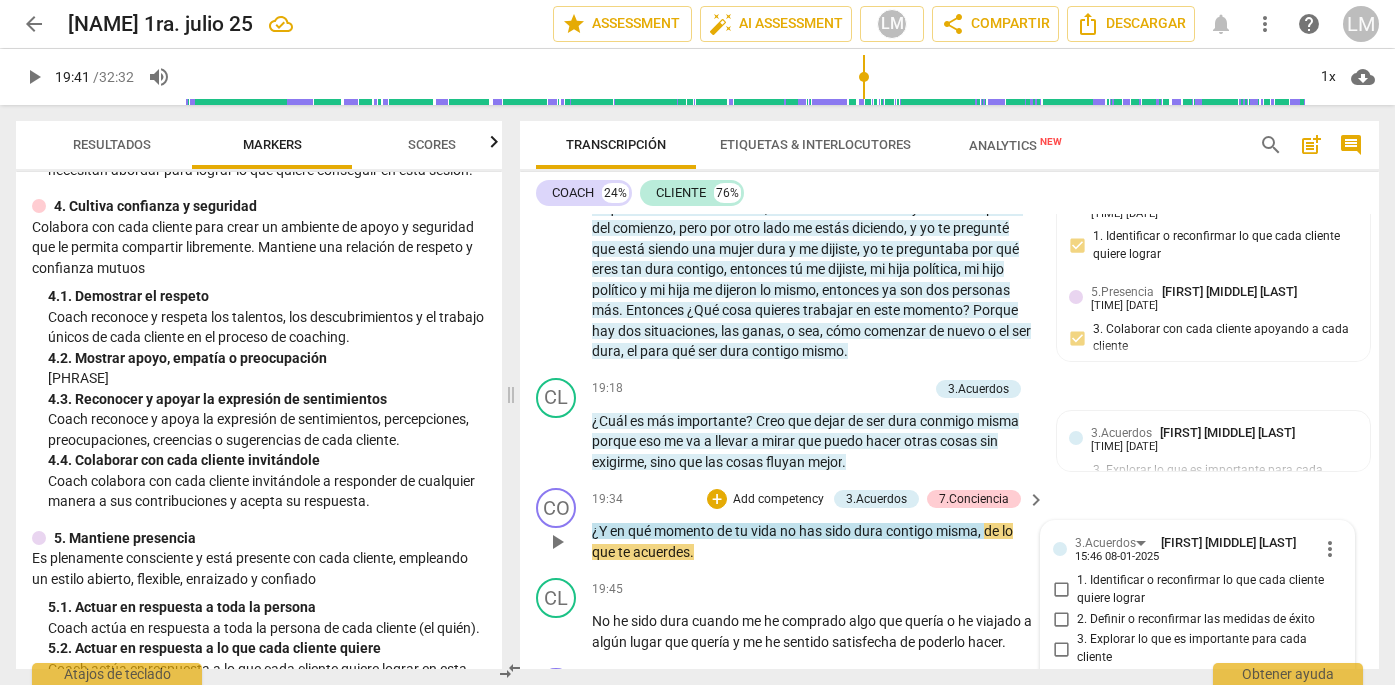 click on "3. Explorar lo que es importante para cada cliente" at bounding box center (1061, 649) 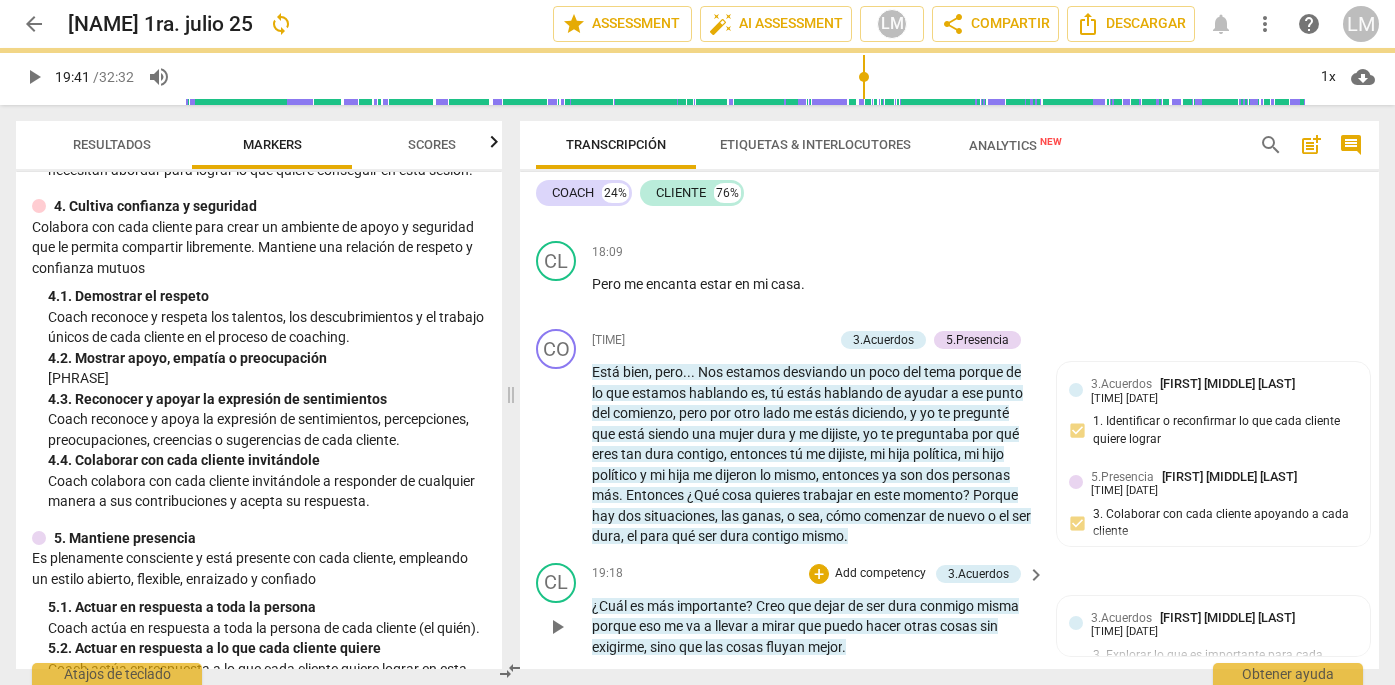 scroll, scrollTop: 6187, scrollLeft: 0, axis: vertical 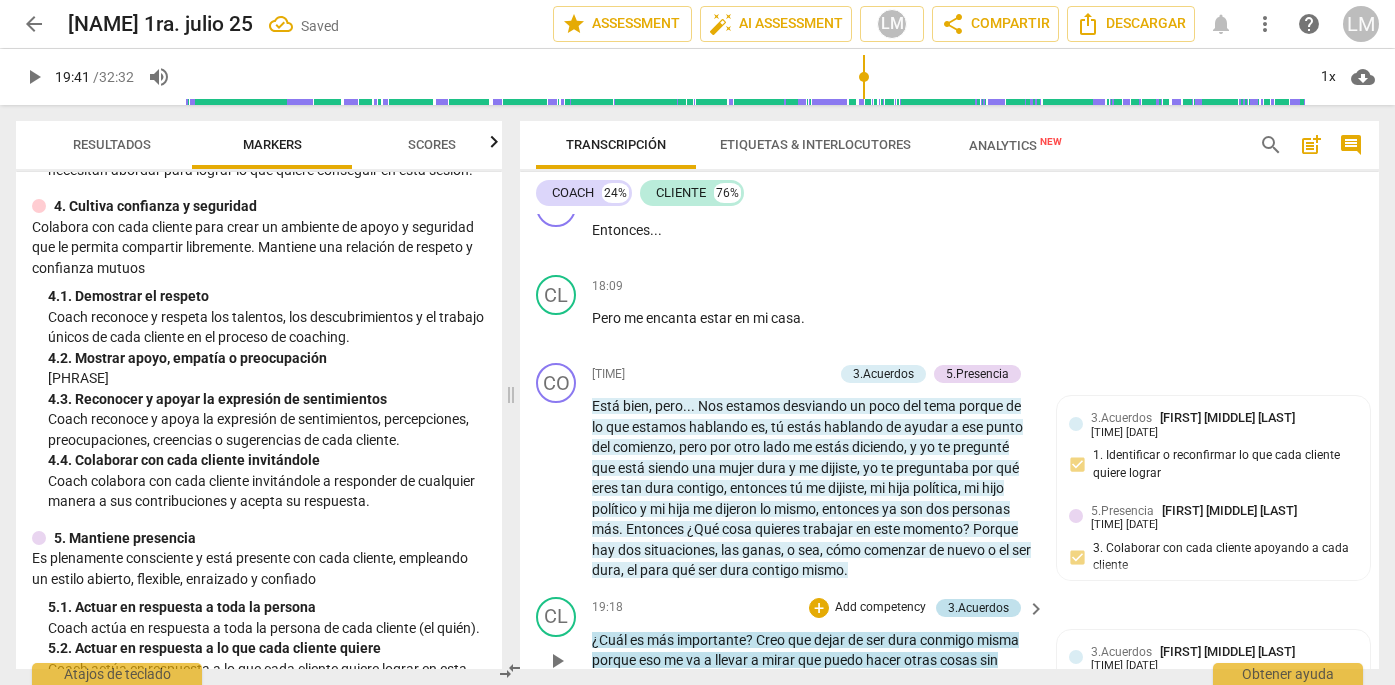 click on "3.Acuerdos" at bounding box center [978, 608] 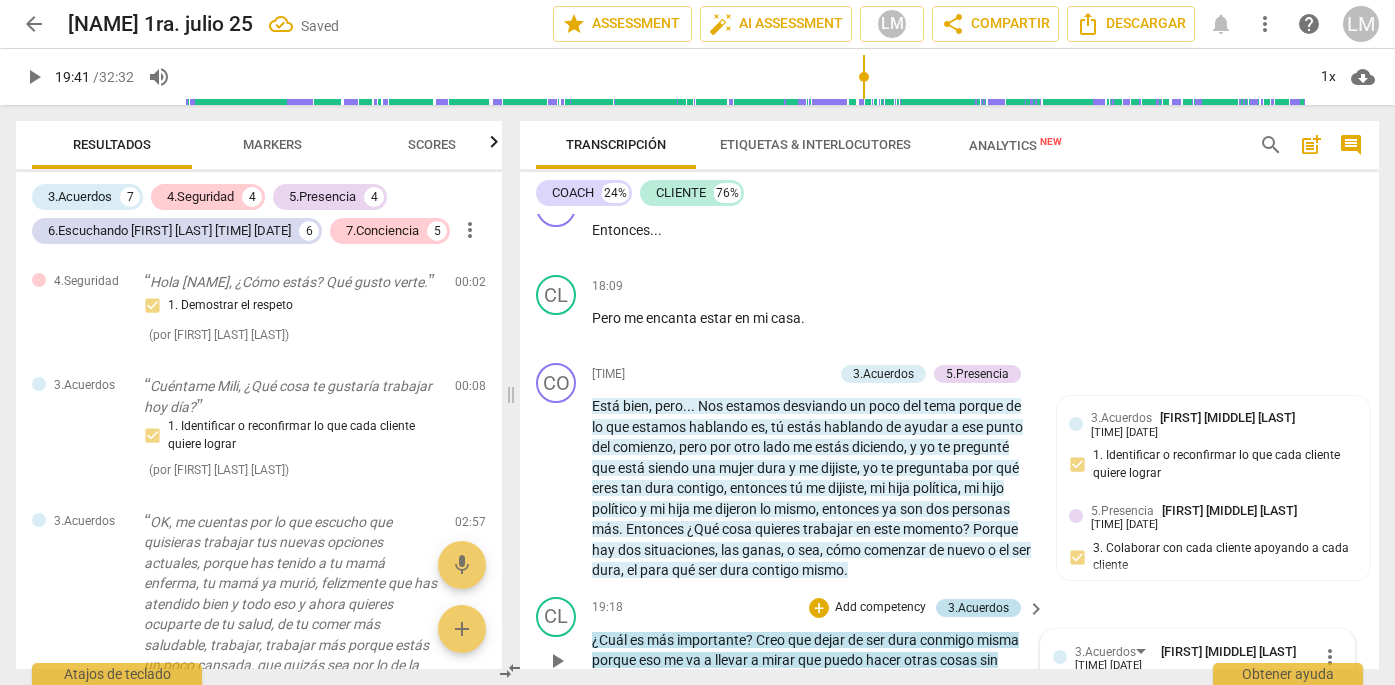 scroll, scrollTop: 6189, scrollLeft: 0, axis: vertical 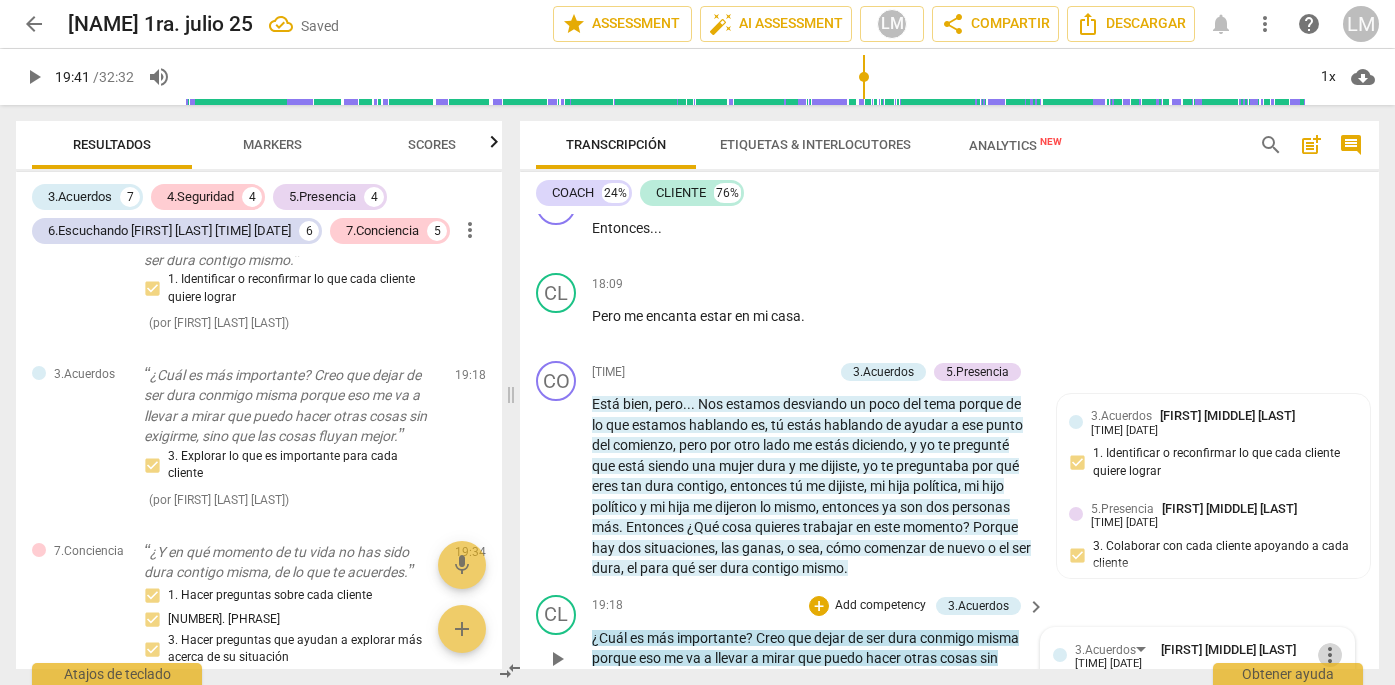 click on "more_vert" at bounding box center (1330, 655) 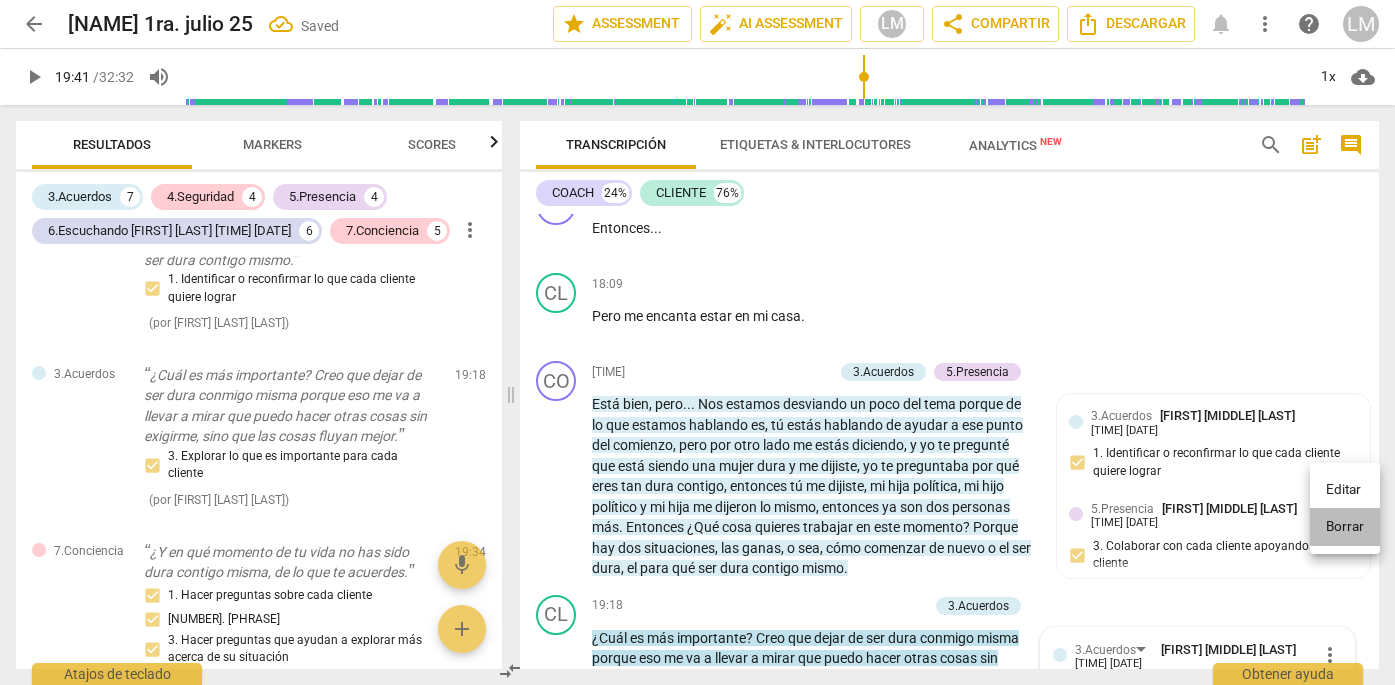 click on "Borrar" at bounding box center [1345, 527] 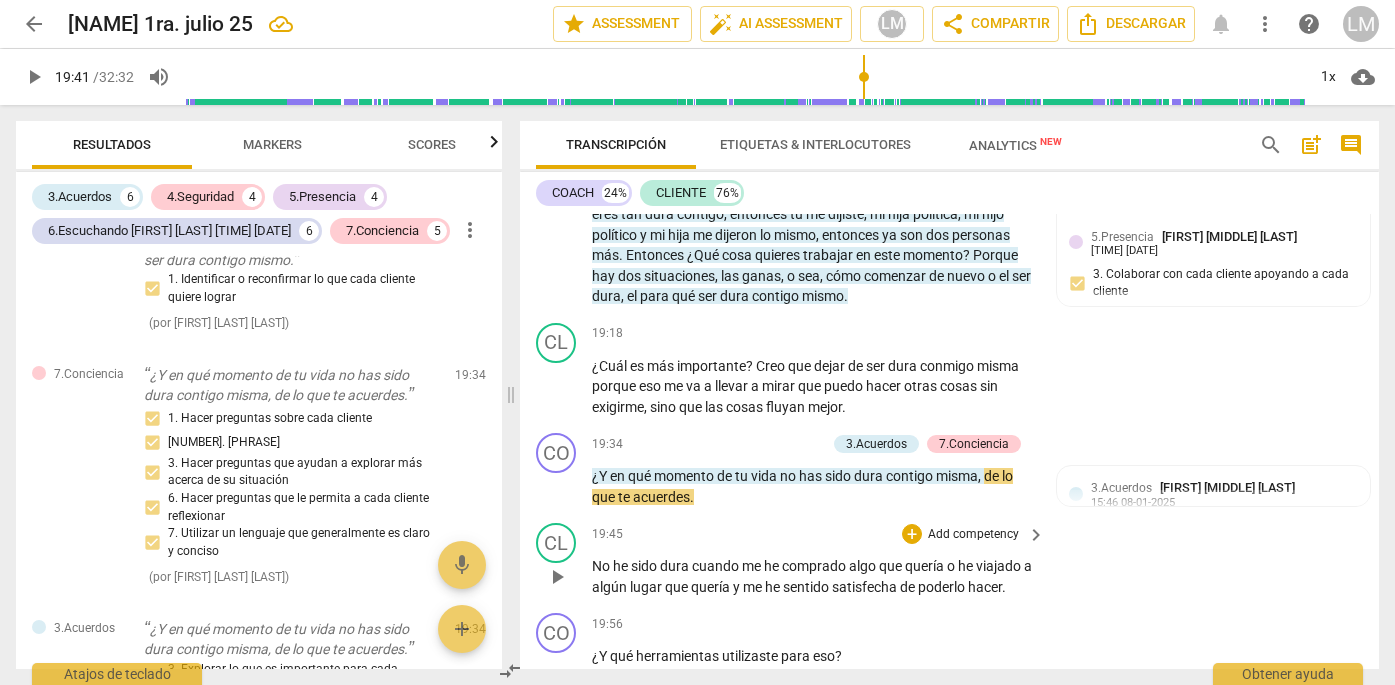scroll, scrollTop: 6473, scrollLeft: 0, axis: vertical 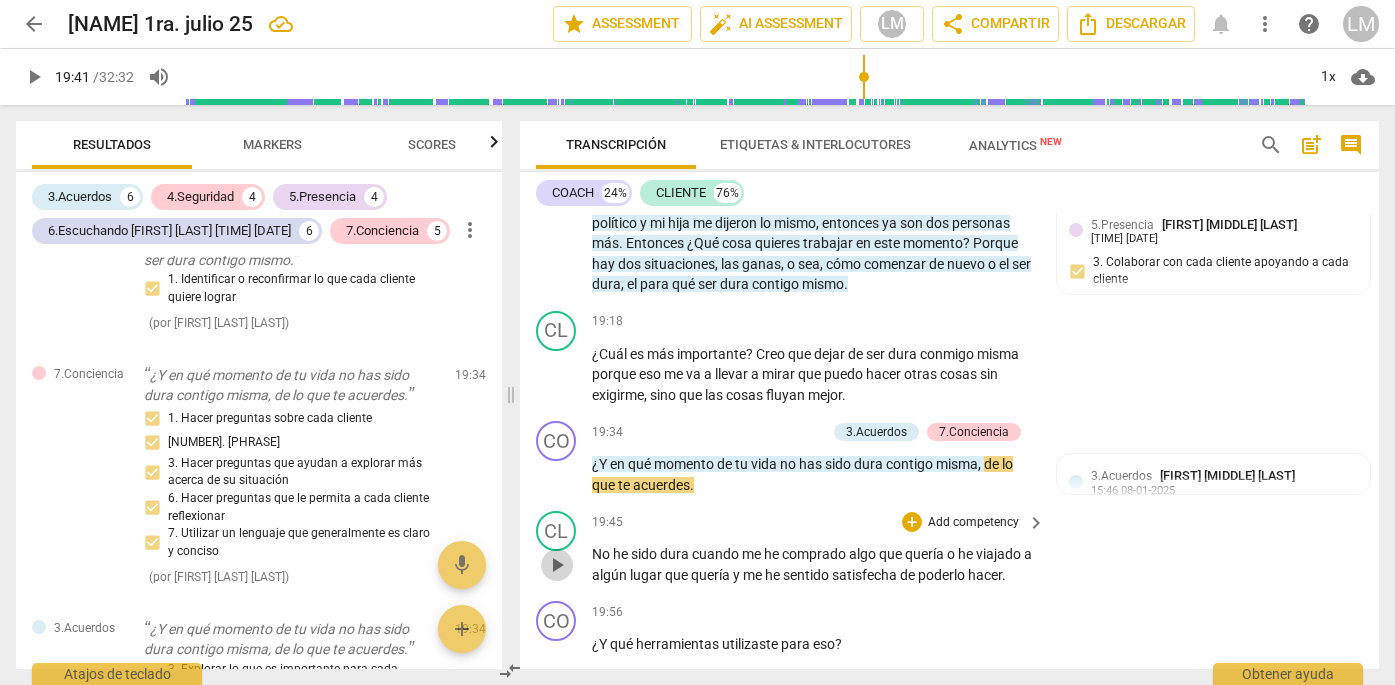 click on "play_arrow" at bounding box center (557, 565) 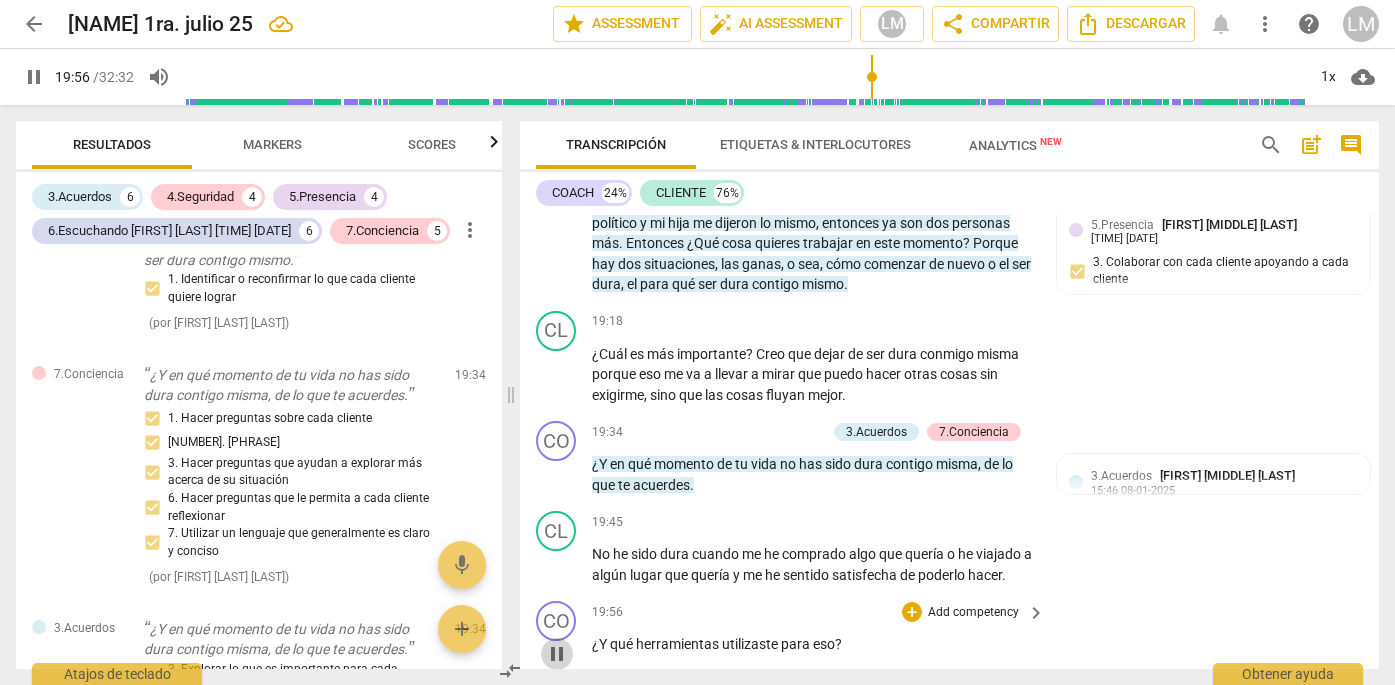 click on "pause" at bounding box center (557, 654) 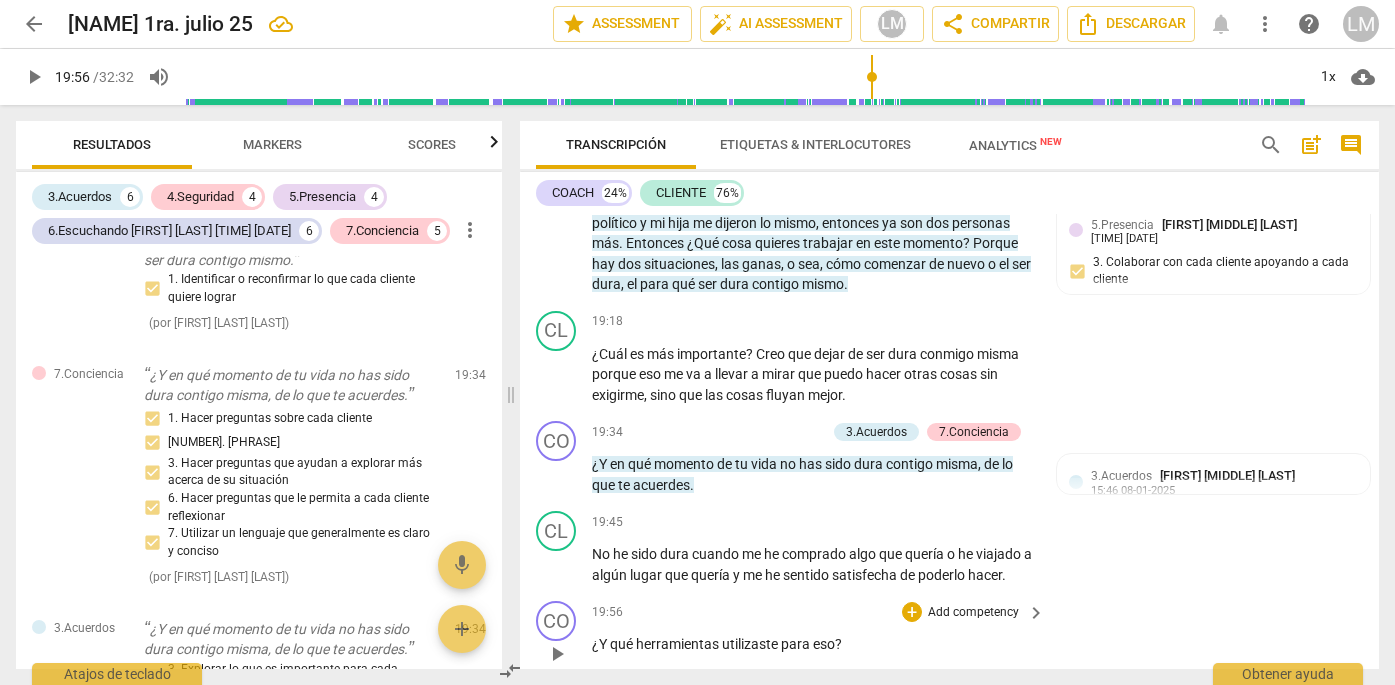 click on "Add competency" at bounding box center (973, 613) 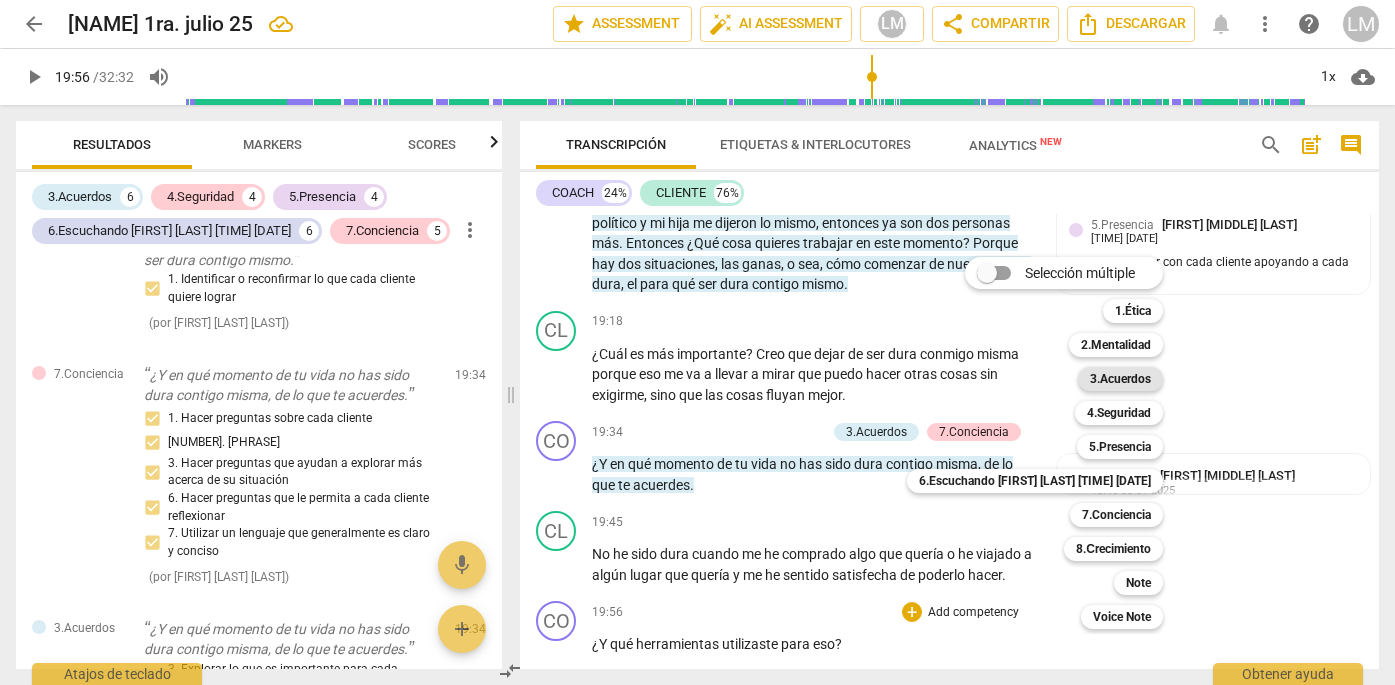 click on "3.Acuerdos" at bounding box center (1120, 379) 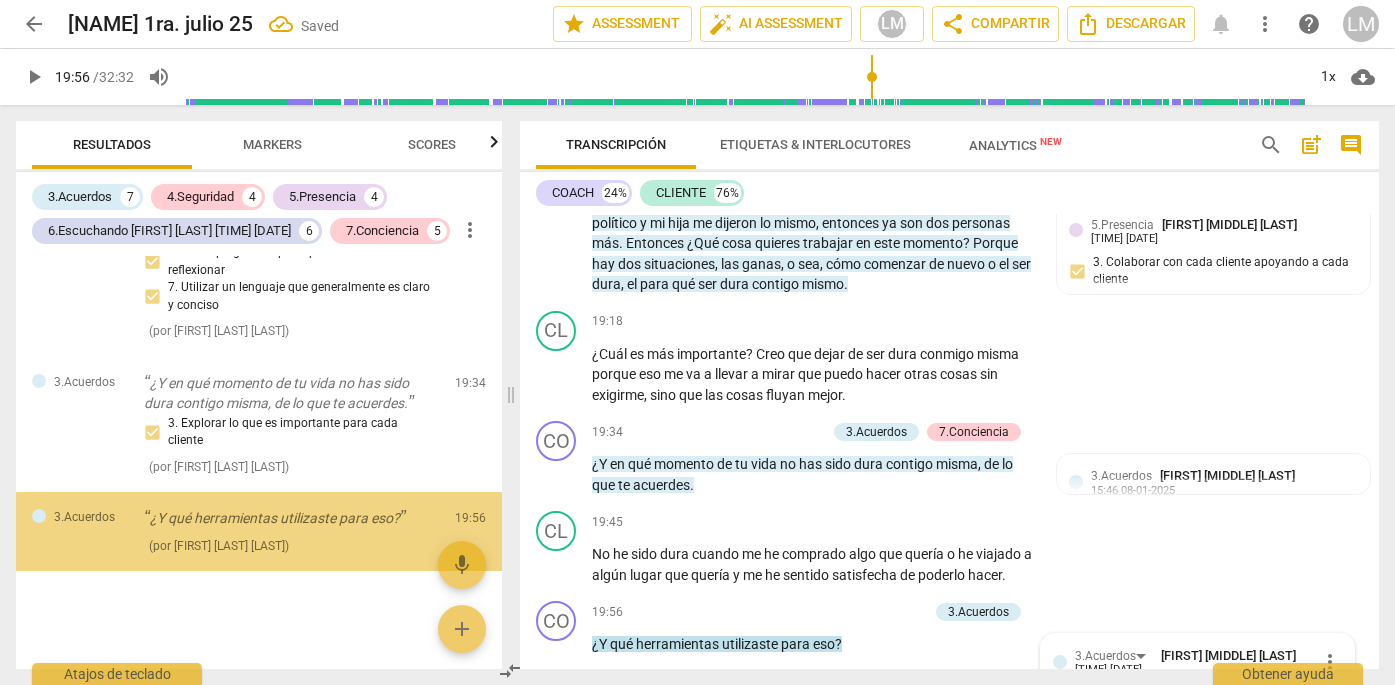 scroll, scrollTop: 4737, scrollLeft: 0, axis: vertical 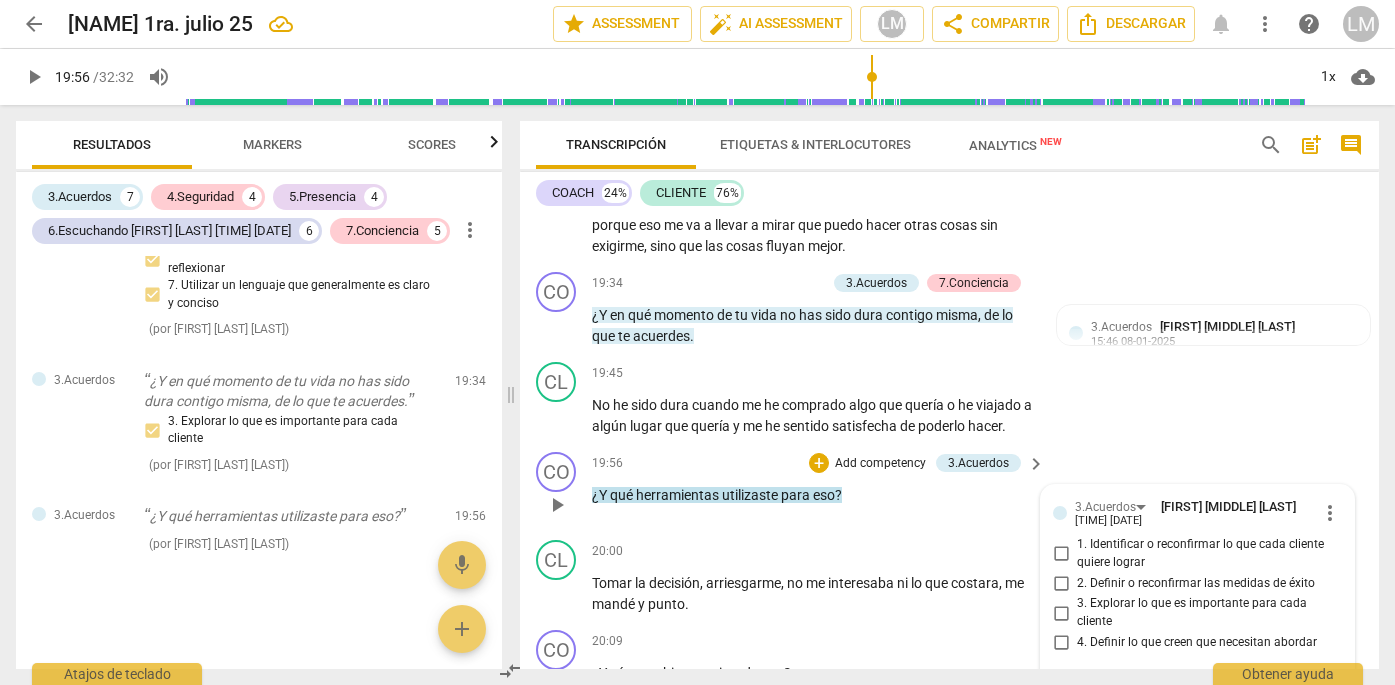 click on "more_vert" at bounding box center [1330, 513] 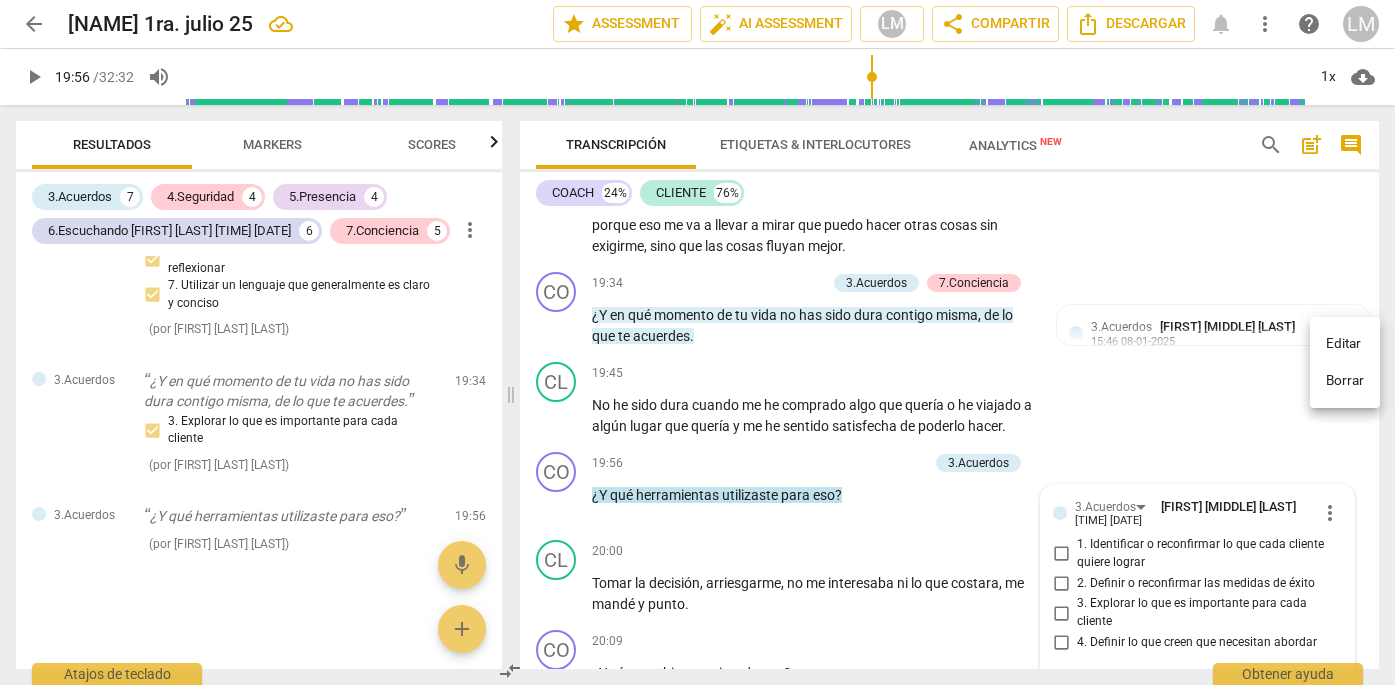 click at bounding box center (697, 342) 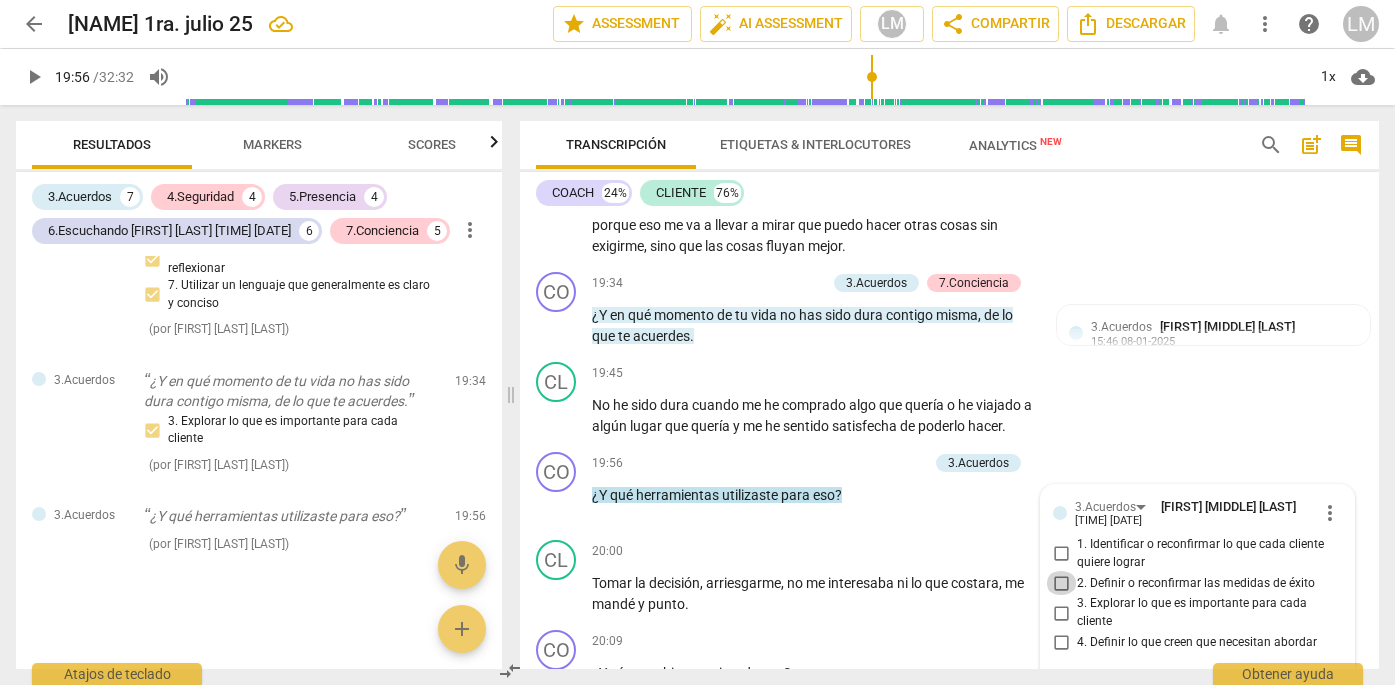 click on "2. Definir o reconfirmar las medidas de éxito" at bounding box center [1061, 583] 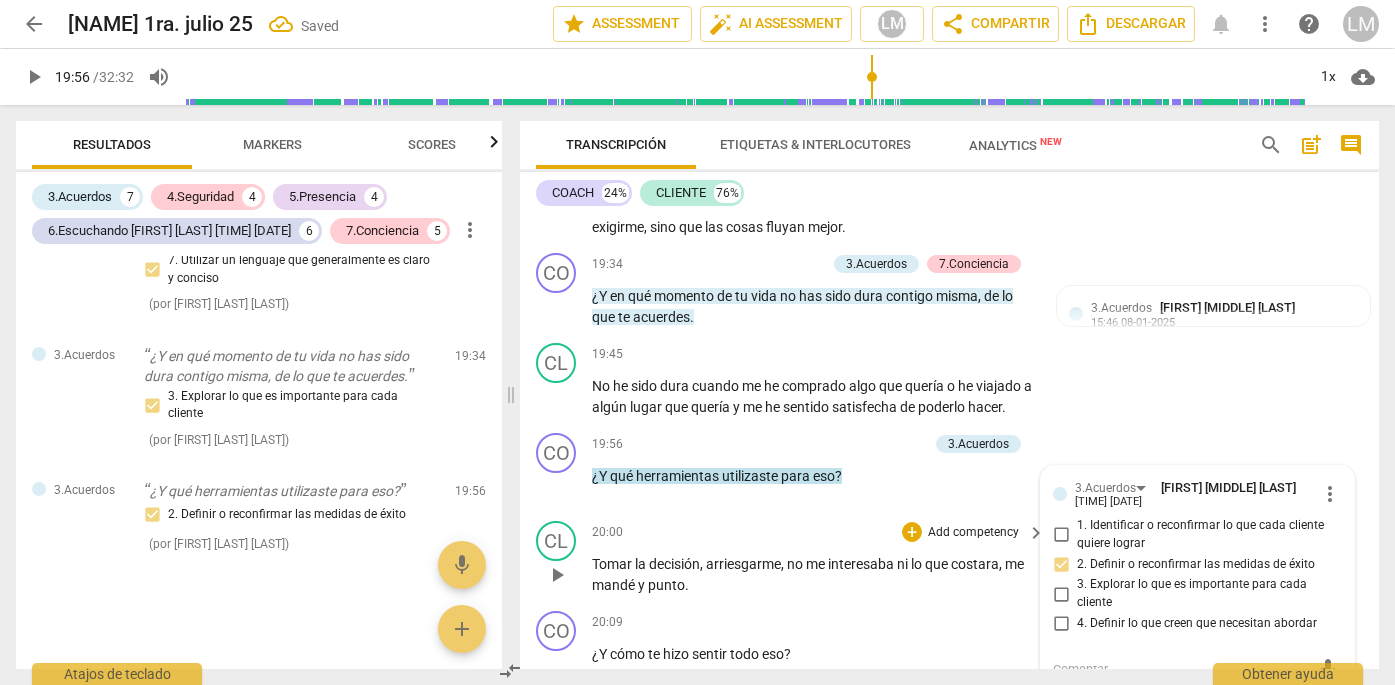scroll, scrollTop: 6661, scrollLeft: 0, axis: vertical 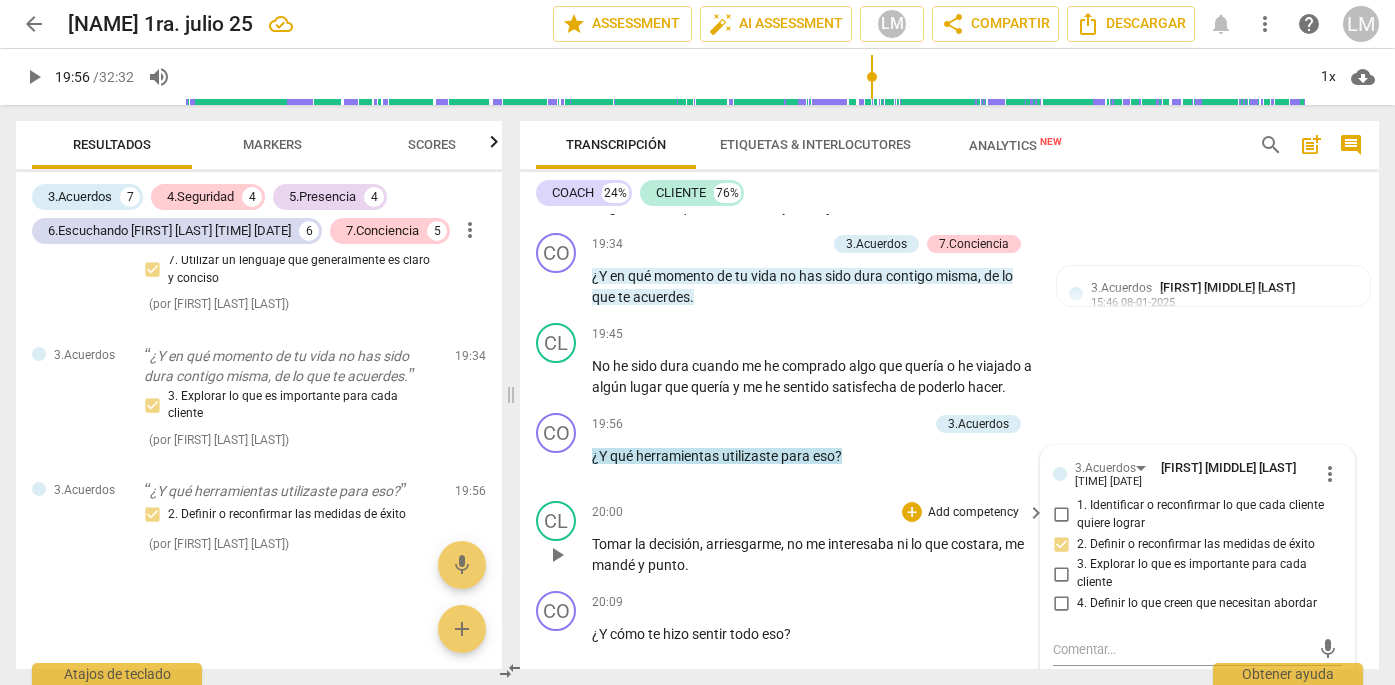 click on "Add competency" at bounding box center (973, 513) 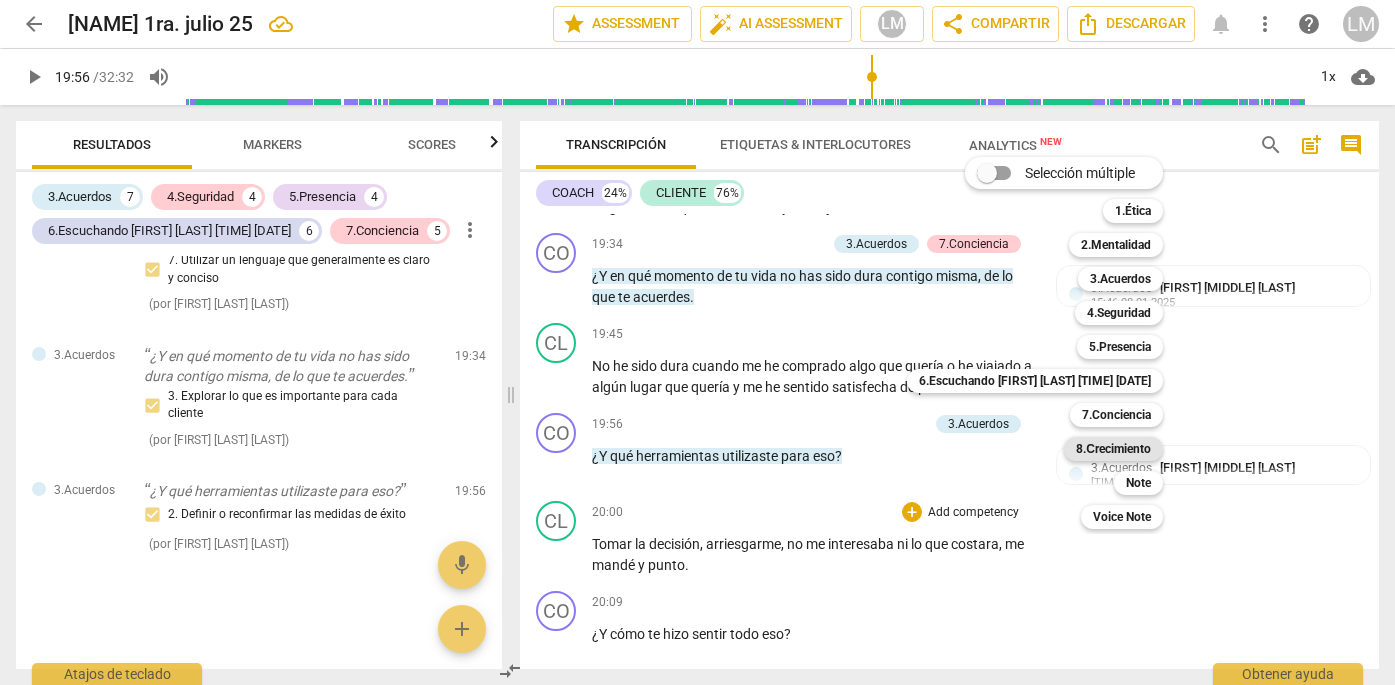 click on "8.Сrecimiento" at bounding box center [1113, 449] 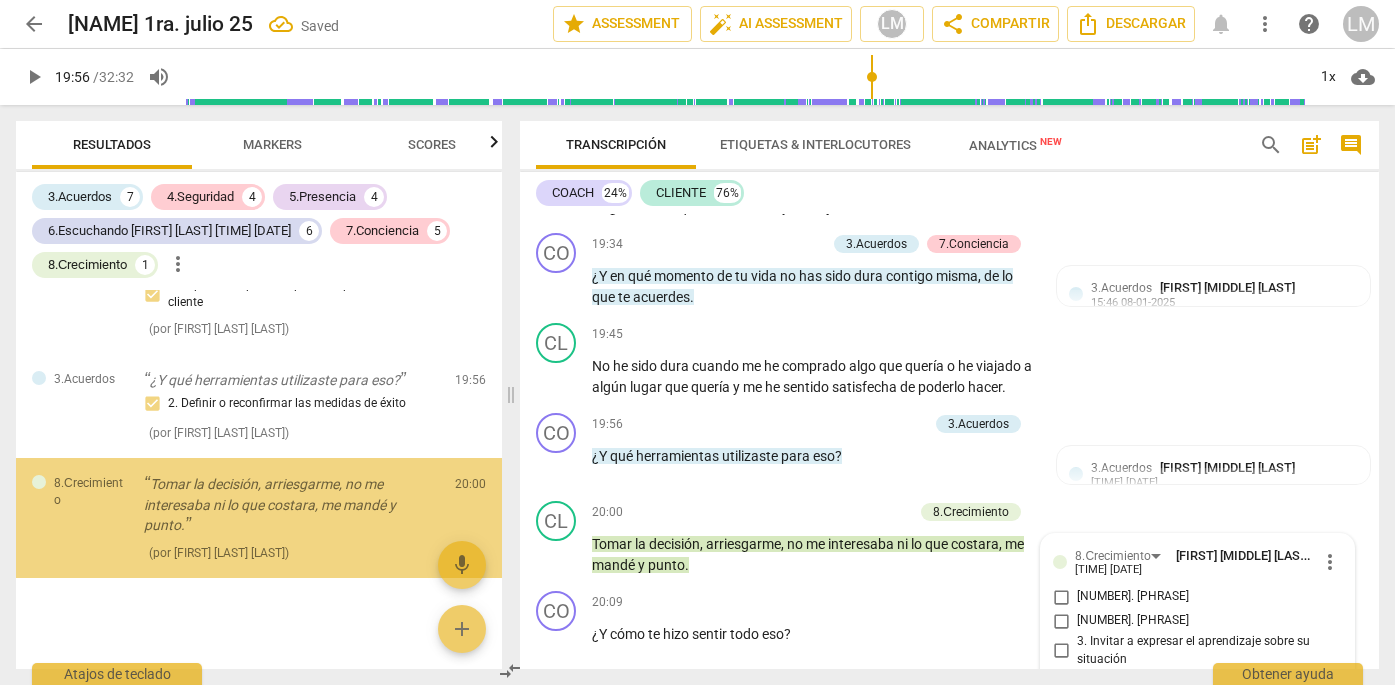 scroll, scrollTop: 4880, scrollLeft: 0, axis: vertical 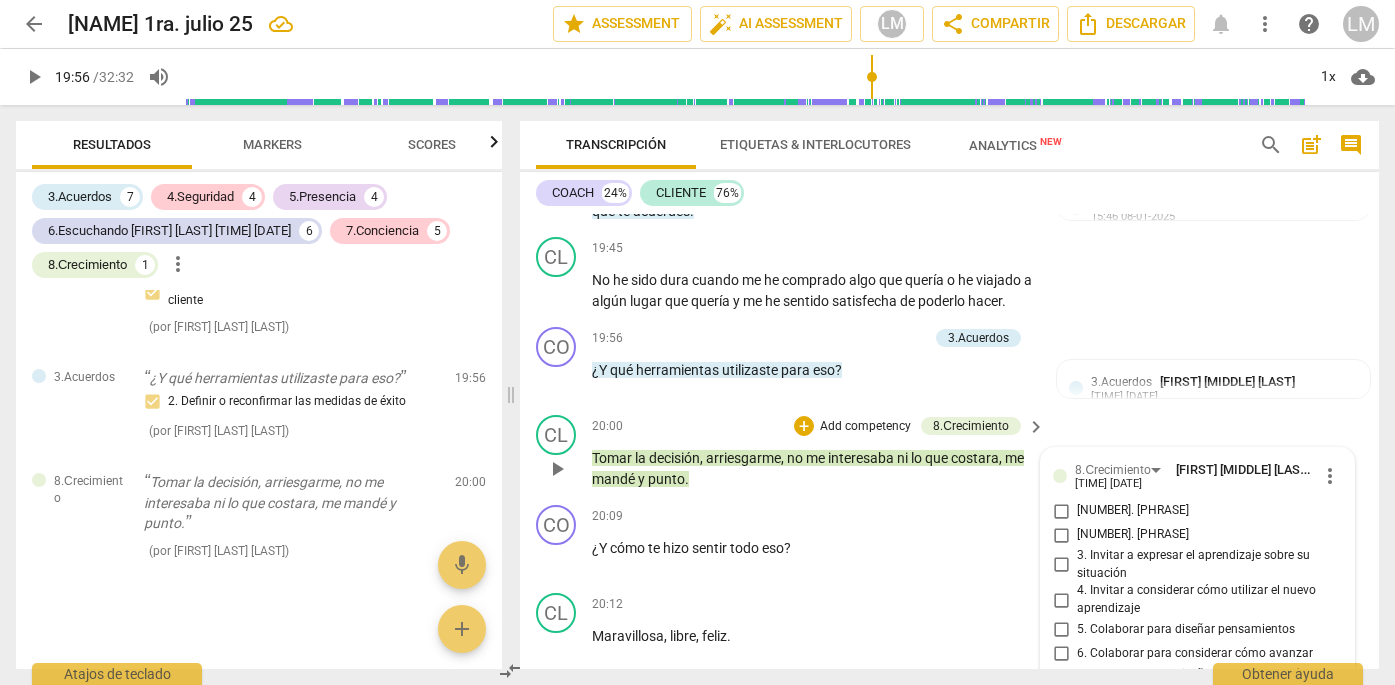 click on "3. Invitar a expresar el aprendizaje sobre su situación" at bounding box center [1061, 565] 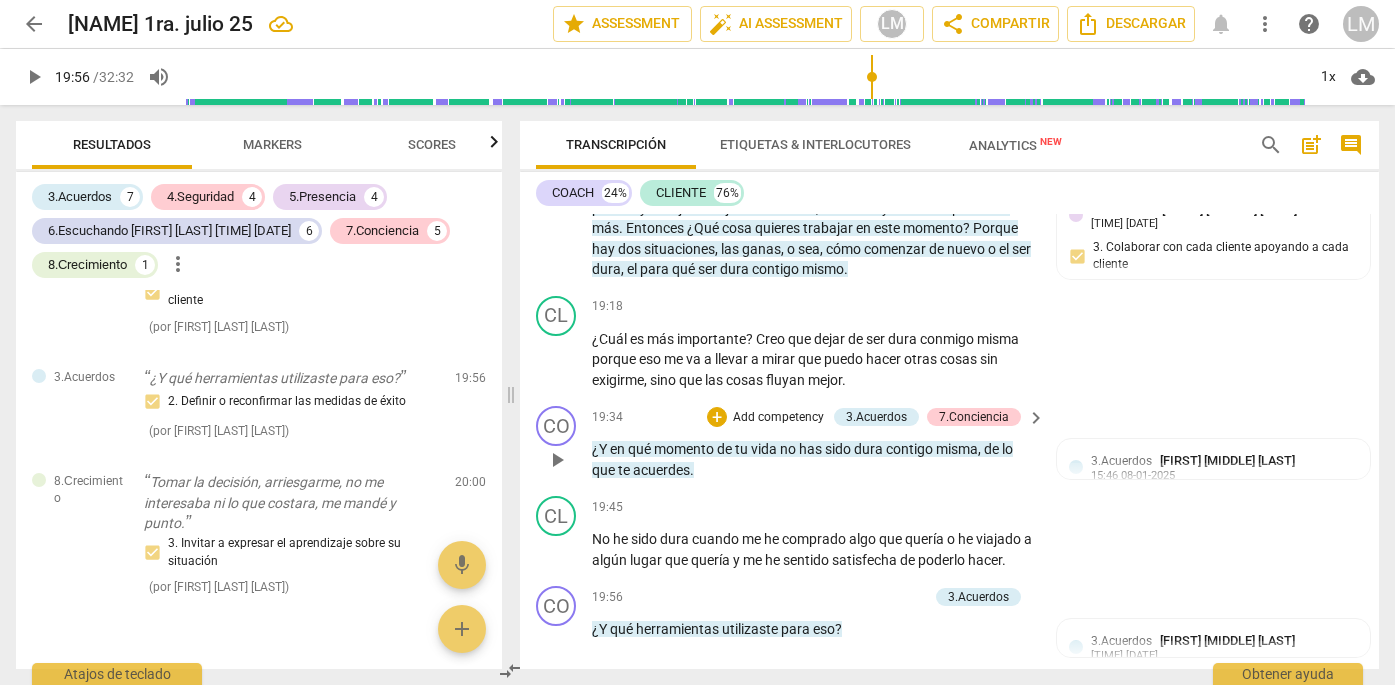 scroll, scrollTop: 6486, scrollLeft: 0, axis: vertical 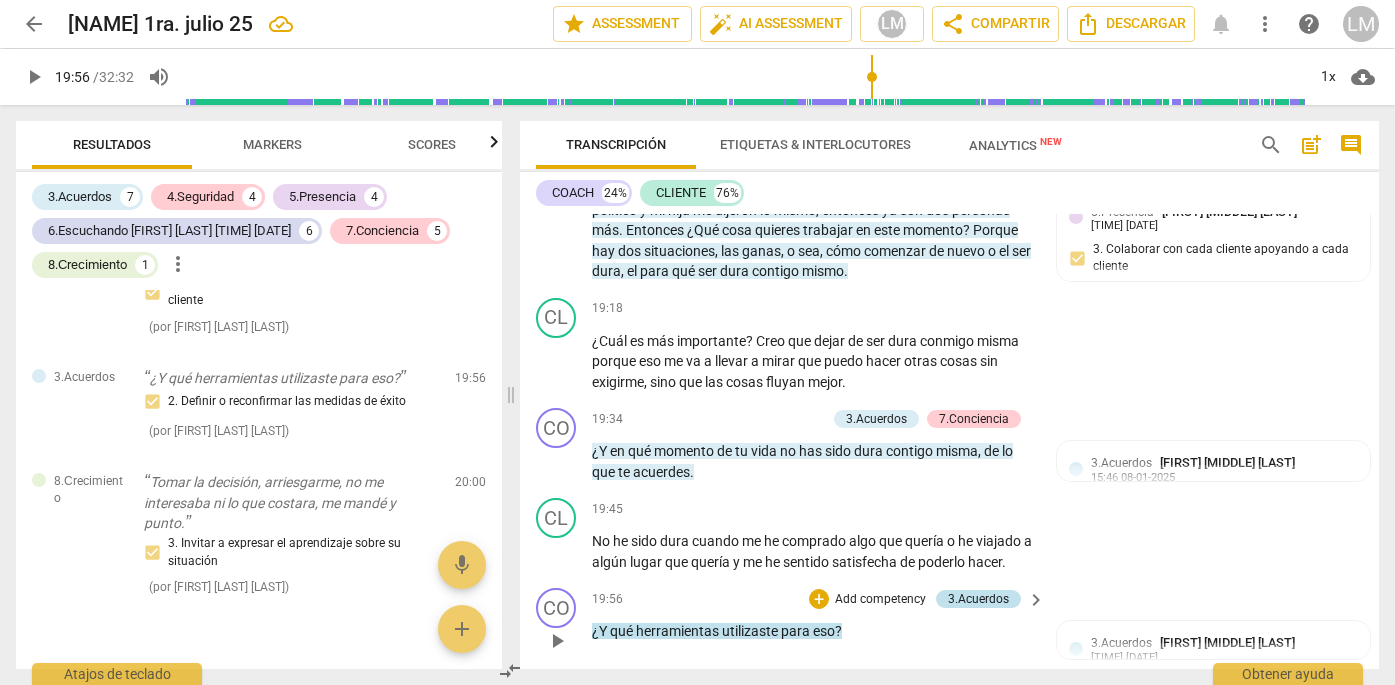 click on "3.Acuerdos" at bounding box center (978, 599) 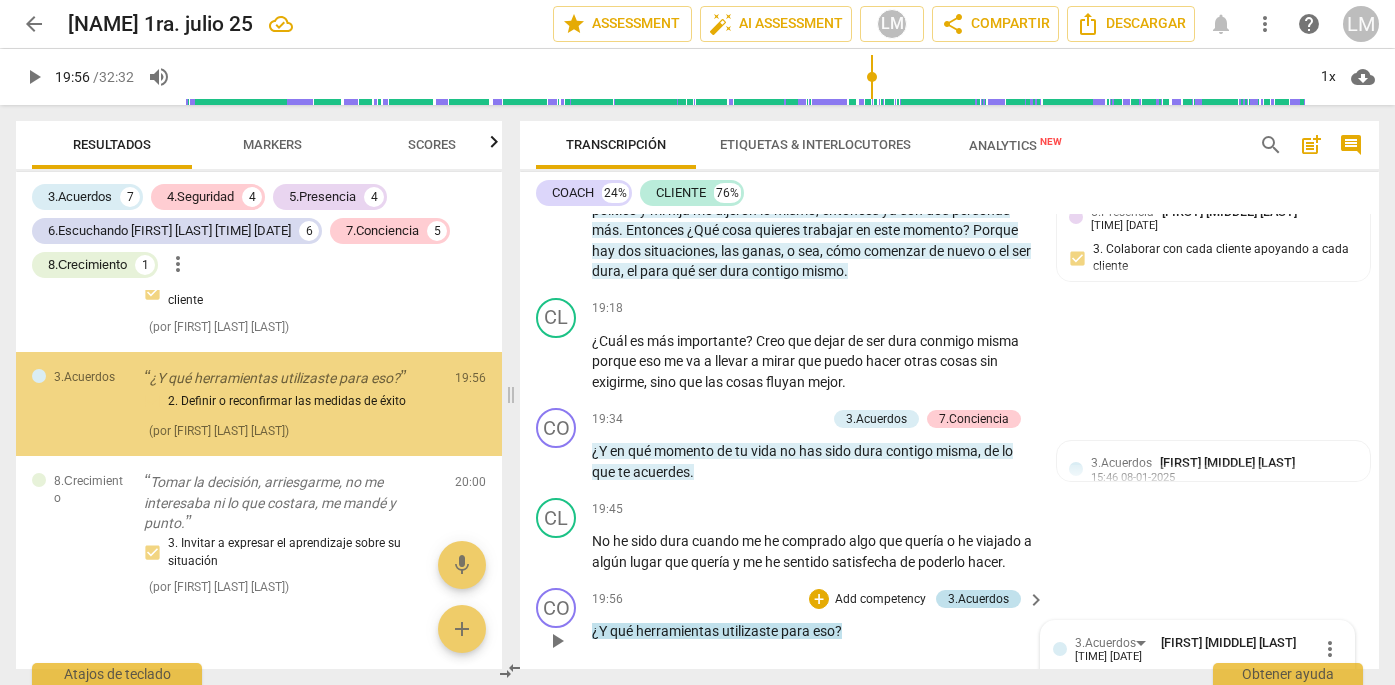 scroll, scrollTop: 4817, scrollLeft: 0, axis: vertical 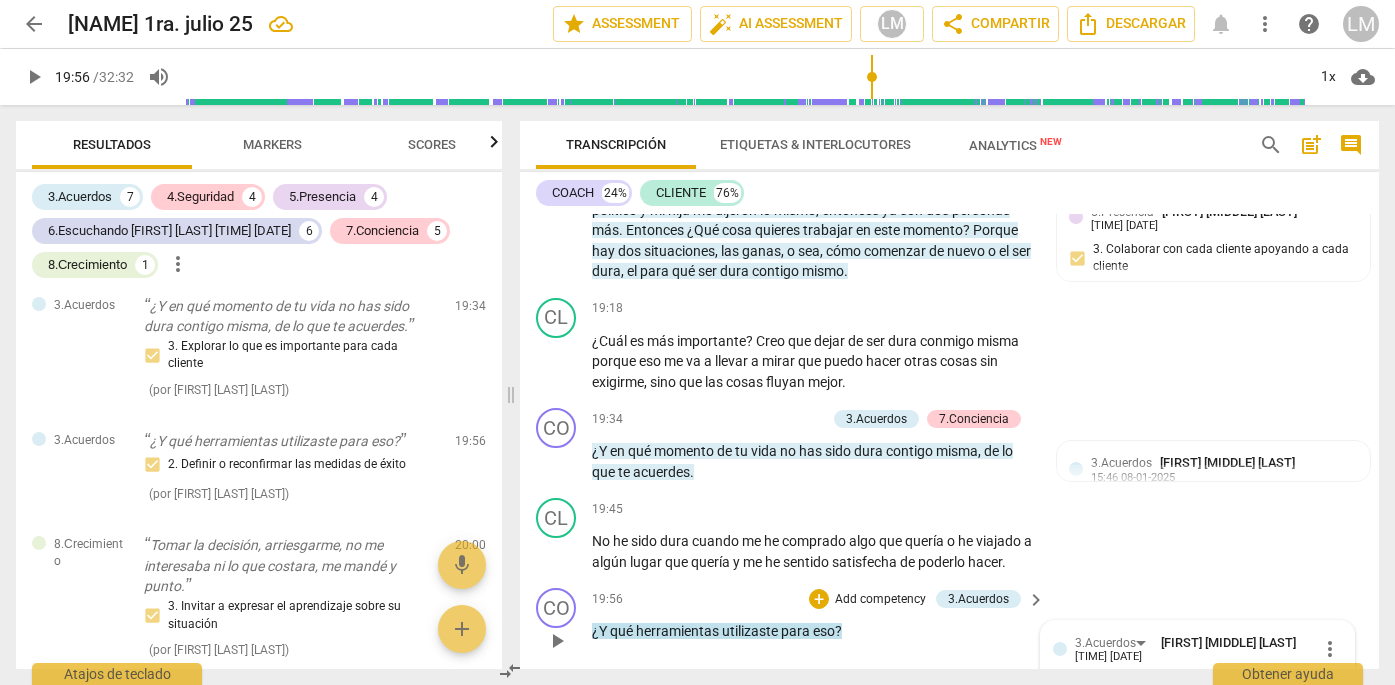 click on "Add competency" at bounding box center (880, 600) 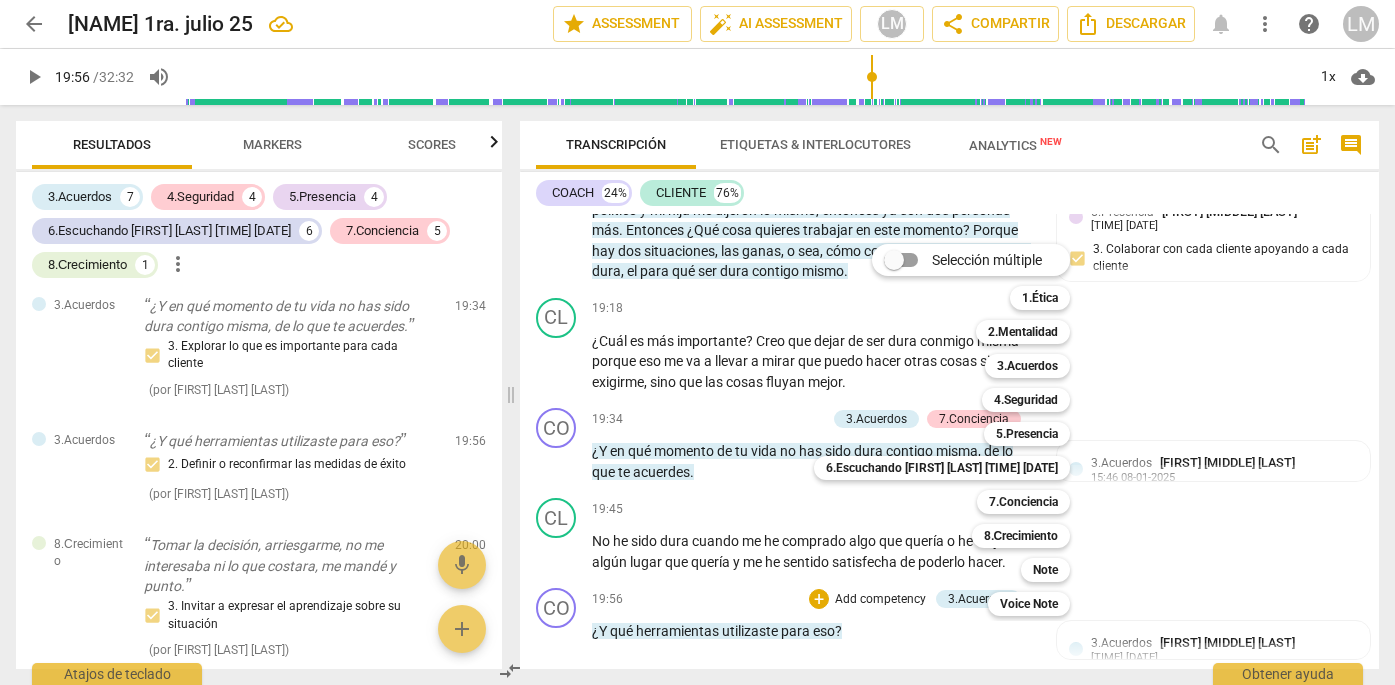 click at bounding box center (697, 342) 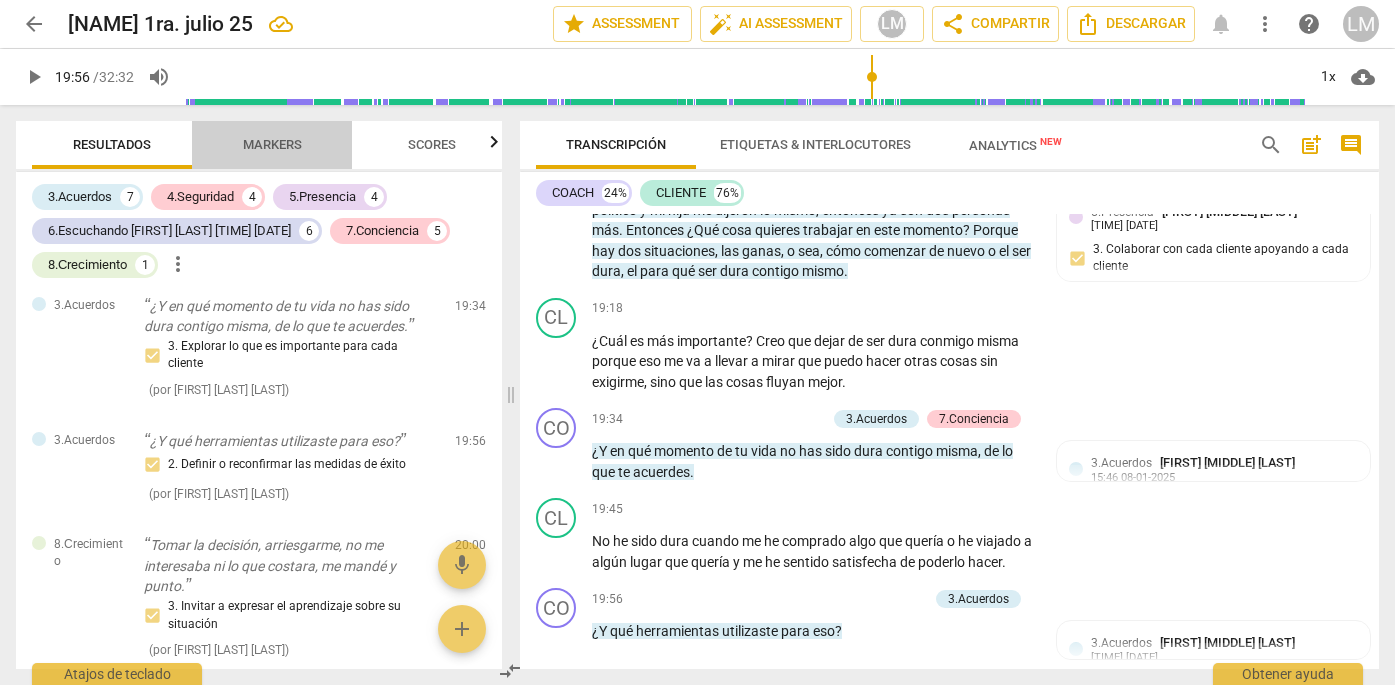 click on "Markers" at bounding box center (272, 144) 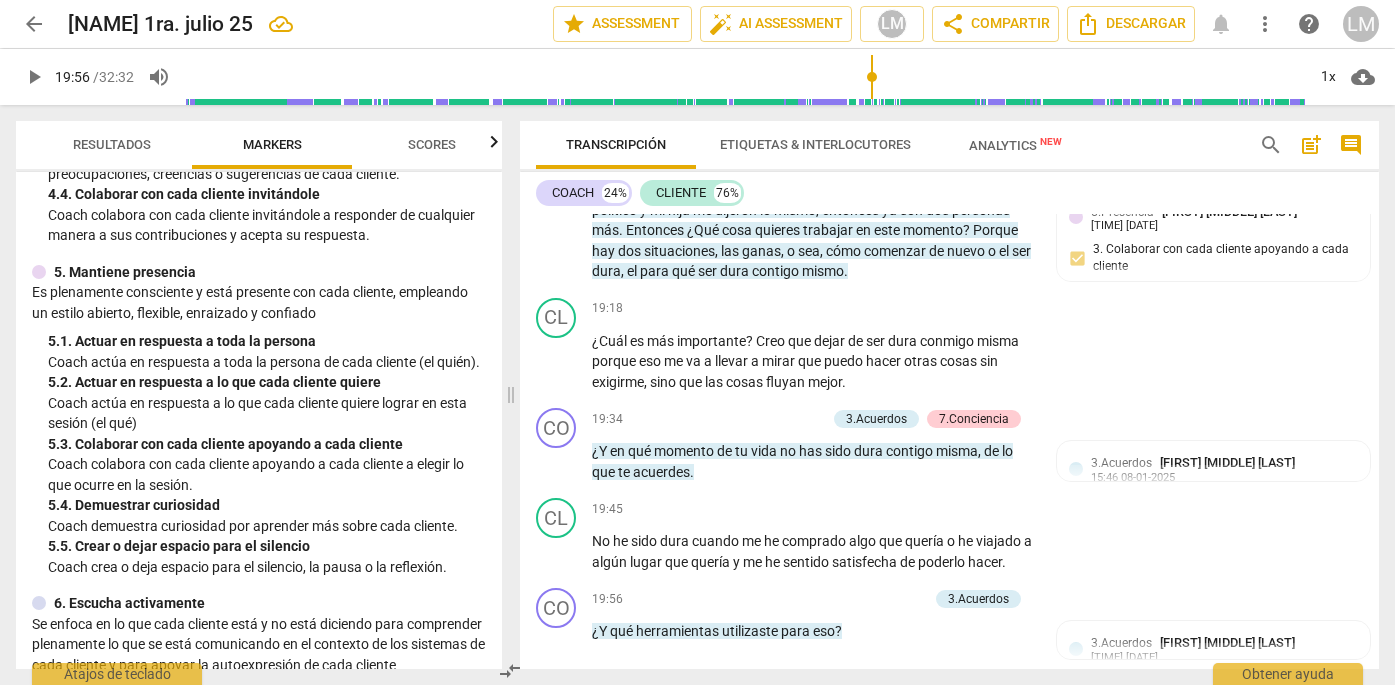 scroll, scrollTop: 831, scrollLeft: 0, axis: vertical 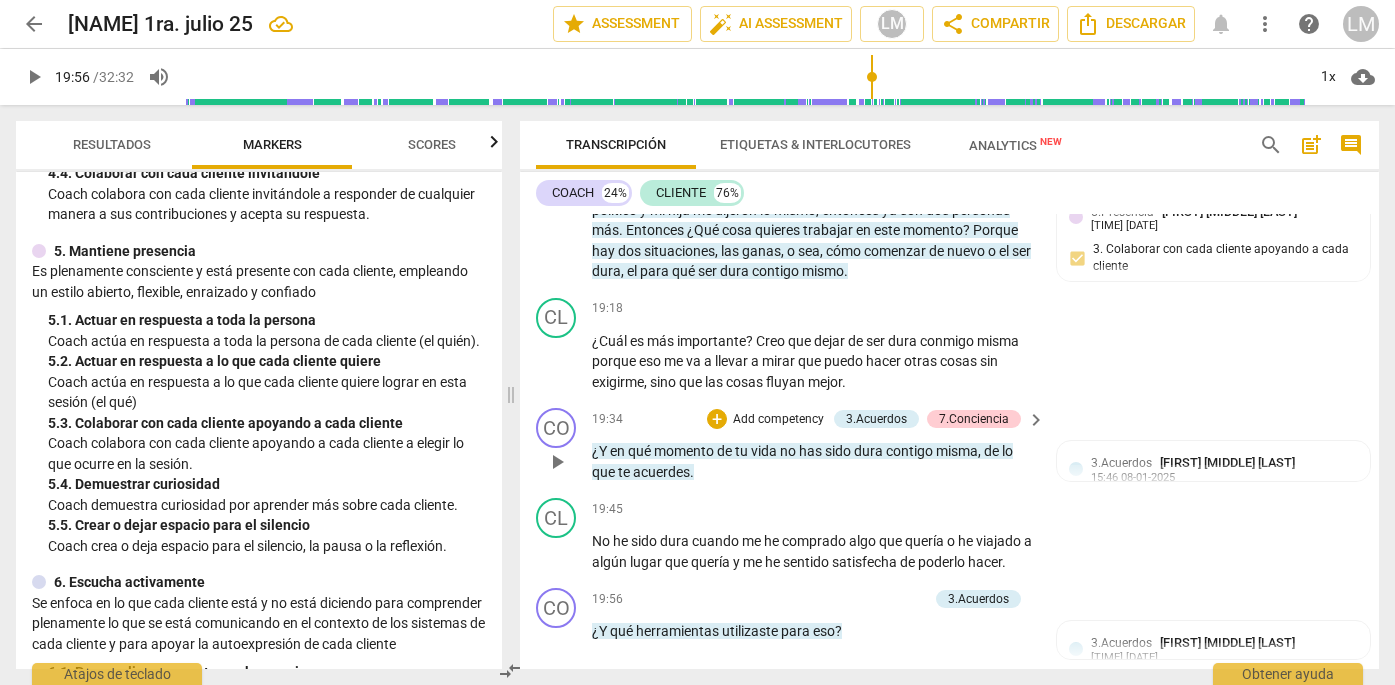 click on "+ Add competency" at bounding box center (766, 419) 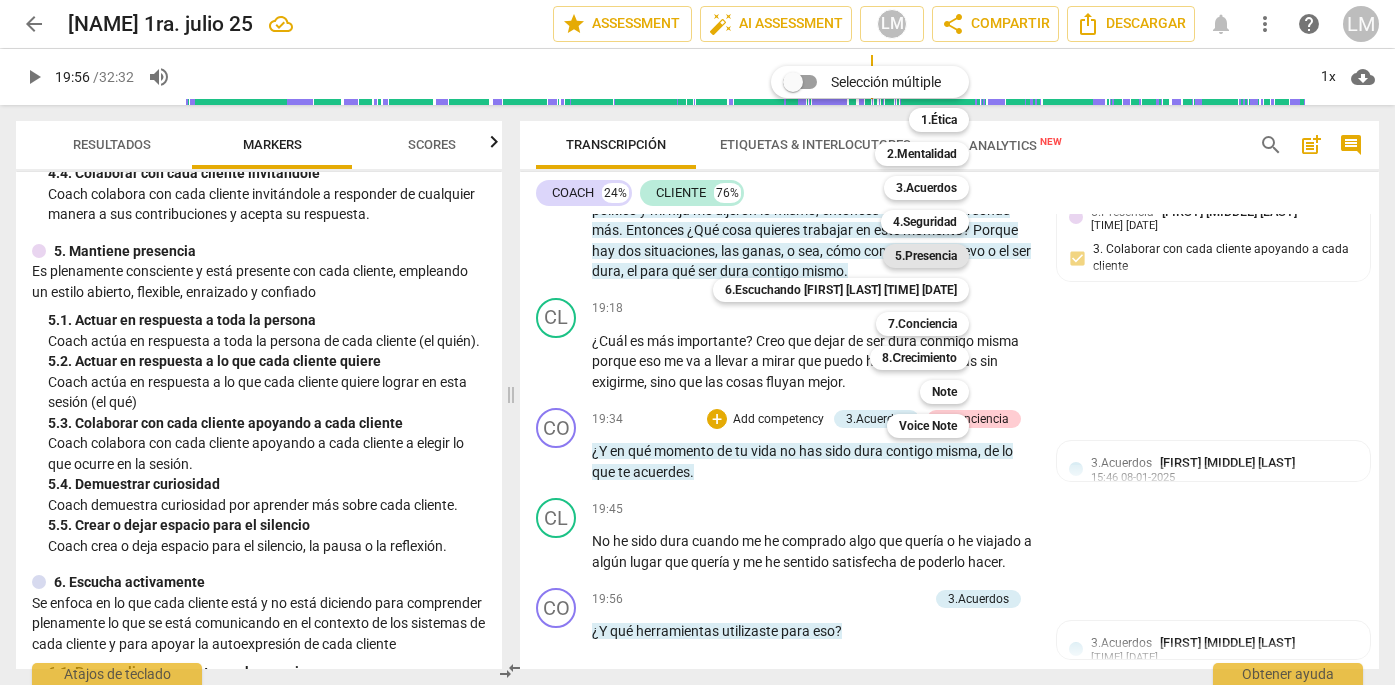 click on "5.Presencia" at bounding box center (926, 256) 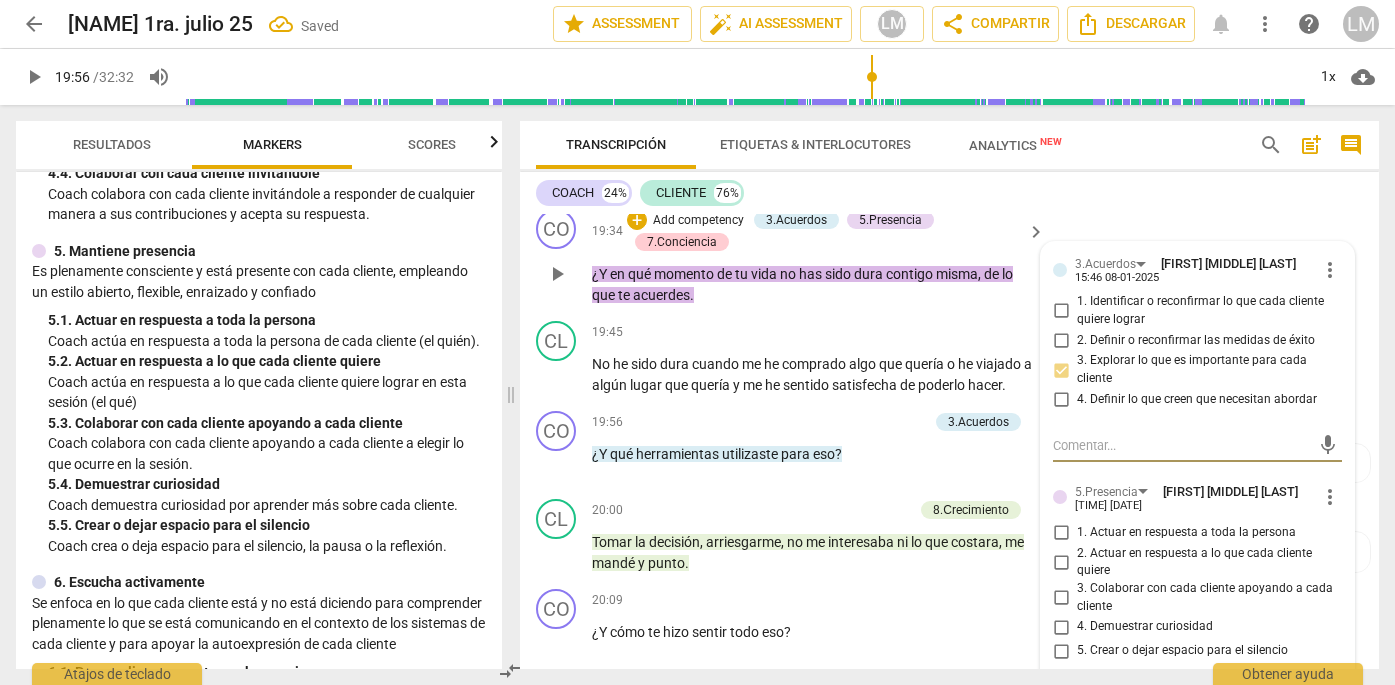 scroll, scrollTop: 6703, scrollLeft: 0, axis: vertical 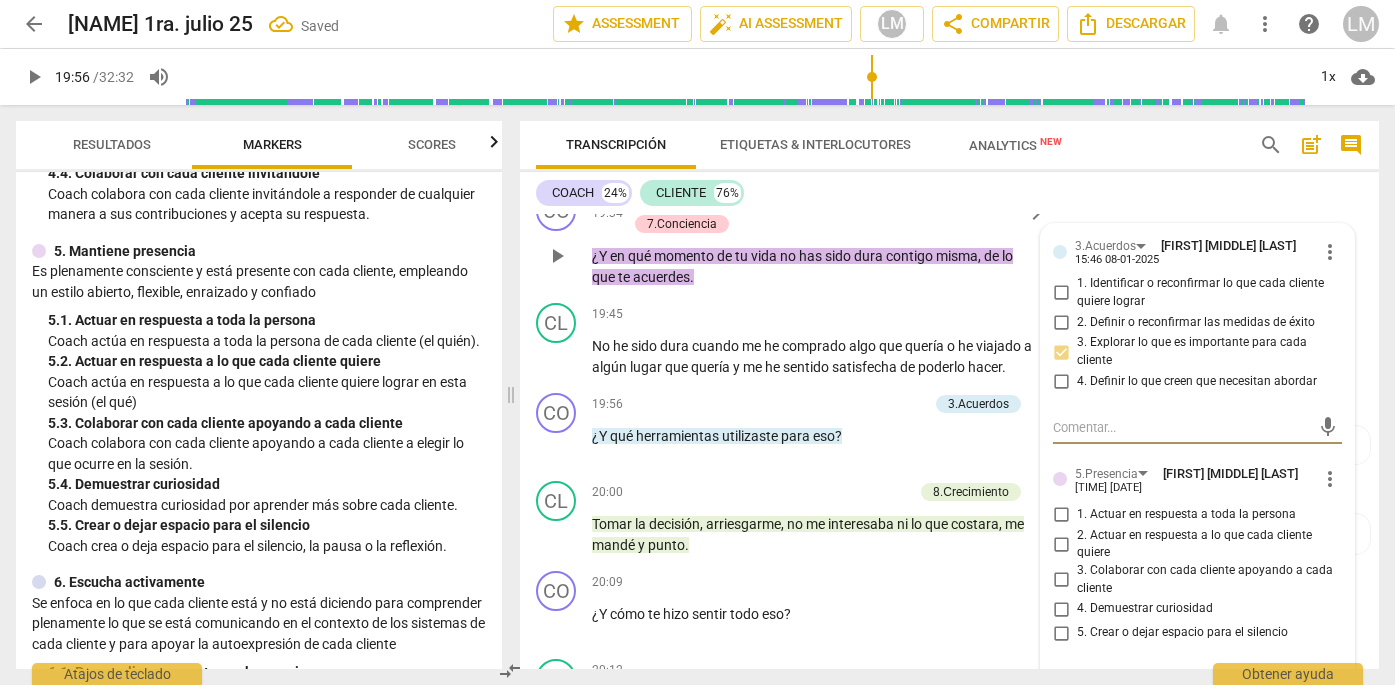 click on "1. Actuar en respuesta a toda la persona" at bounding box center [1061, 515] 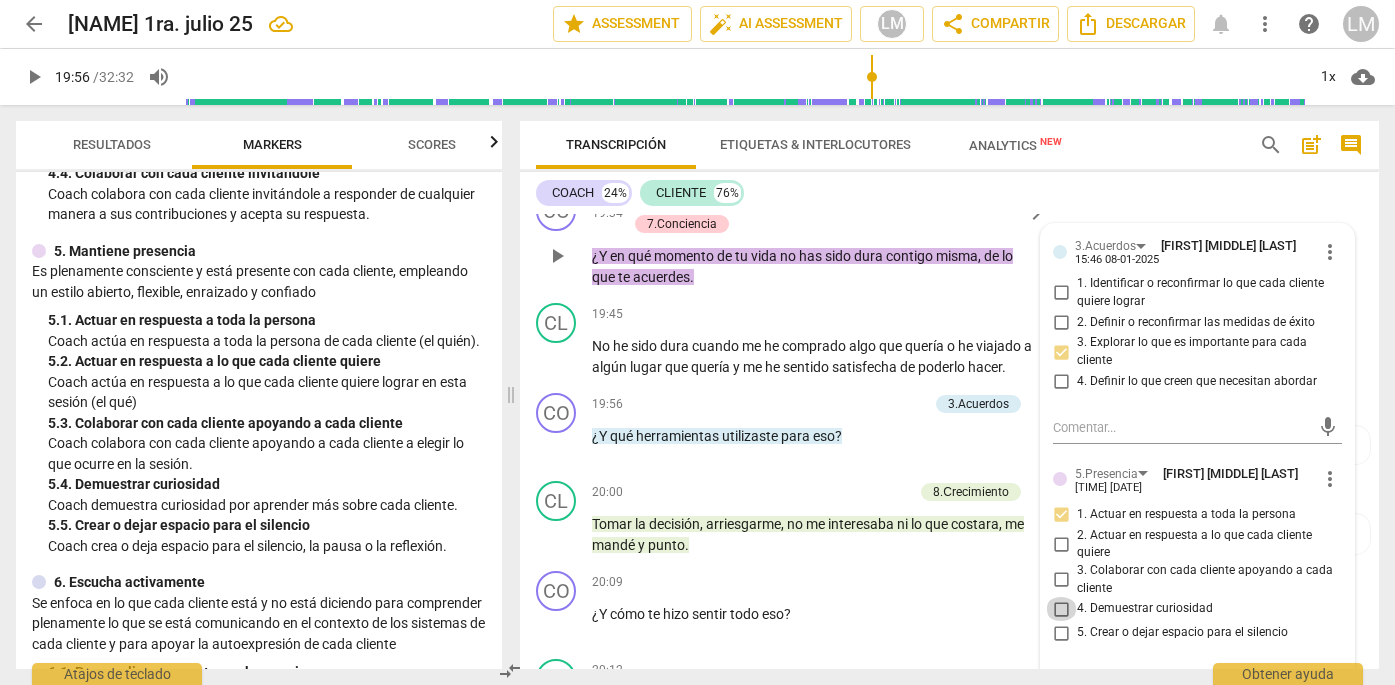 click on "4. Demuestrar curiosidad" at bounding box center [1061, 609] 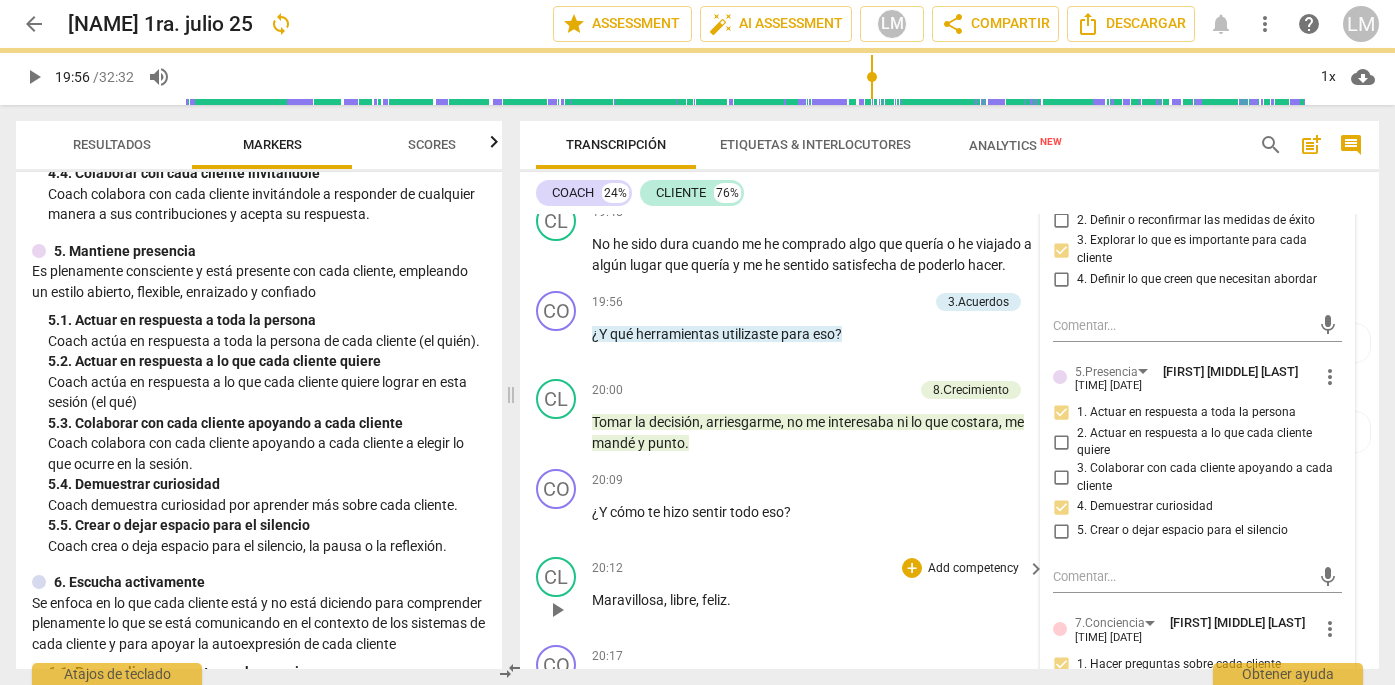 scroll, scrollTop: 6822, scrollLeft: 0, axis: vertical 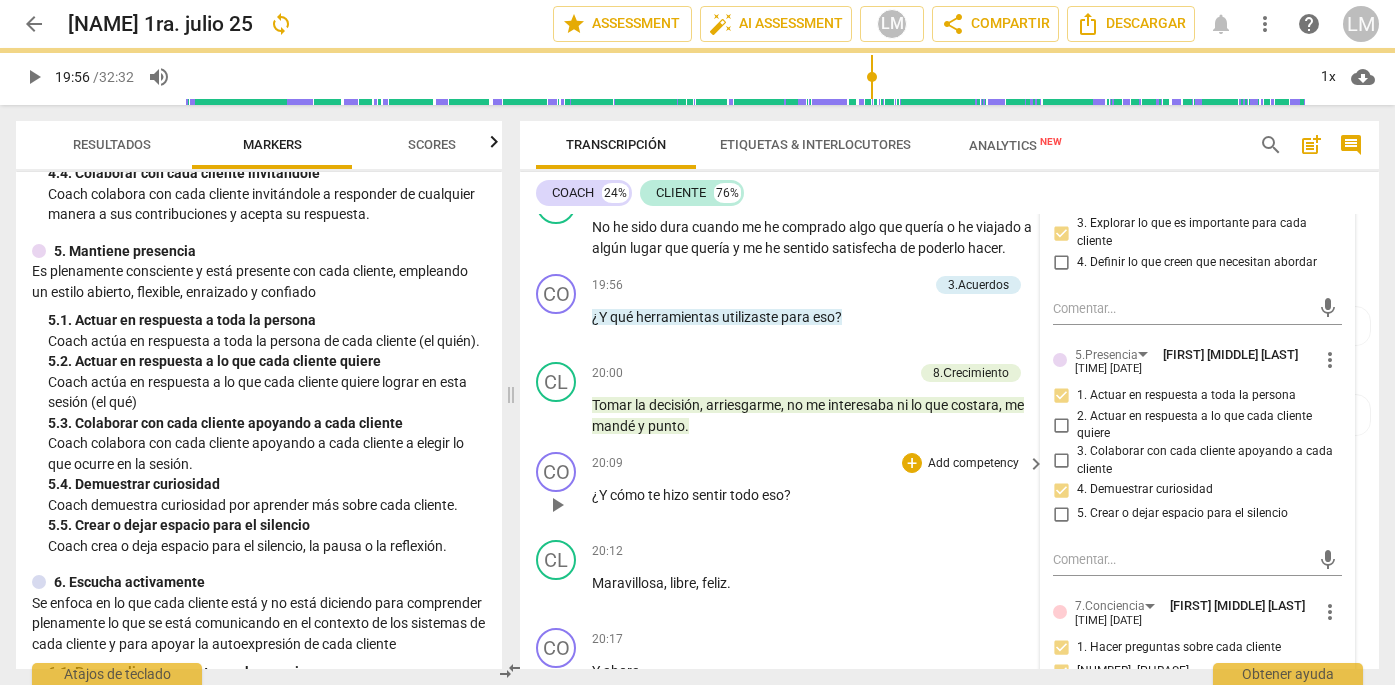 click on "play_arrow" at bounding box center [557, 505] 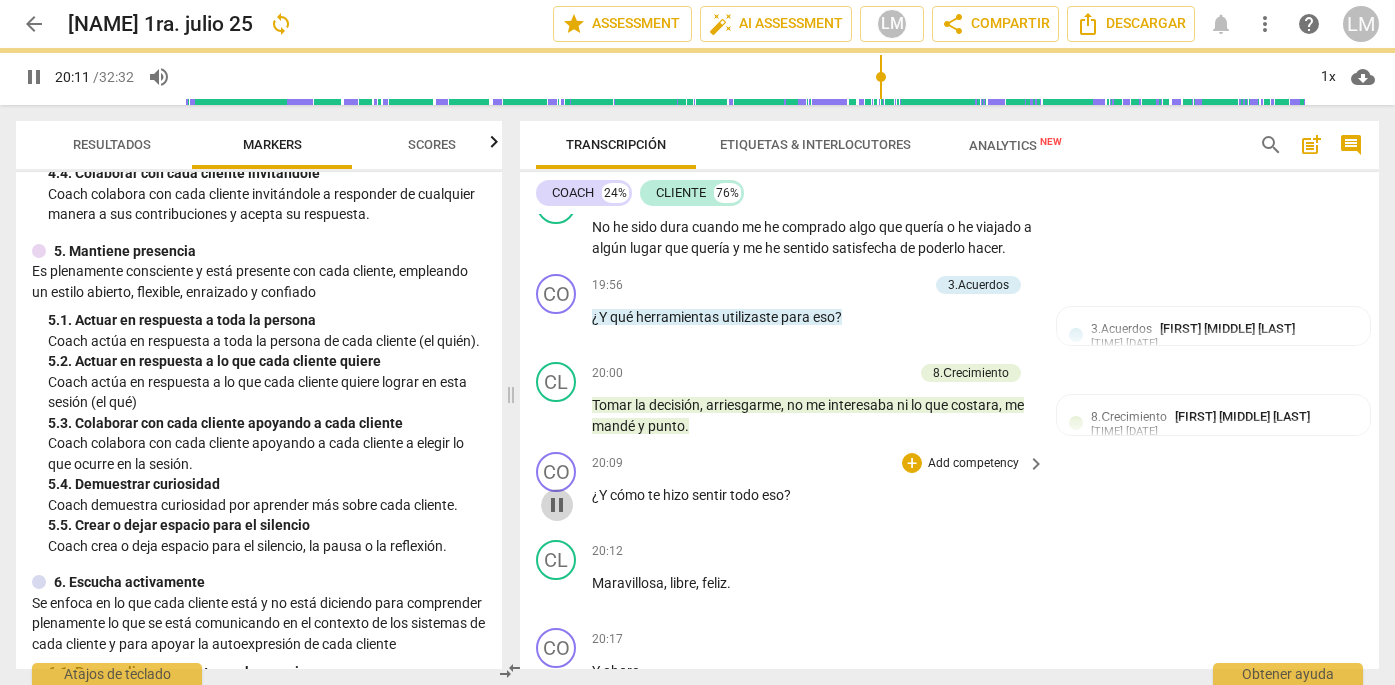 click on "pause" at bounding box center [557, 505] 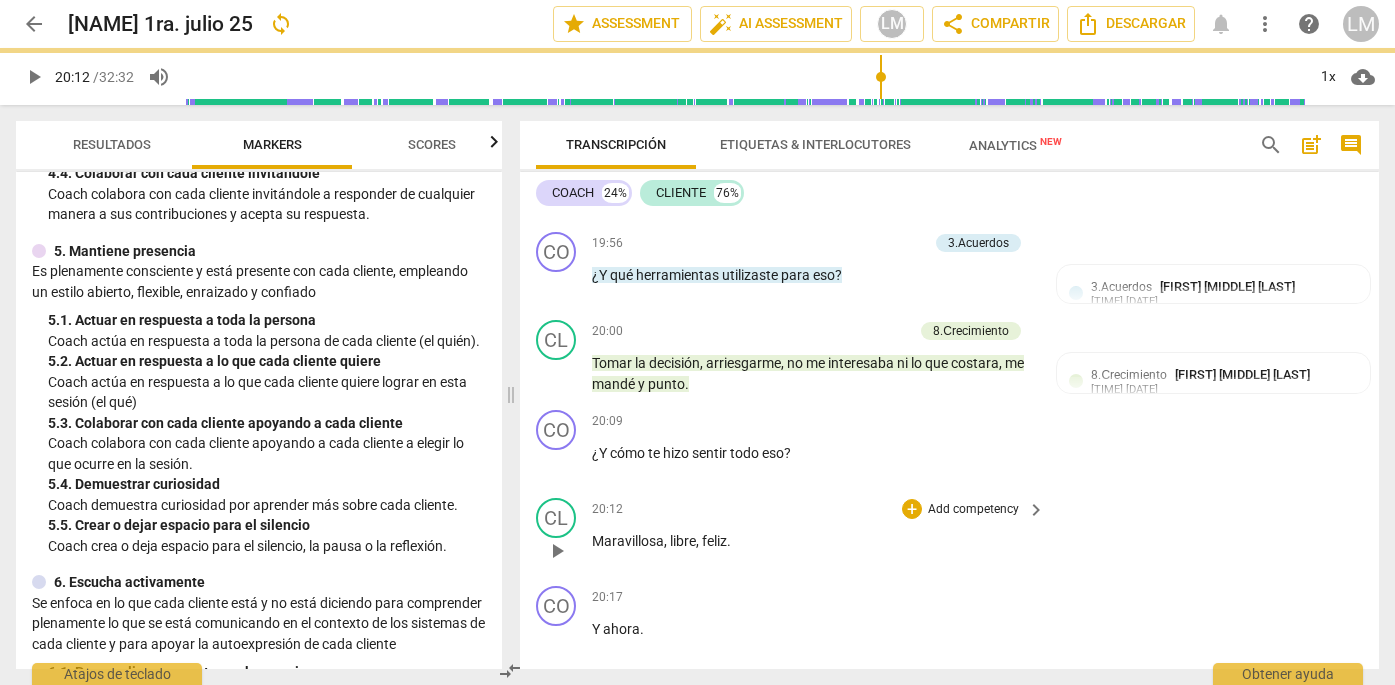 scroll, scrollTop: 6867, scrollLeft: 0, axis: vertical 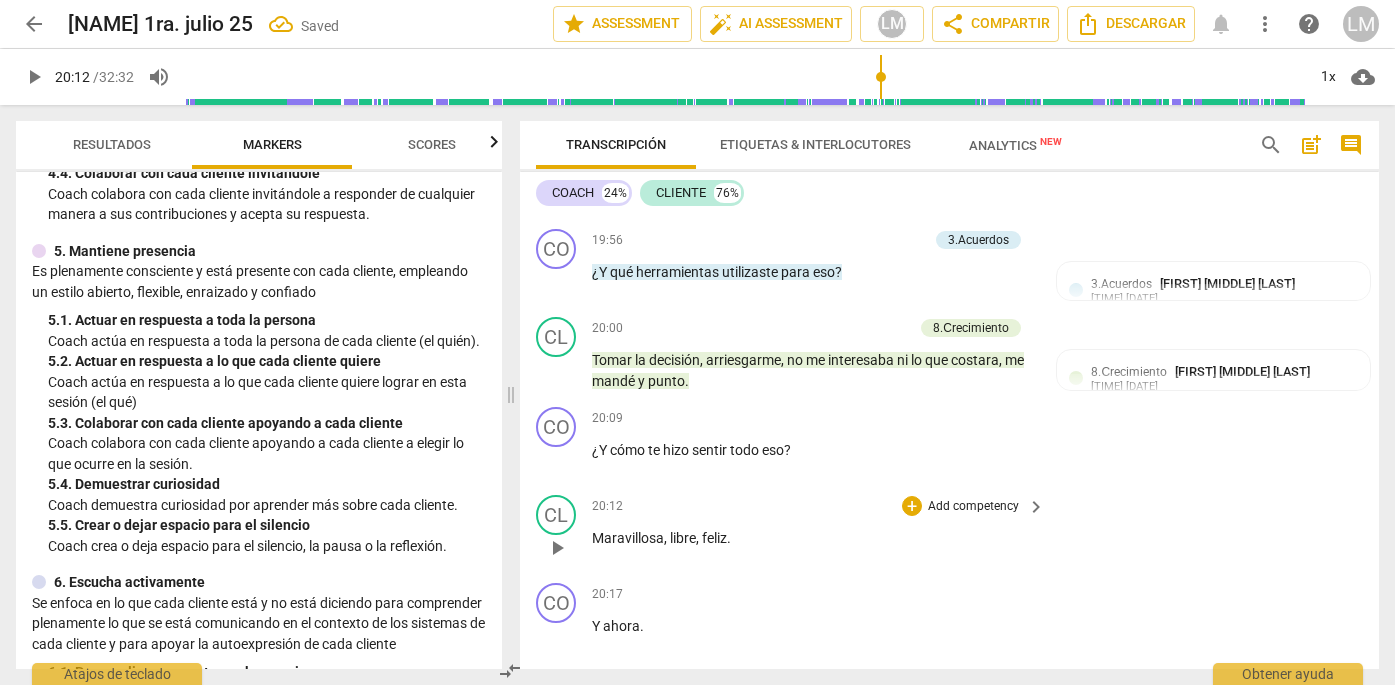 click on "Add competency" at bounding box center [973, 507] 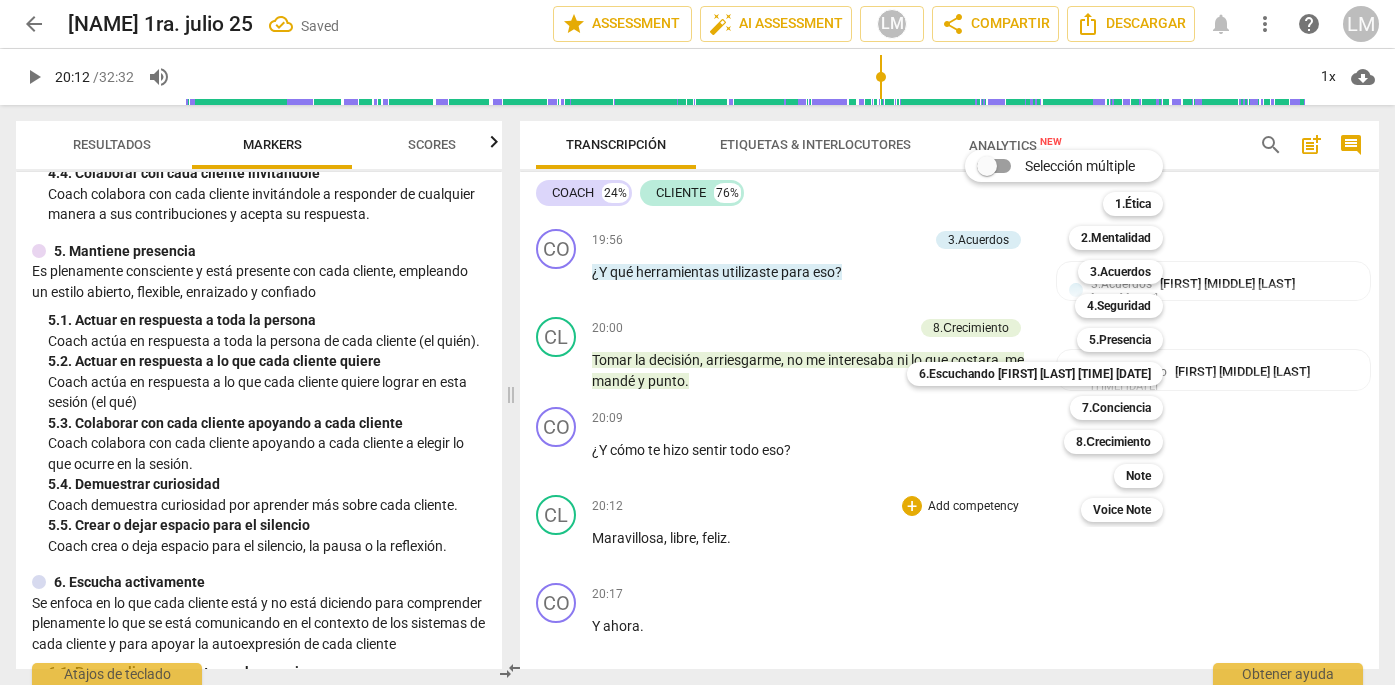 click at bounding box center (697, 342) 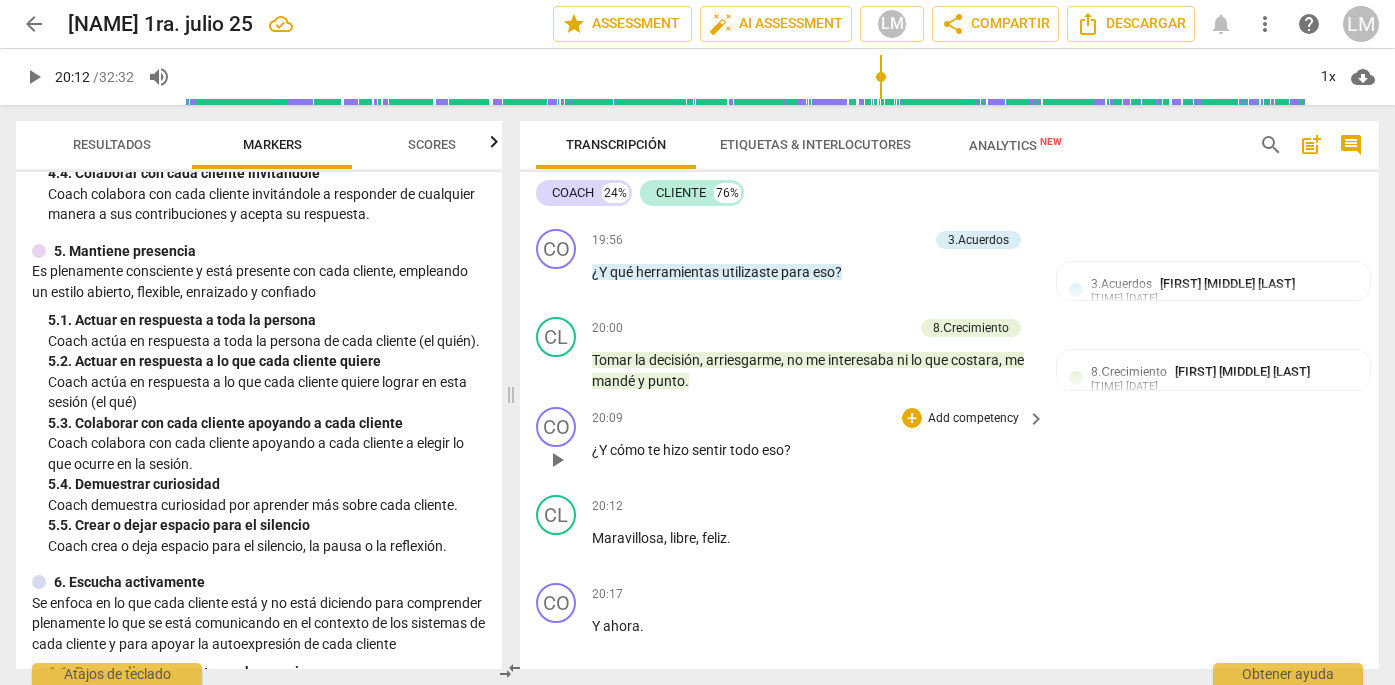 click on "Add competency" at bounding box center [973, 419] 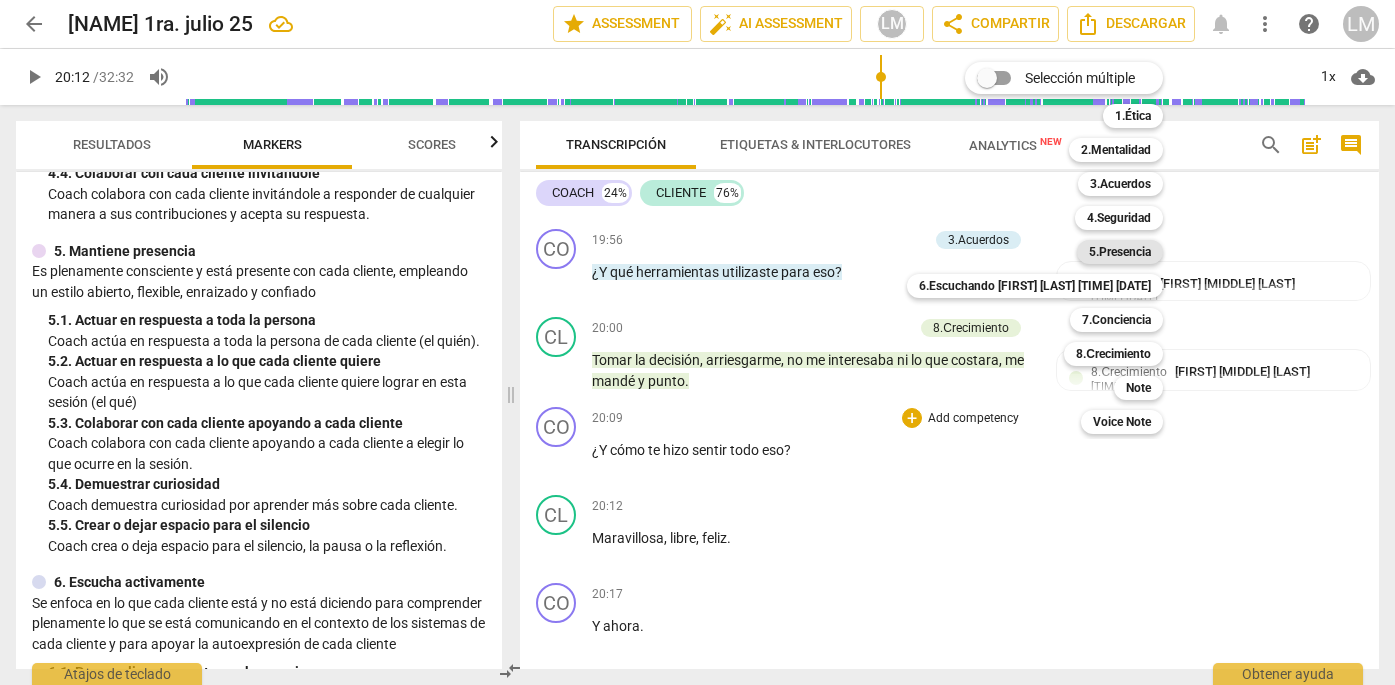 click on "5.Presencia" at bounding box center (1120, 252) 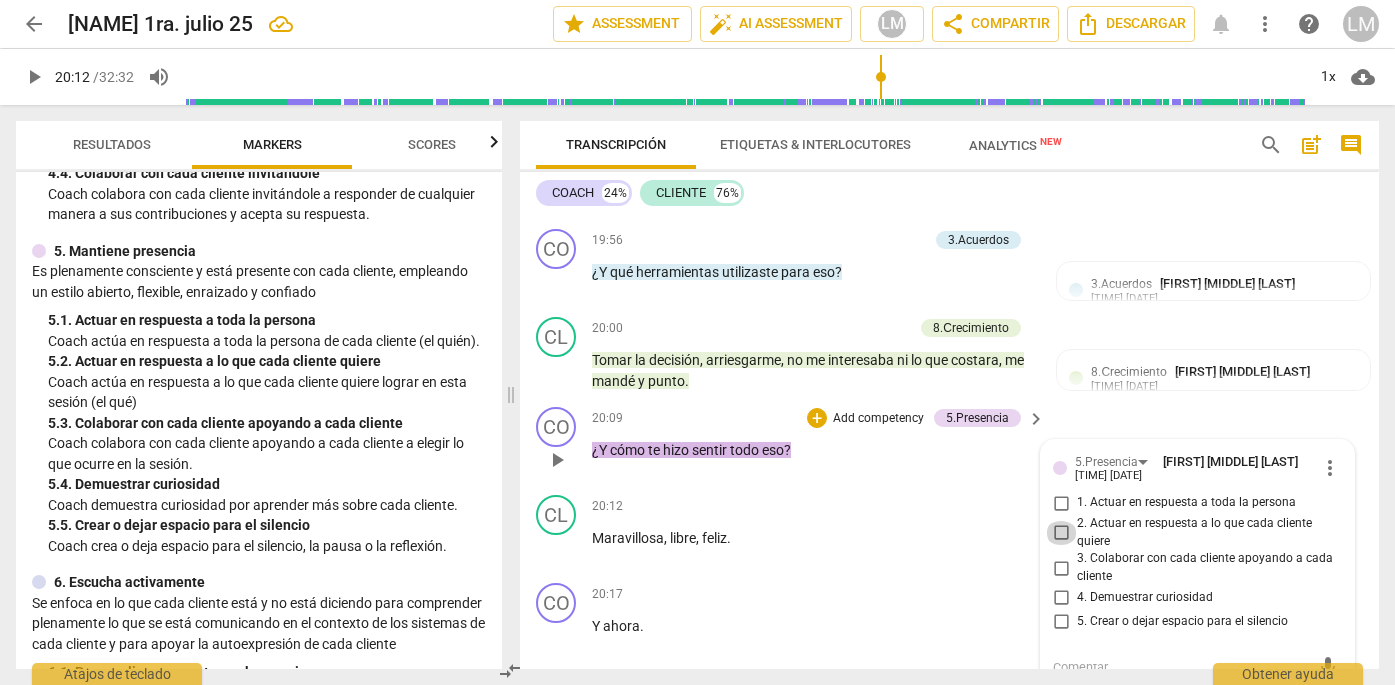 click on "2. Actuar en respuesta a lo que cada cliente quiere" at bounding box center (1061, 533) 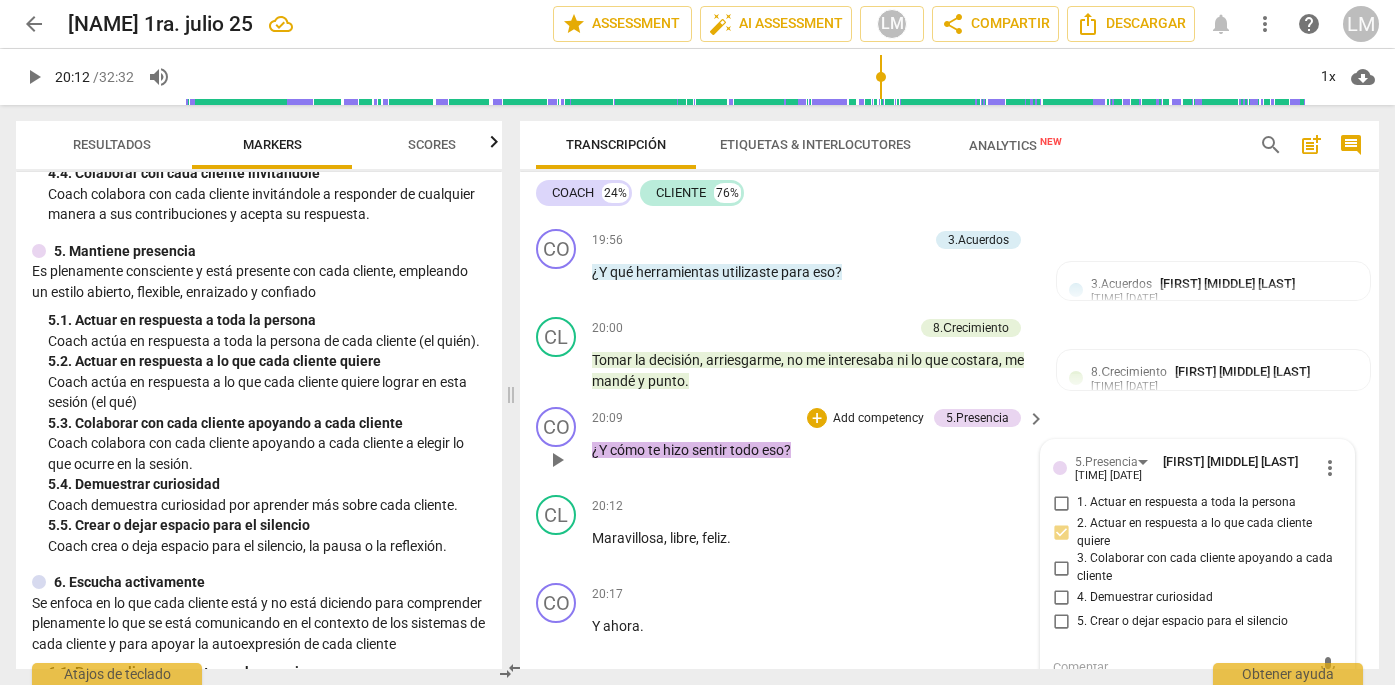 click on "3. Colaborar con cada cliente apoyando a cada cliente" at bounding box center [1061, 568] 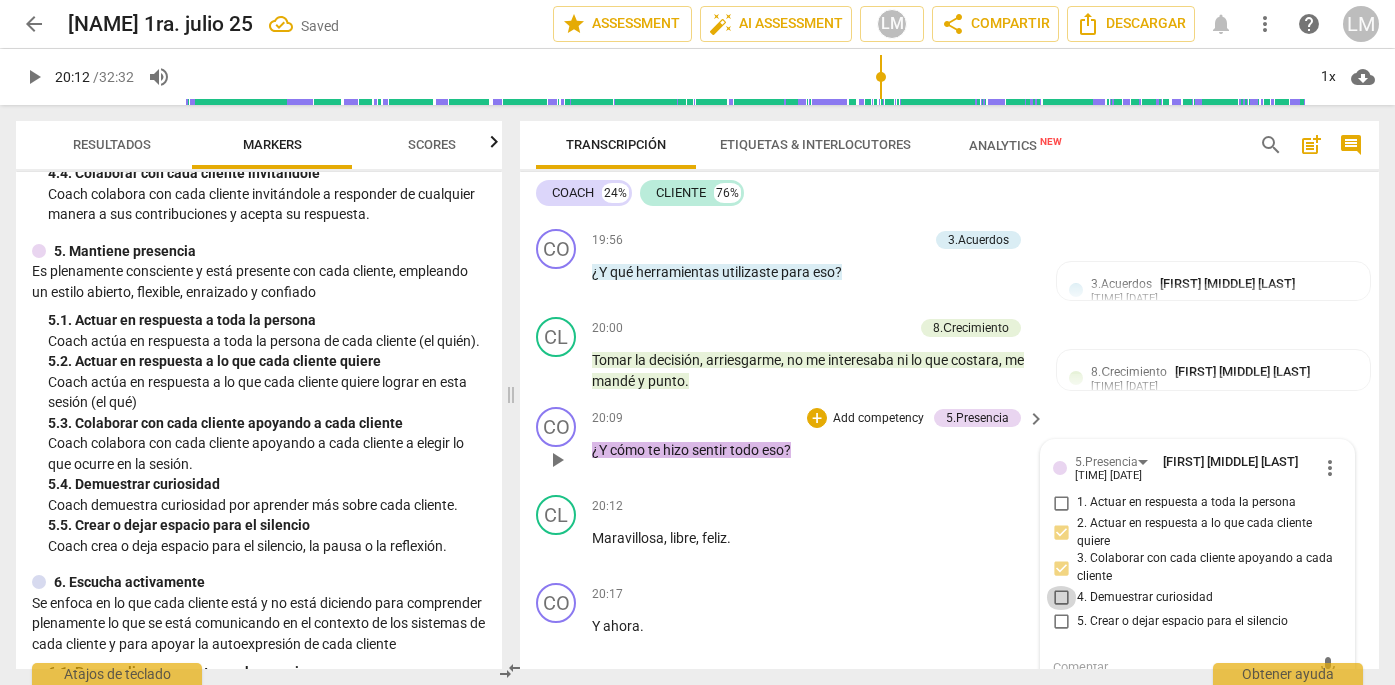 click on "4. Demuestrar curiosidad" at bounding box center [1061, 598] 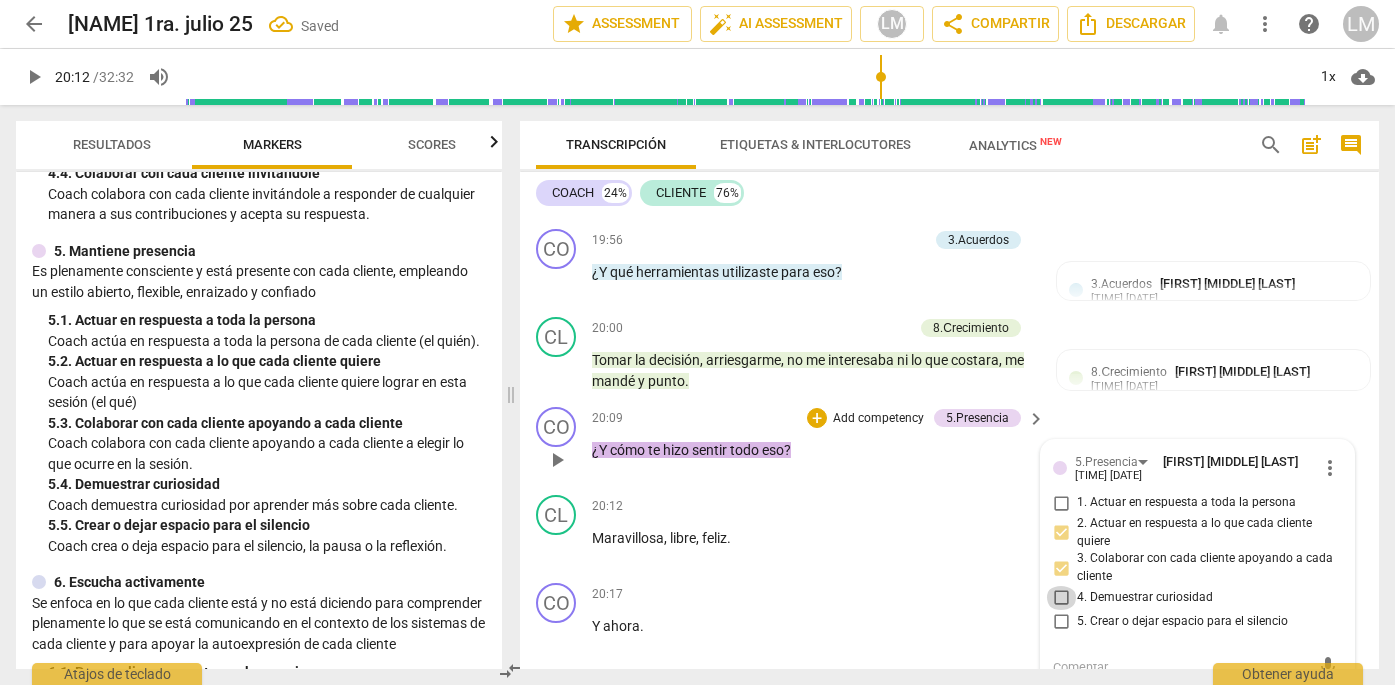 checkbox on "true" 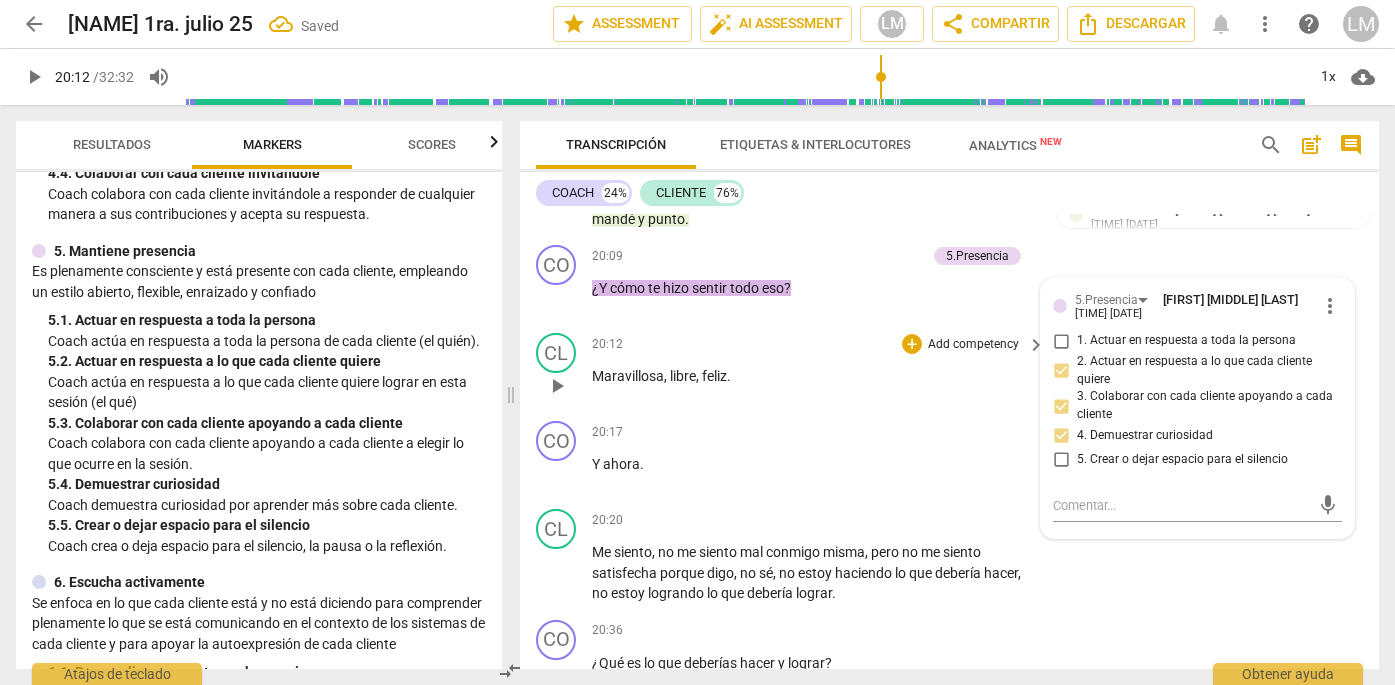 scroll, scrollTop: 7010, scrollLeft: 0, axis: vertical 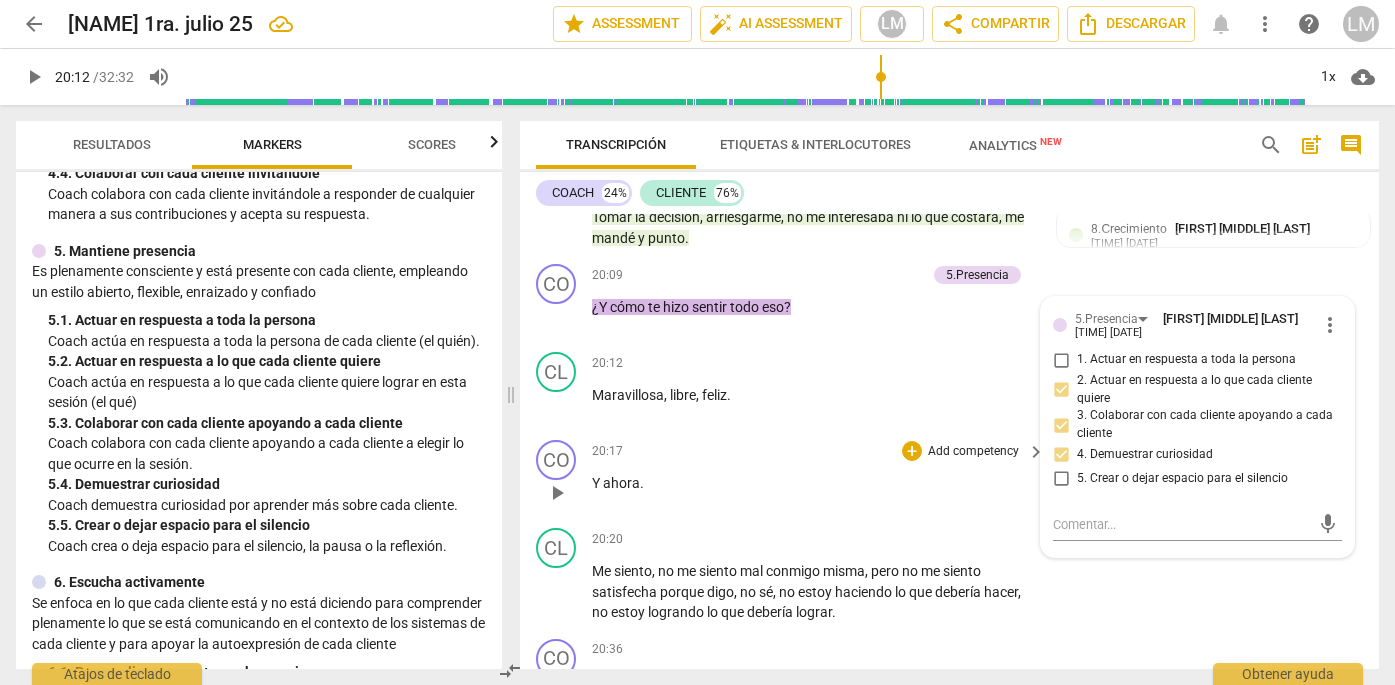 click on "play_arrow" at bounding box center (557, 493) 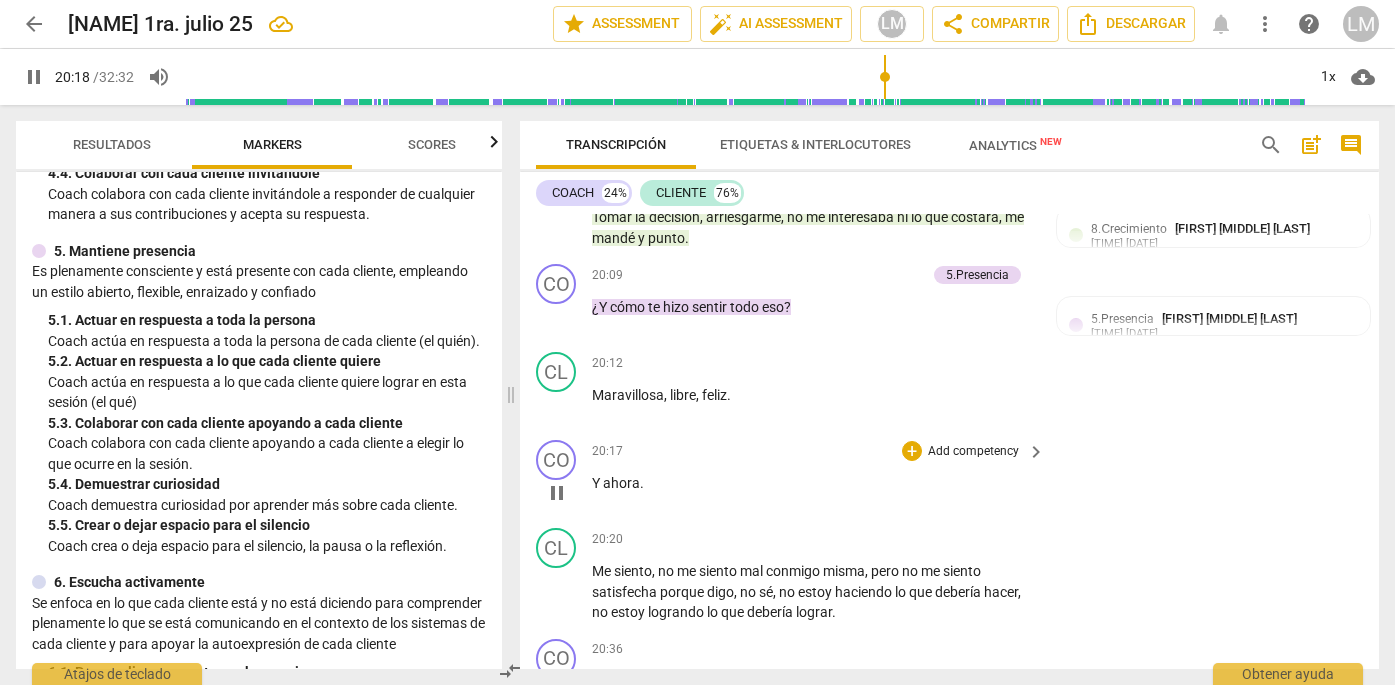 click on "pause" at bounding box center (557, 493) 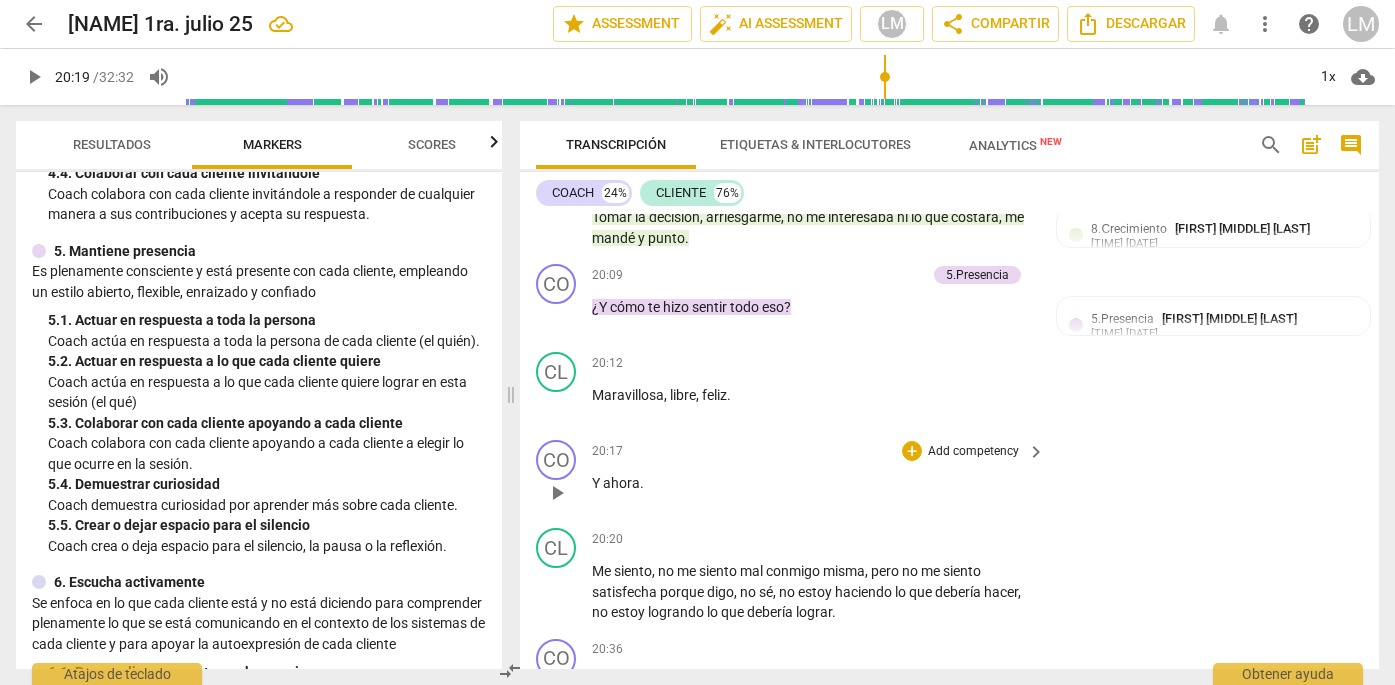 click on "Add competency" at bounding box center (973, 452) 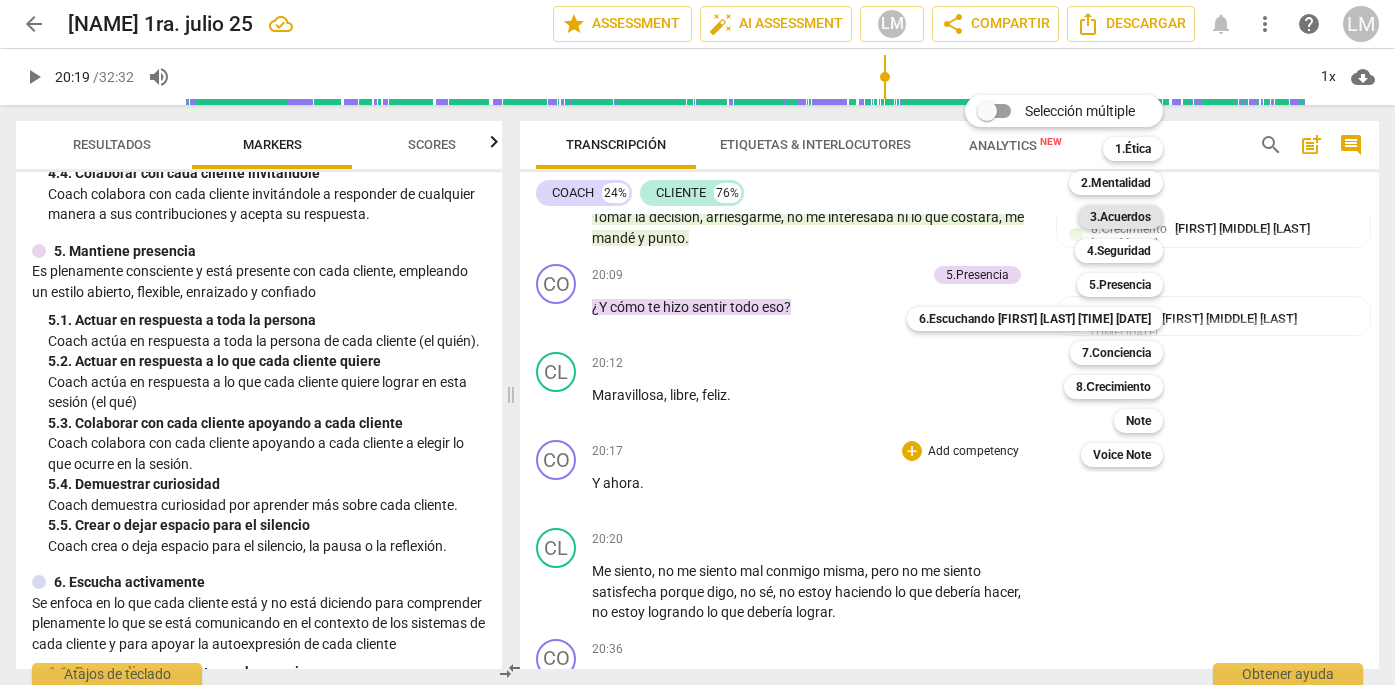 click on "3.Acuerdos" at bounding box center [1120, 217] 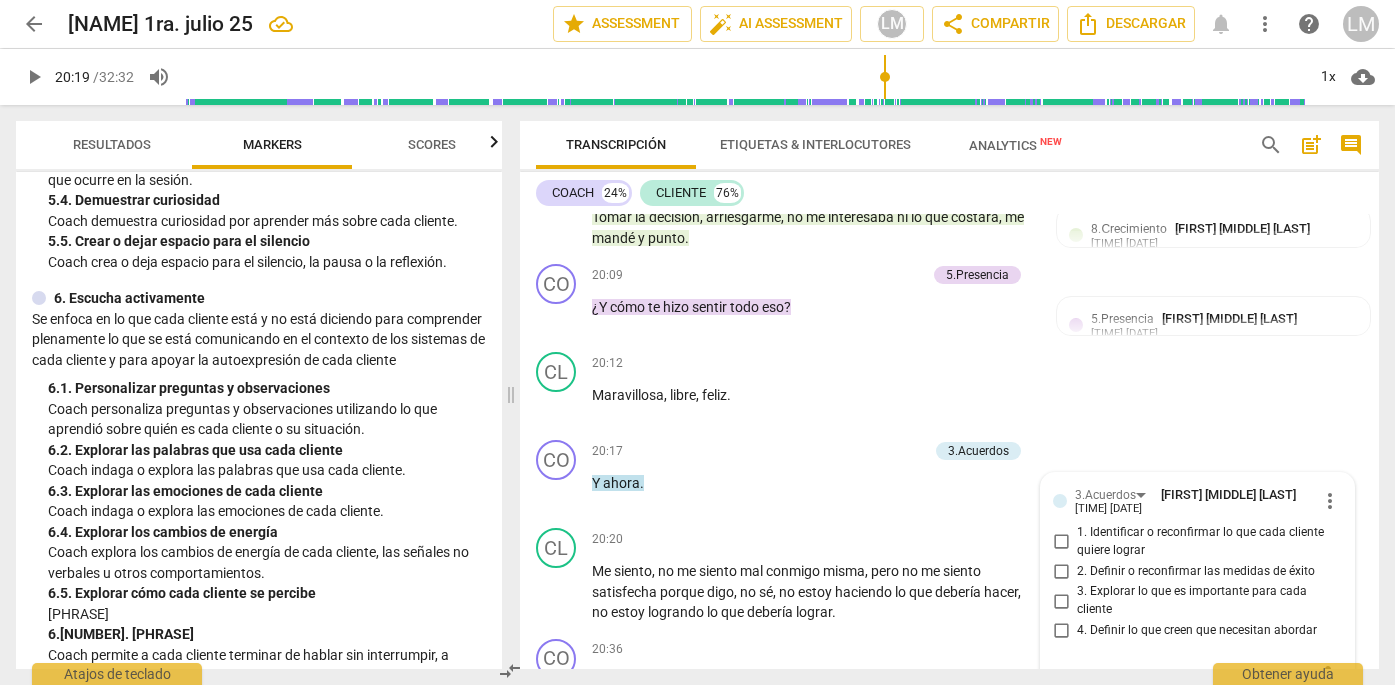 scroll, scrollTop: 1116, scrollLeft: 0, axis: vertical 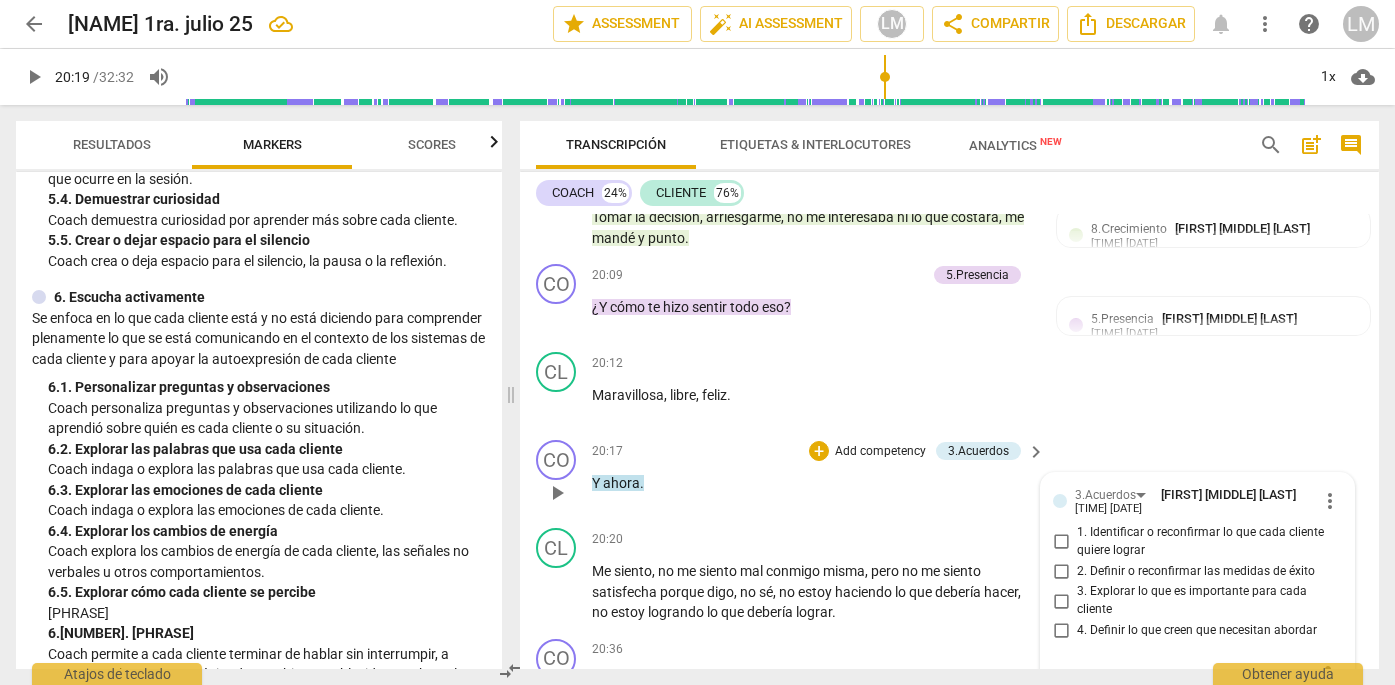click on "more_vert" at bounding box center [1330, 501] 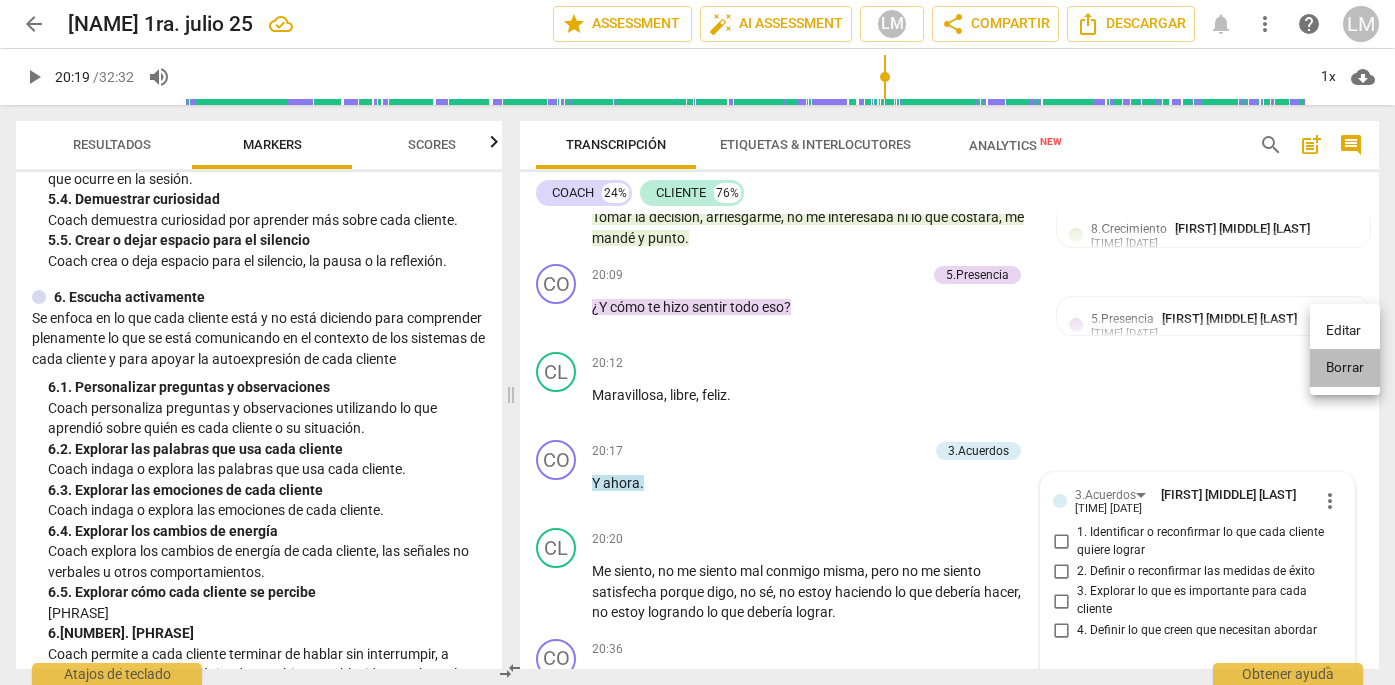 click on "Borrar" at bounding box center [1345, 368] 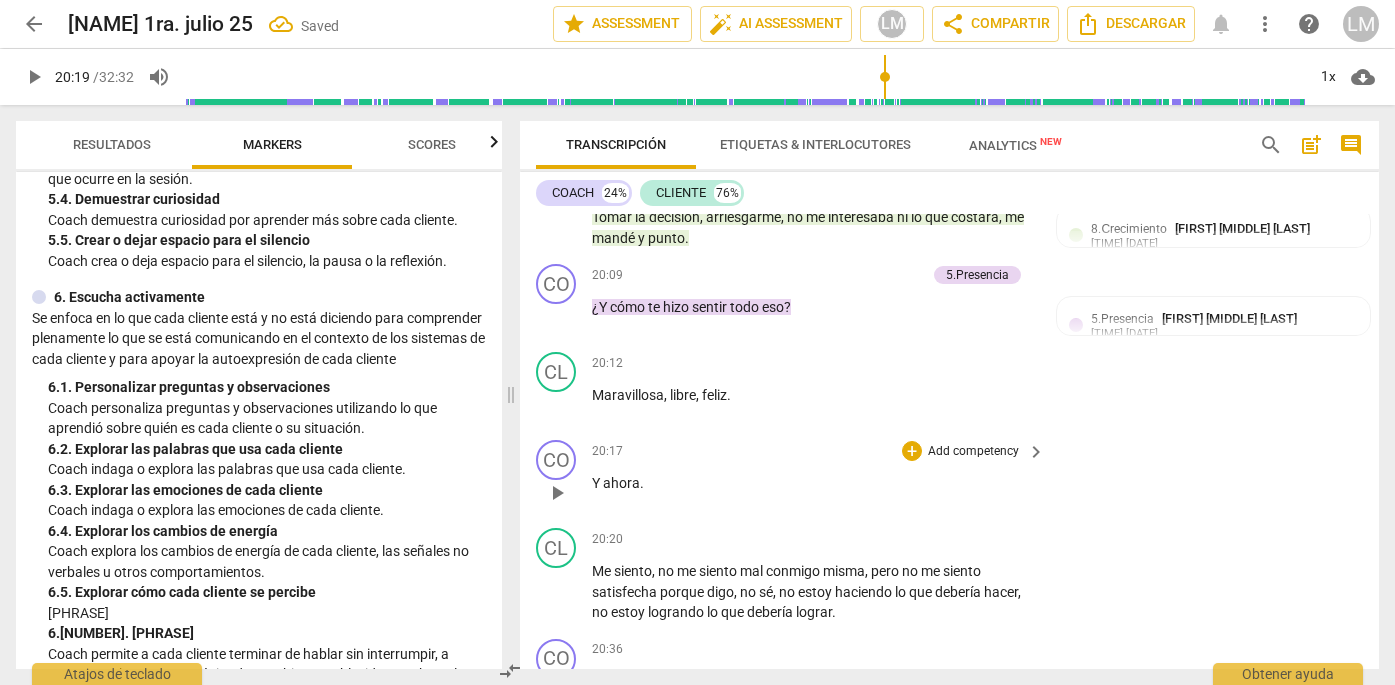 click on "Add competency" at bounding box center (973, 452) 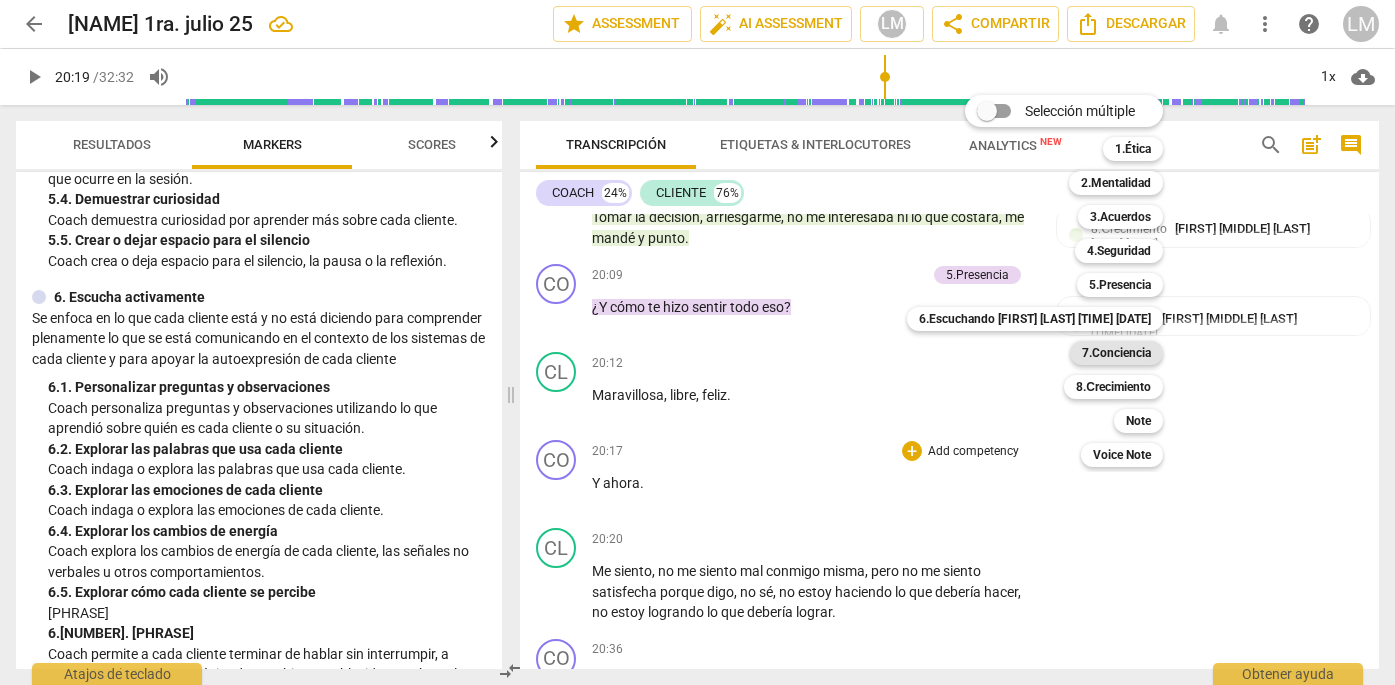 click on "7.Conciencia" at bounding box center (1116, 353) 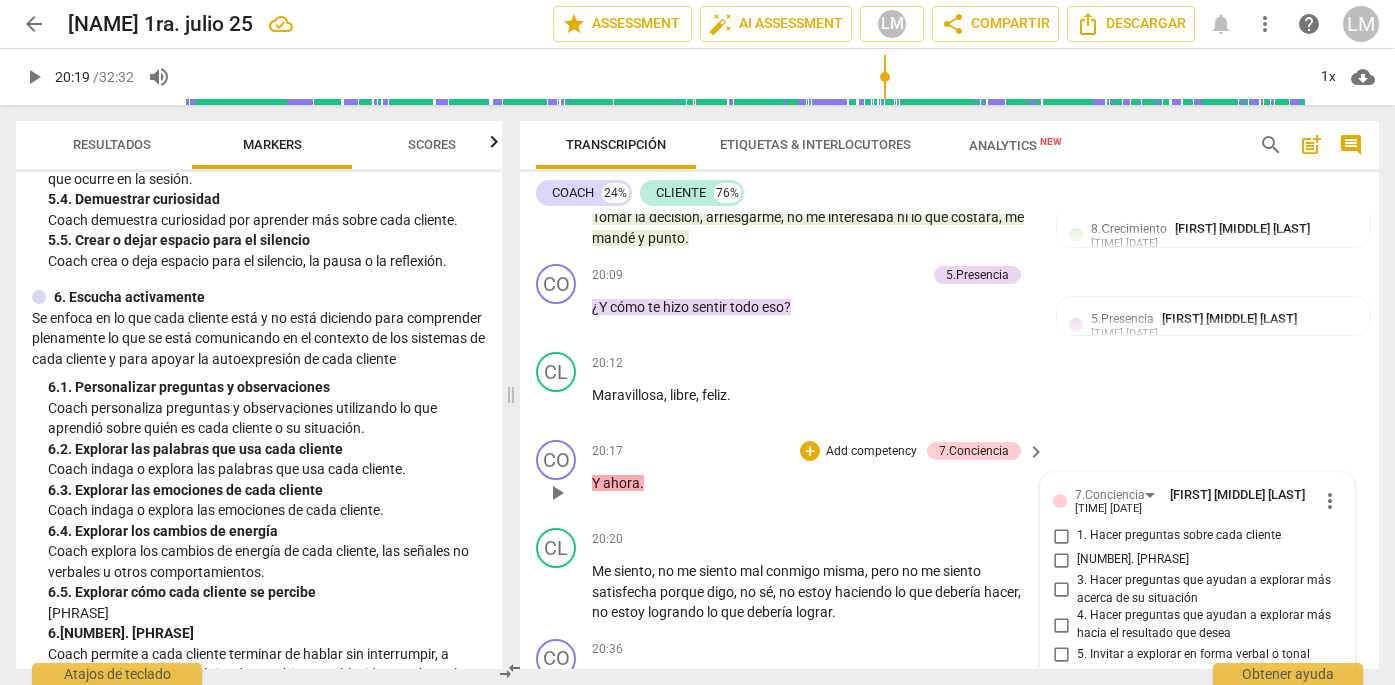 click on "4. Hacer preguntas que ayudan a explorar más hacia el resultado que desea" at bounding box center [1061, 625] 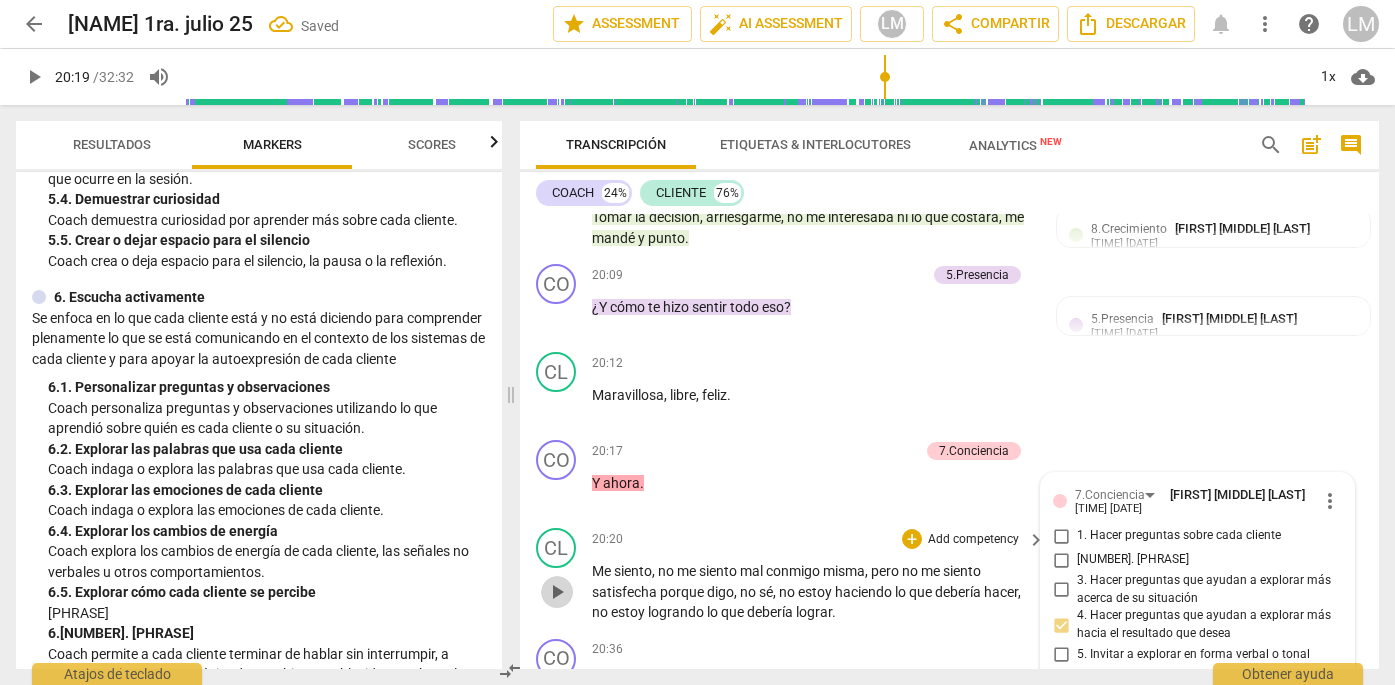 click on "play_arrow" at bounding box center (557, 592) 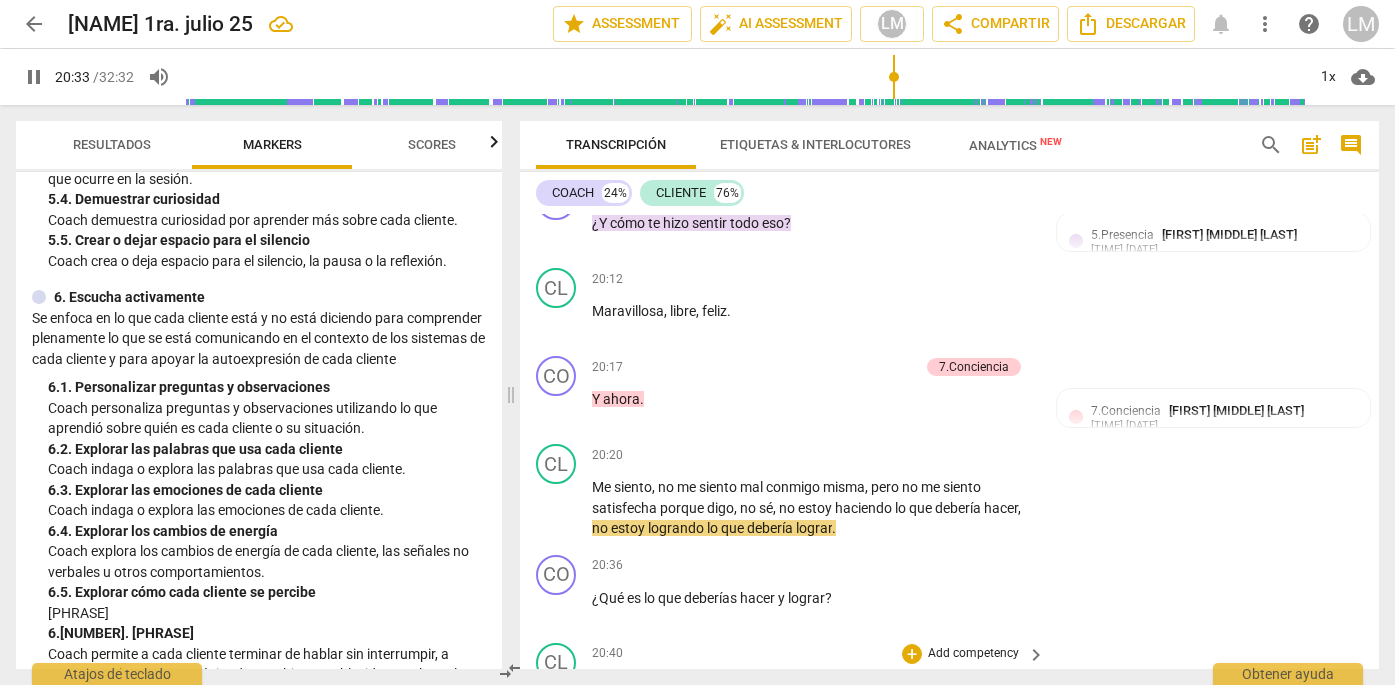 scroll, scrollTop: 7093, scrollLeft: 0, axis: vertical 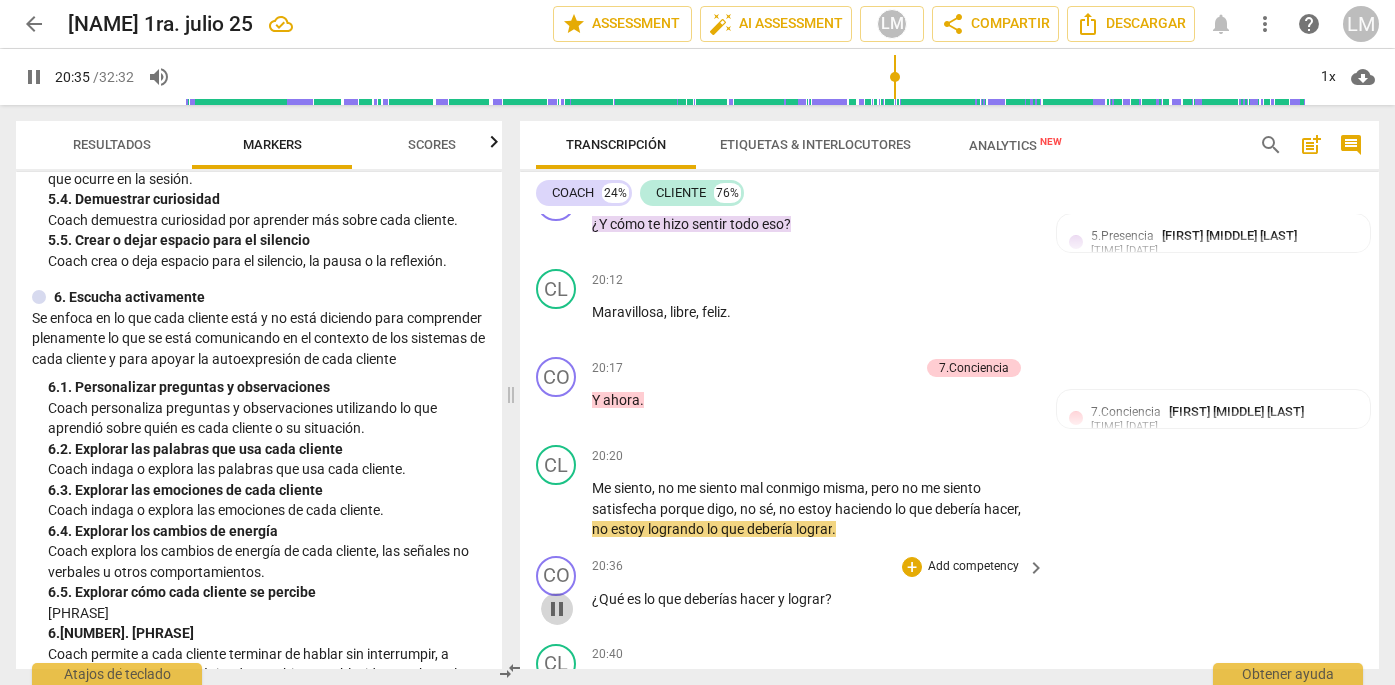click on "pause" at bounding box center [557, 609] 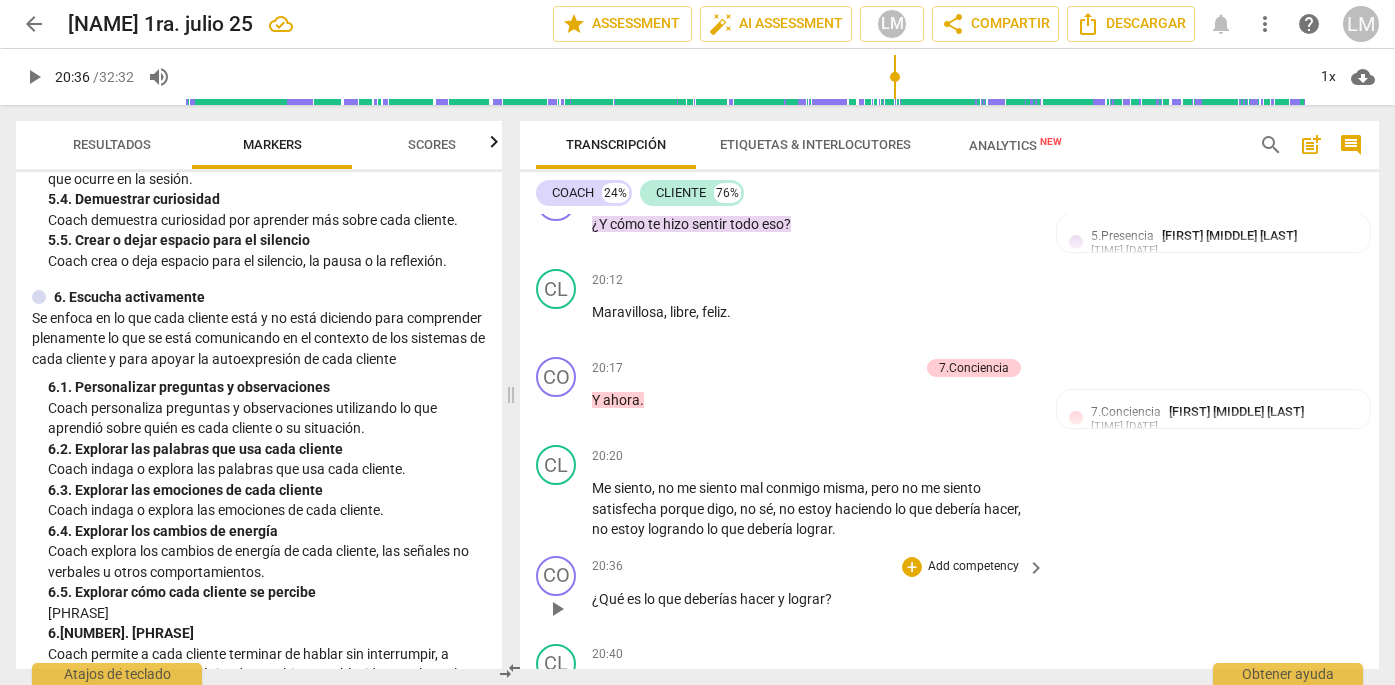 click on "Add competency" at bounding box center (973, 567) 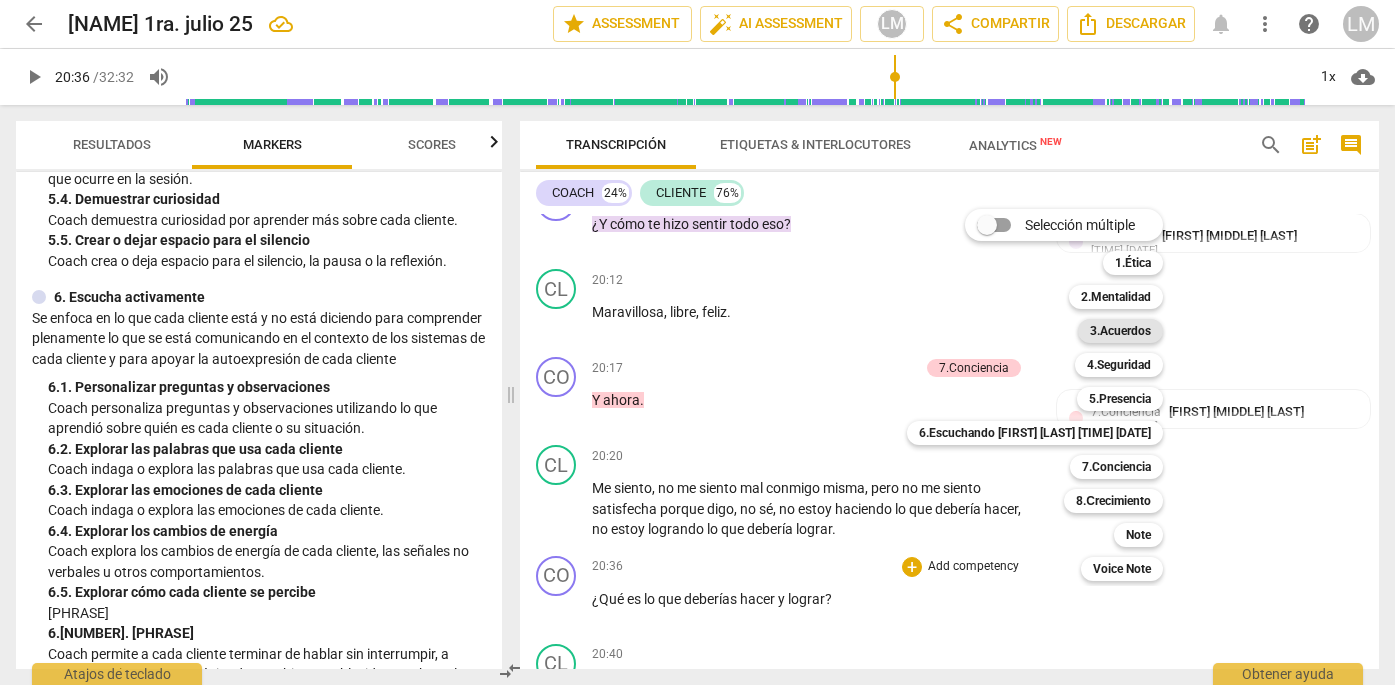 click on "3.Acuerdos" at bounding box center (1120, 331) 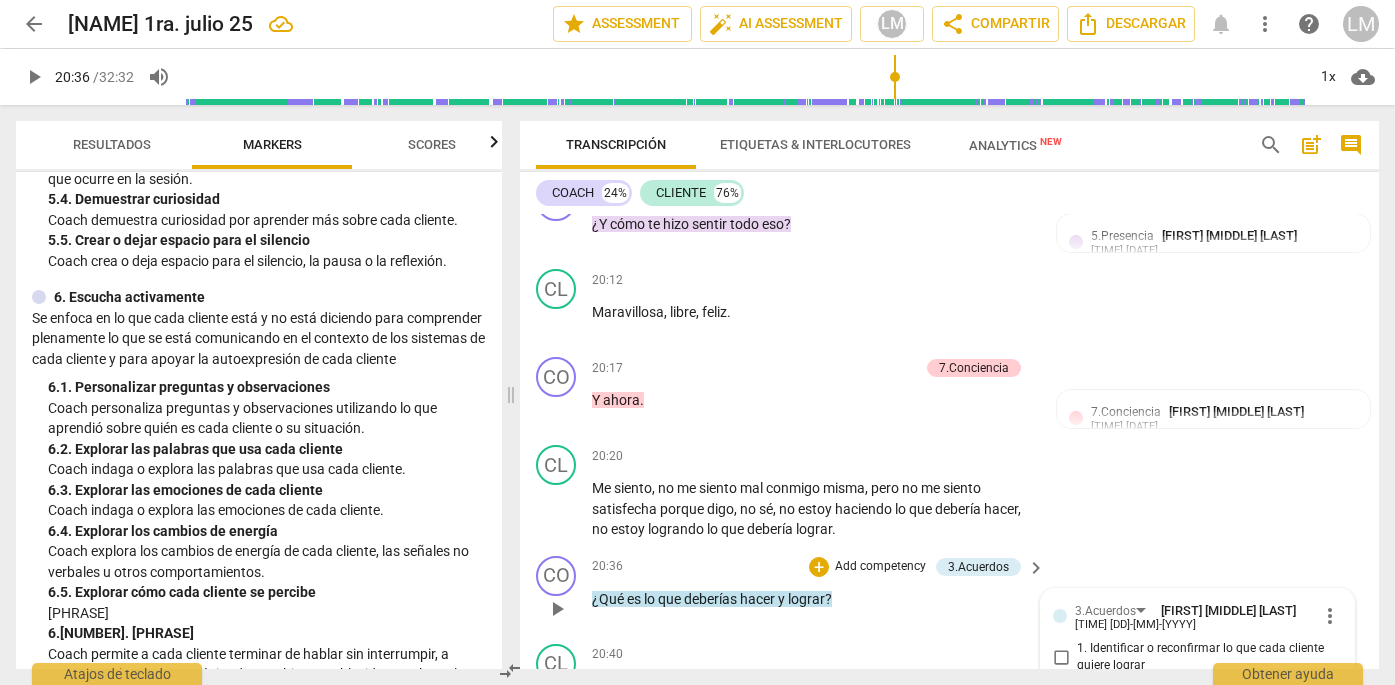 click on "4. Definir lo que creen que necesitan abordar" at bounding box center (1061, 746) 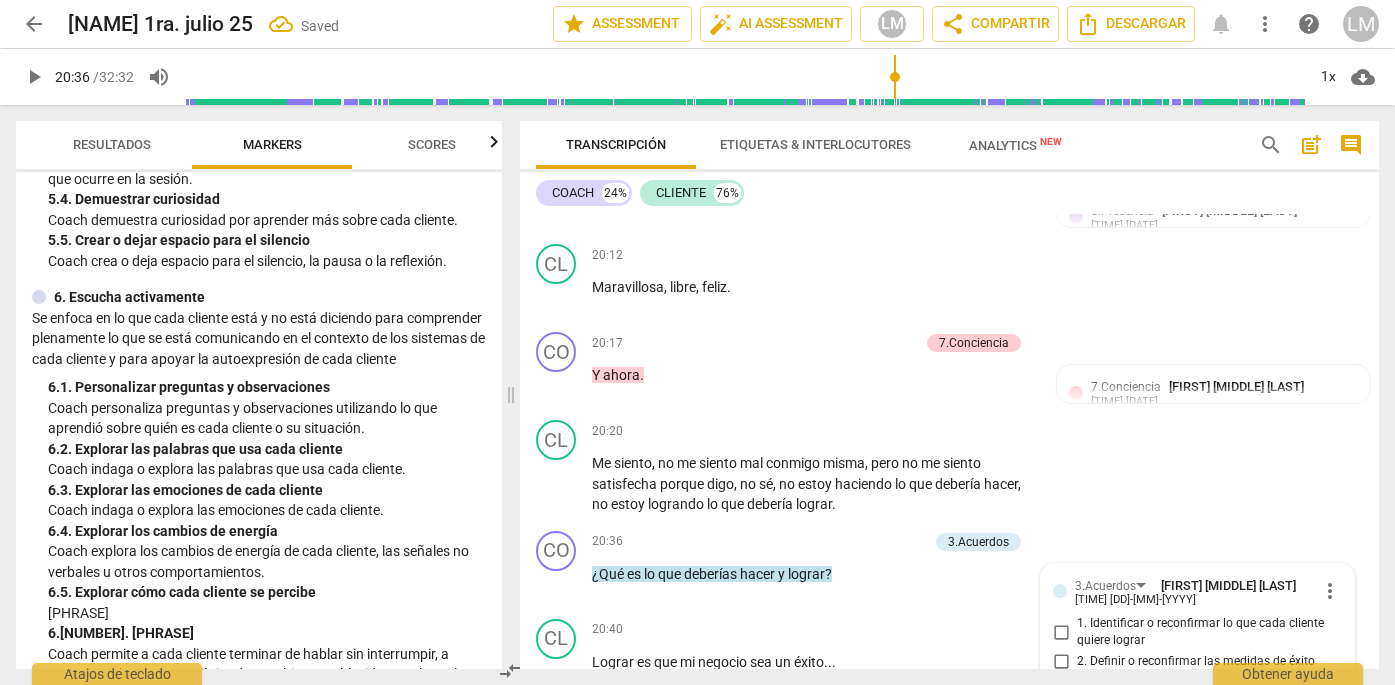 scroll, scrollTop: 7121, scrollLeft: 0, axis: vertical 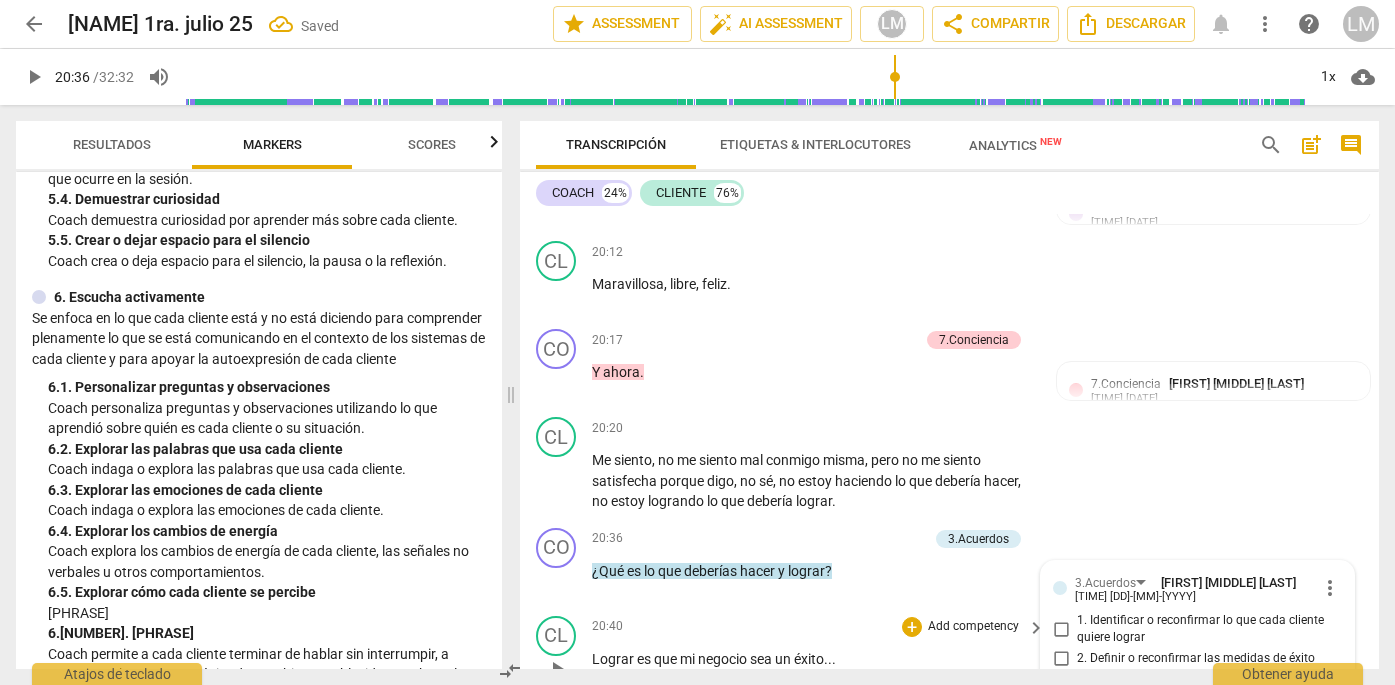 click on "play_arrow" at bounding box center [557, 669] 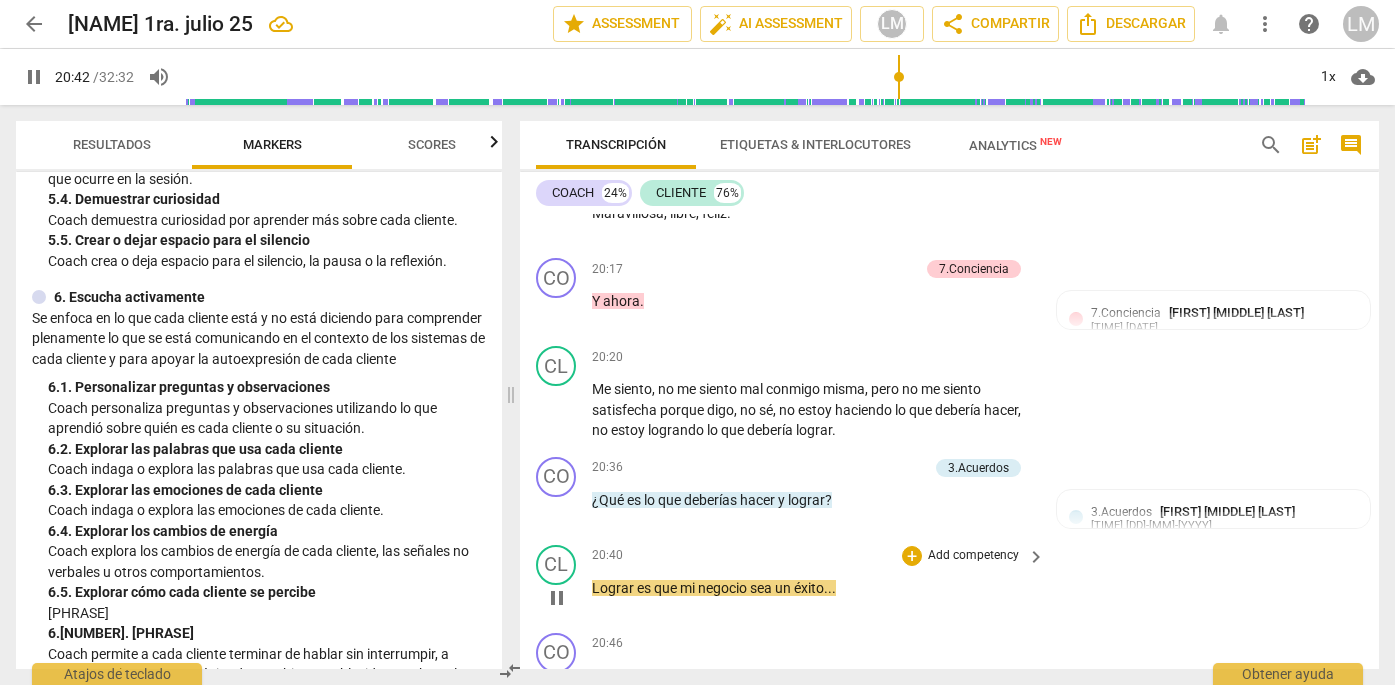 scroll, scrollTop: 7196, scrollLeft: 0, axis: vertical 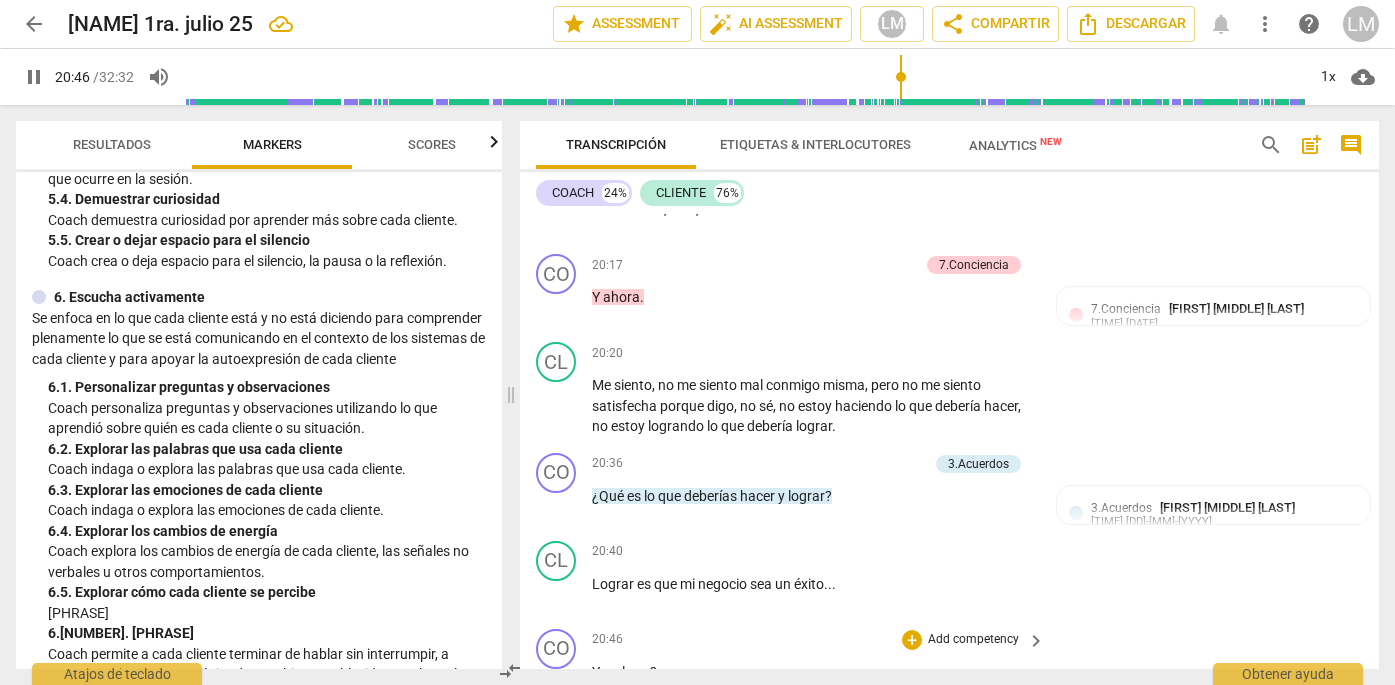 click on "pause" at bounding box center (557, 682) 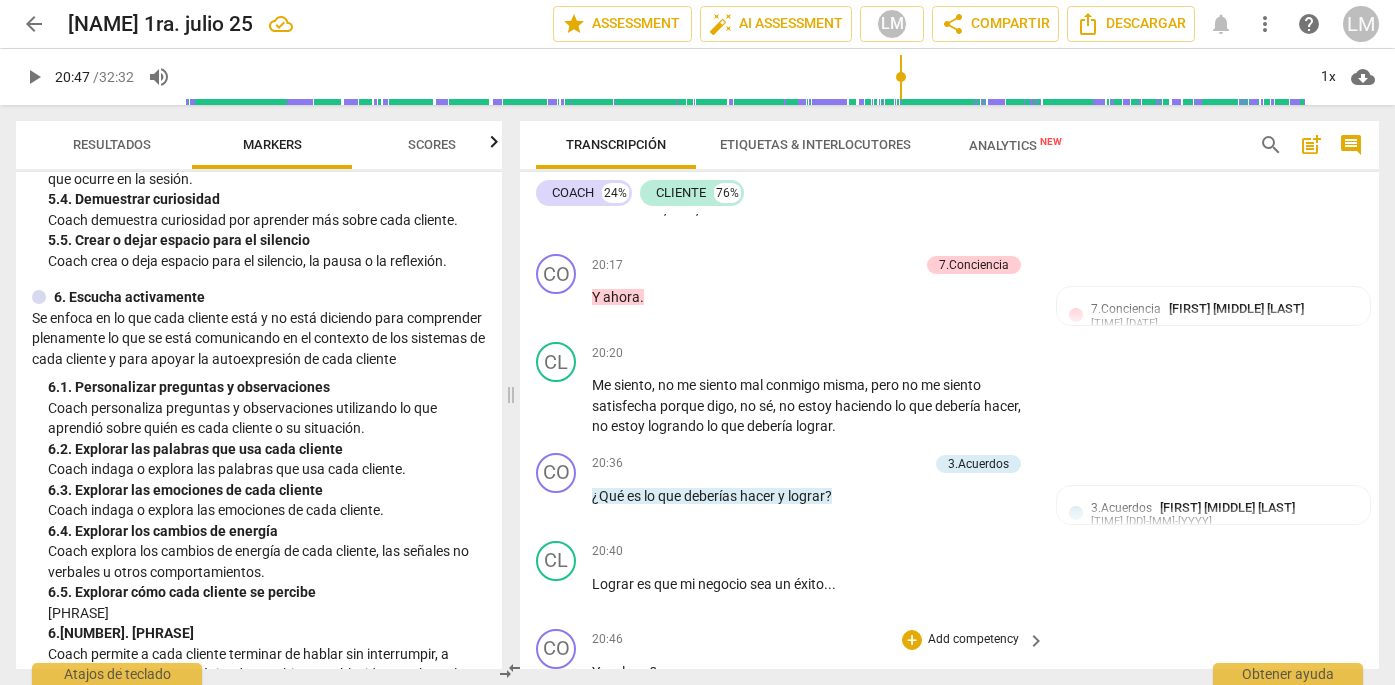 click on "Add competency" at bounding box center [973, 640] 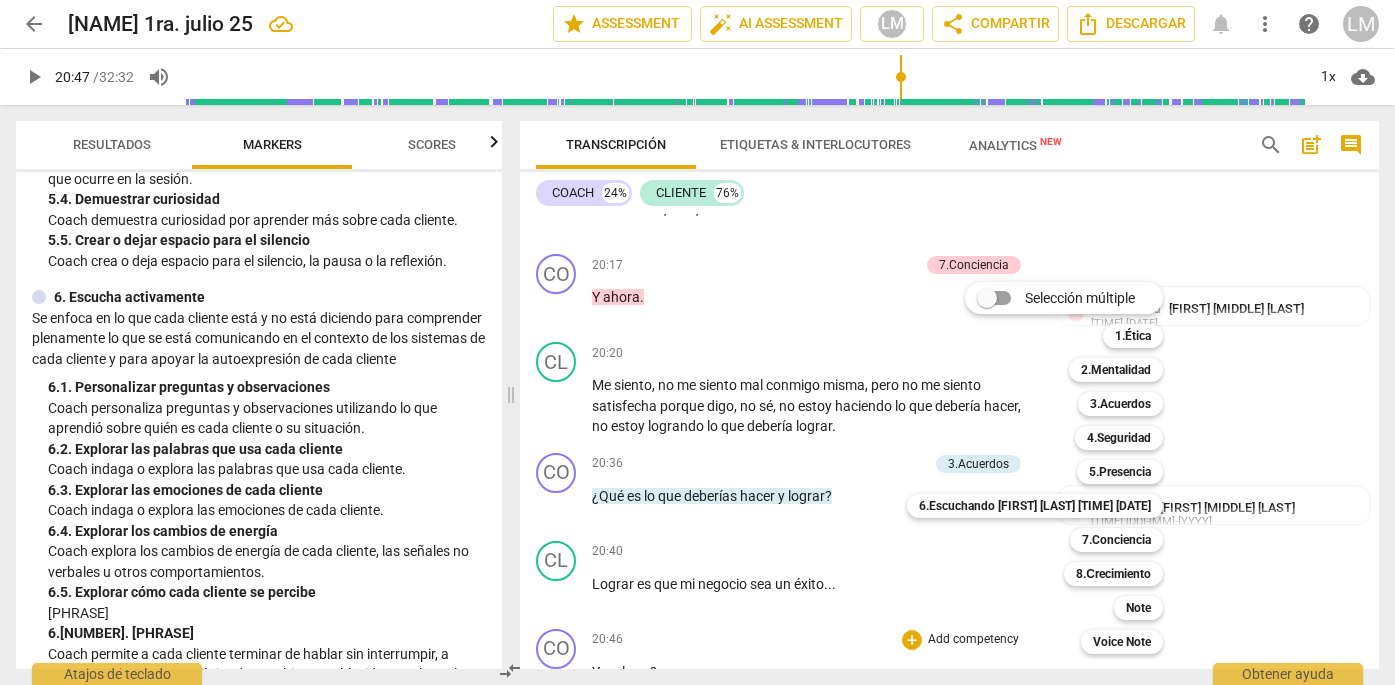 click at bounding box center [697, 342] 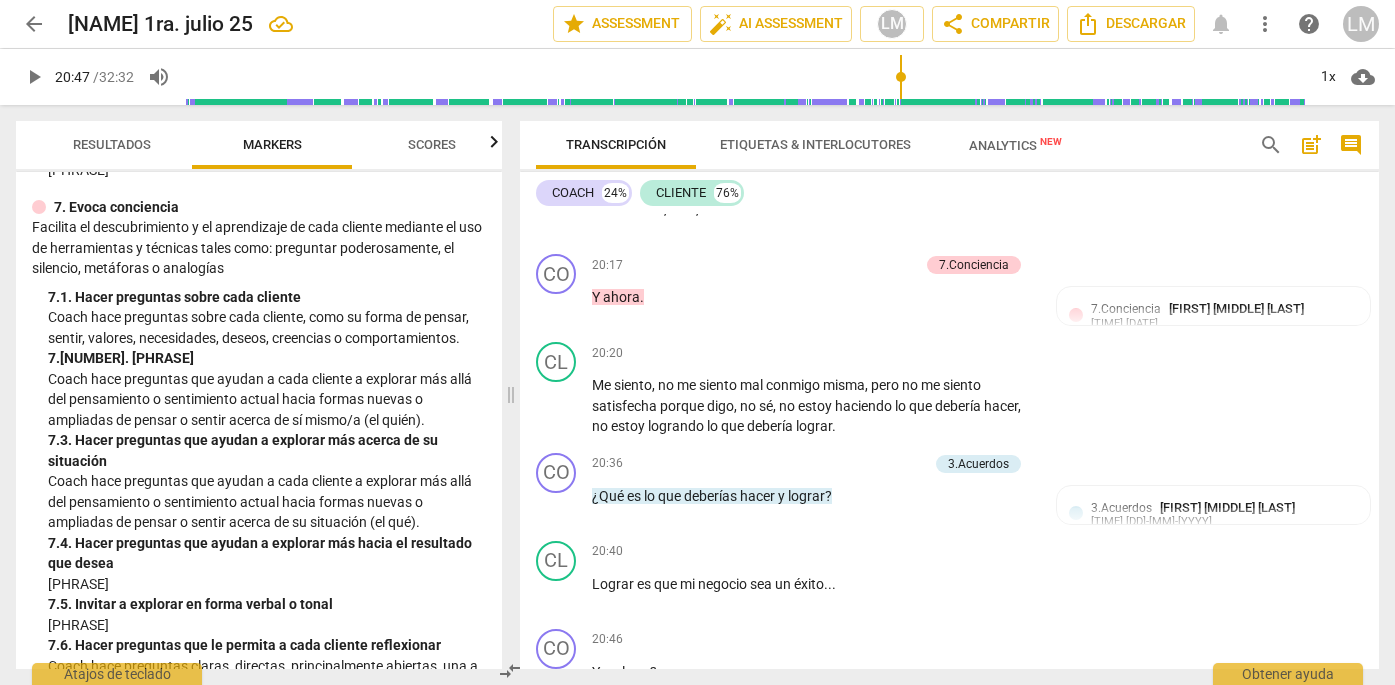 scroll, scrollTop: 1670, scrollLeft: 0, axis: vertical 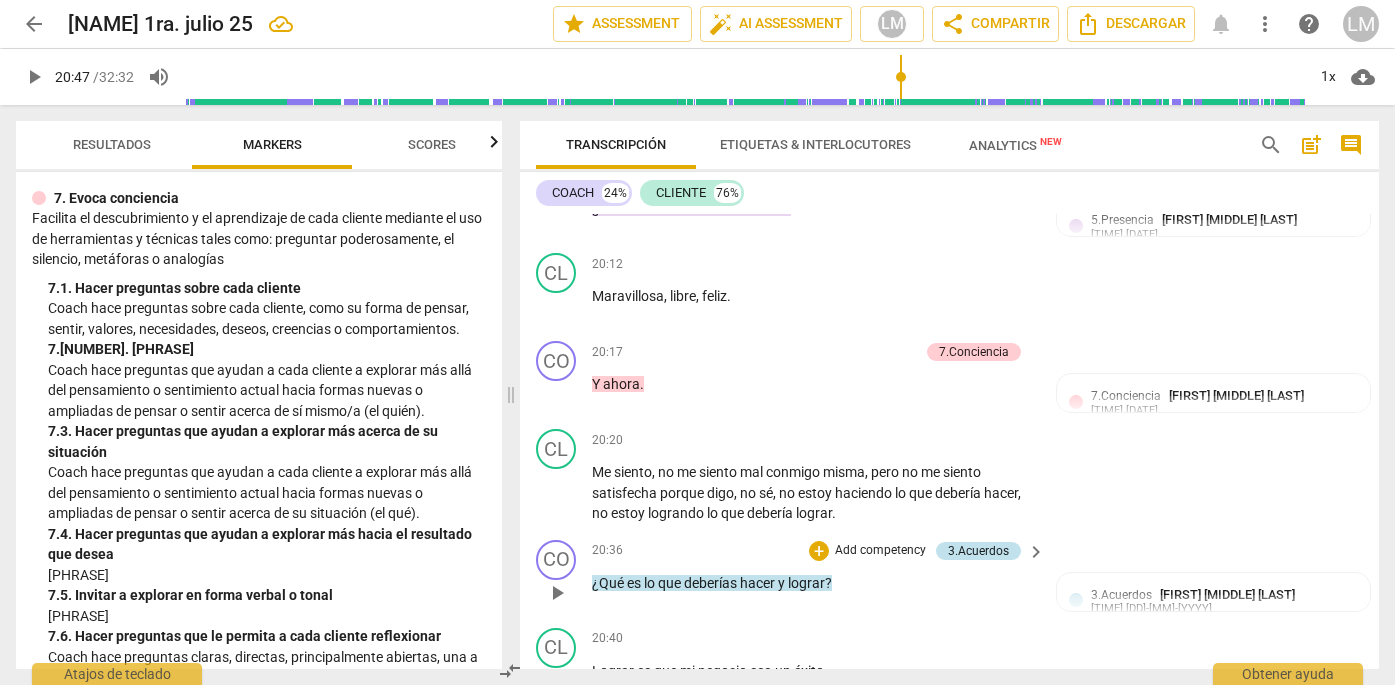 click on "3.Acuerdos" at bounding box center (978, 551) 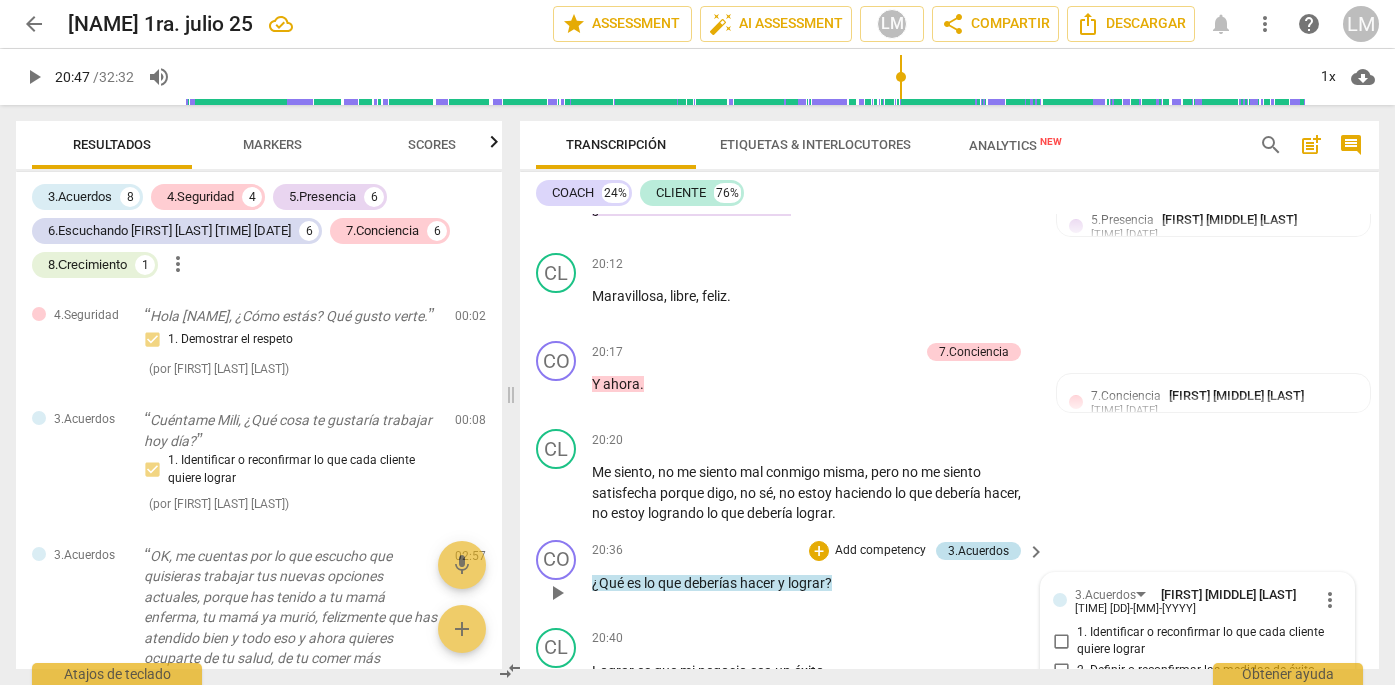 scroll, scrollTop: 5449, scrollLeft: 0, axis: vertical 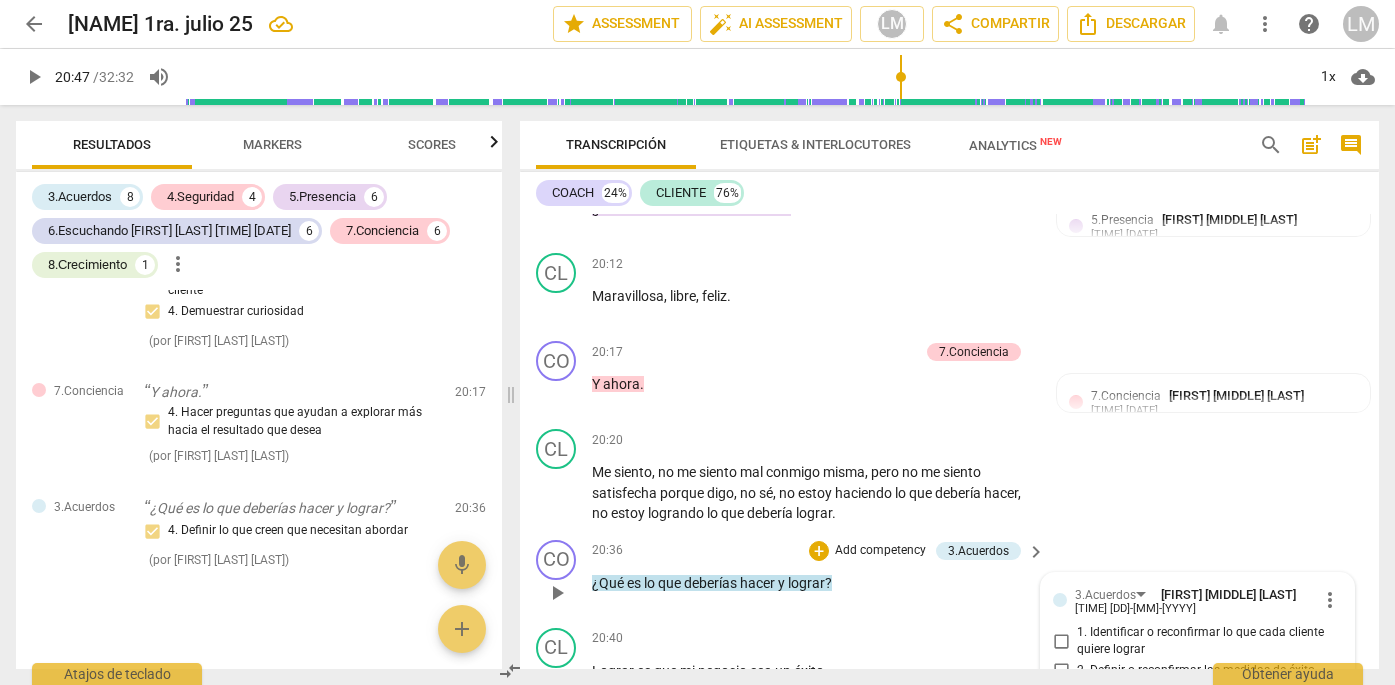click on "2. Definir o reconfirmar las medidas de éxito" at bounding box center [1061, 671] 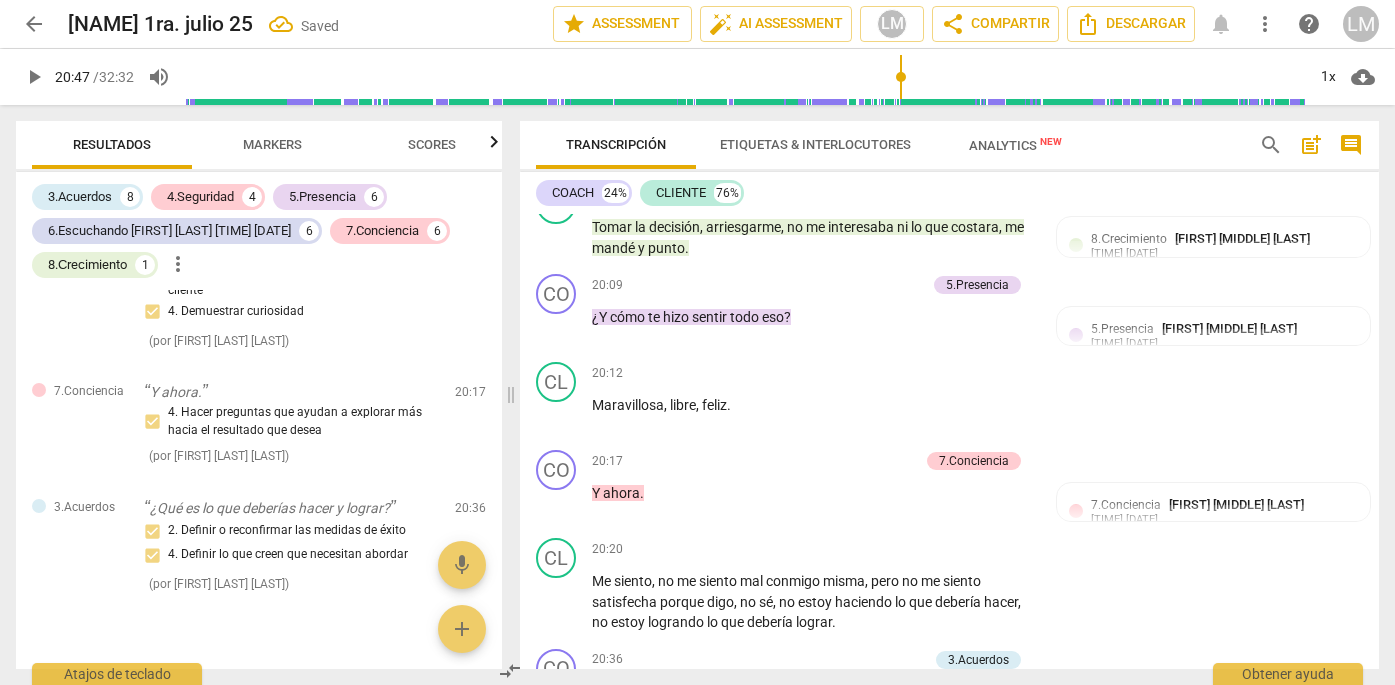 scroll, scrollTop: 6958, scrollLeft: 0, axis: vertical 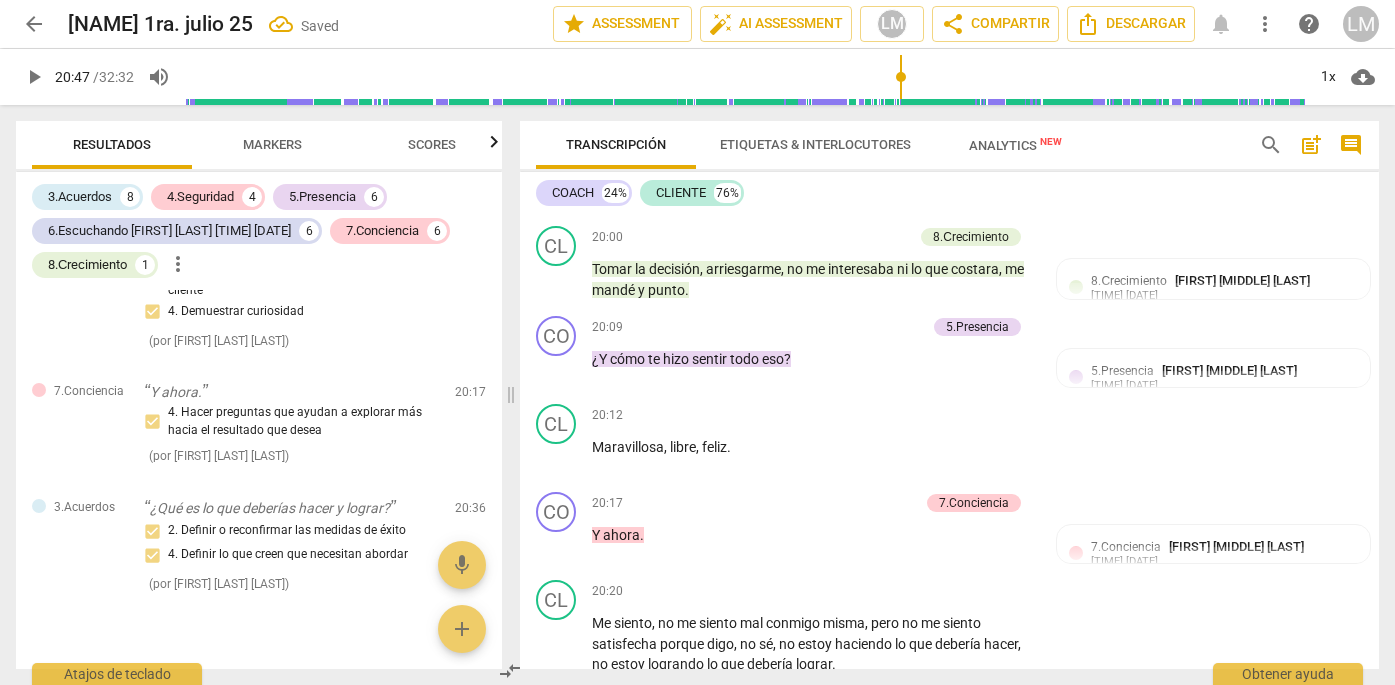 click on "Add competency" at bounding box center (880, 702) 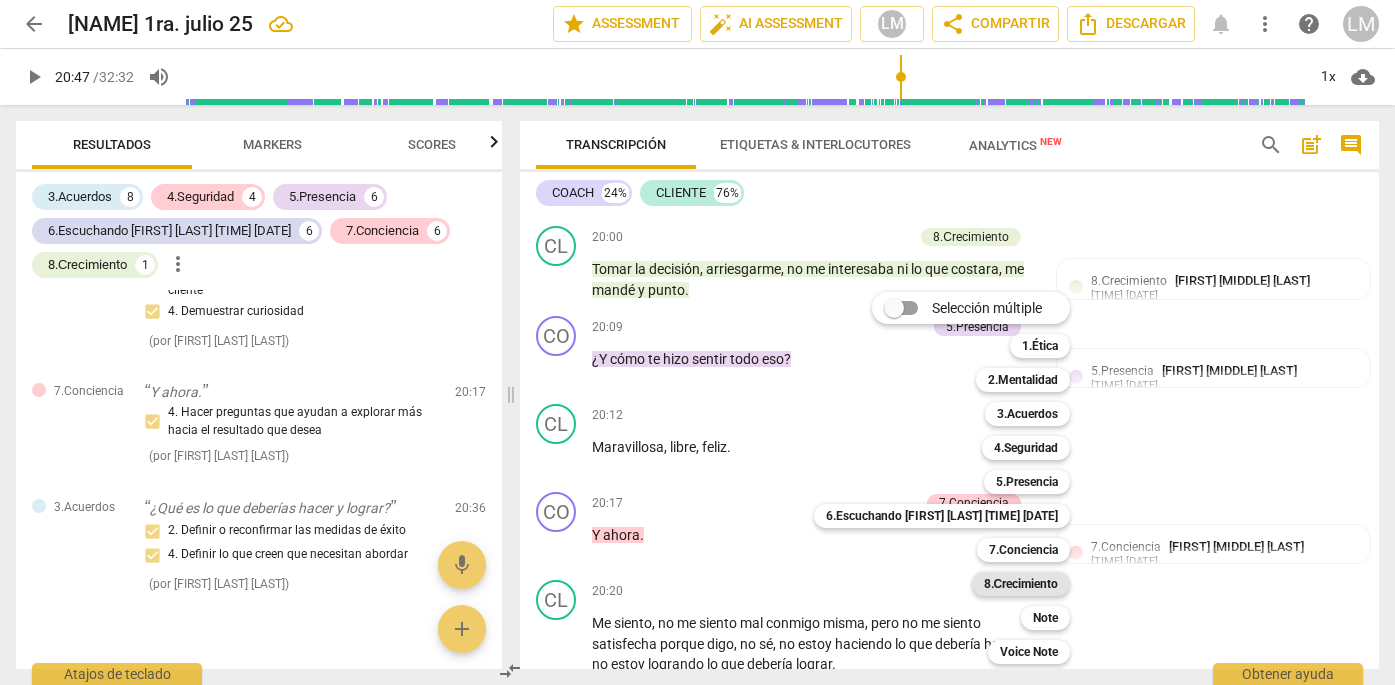 click on "8.Сrecimiento" at bounding box center [1021, 584] 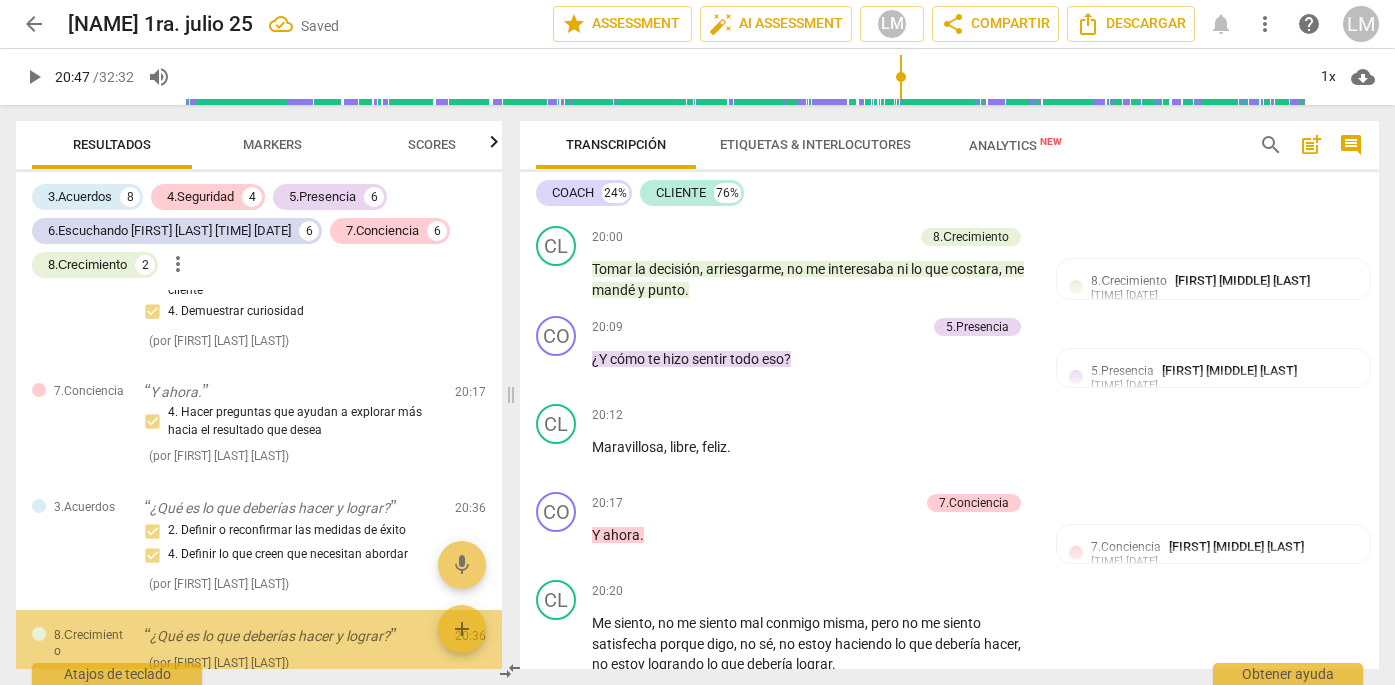 scroll, scrollTop: 5554, scrollLeft: 0, axis: vertical 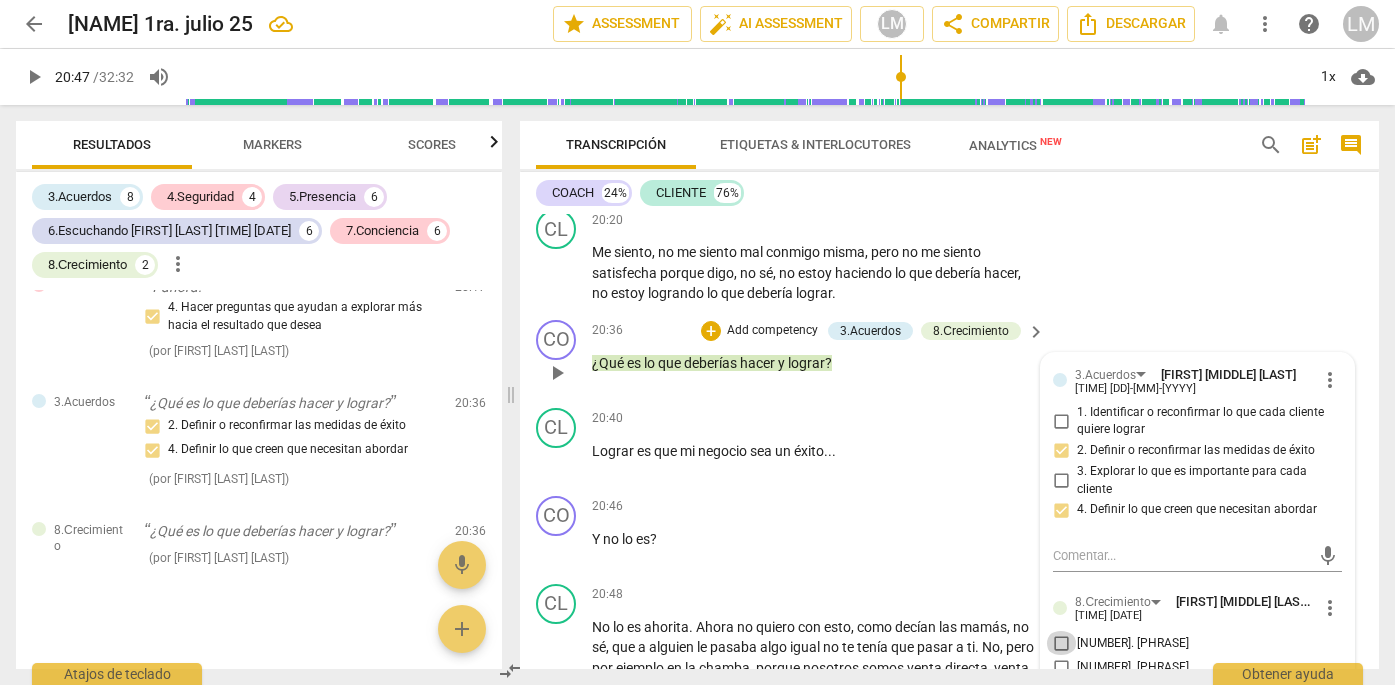 click on "[NUMBER]. [PHRASE]" at bounding box center [1061, 643] 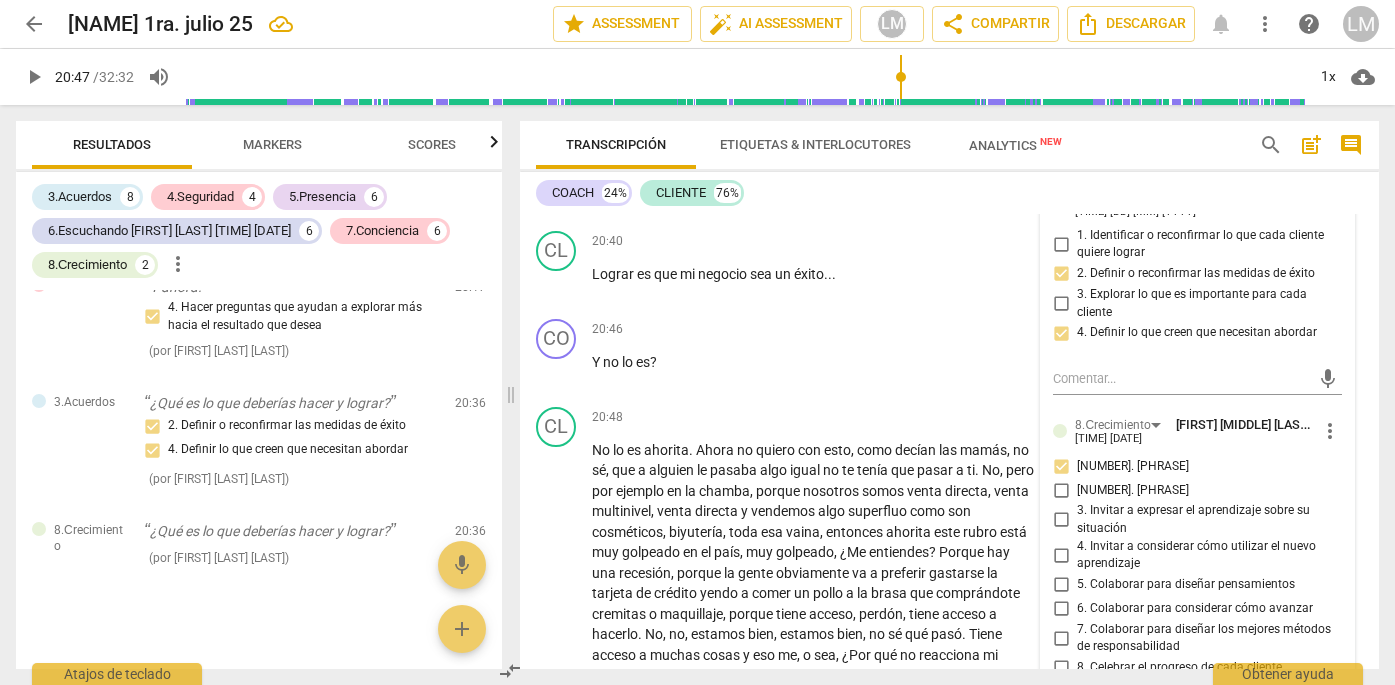 scroll, scrollTop: 7529, scrollLeft: 0, axis: vertical 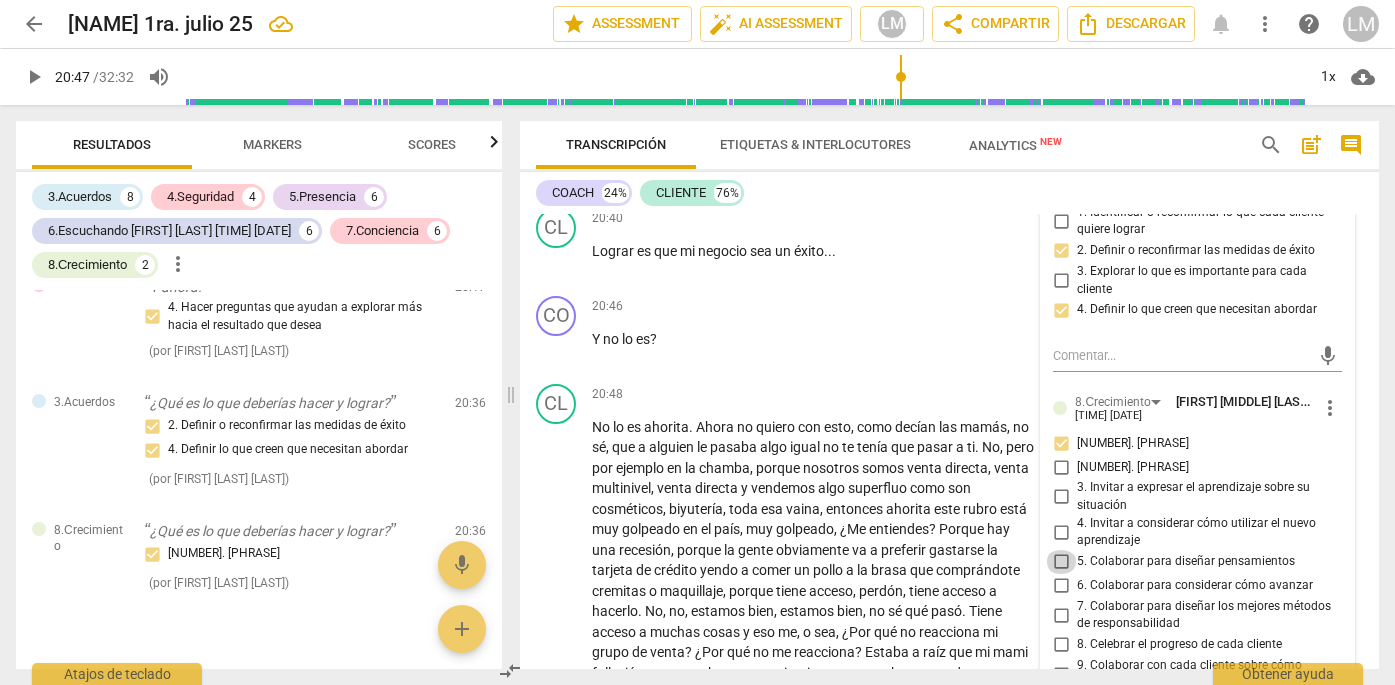 click on "5. Colaborar para diseñar pensamientos" at bounding box center (1061, 562) 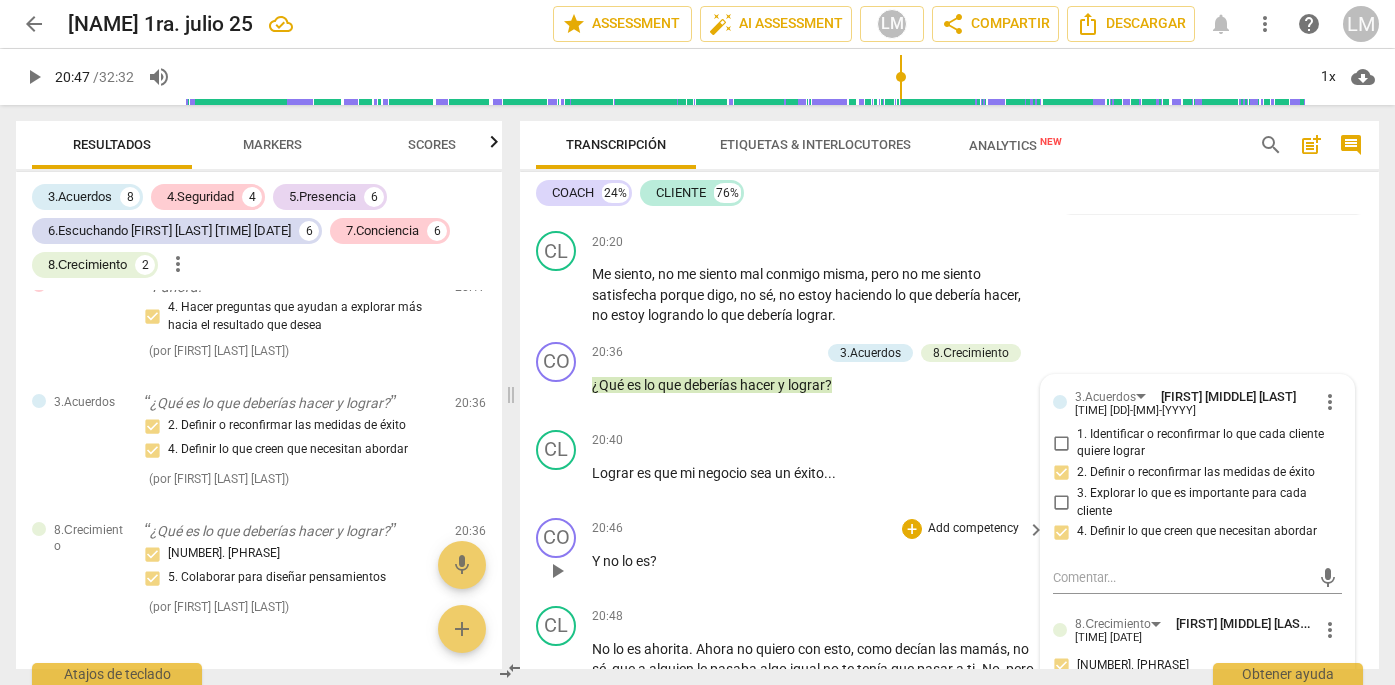 scroll, scrollTop: 7308, scrollLeft: 0, axis: vertical 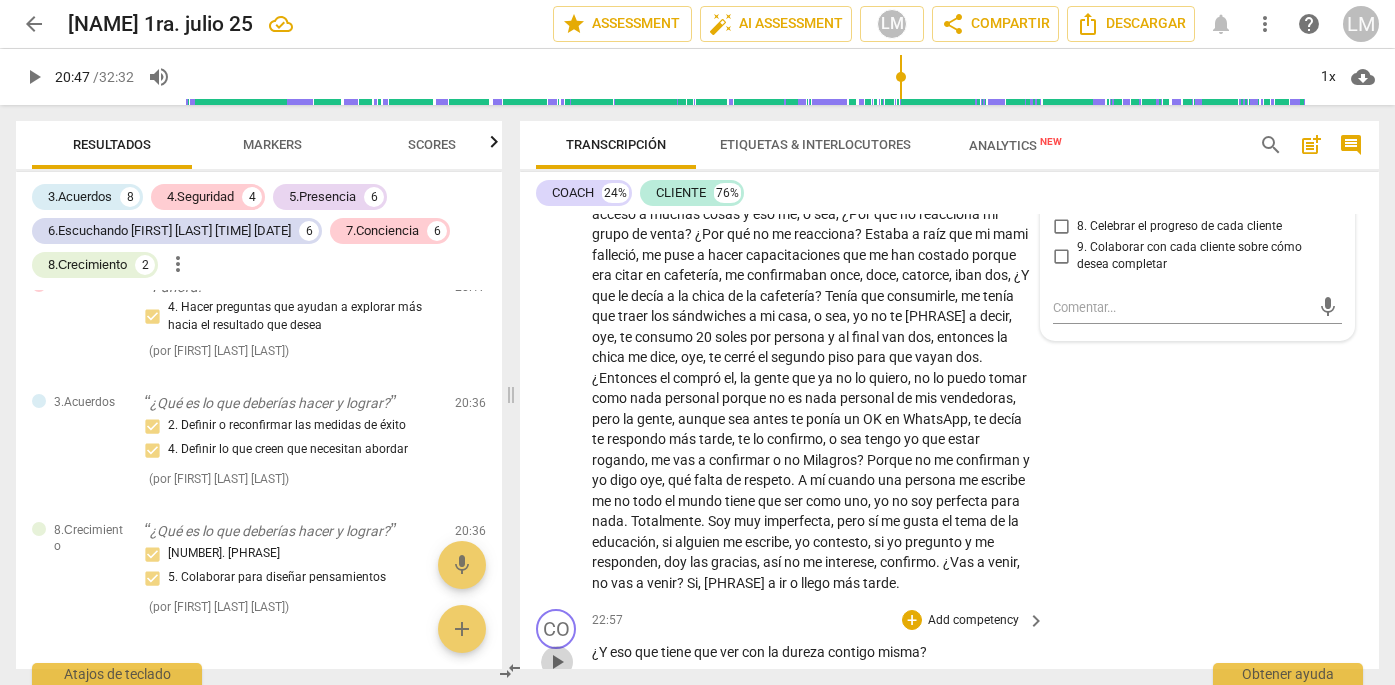 click on "play_arrow" at bounding box center (557, 662) 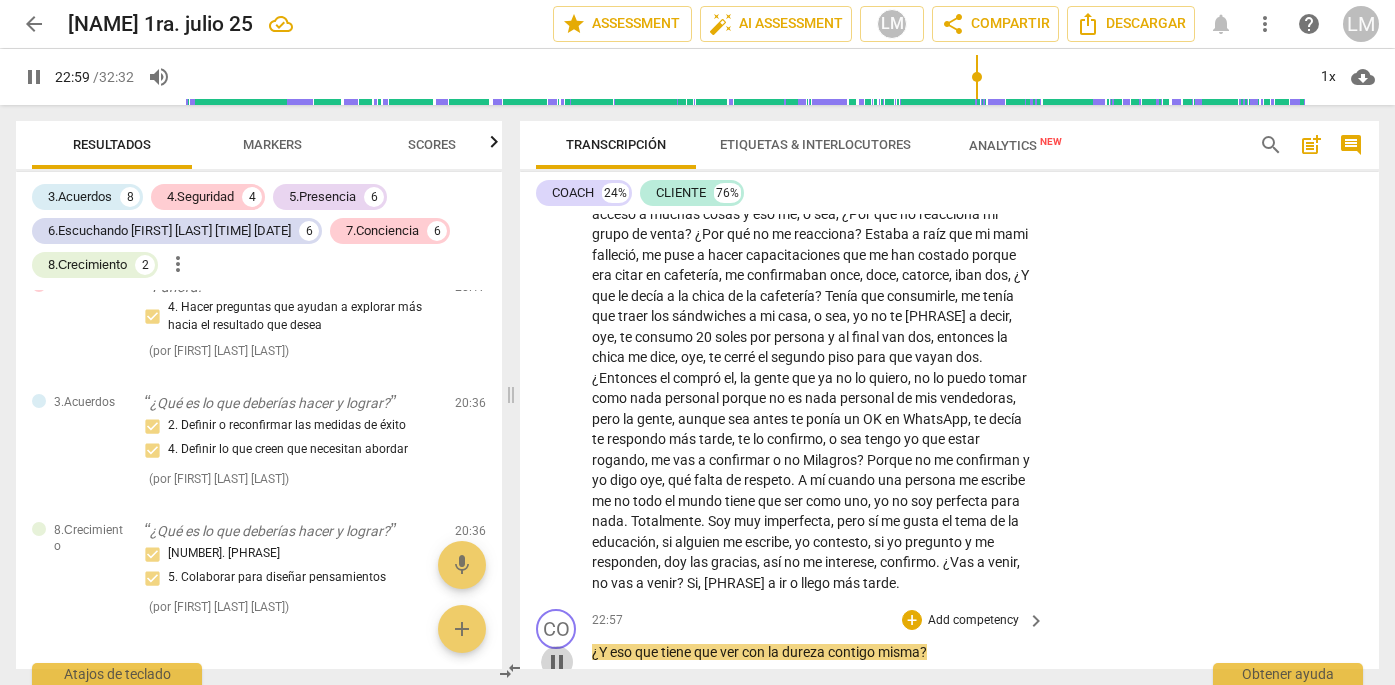 click on "pause" at bounding box center (557, 662) 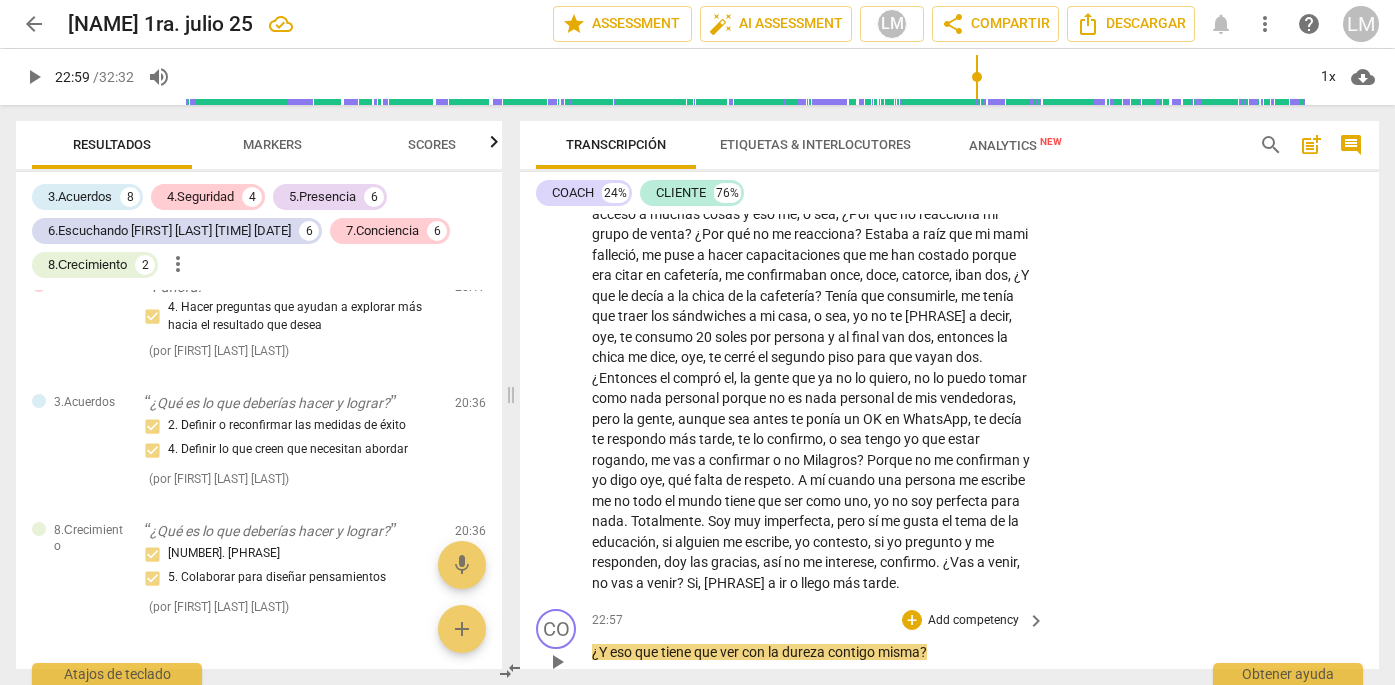 click on "play_arrow" at bounding box center (557, 662) 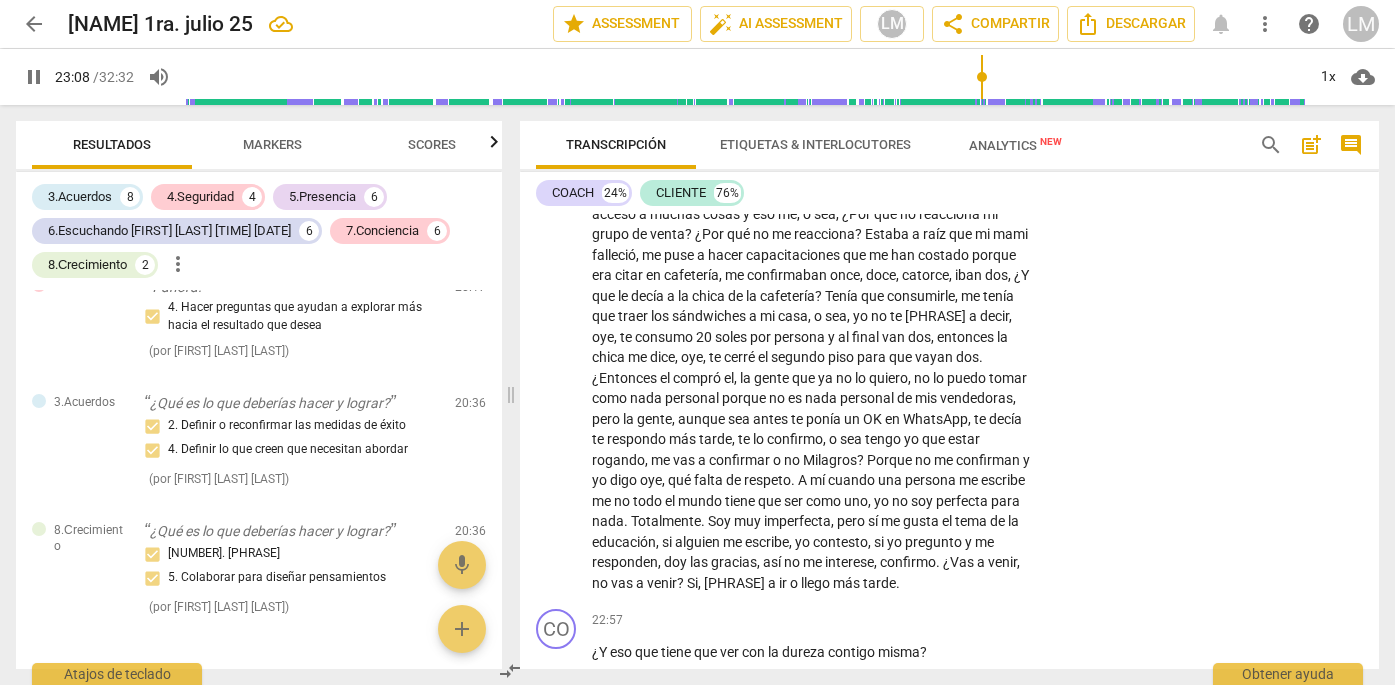 click on "pause" at bounding box center [557, 751] 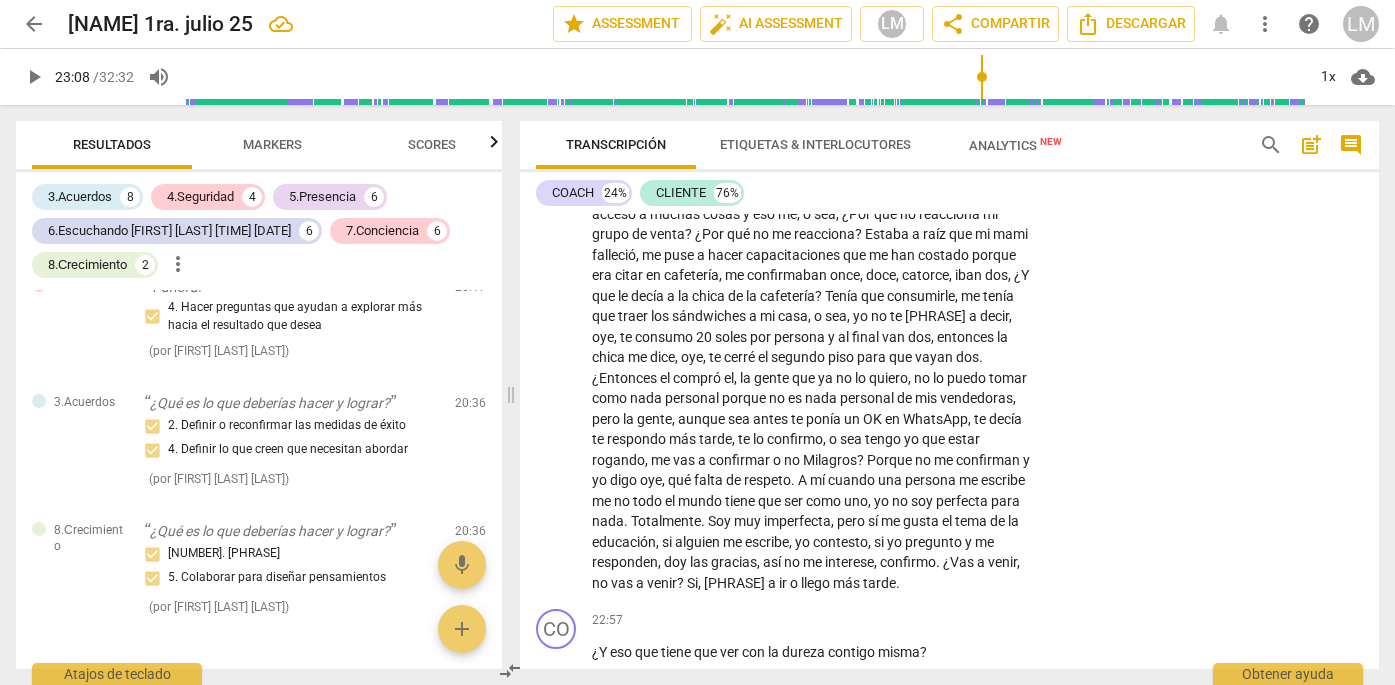 click on "play_arrow" at bounding box center [557, 751] 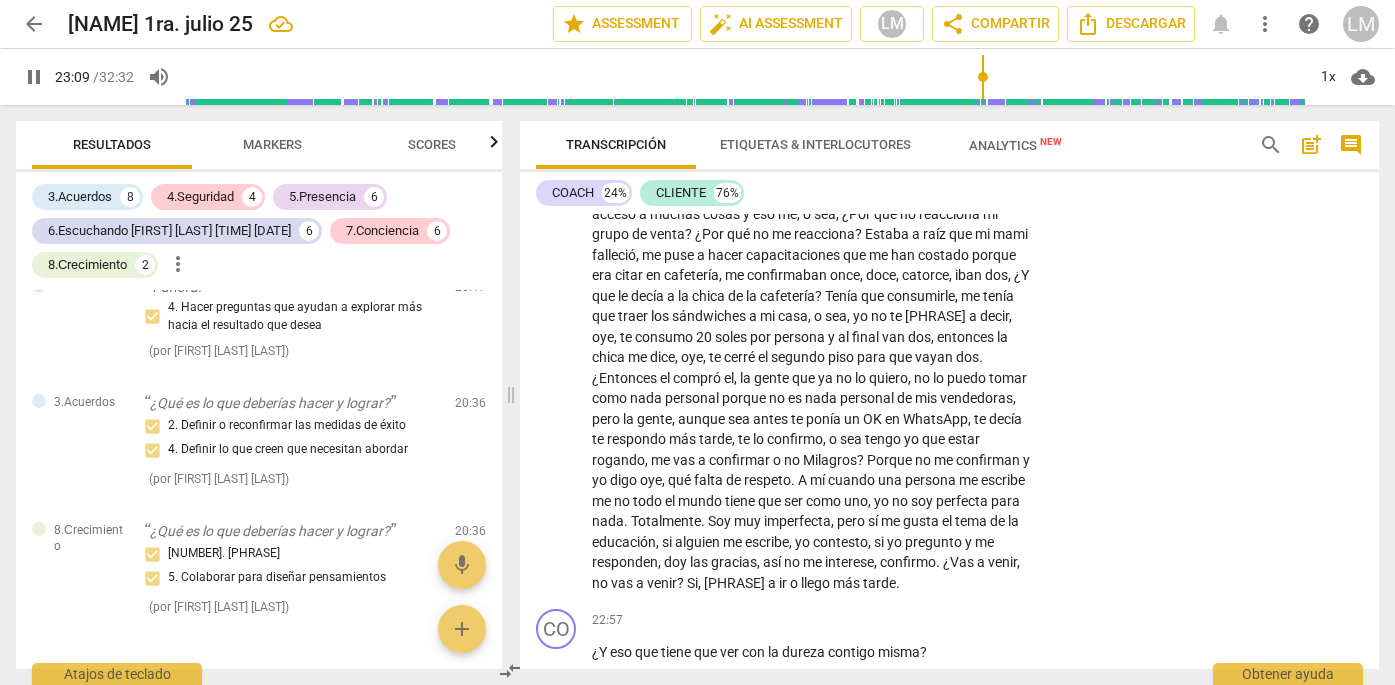 scroll, scrollTop: 8456, scrollLeft: 0, axis: vertical 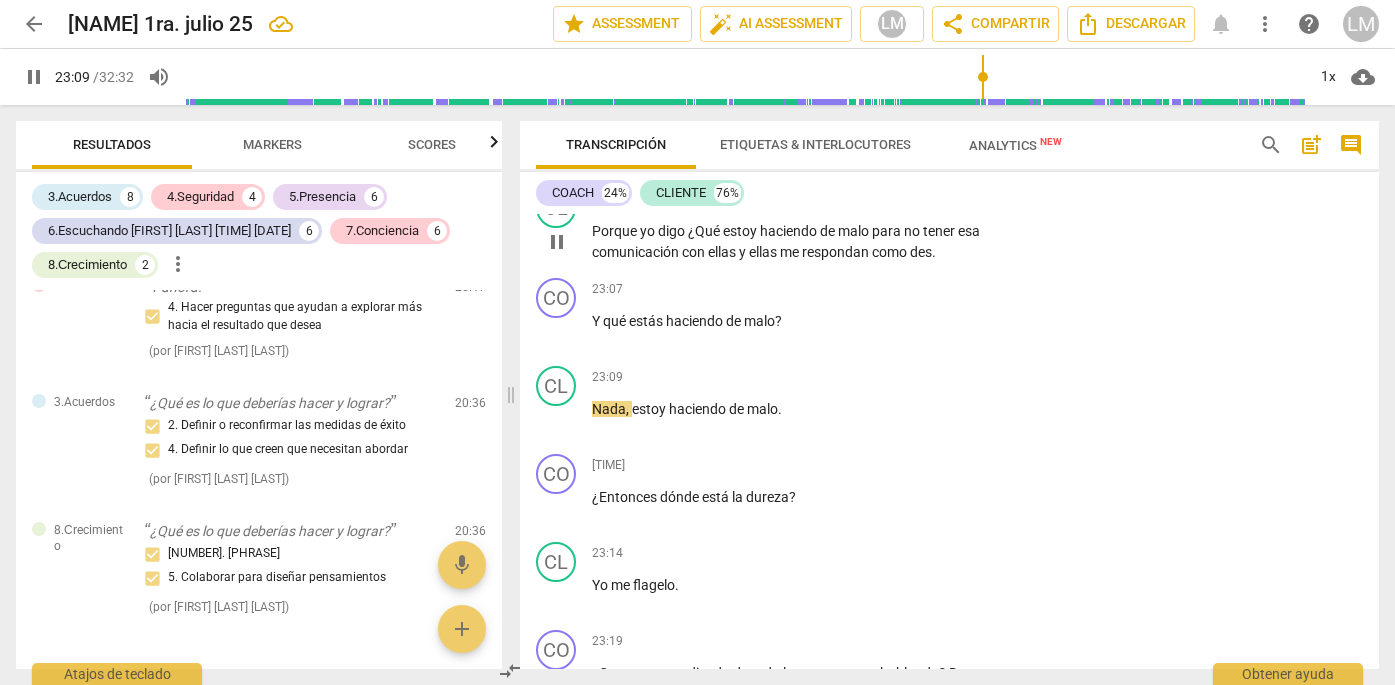 click on "play_arrow pause" at bounding box center [566, 715] 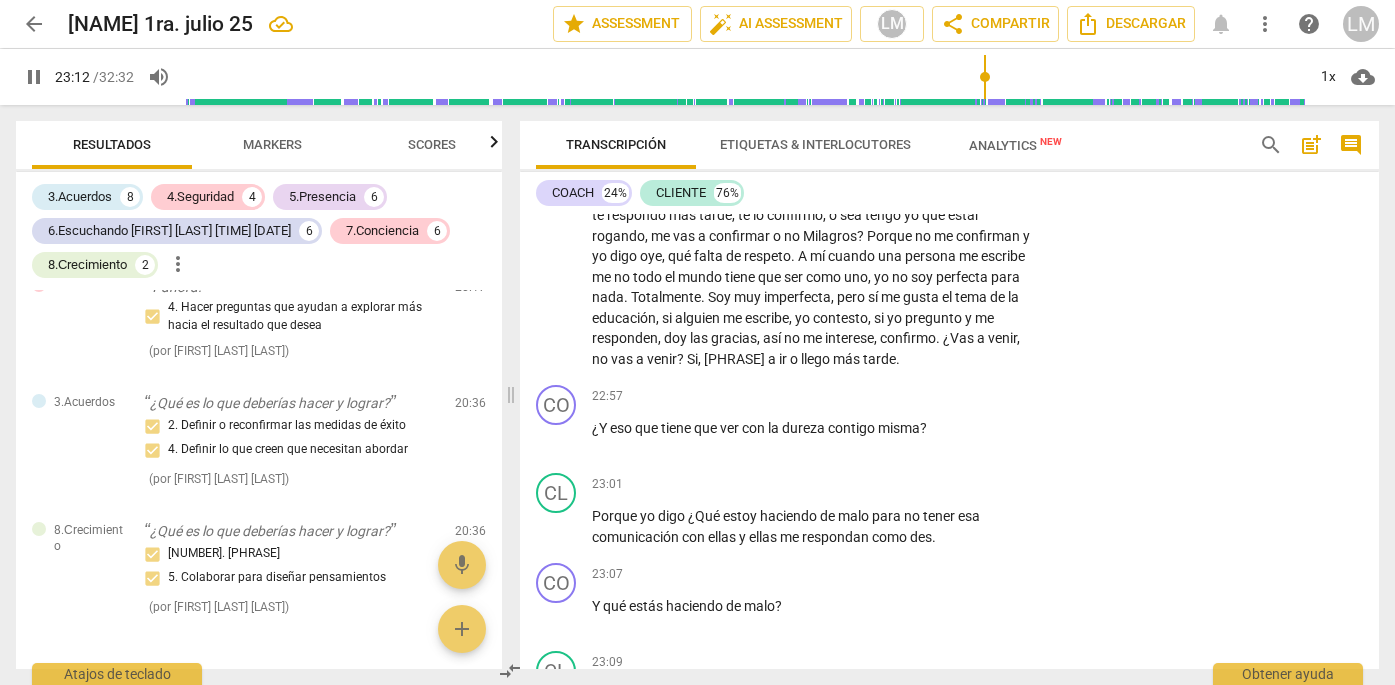 scroll, scrollTop: 8129, scrollLeft: 0, axis: vertical 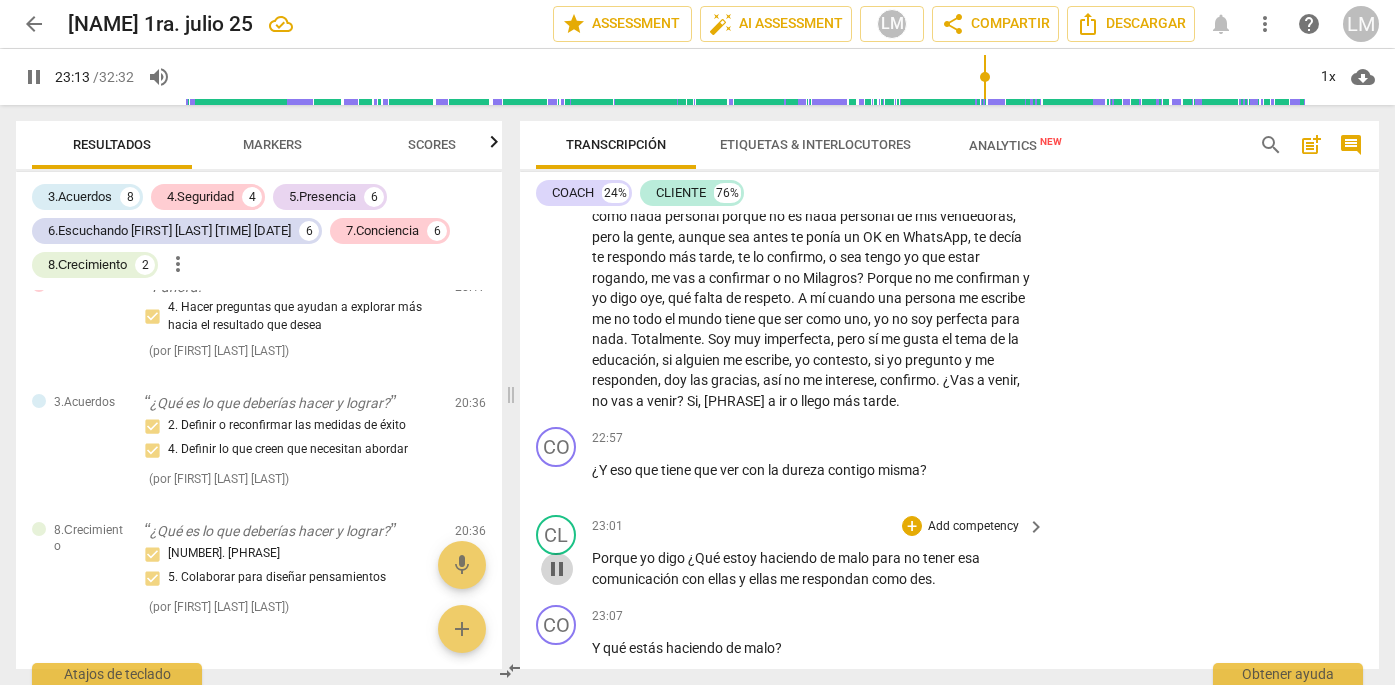 click on "pause" at bounding box center (557, 569) 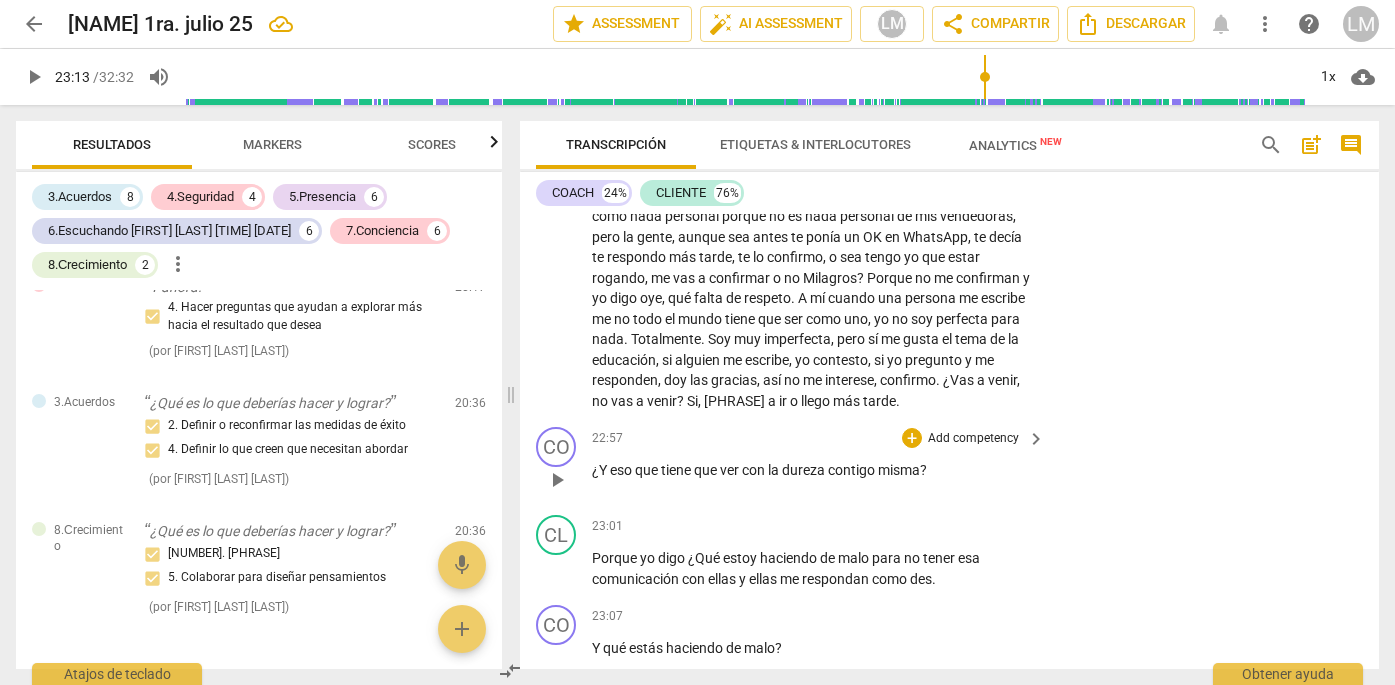 click on "Add competency" at bounding box center [973, 439] 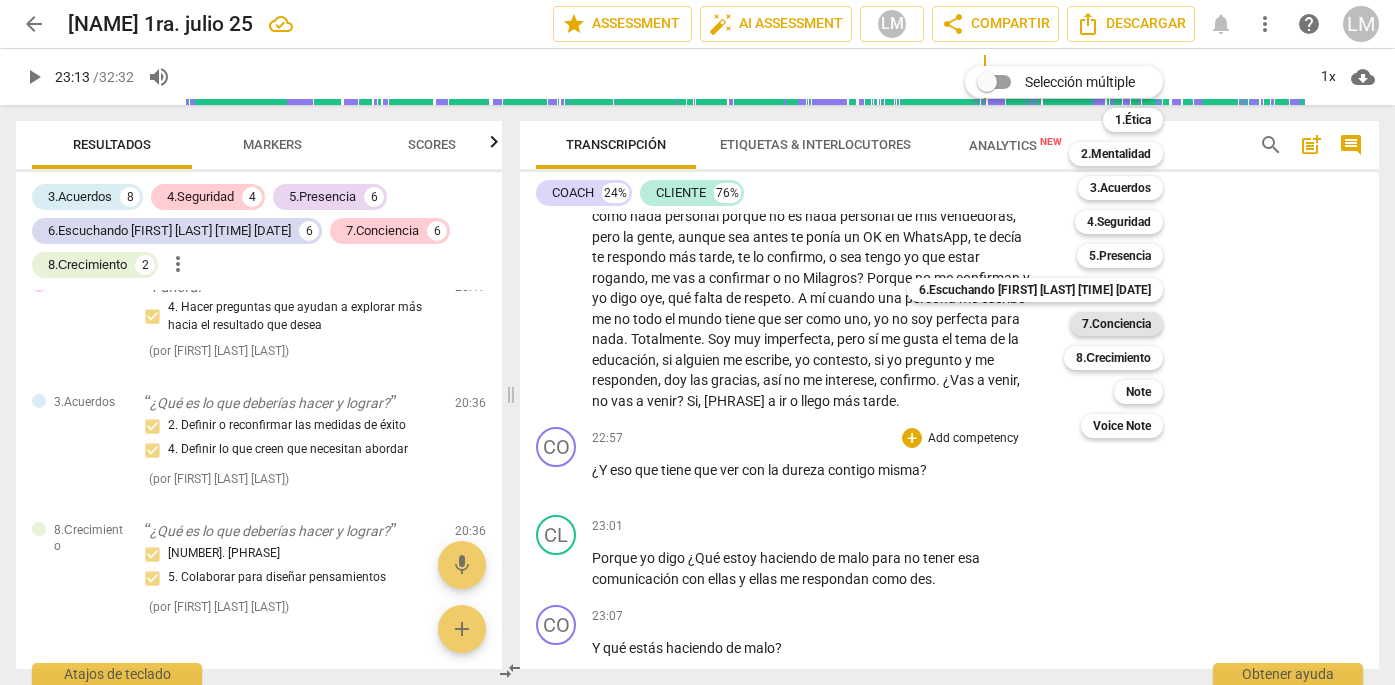 click on "7.Conciencia" at bounding box center [1116, 324] 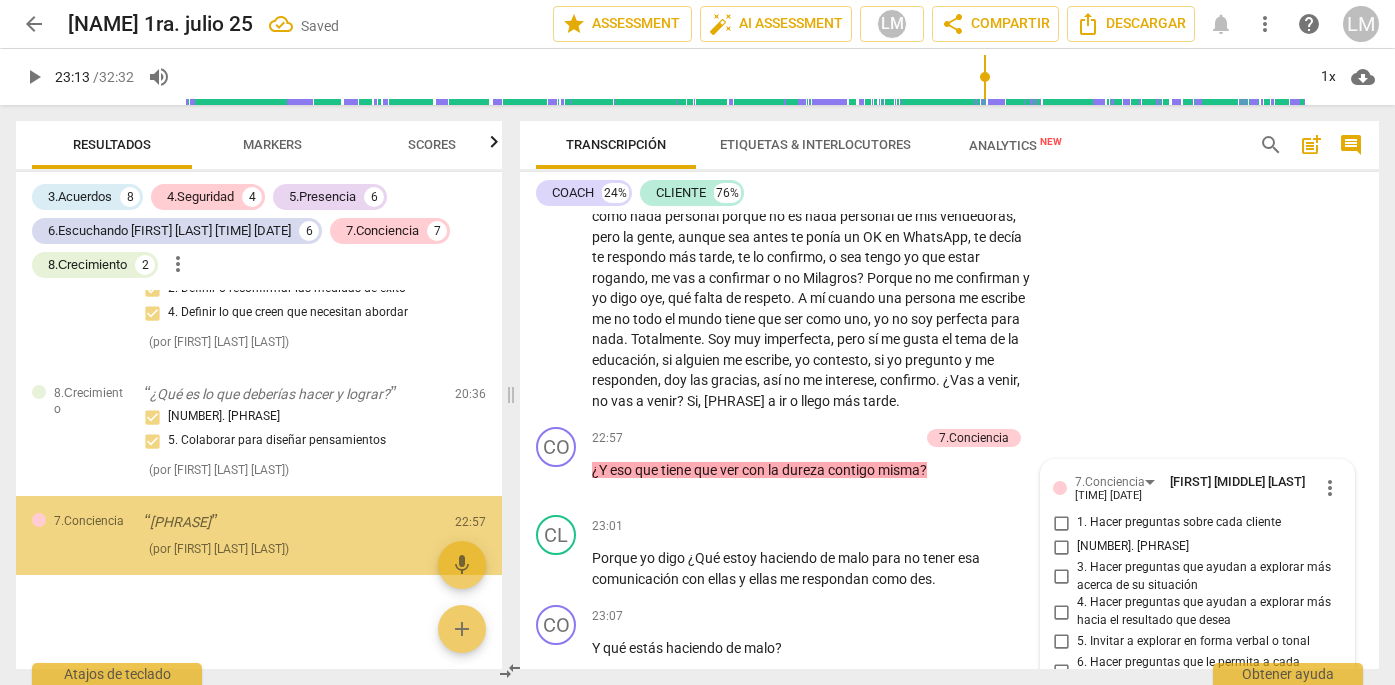 scroll, scrollTop: 5698, scrollLeft: 0, axis: vertical 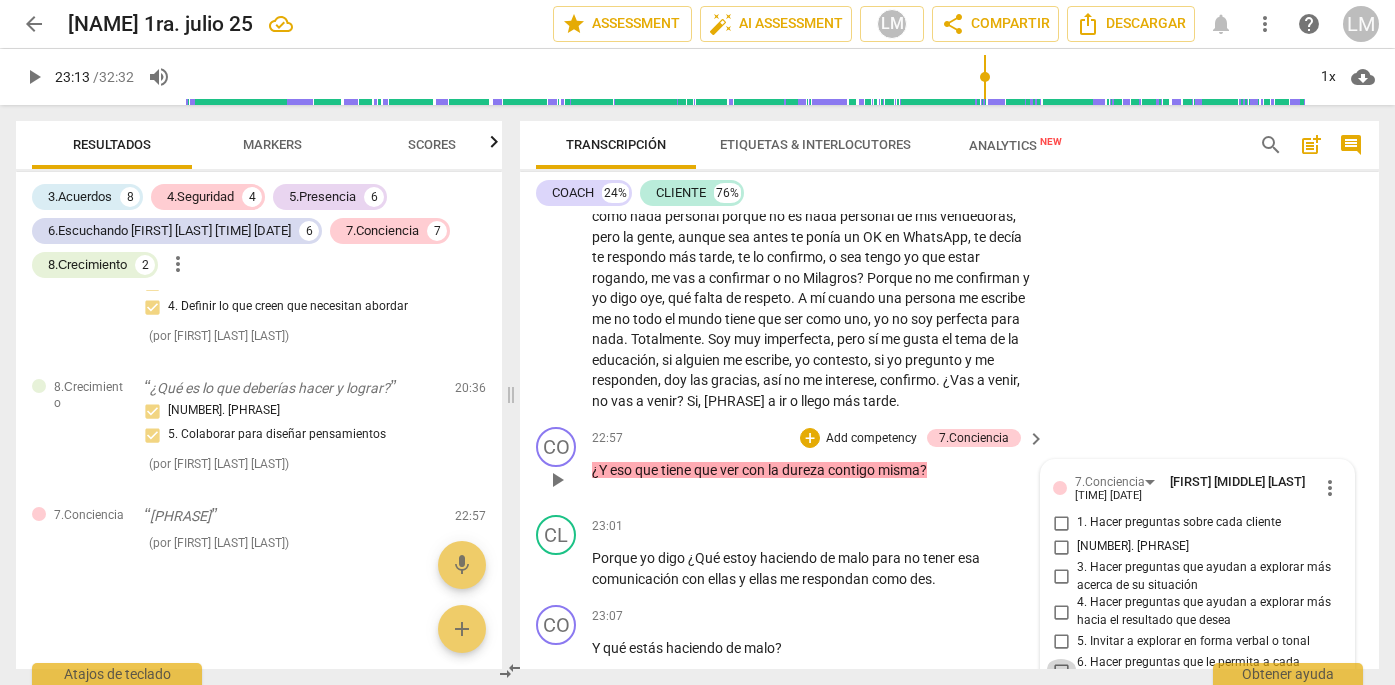 click on "6. Hacer preguntas que le permita a cada cliente reflexionar" at bounding box center (1061, 671) 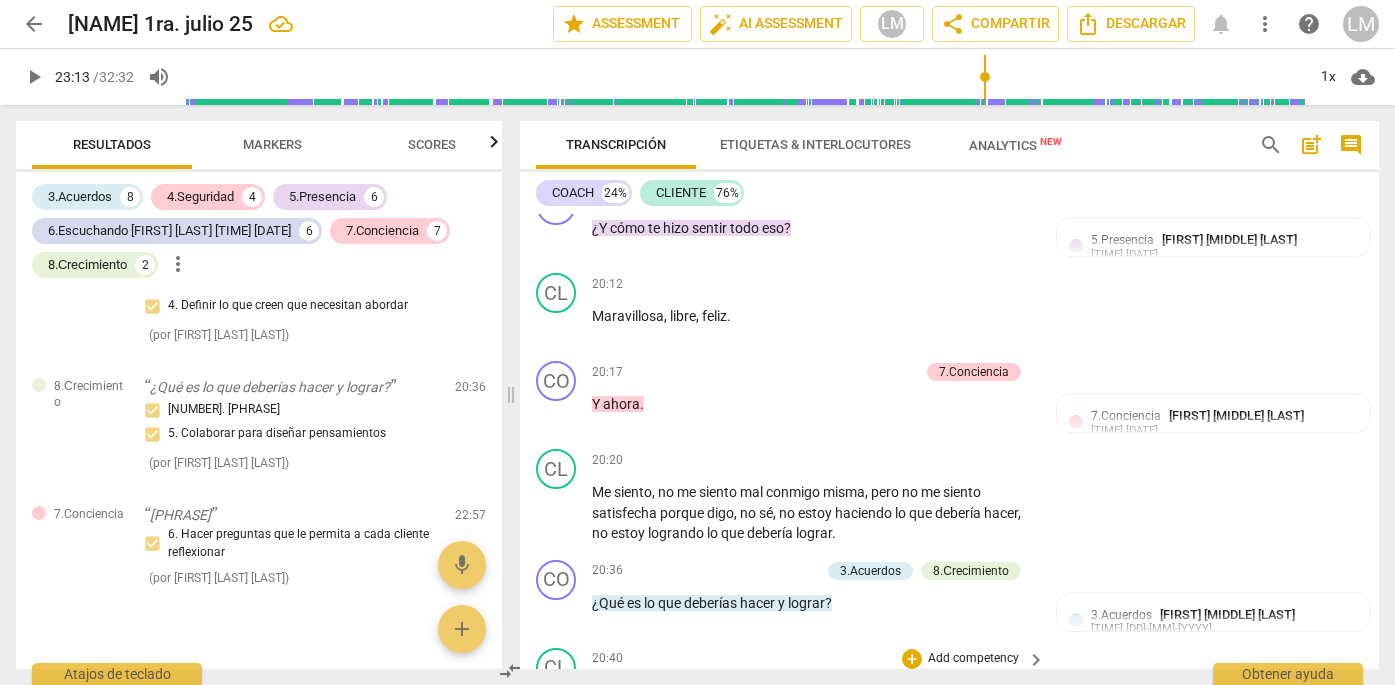 scroll, scrollTop: 7086, scrollLeft: 0, axis: vertical 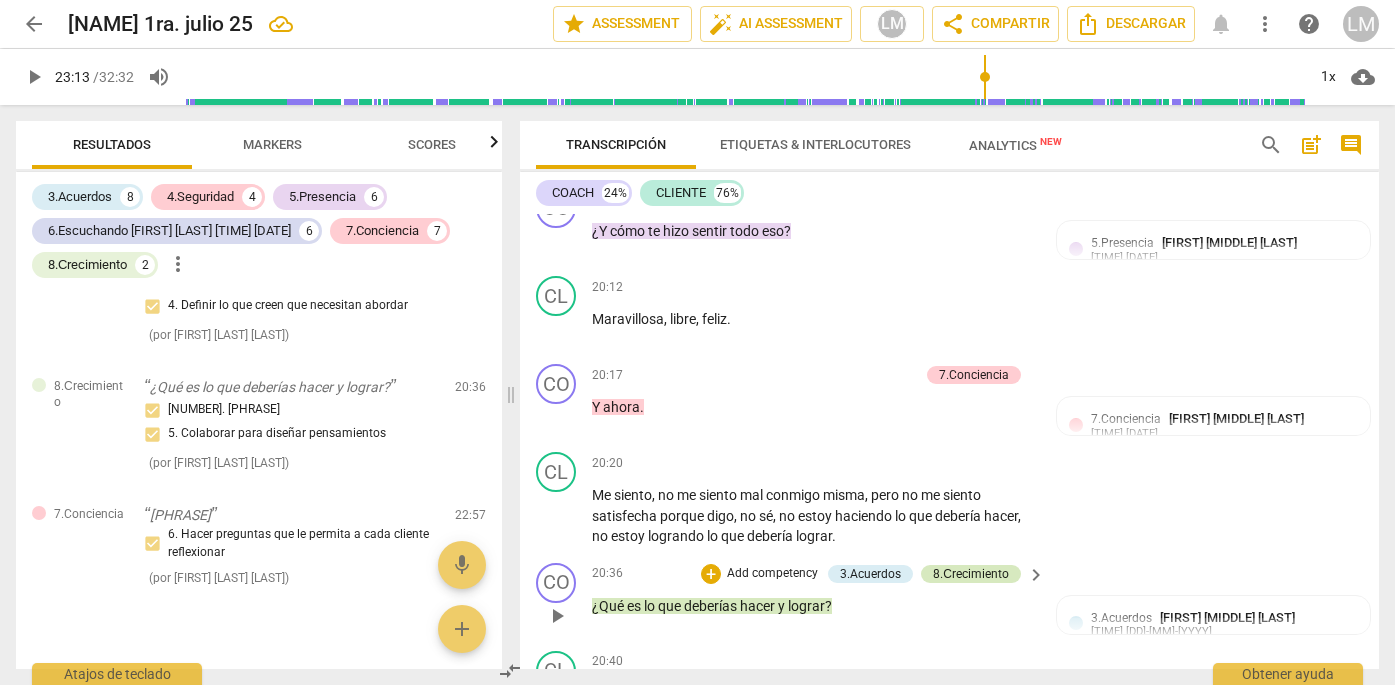 click on "8.Сrecimiento" at bounding box center (971, 574) 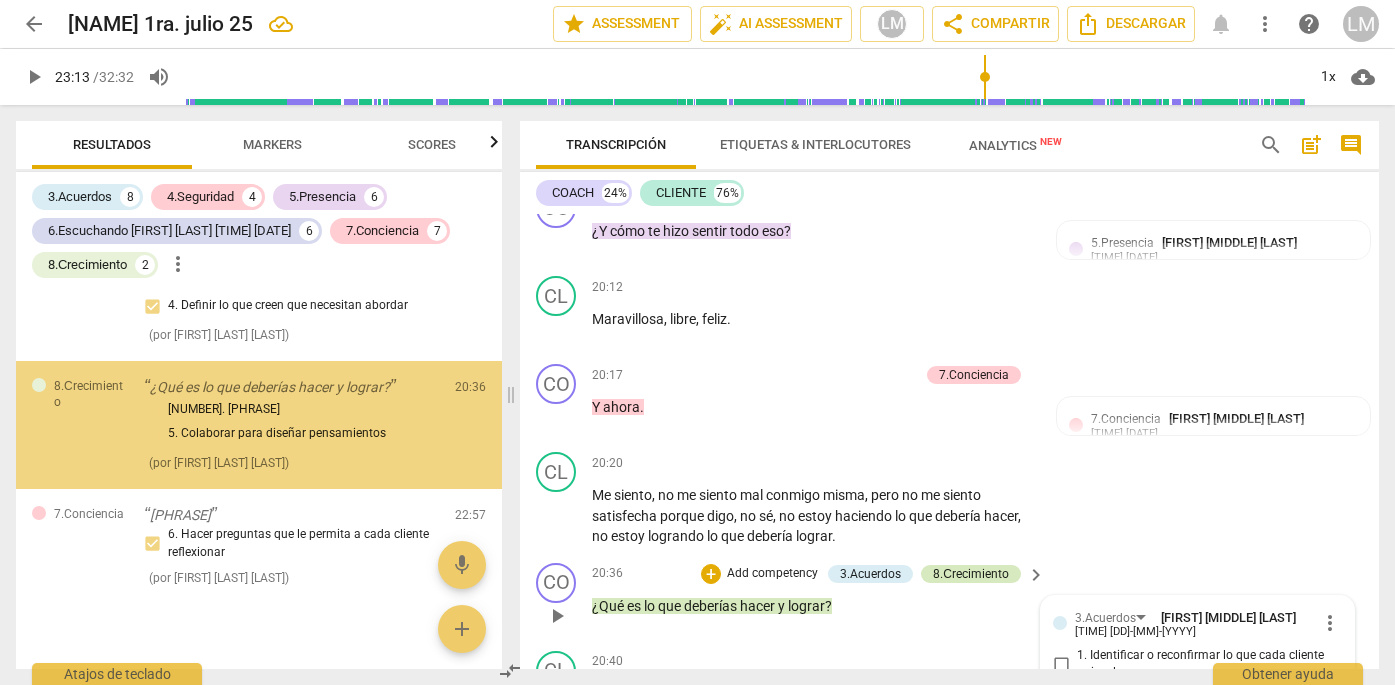 scroll, scrollTop: 5643, scrollLeft: 0, axis: vertical 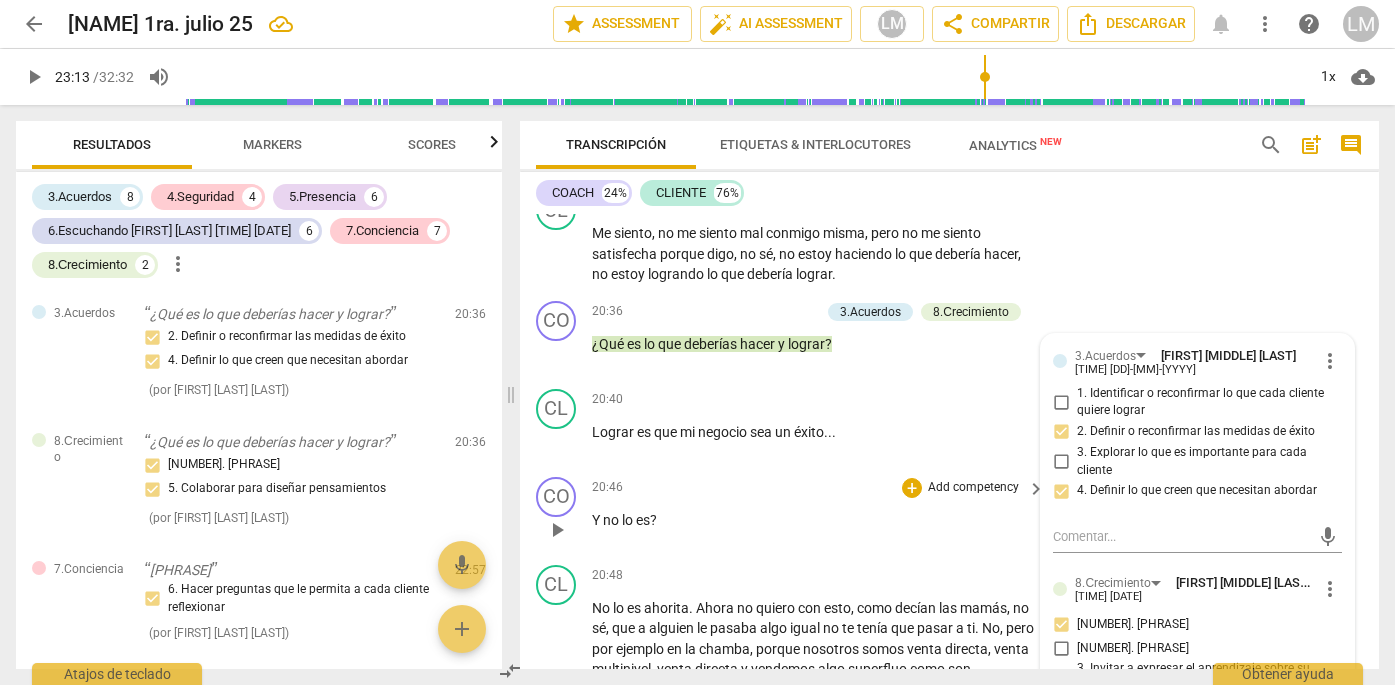 click on "Add competency" at bounding box center (973, 488) 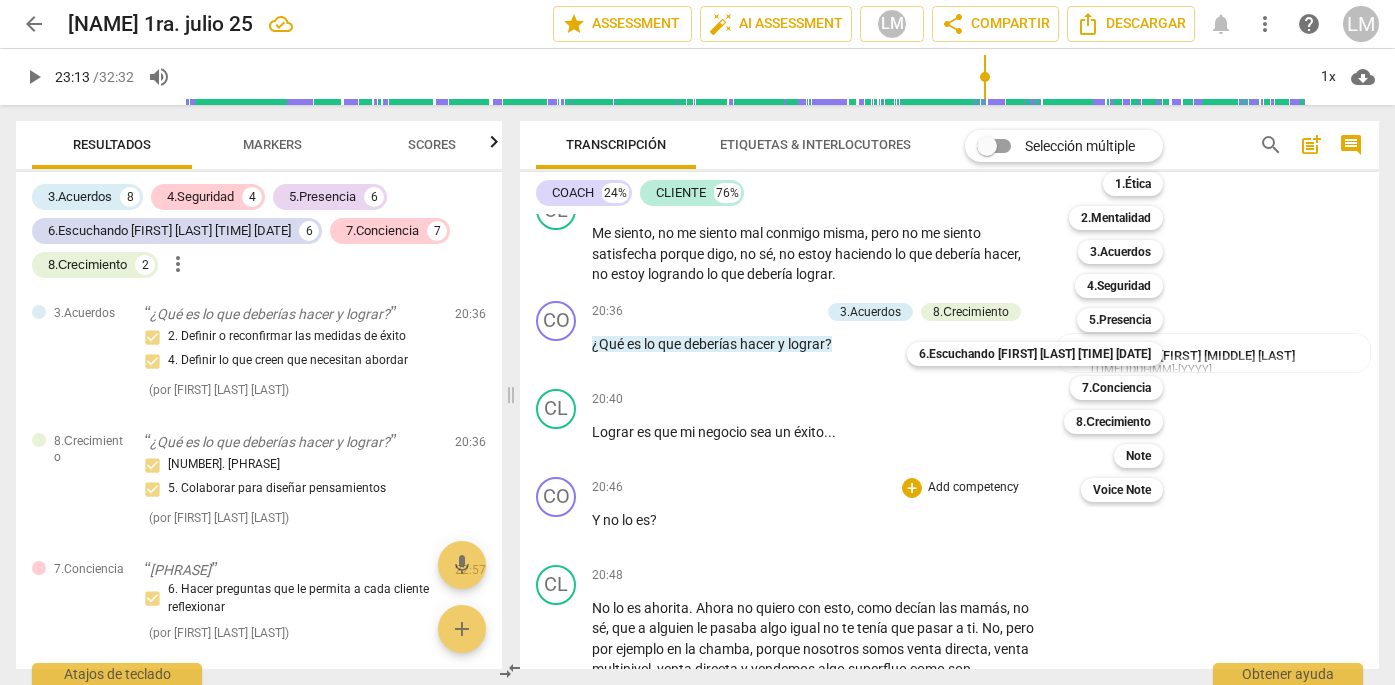 click at bounding box center [697, 342] 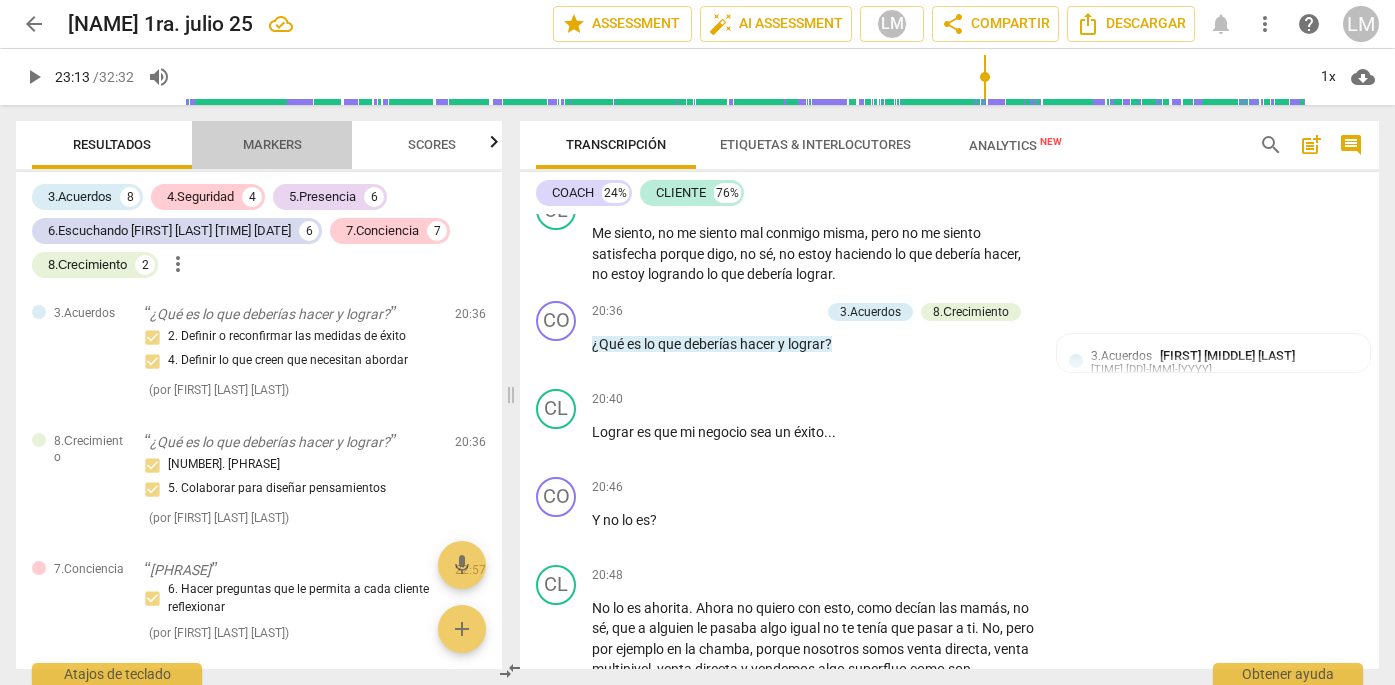 click on "Markers" at bounding box center [272, 144] 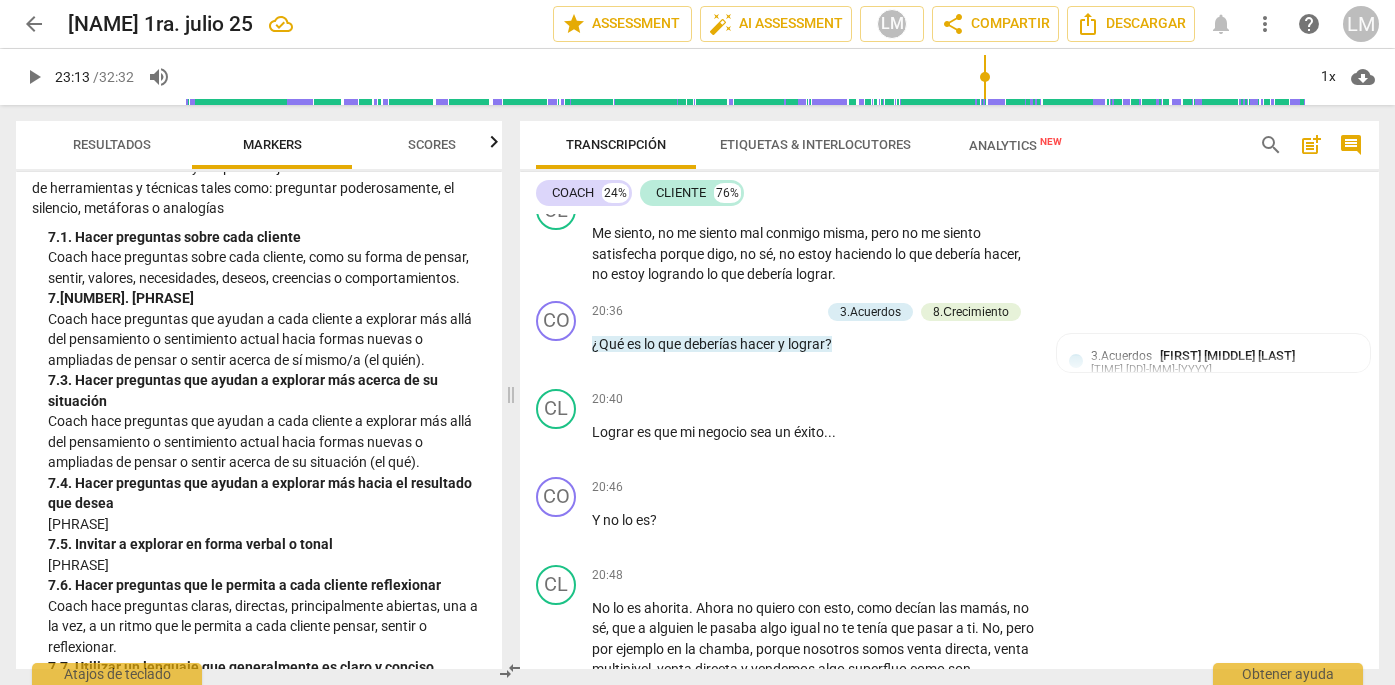scroll, scrollTop: 1710, scrollLeft: 0, axis: vertical 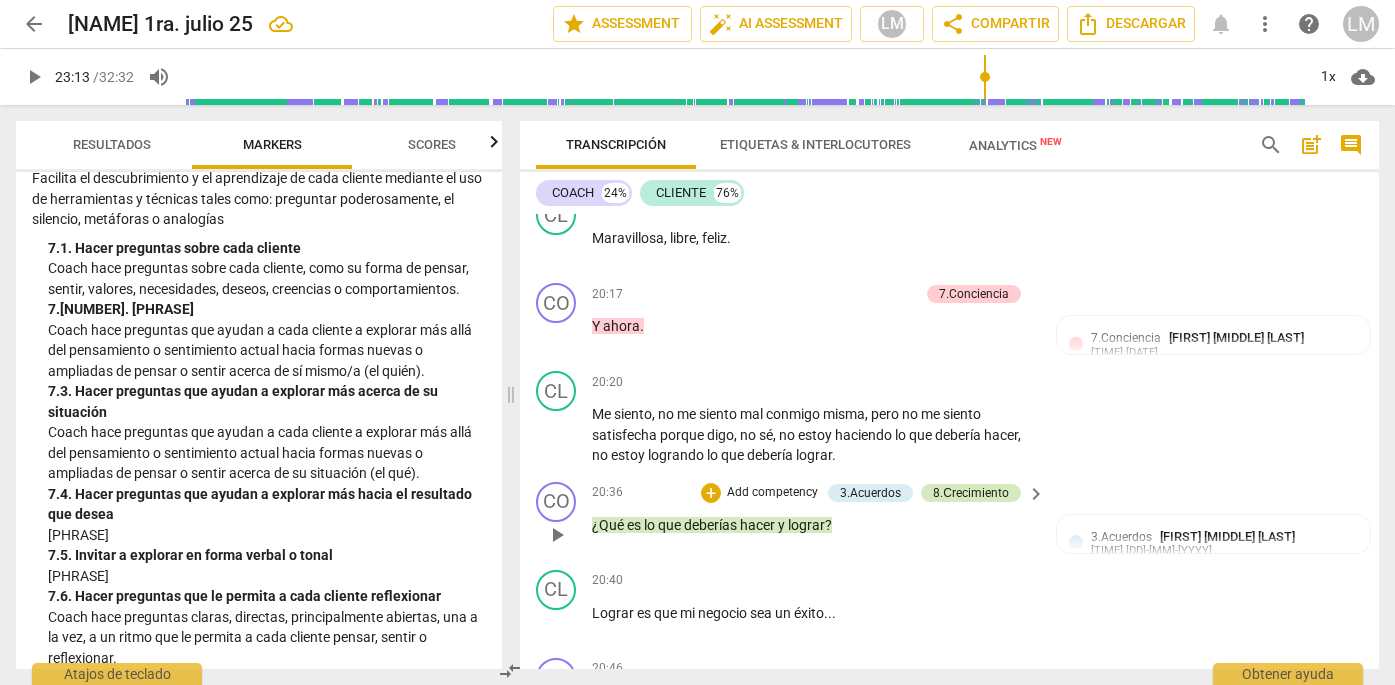 click on "8.Сrecimiento" at bounding box center (971, 493) 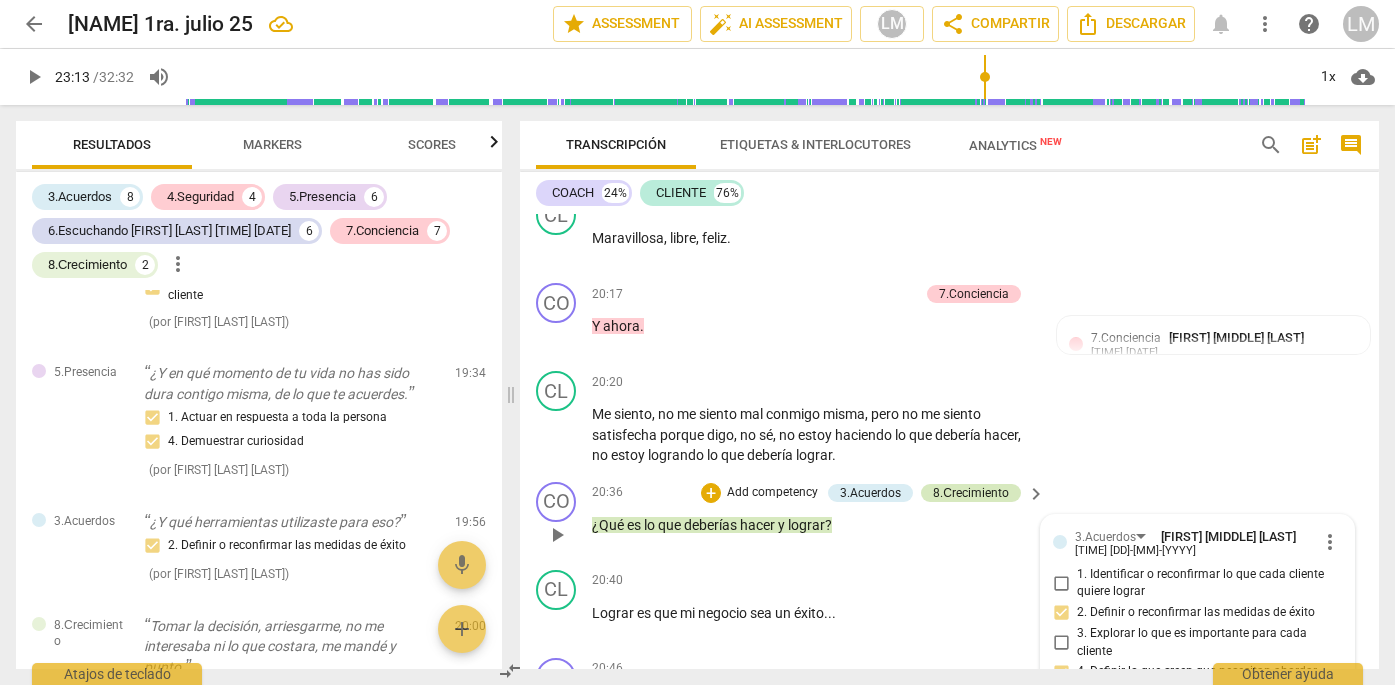 scroll, scrollTop: 5643, scrollLeft: 0, axis: vertical 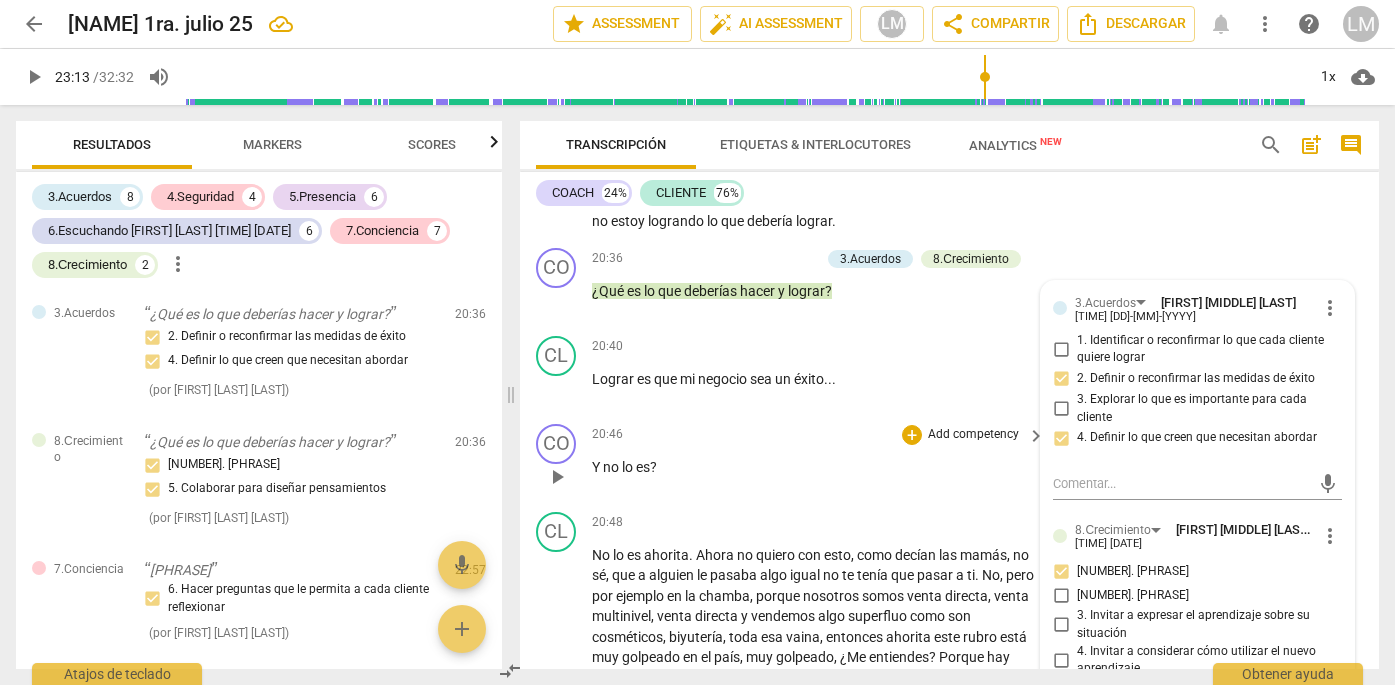 click on "Add competency" at bounding box center [973, 435] 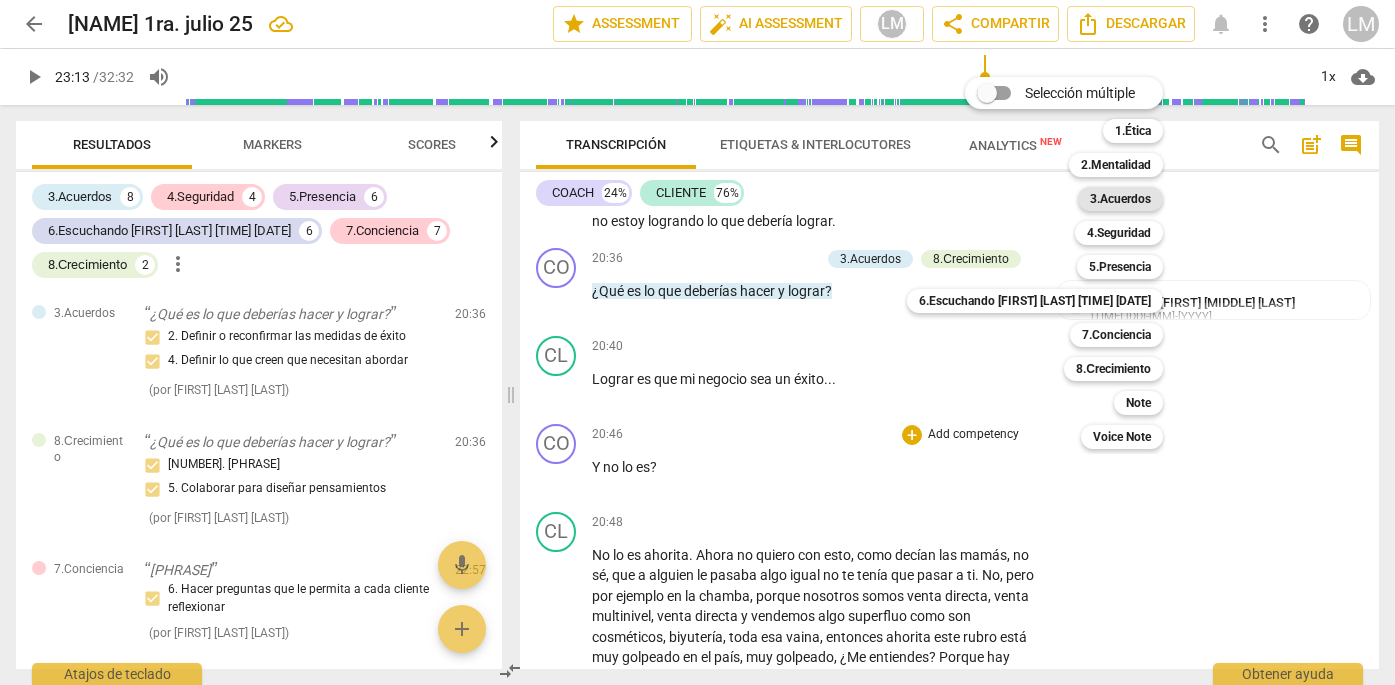 click on "3.Acuerdos" at bounding box center [1120, 199] 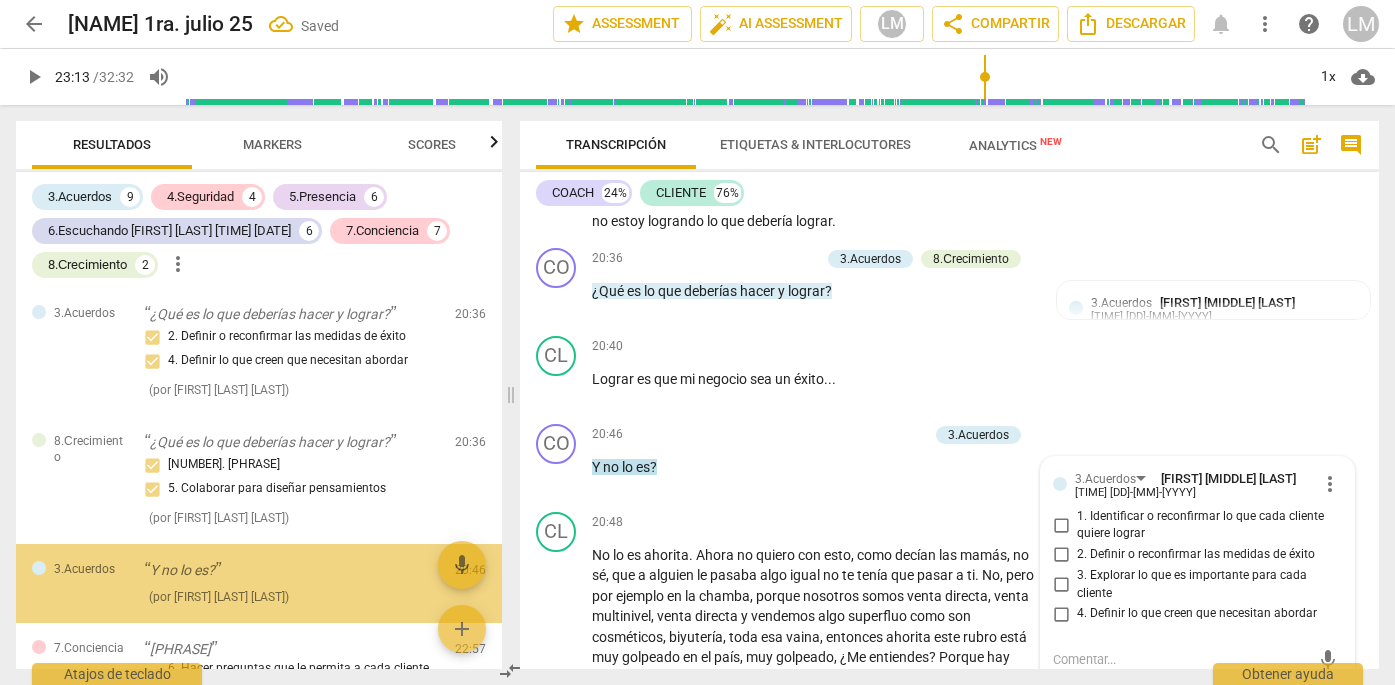 scroll, scrollTop: 5746, scrollLeft: 0, axis: vertical 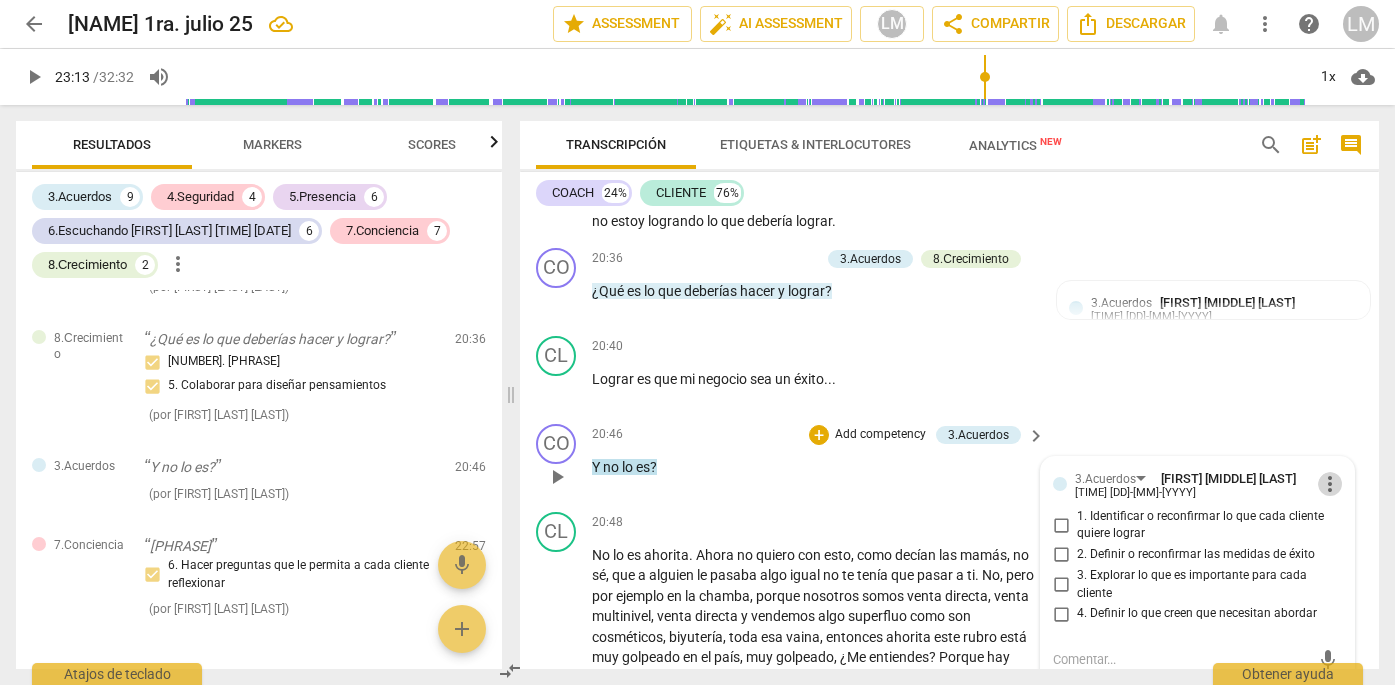 click on "more_vert" at bounding box center (1330, 484) 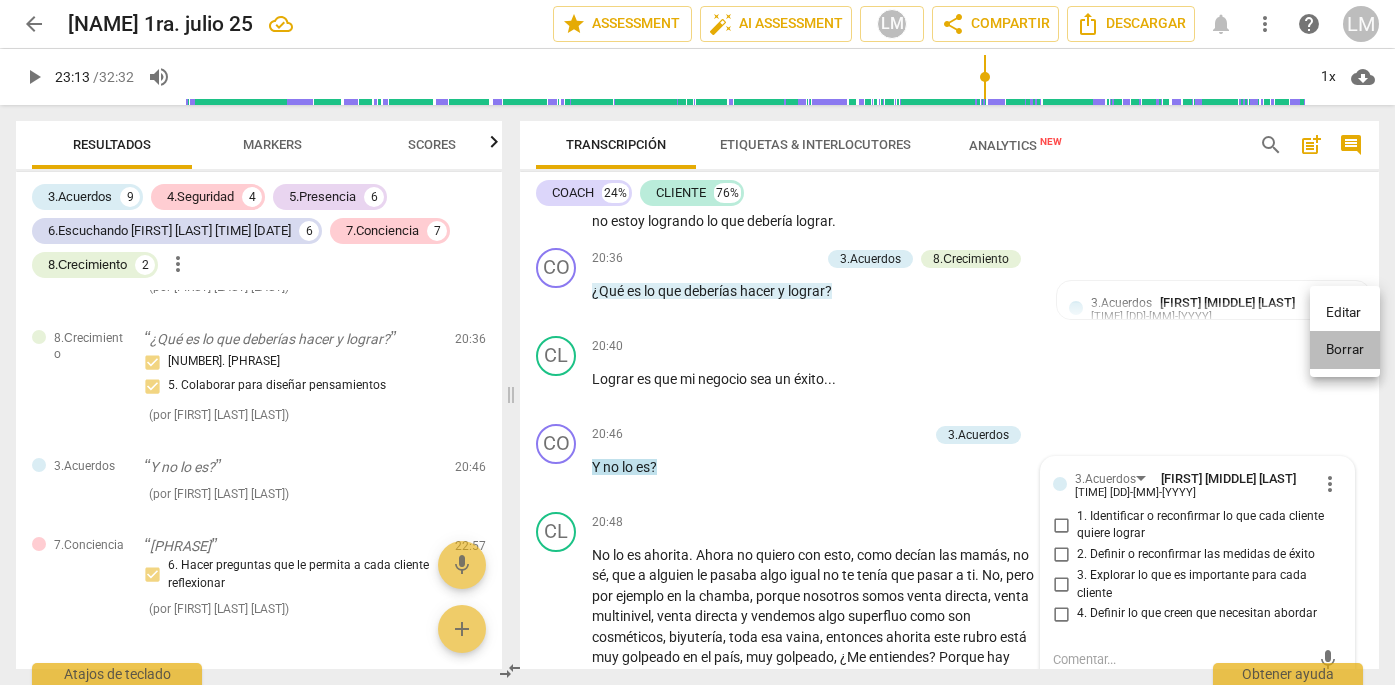 click on "Borrar" at bounding box center [1345, 350] 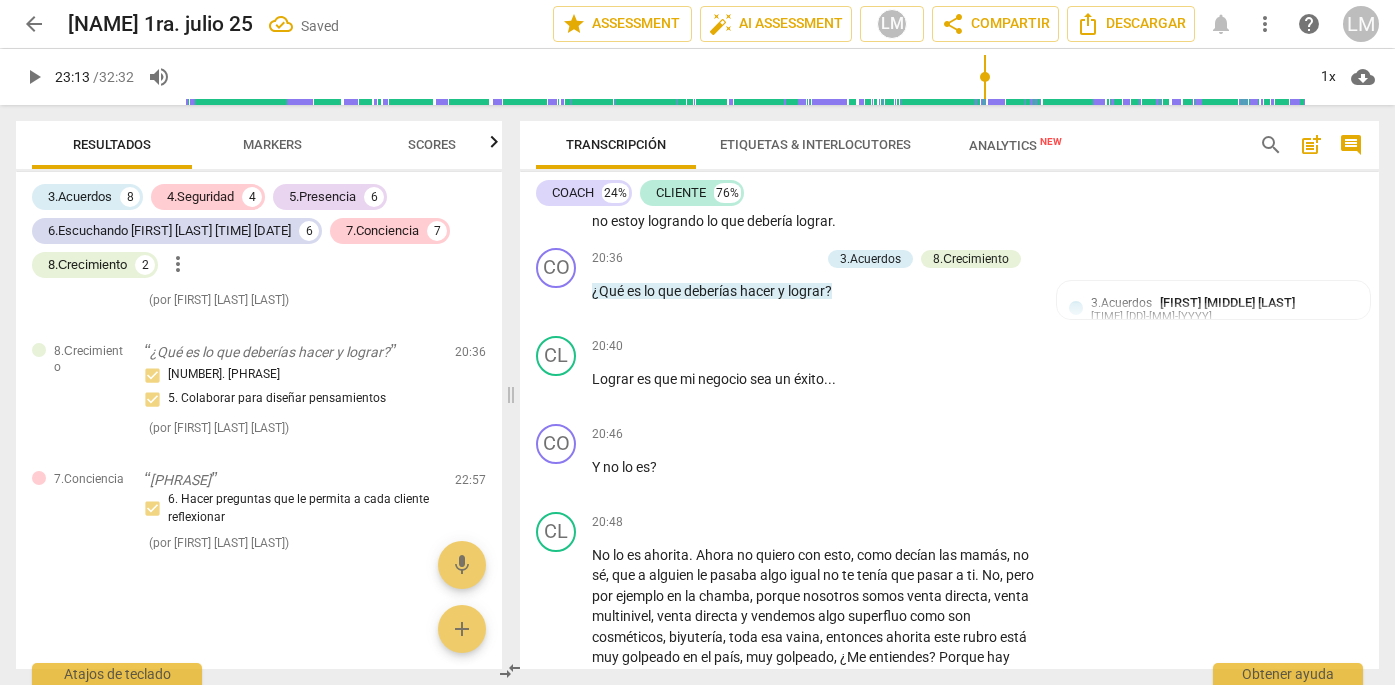 scroll, scrollTop: 5733, scrollLeft: 0, axis: vertical 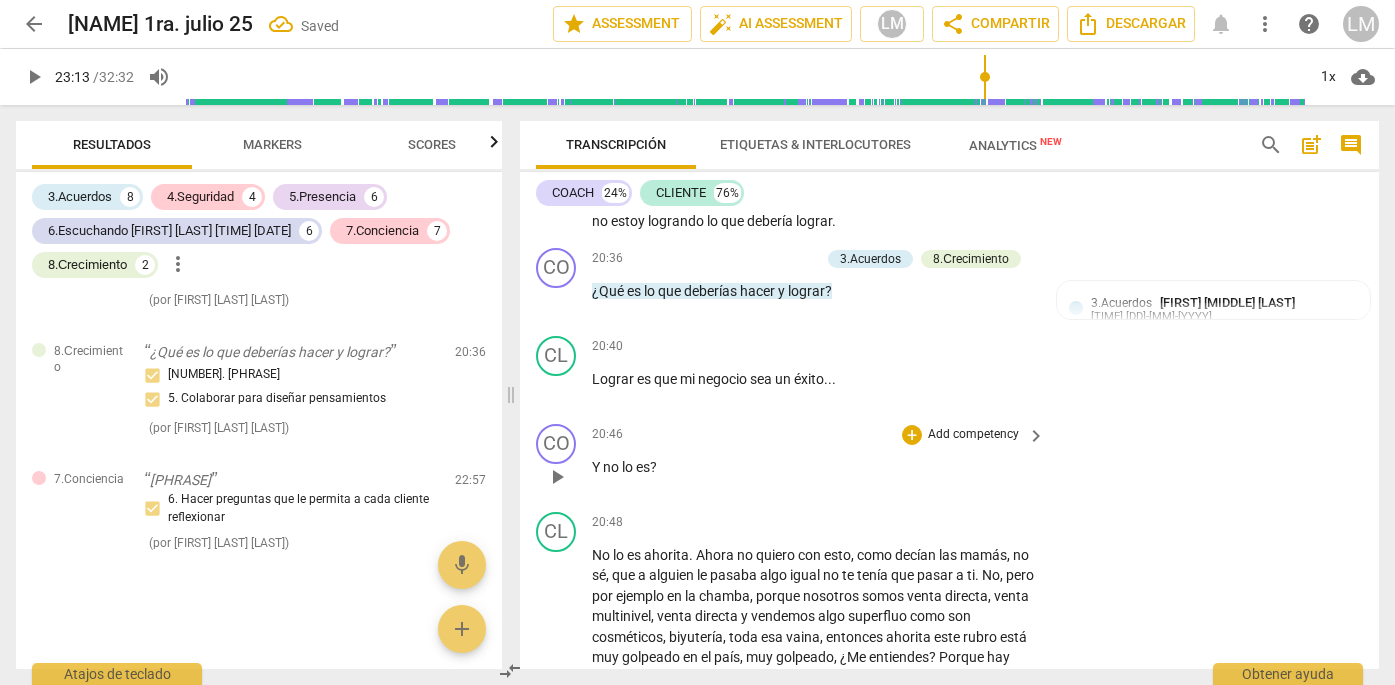 click on "Add competency" at bounding box center (973, 435) 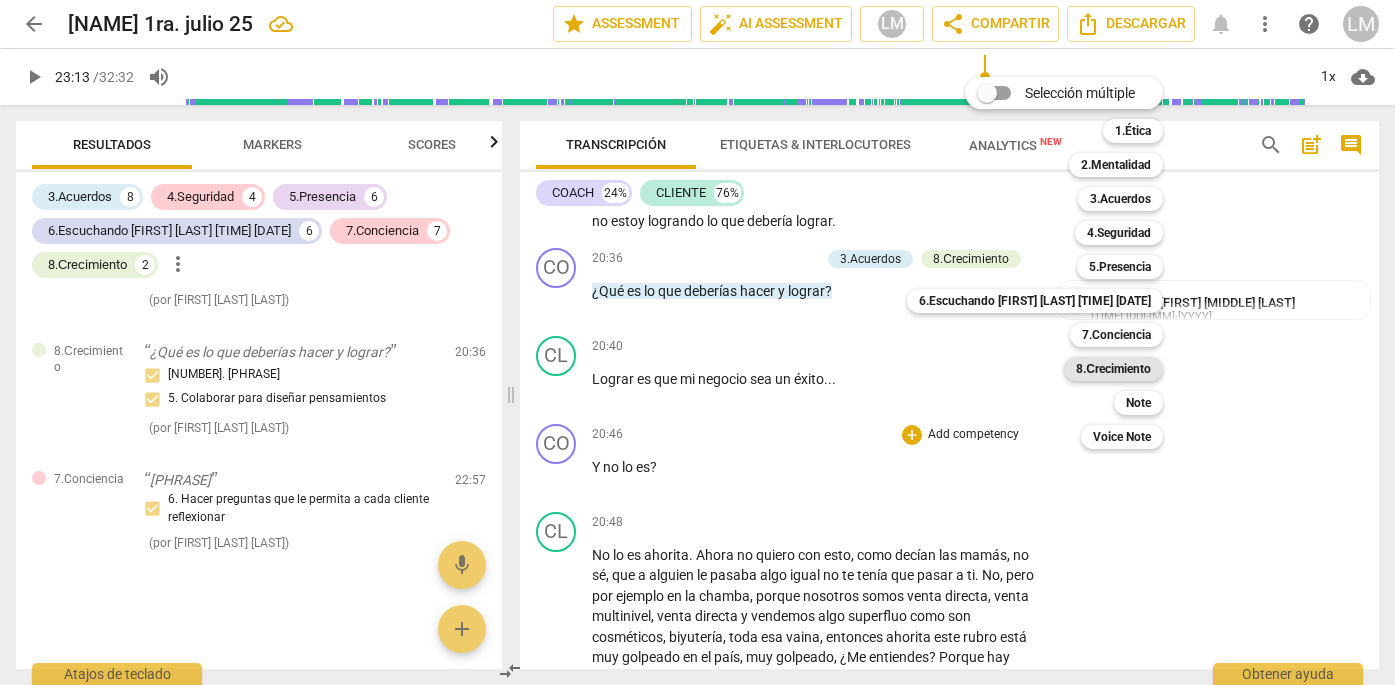 click on "8.Сrecimiento" at bounding box center (1113, 369) 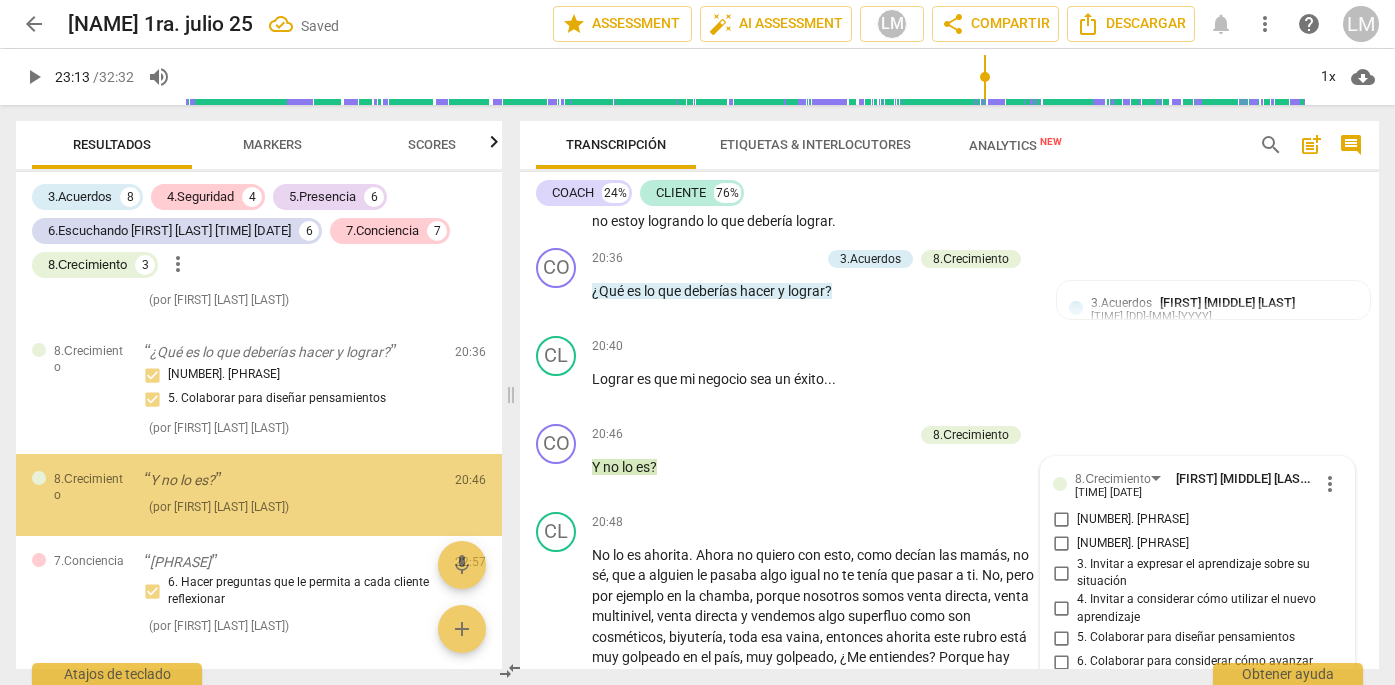 scroll, scrollTop: 5747, scrollLeft: 0, axis: vertical 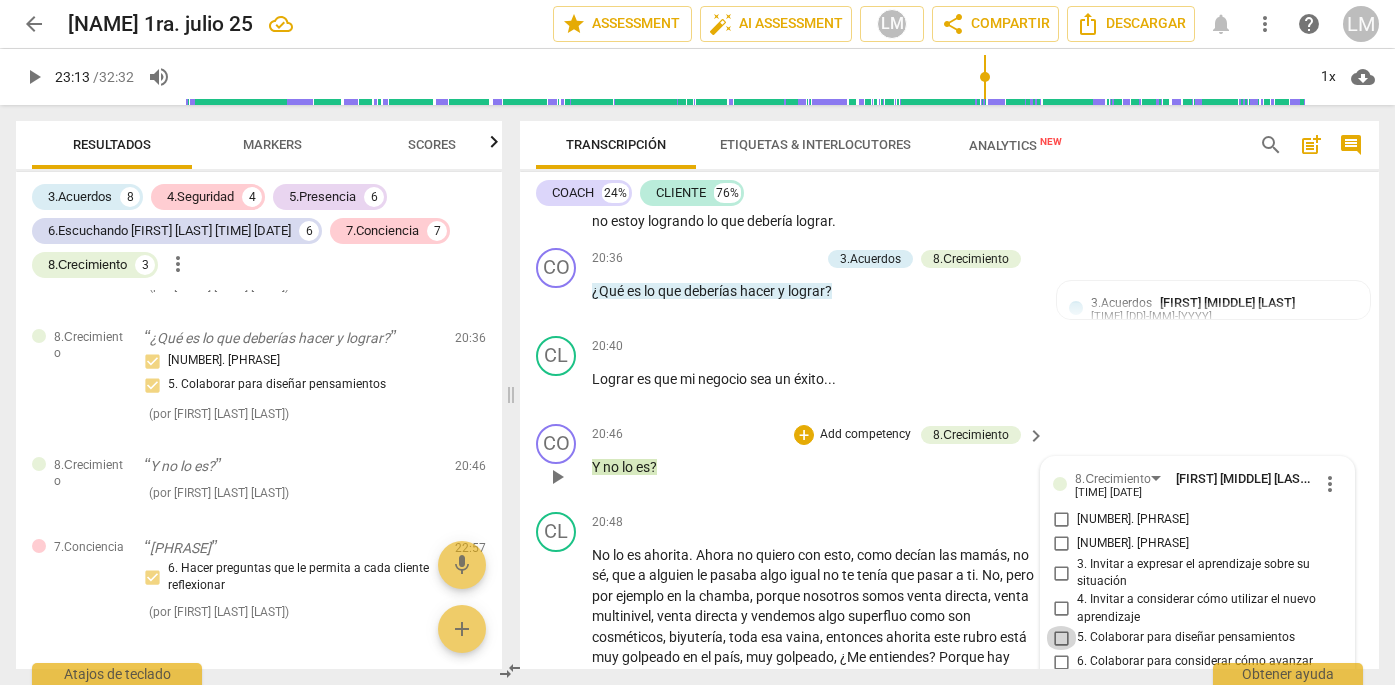 click on "5. Colaborar para diseñar pensamientos" at bounding box center (1061, 638) 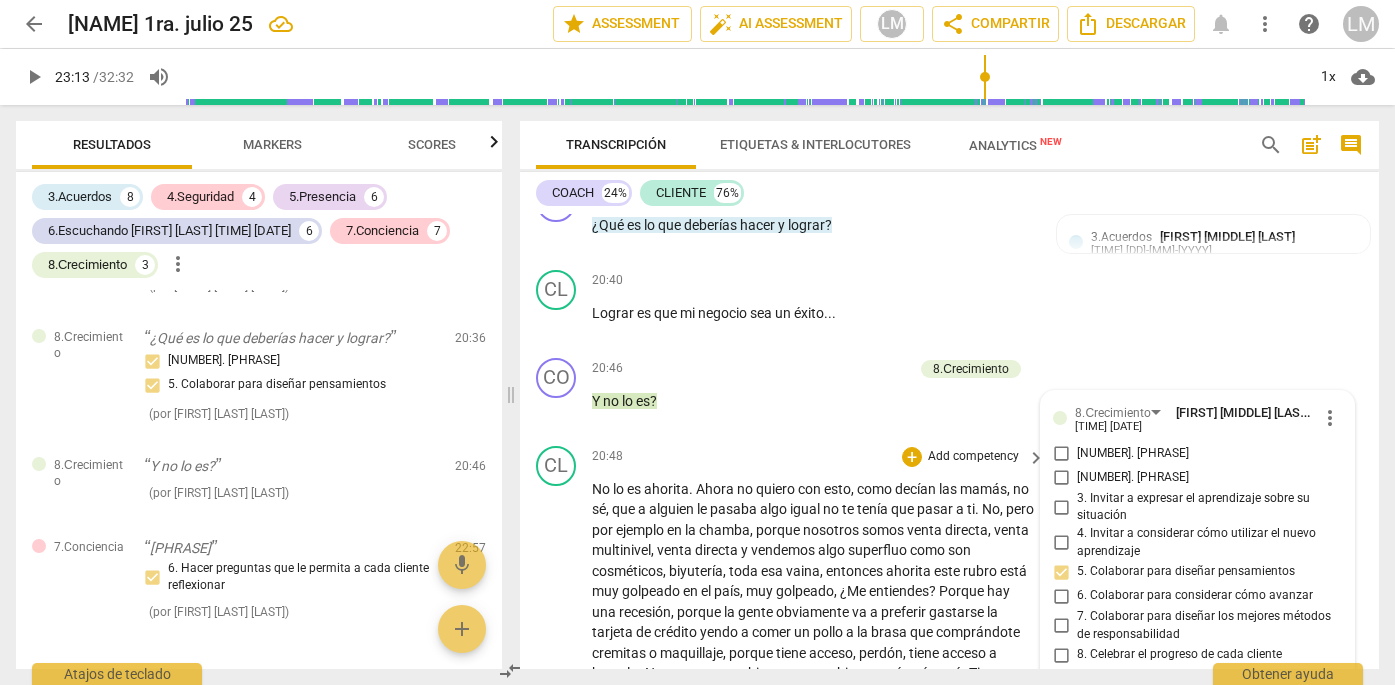 scroll, scrollTop: 7470, scrollLeft: 0, axis: vertical 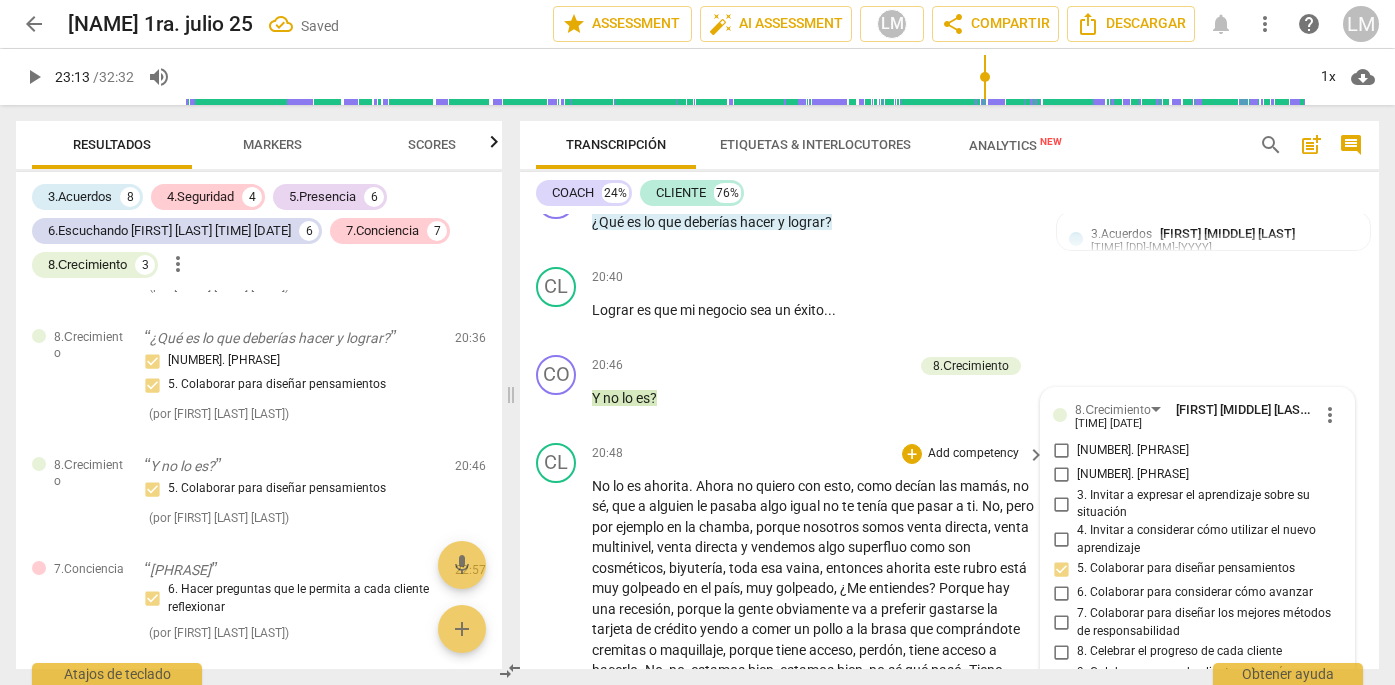 click on "play_arrow" at bounding box center [557, 773] 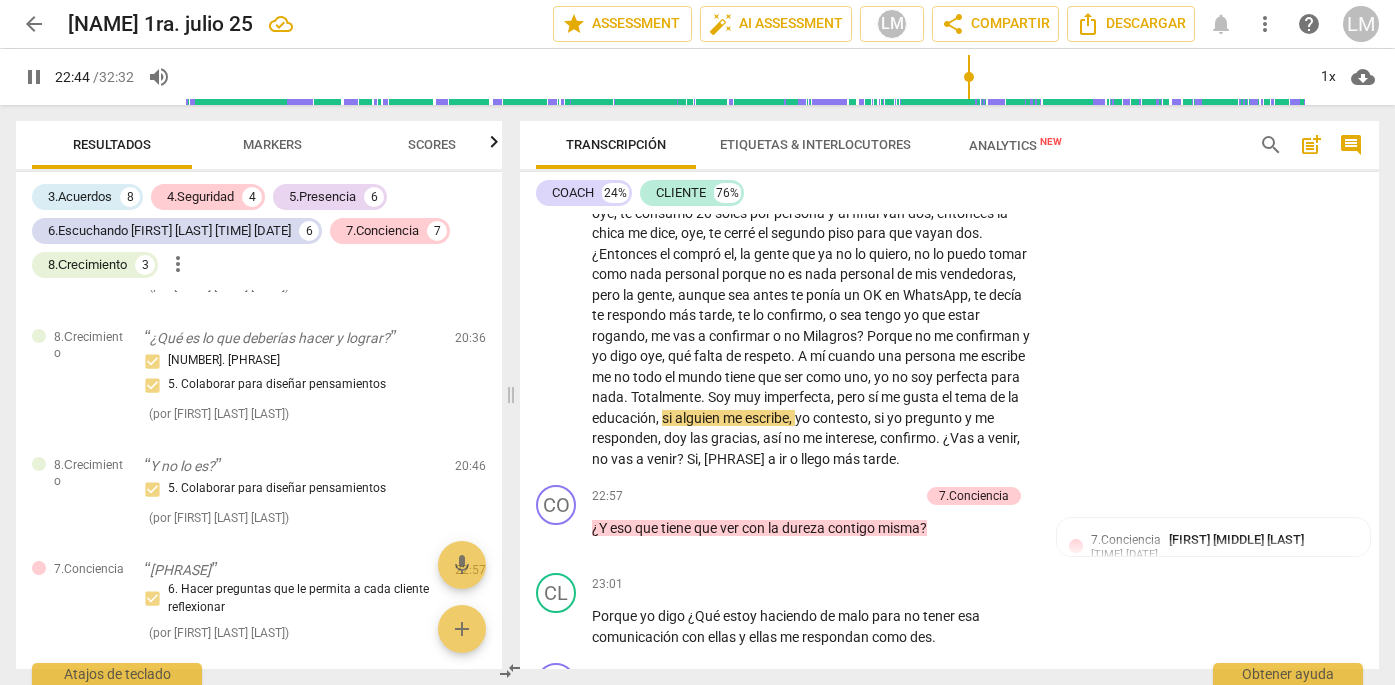 scroll, scrollTop: 8082, scrollLeft: 0, axis: vertical 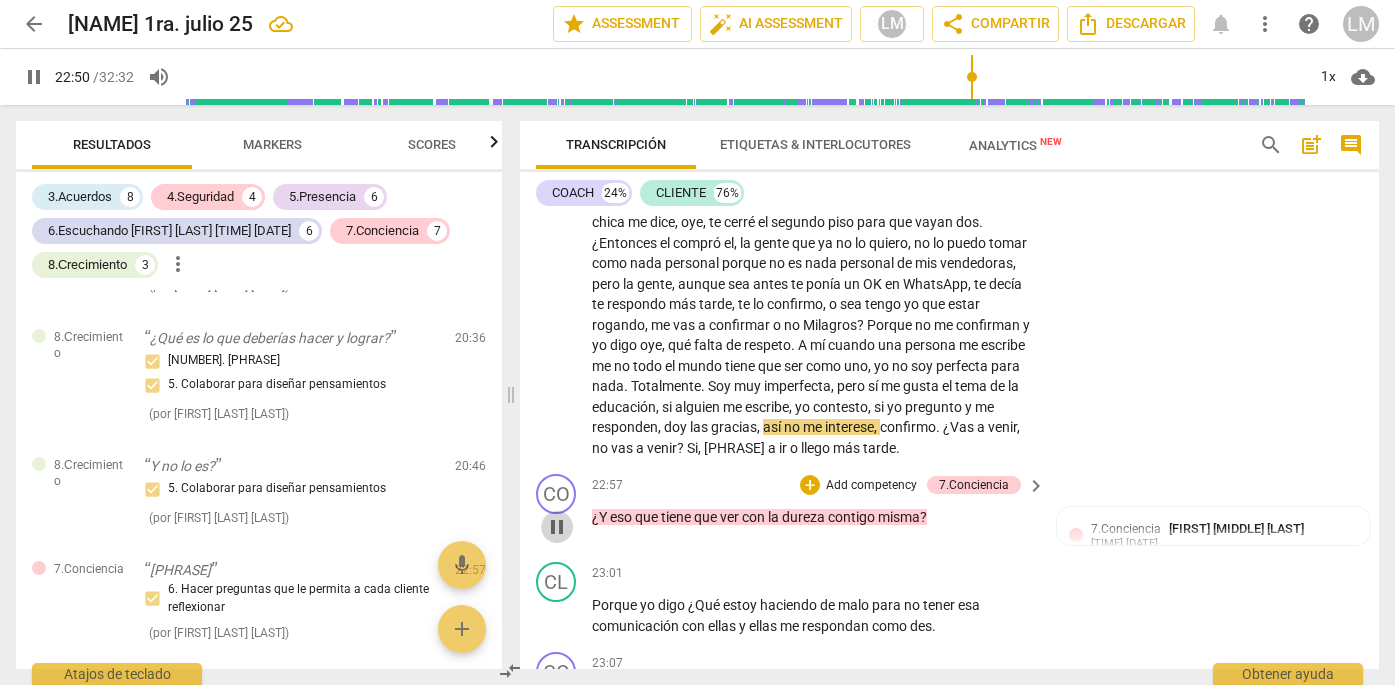 click on "pause" at bounding box center (557, 527) 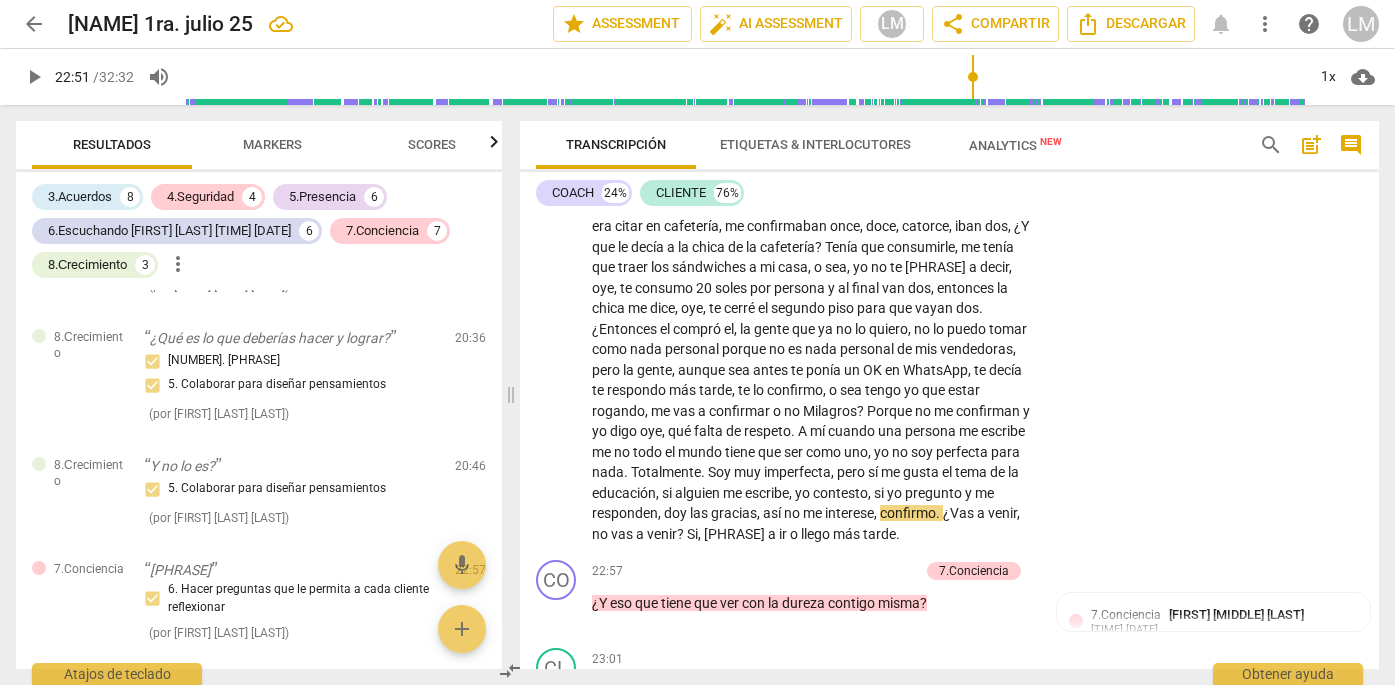 scroll, scrollTop: 8031, scrollLeft: 0, axis: vertical 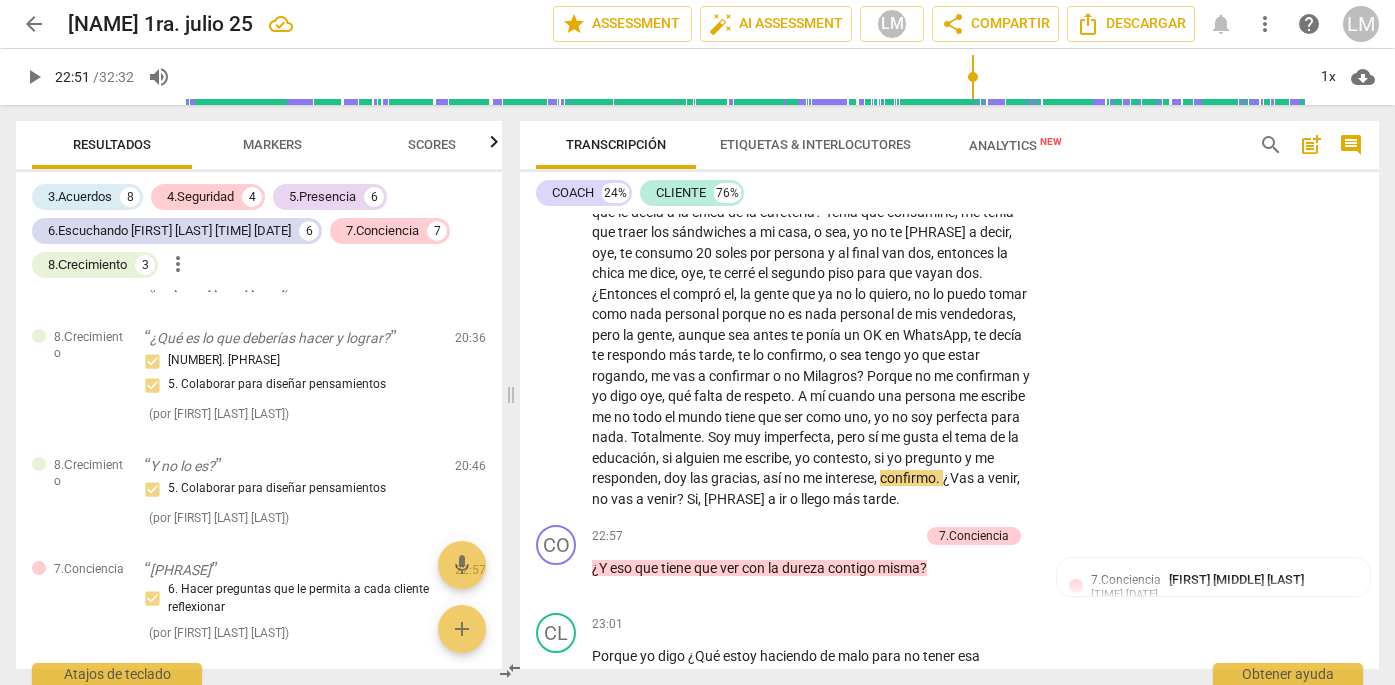 click on "Markers" at bounding box center (272, 144) 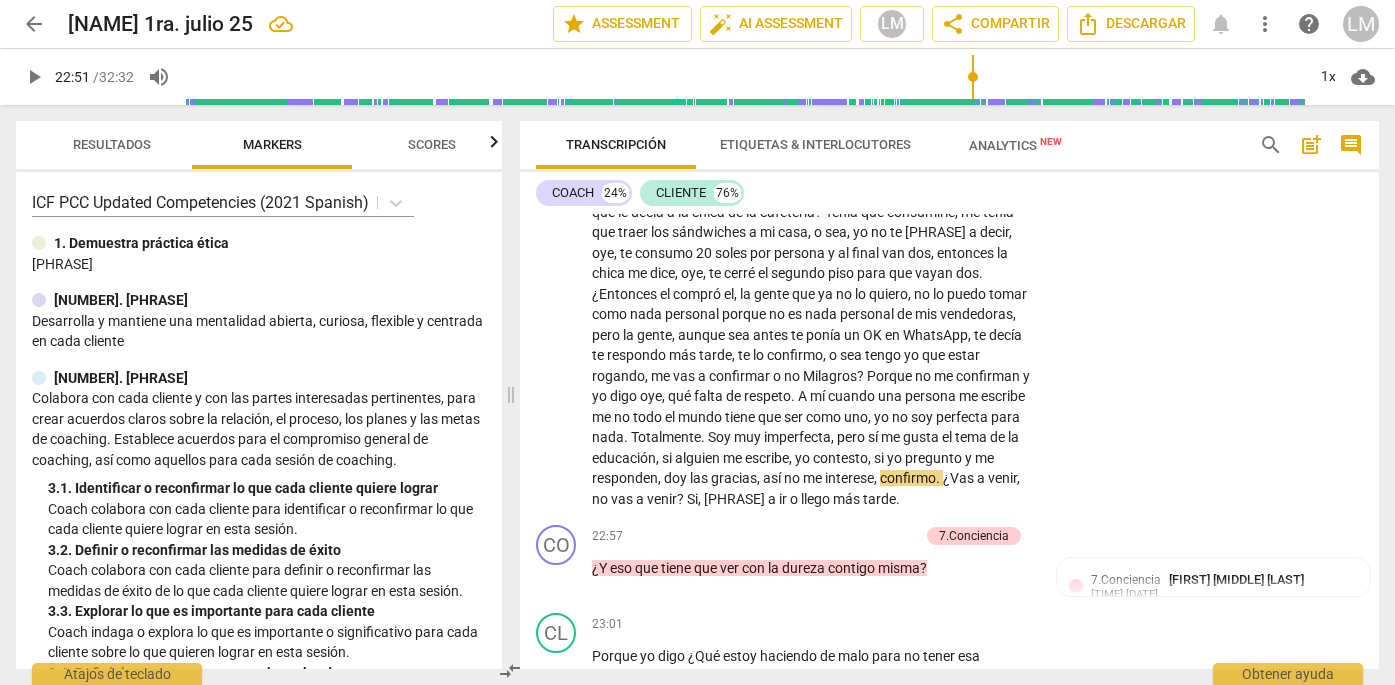 scroll, scrollTop: 0, scrollLeft: 0, axis: both 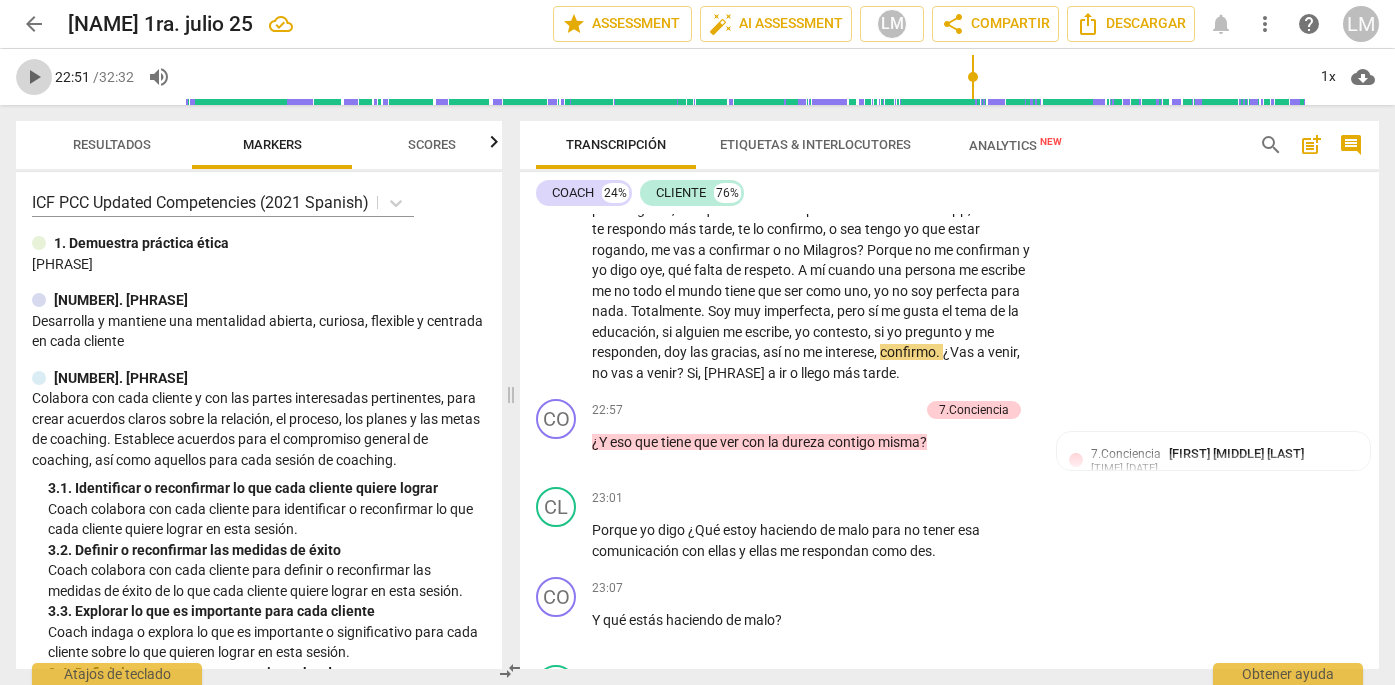 click on "play_arrow" at bounding box center (34, 77) 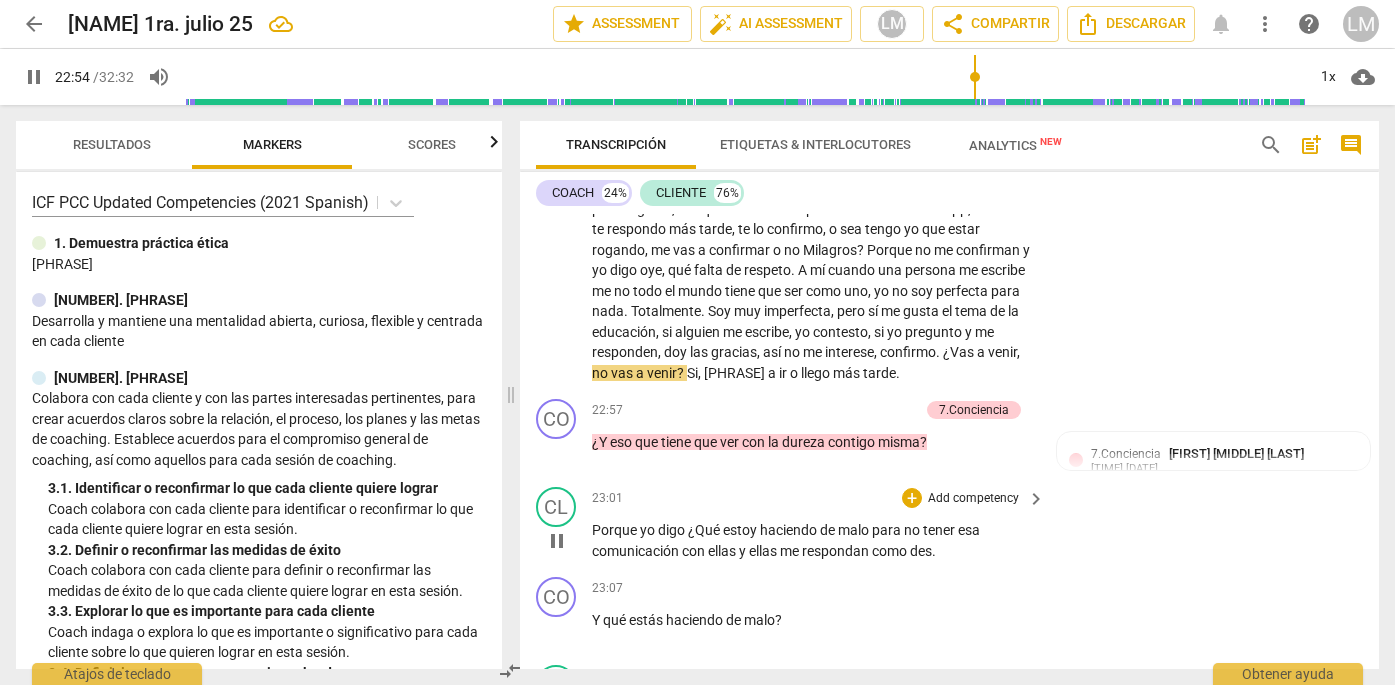 click on "pause" at bounding box center [557, 541] 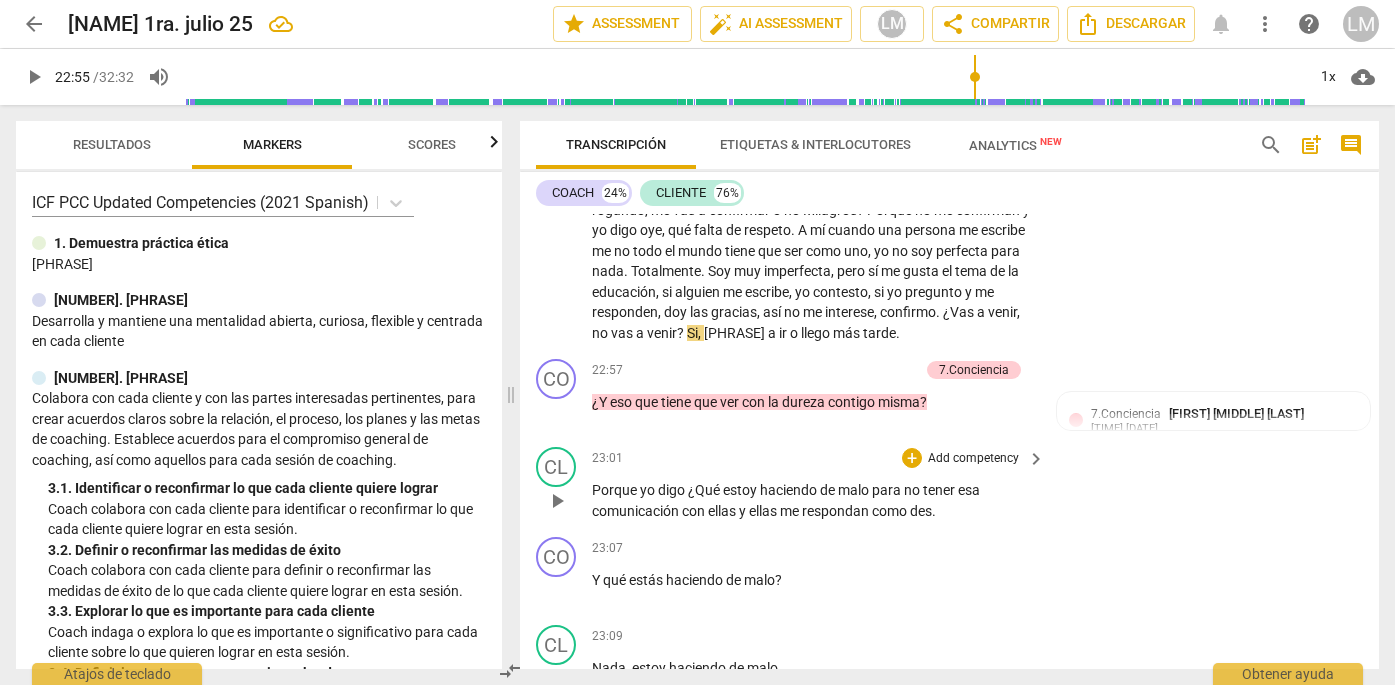 scroll, scrollTop: 8203, scrollLeft: 0, axis: vertical 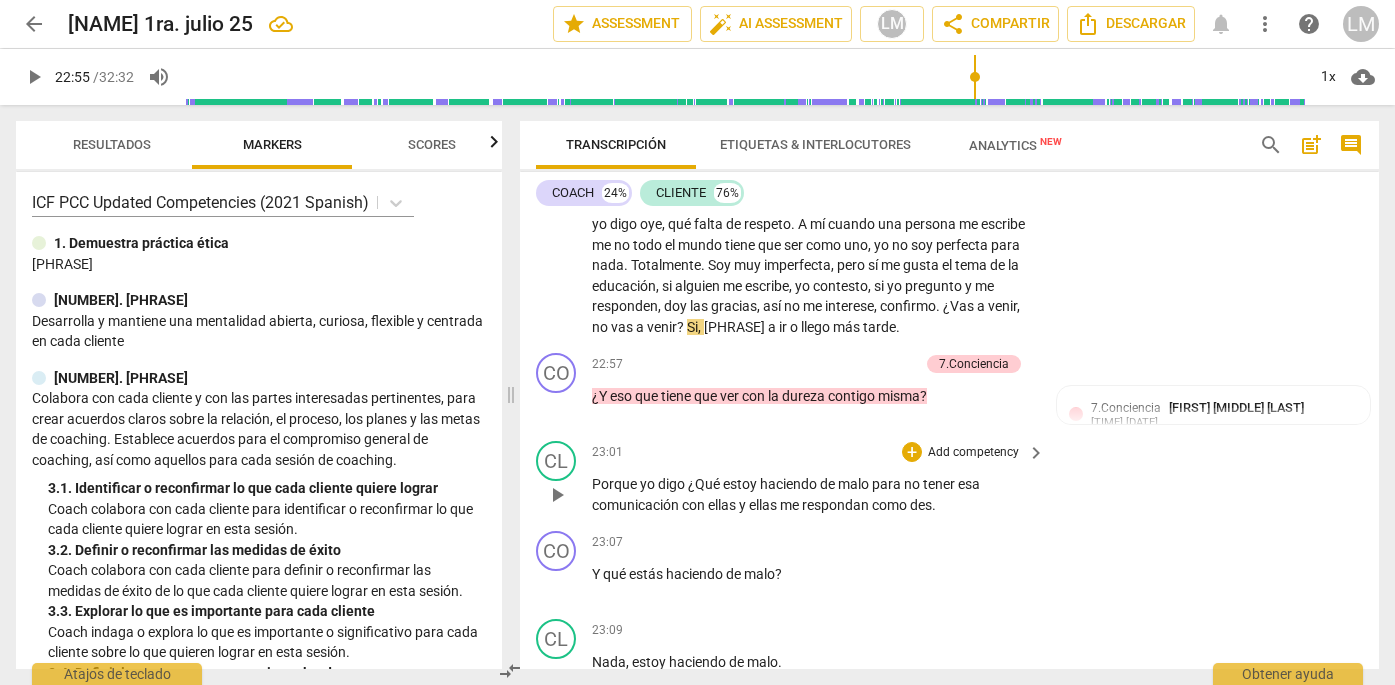 click on "play_arrow" at bounding box center (557, 495) 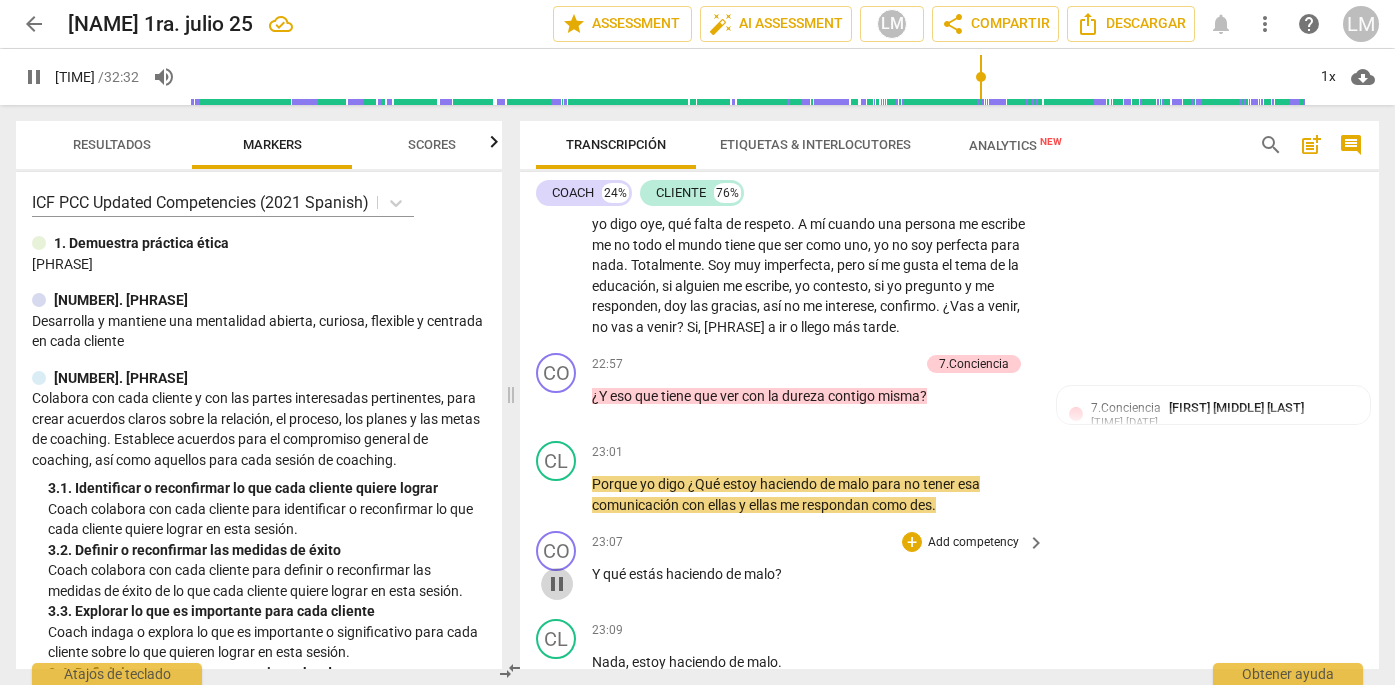 click on "pause" at bounding box center (557, 584) 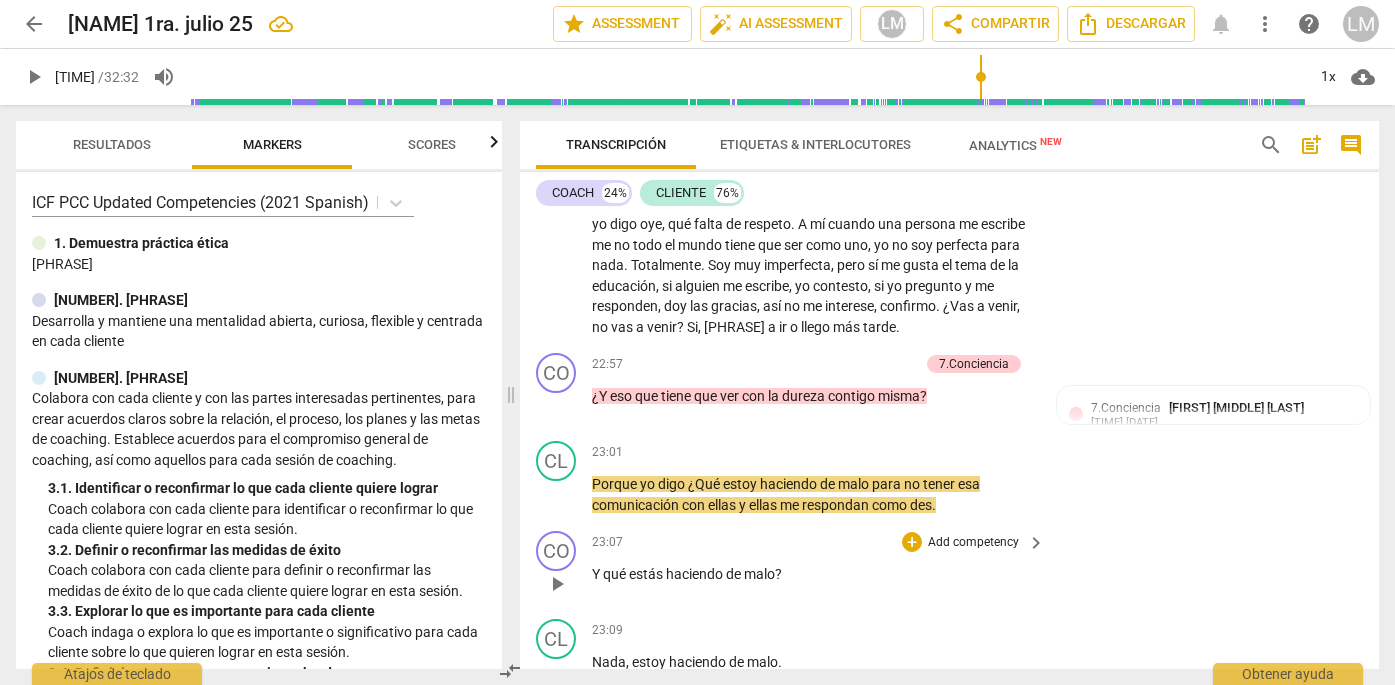 click on "Add competency" at bounding box center (973, 543) 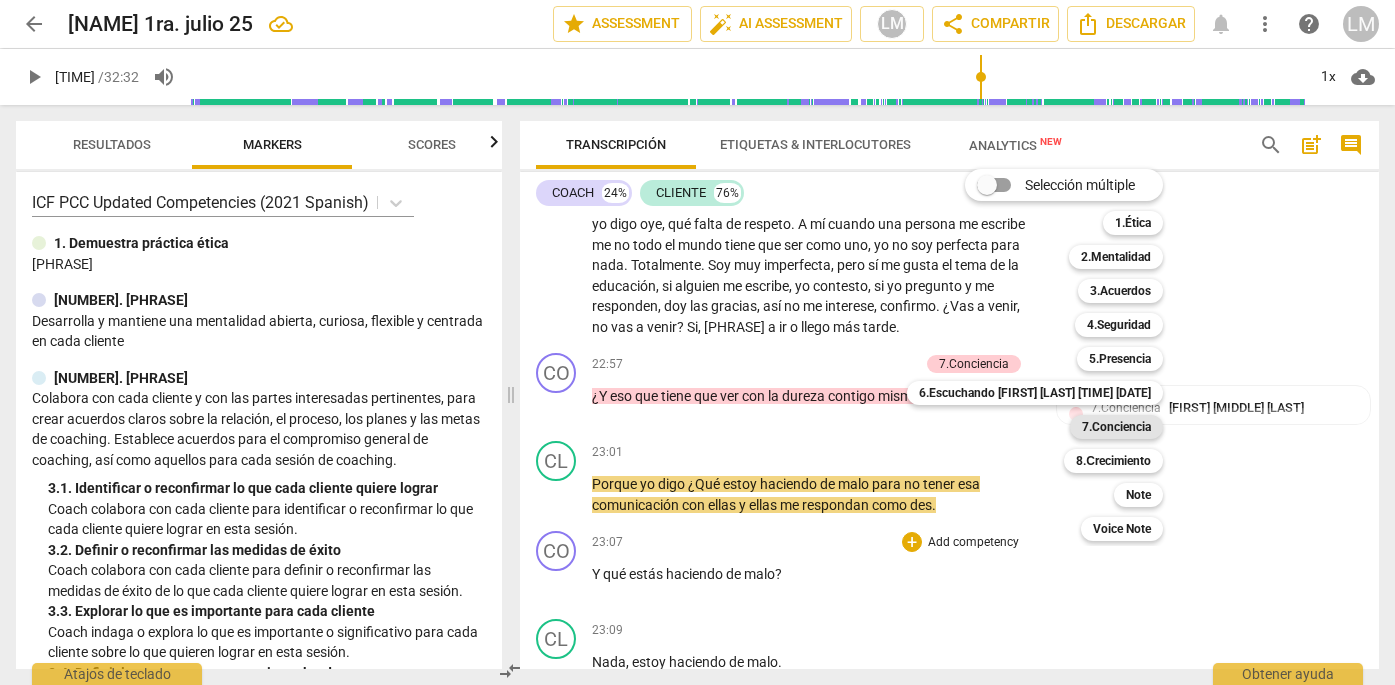 click on "7.Conciencia" at bounding box center (1116, 427) 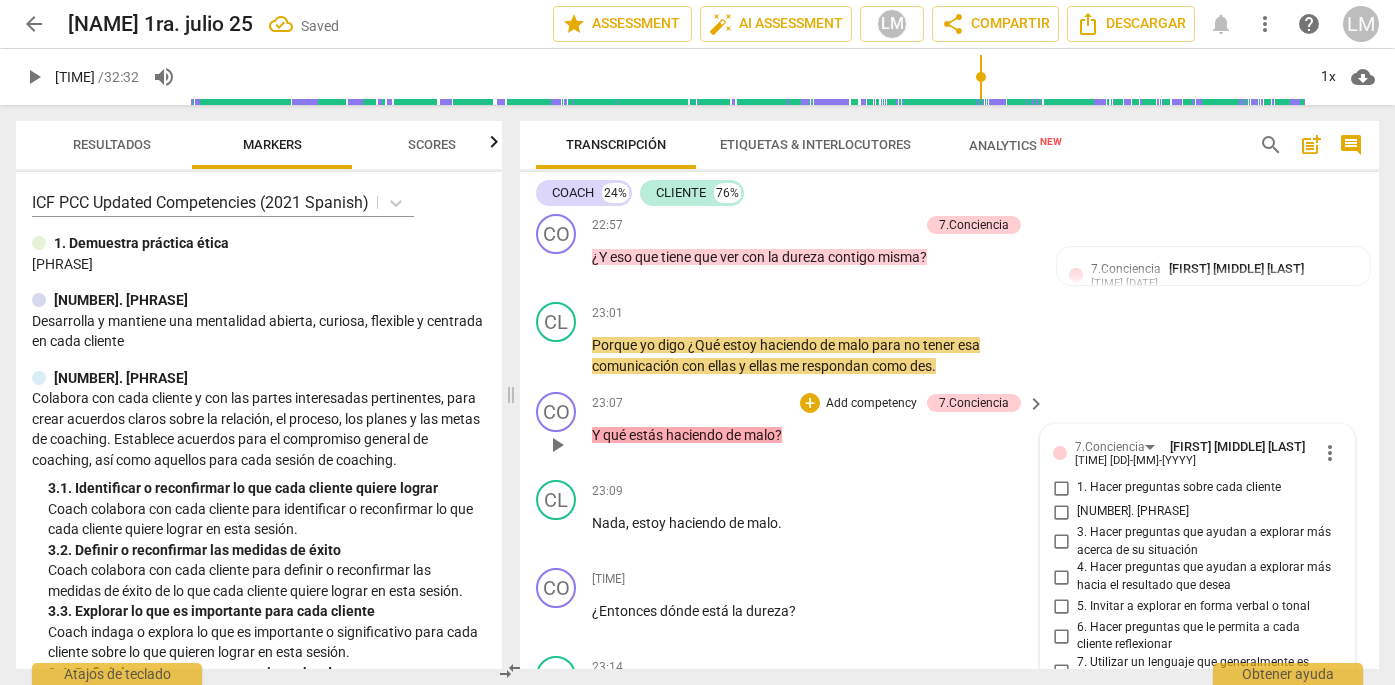 scroll, scrollTop: 8335, scrollLeft: 0, axis: vertical 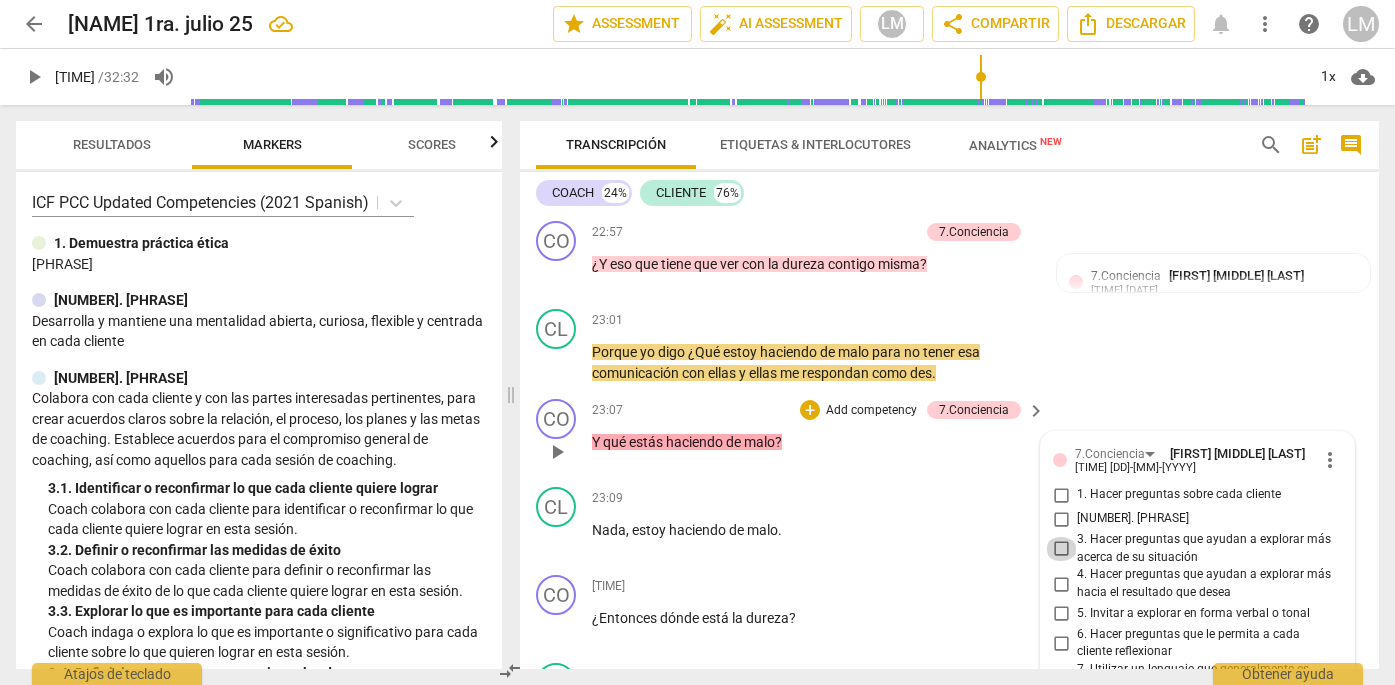 click on "3. Hacer preguntas que ayudan a explorar más acerca de su situación" at bounding box center (1061, 549) 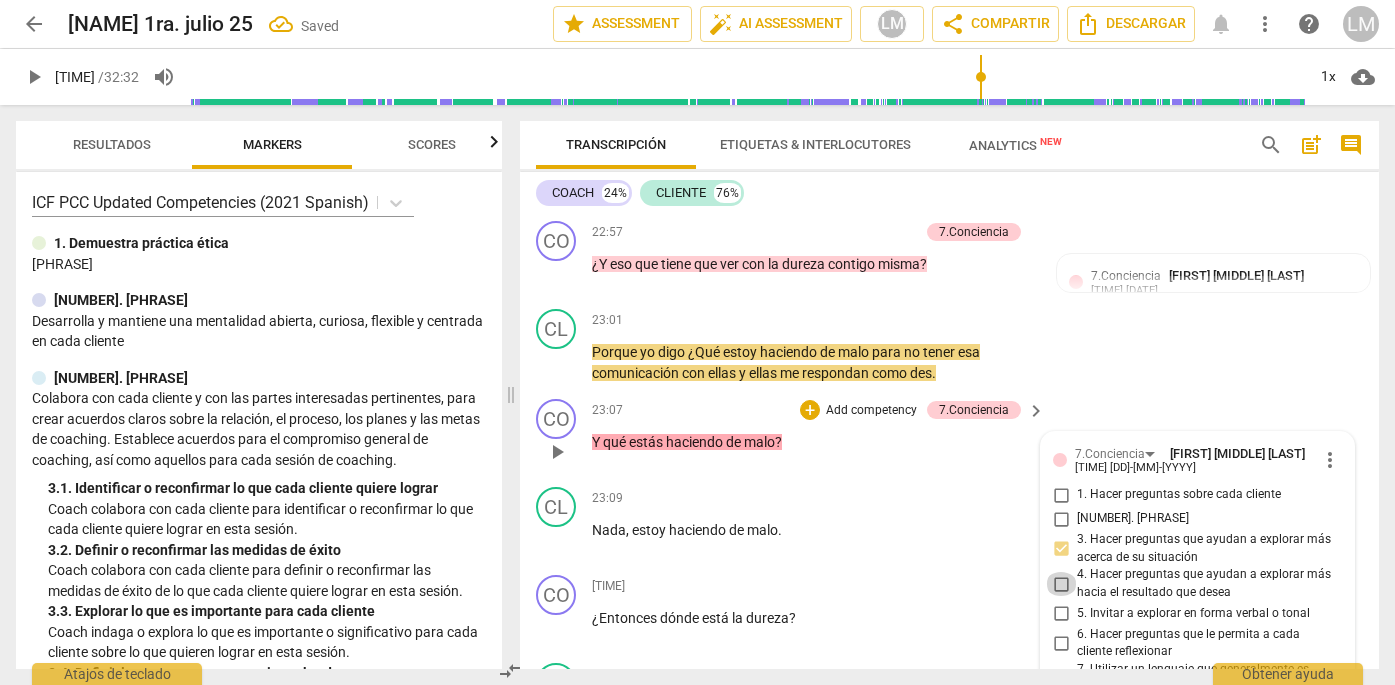 click on "4. Hacer preguntas que ayudan a explorar más hacia el resultado que desea" at bounding box center [1061, 584] 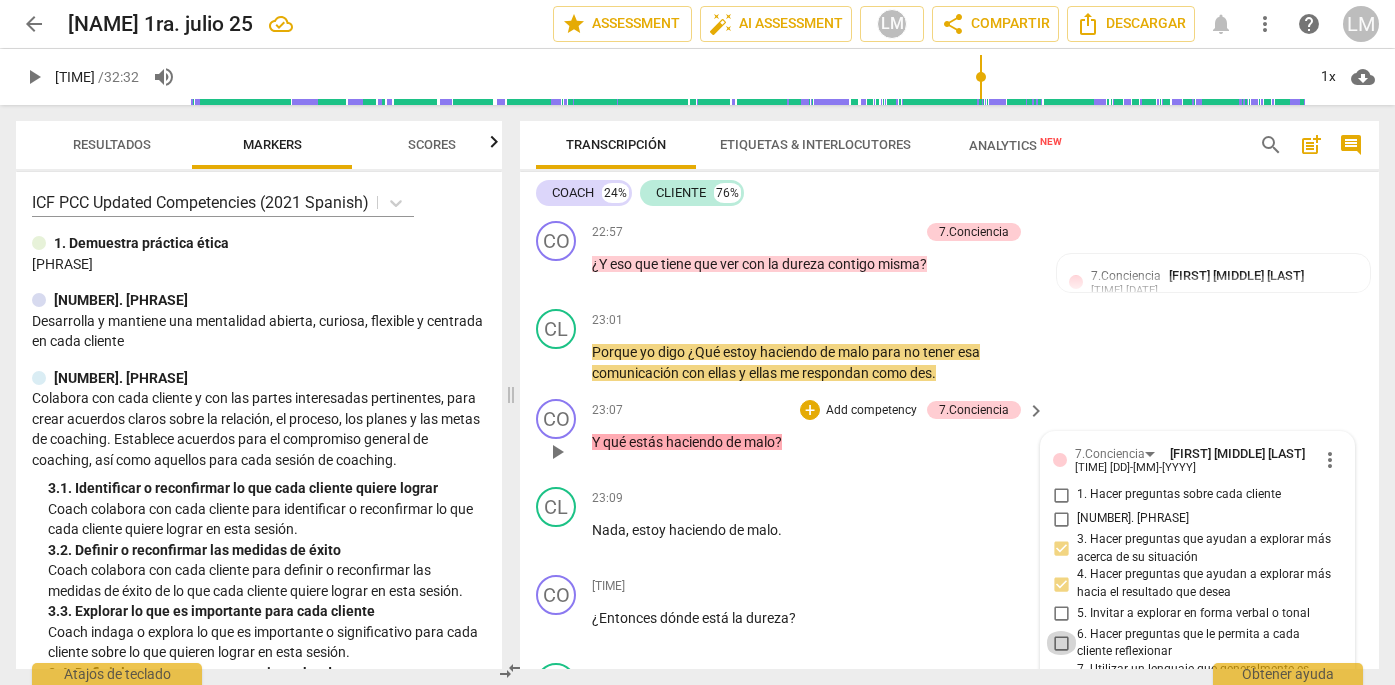 click on "6. Hacer preguntas que le permita a cada cliente reflexionar" at bounding box center [1061, 643] 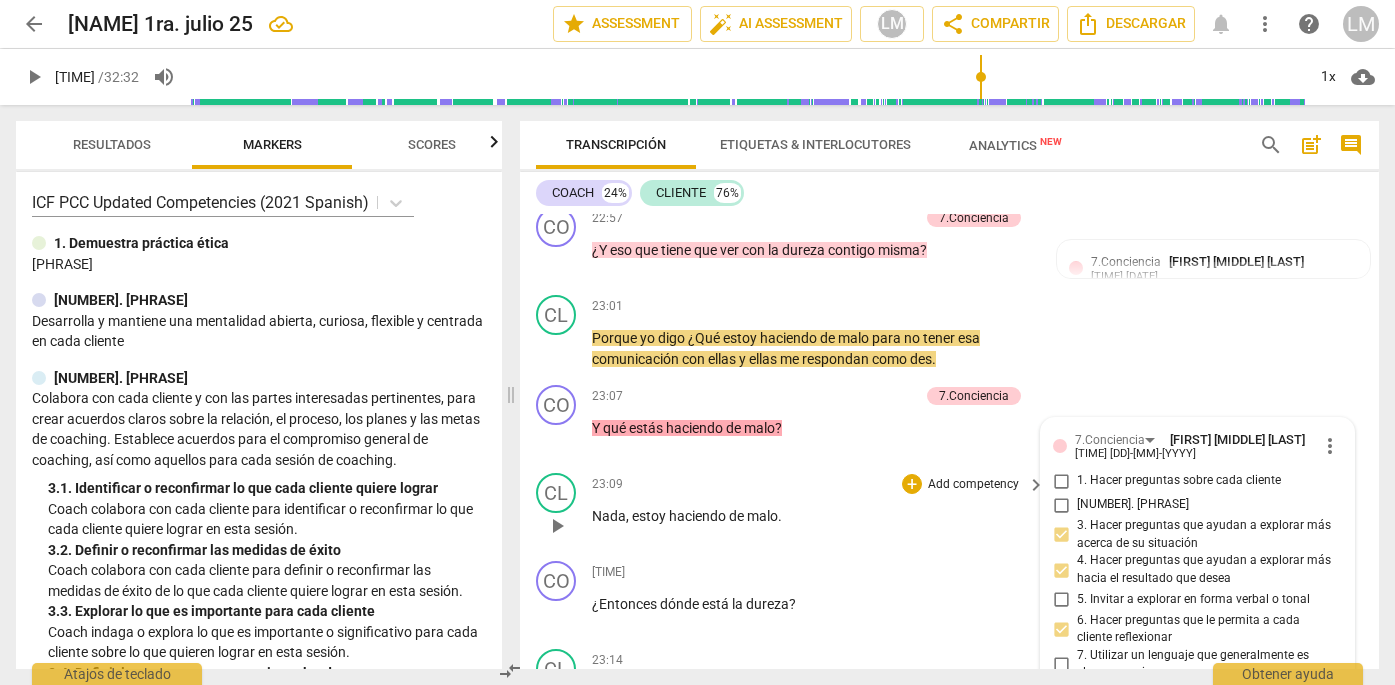 scroll, scrollTop: 8356, scrollLeft: 0, axis: vertical 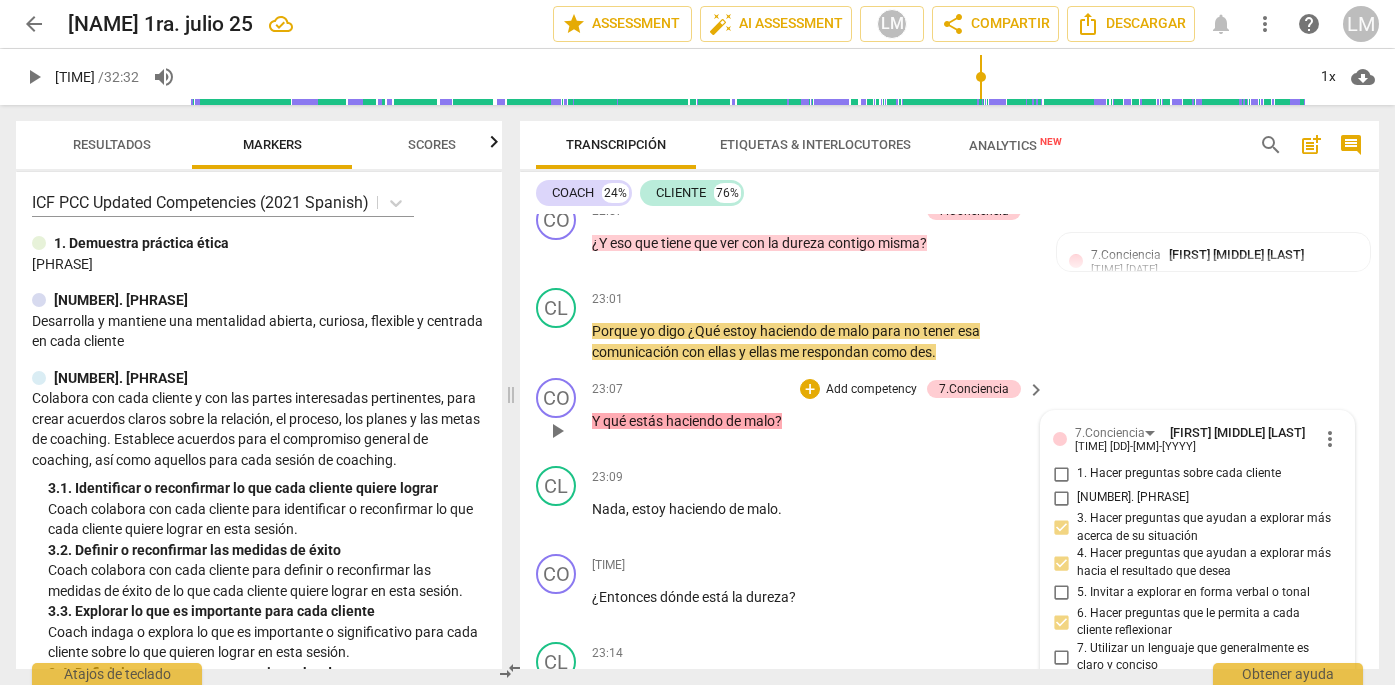 click on "7. Utilizar un lenguaje que generalmente es claro y conciso" at bounding box center [1061, 657] 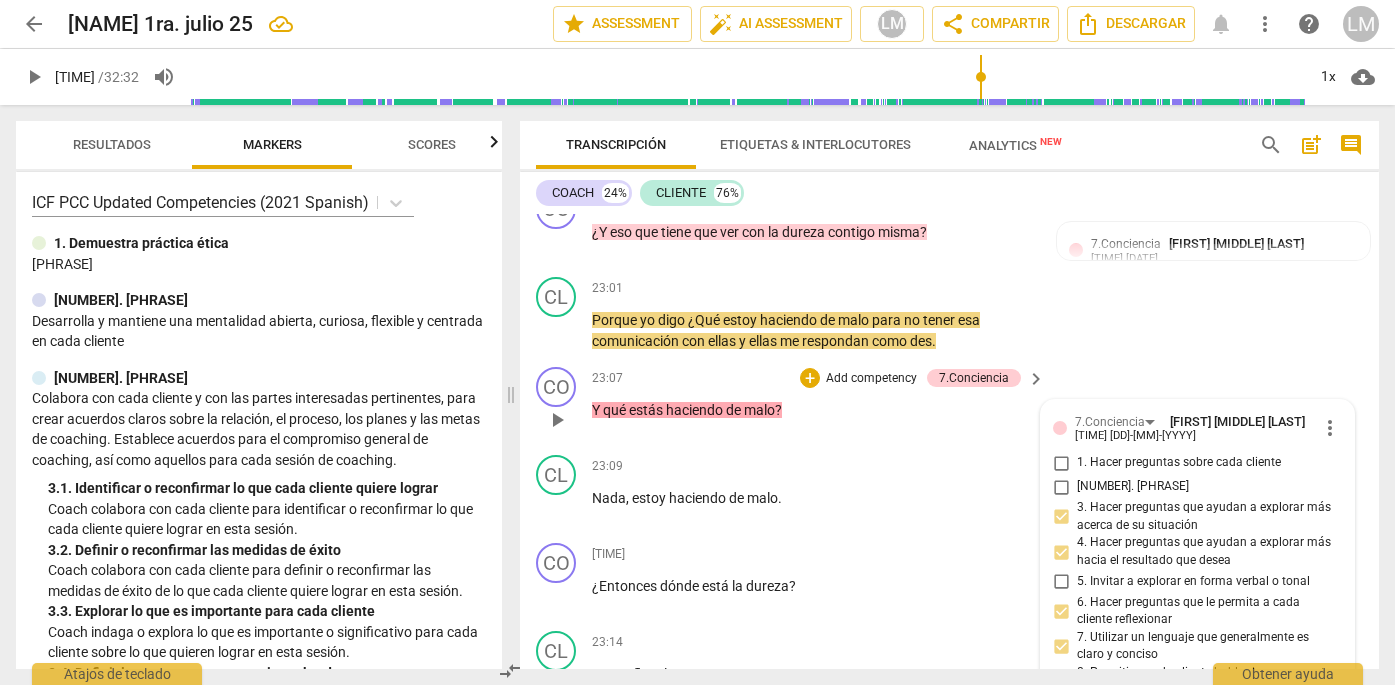 scroll, scrollTop: 8366, scrollLeft: 0, axis: vertical 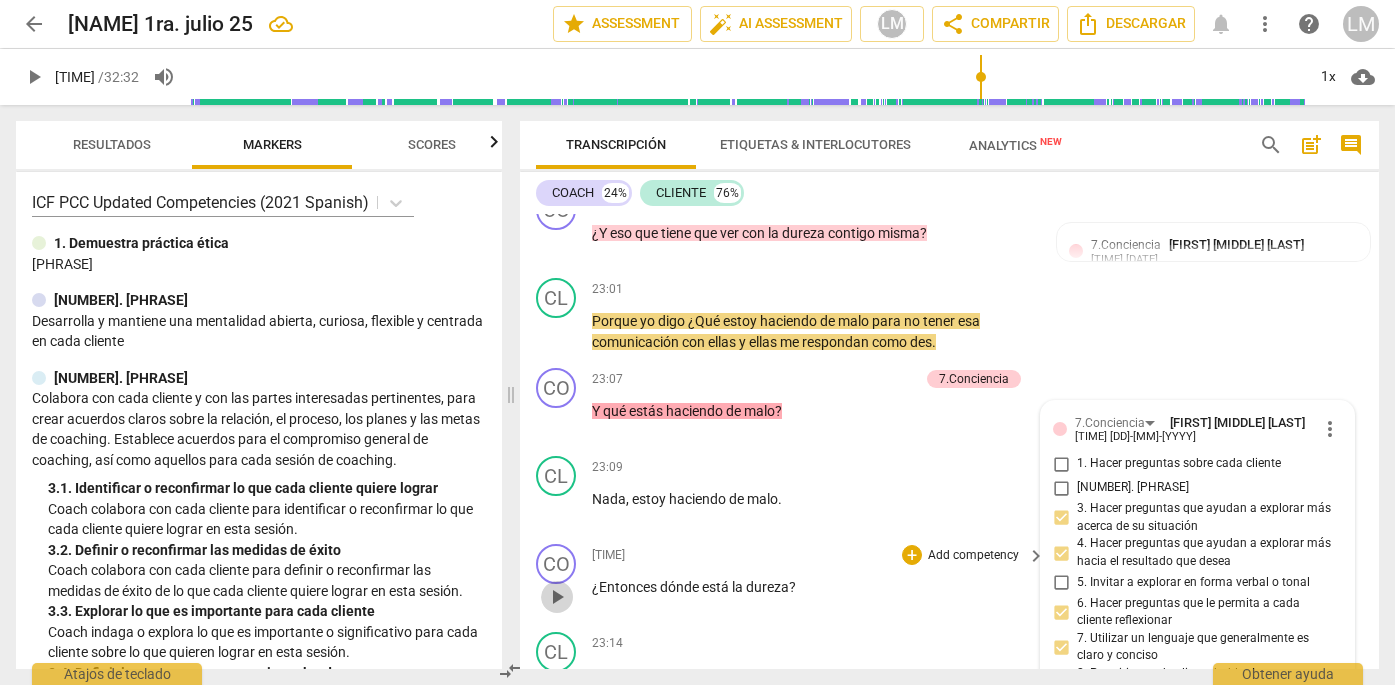 click on "play_arrow" at bounding box center (557, 597) 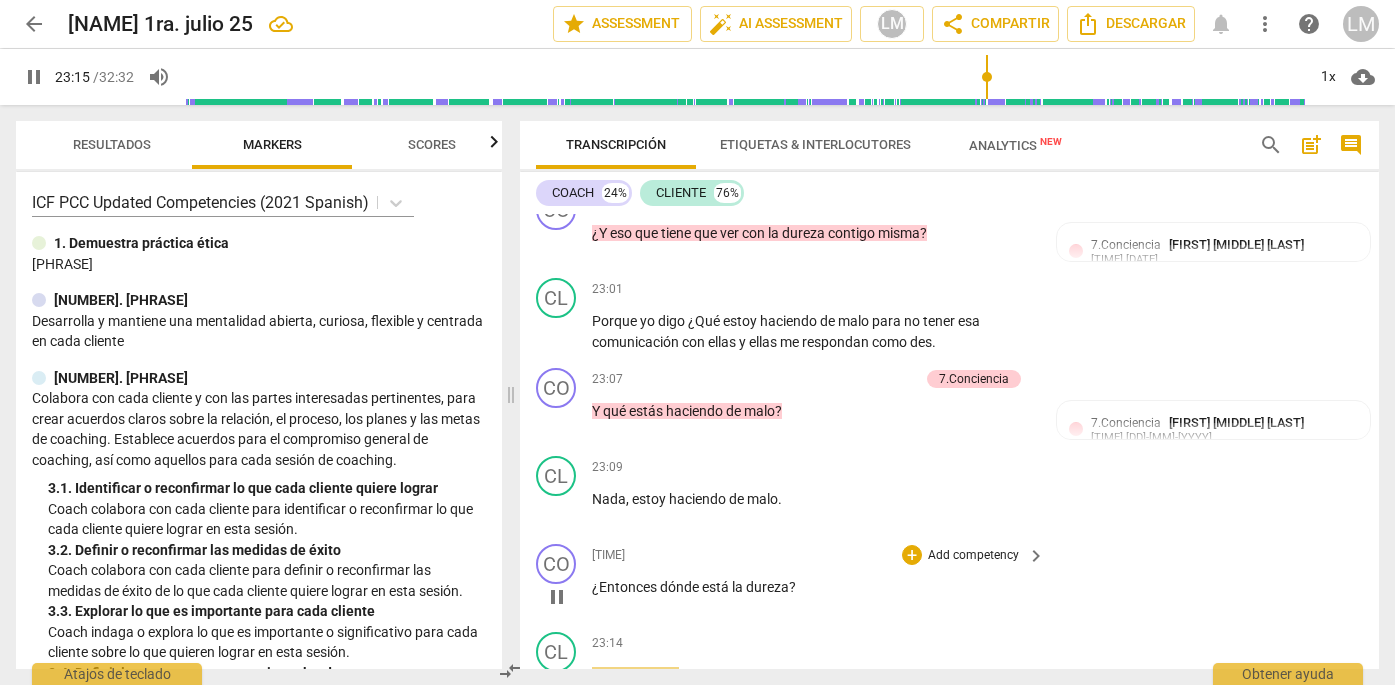 click on "Add competency" at bounding box center (973, 556) 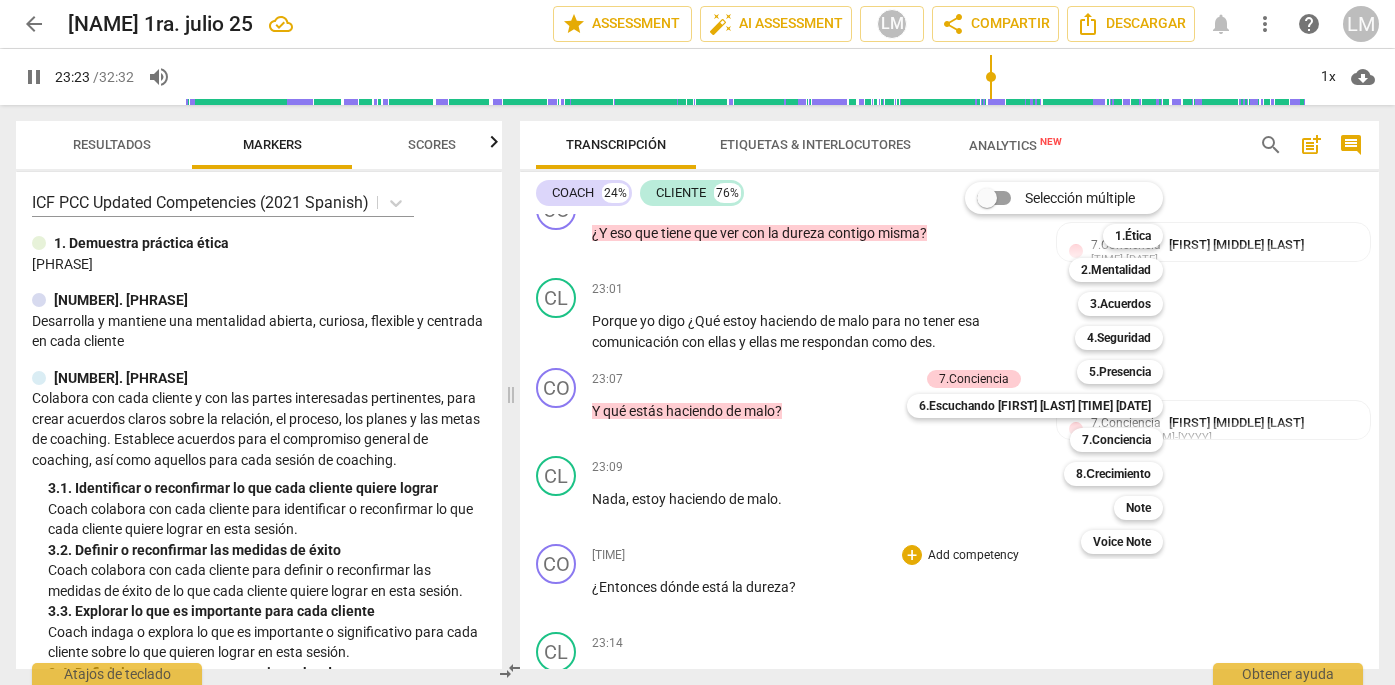 click at bounding box center (697, 342) 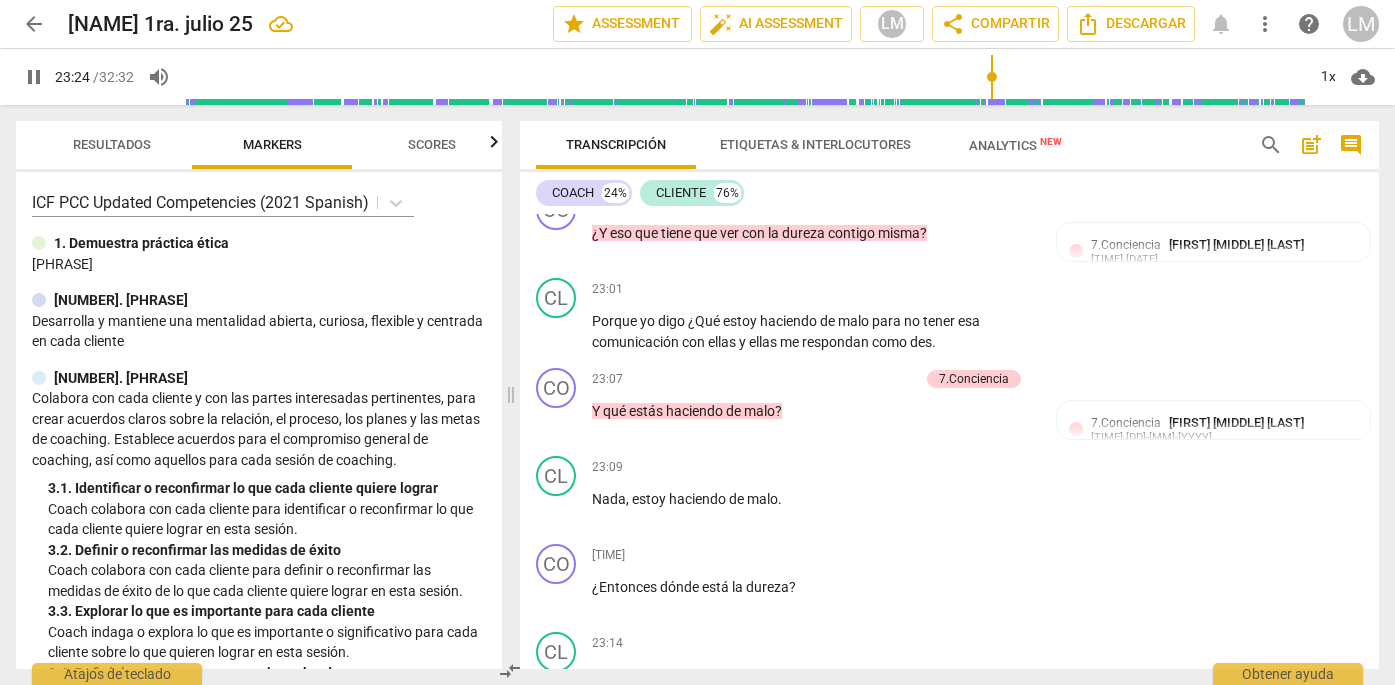 click on "pause" at bounding box center [557, 805] 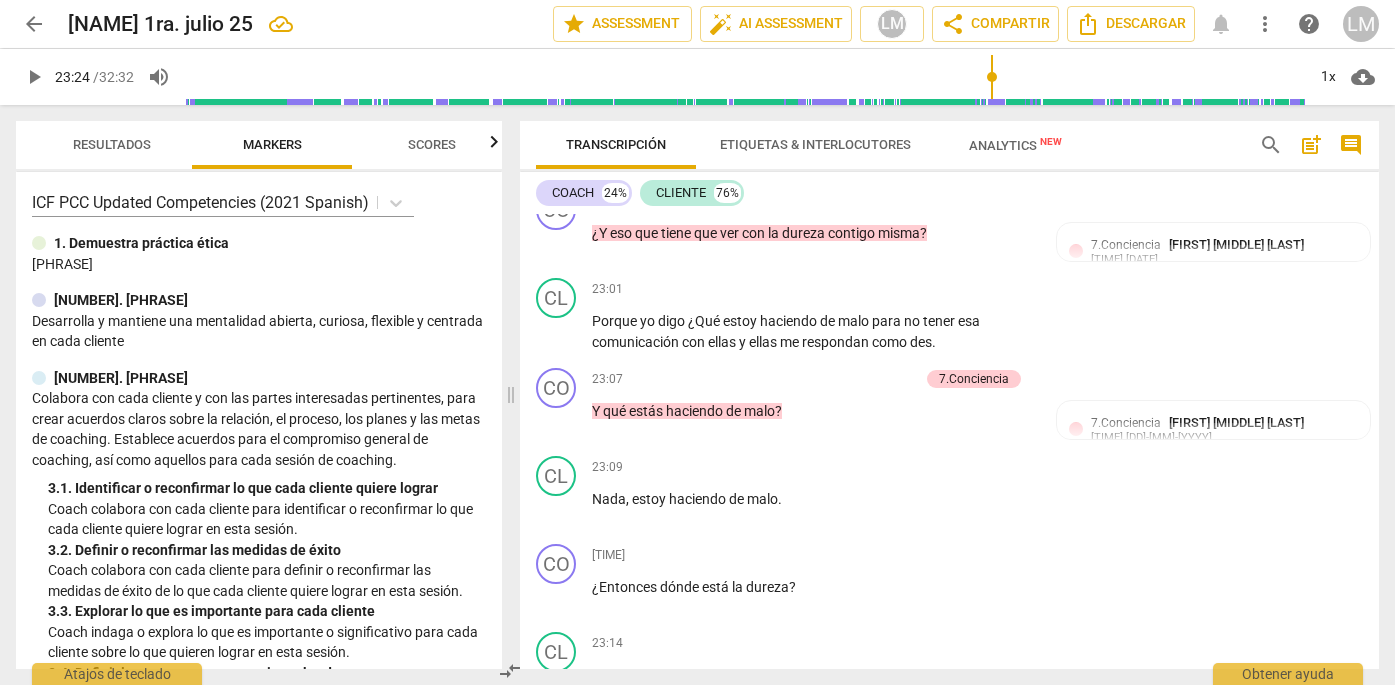type on "[NUMBER]" 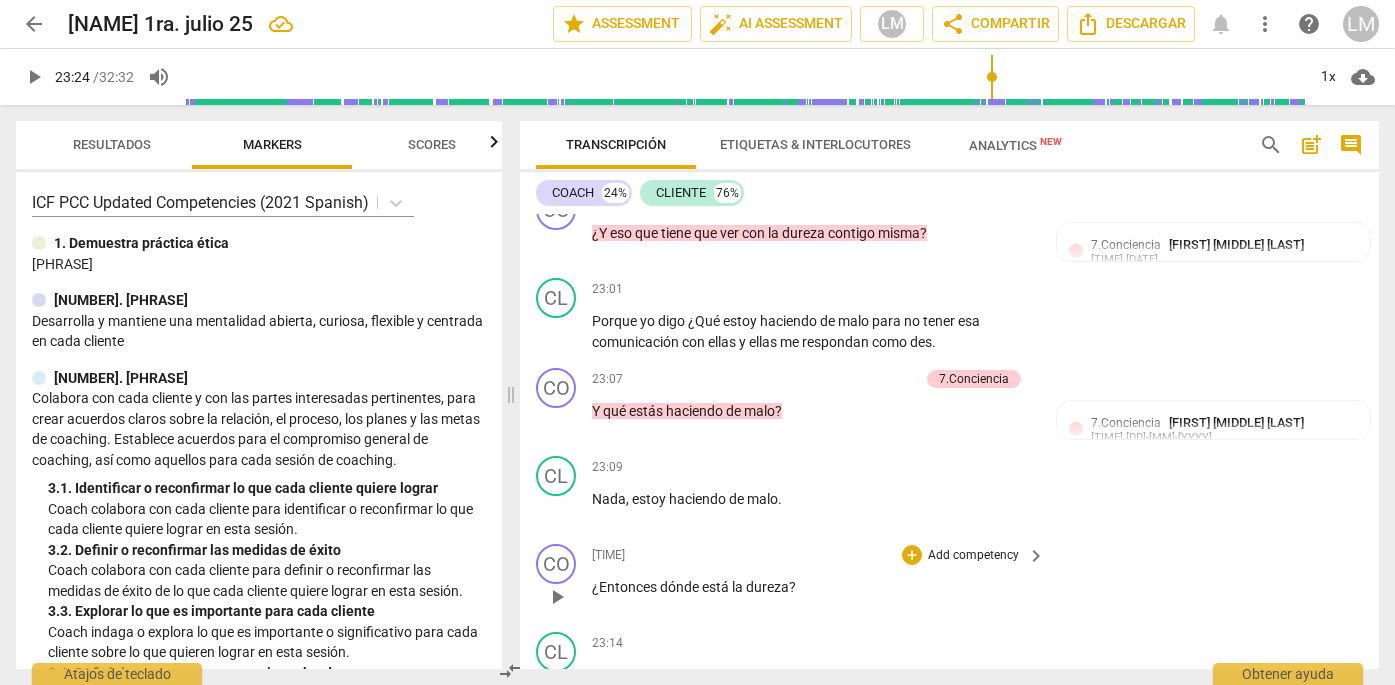 click on "Add competency" at bounding box center [973, 556] 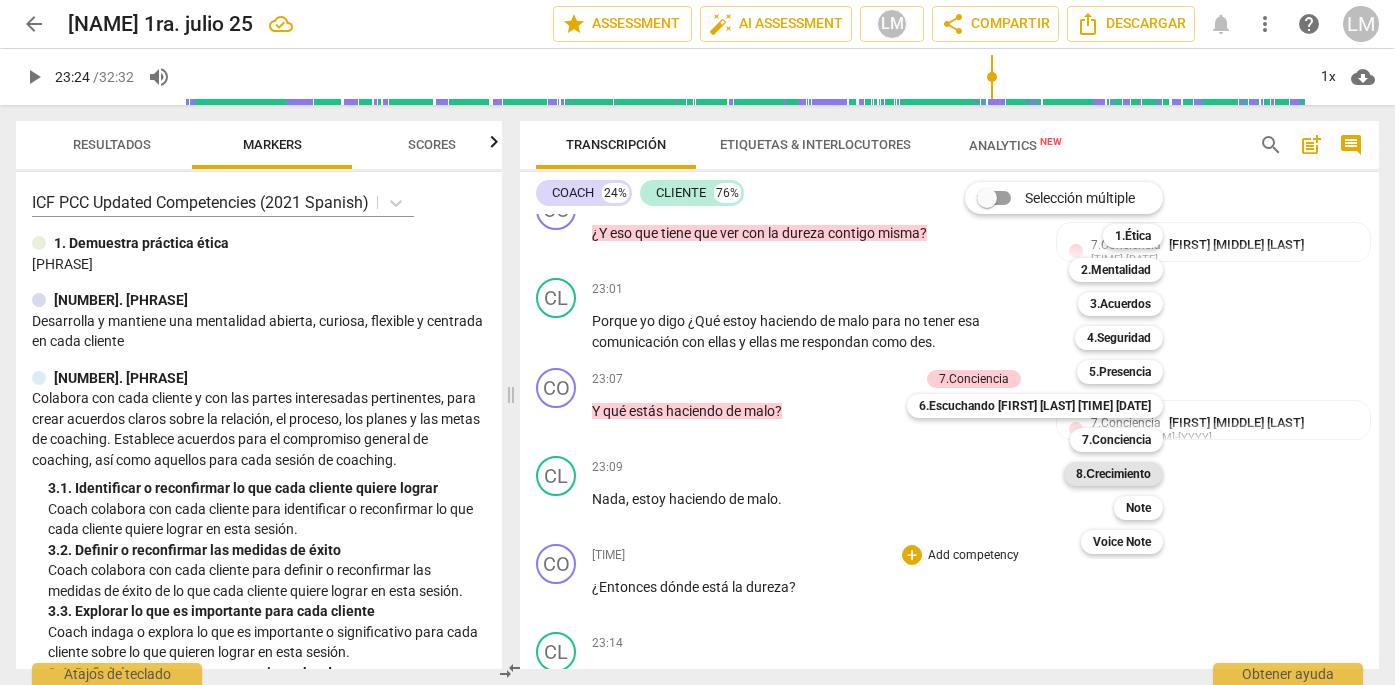 click on "8.Сrecimiento" at bounding box center (1113, 474) 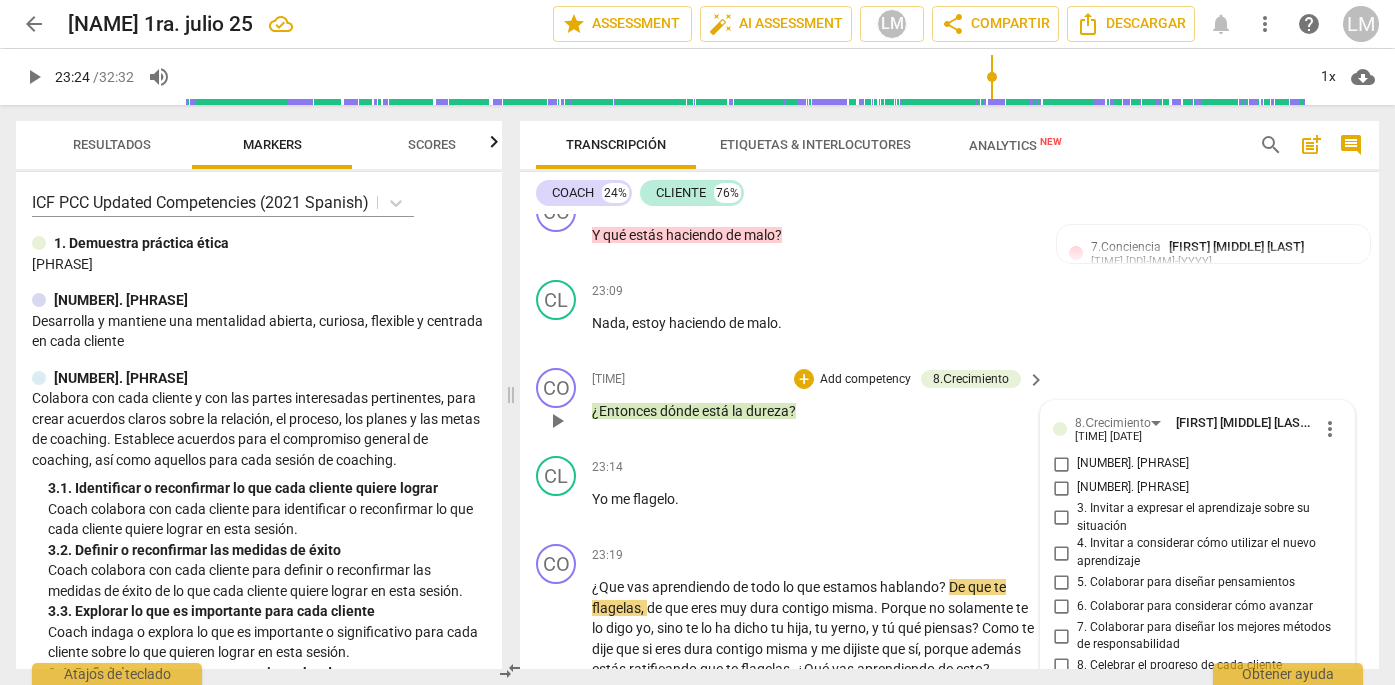 scroll, scrollTop: 8539, scrollLeft: 0, axis: vertical 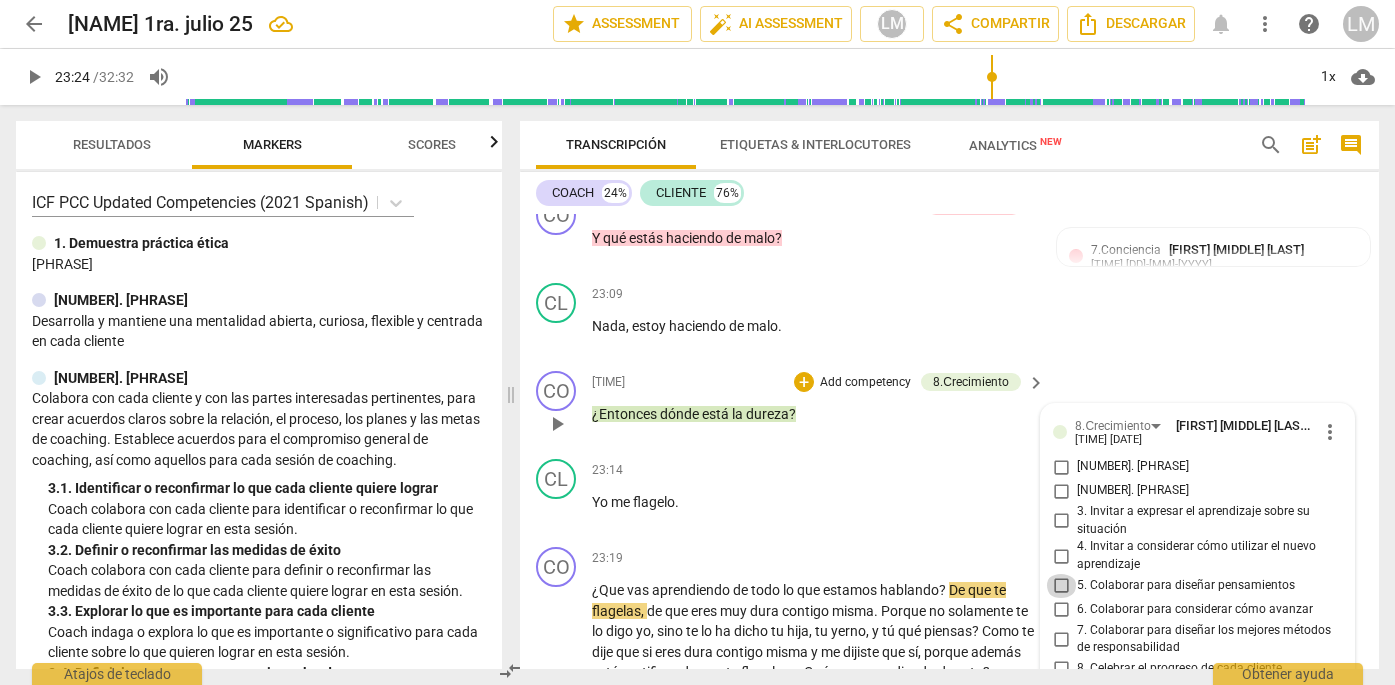 click on "5. Colaborar para diseñar pensamientos" at bounding box center [1061, 586] 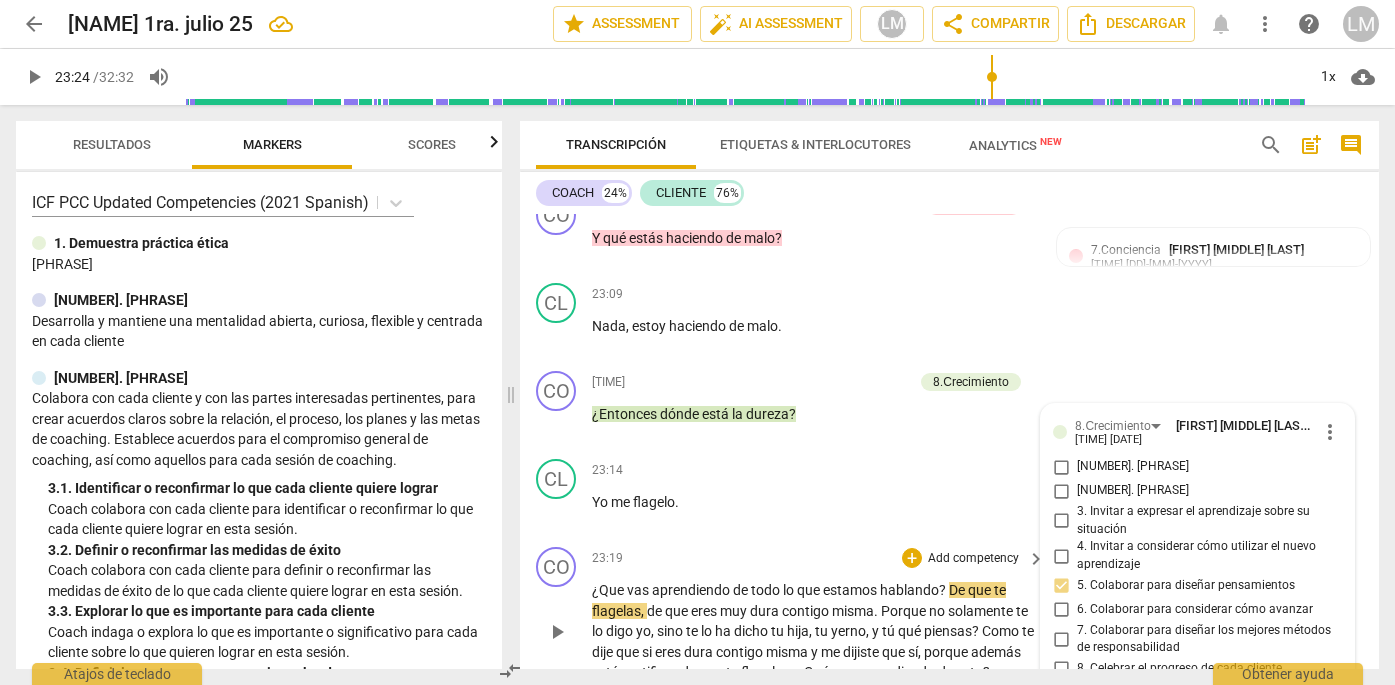 click on "play_arrow" at bounding box center [557, 632] 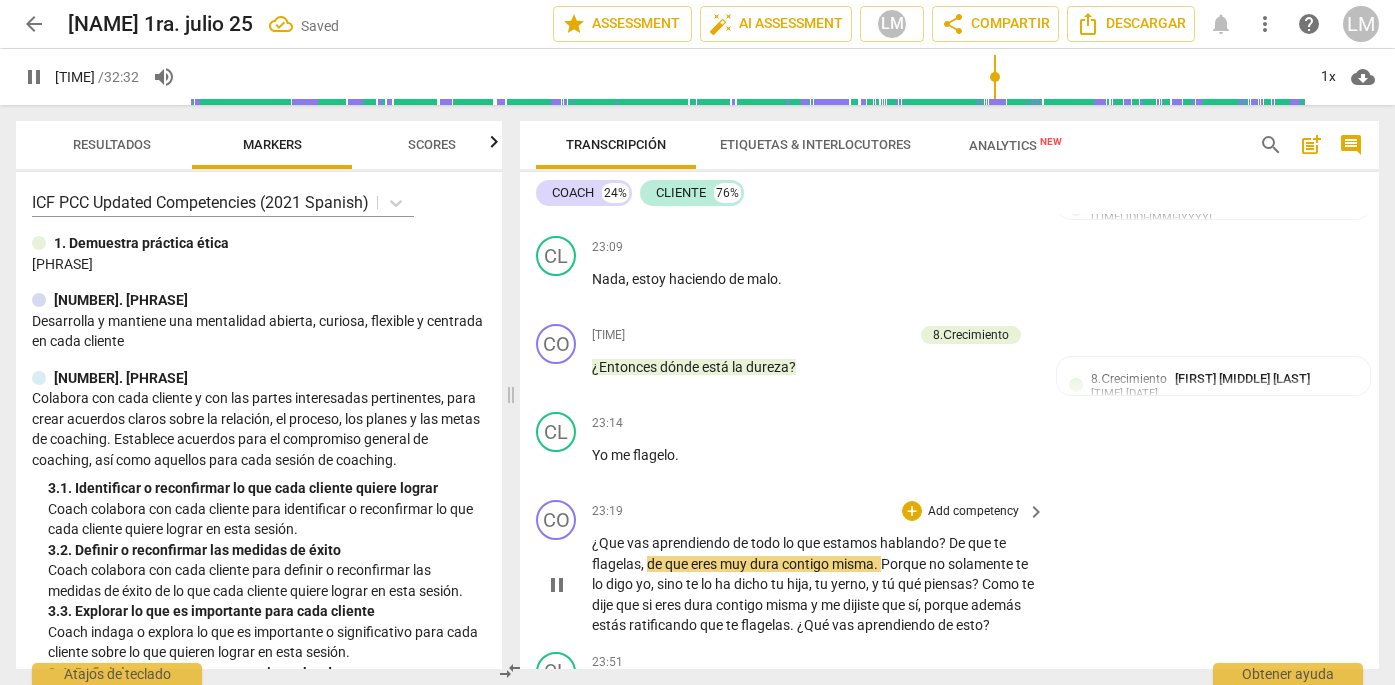 scroll, scrollTop: 8584, scrollLeft: 0, axis: vertical 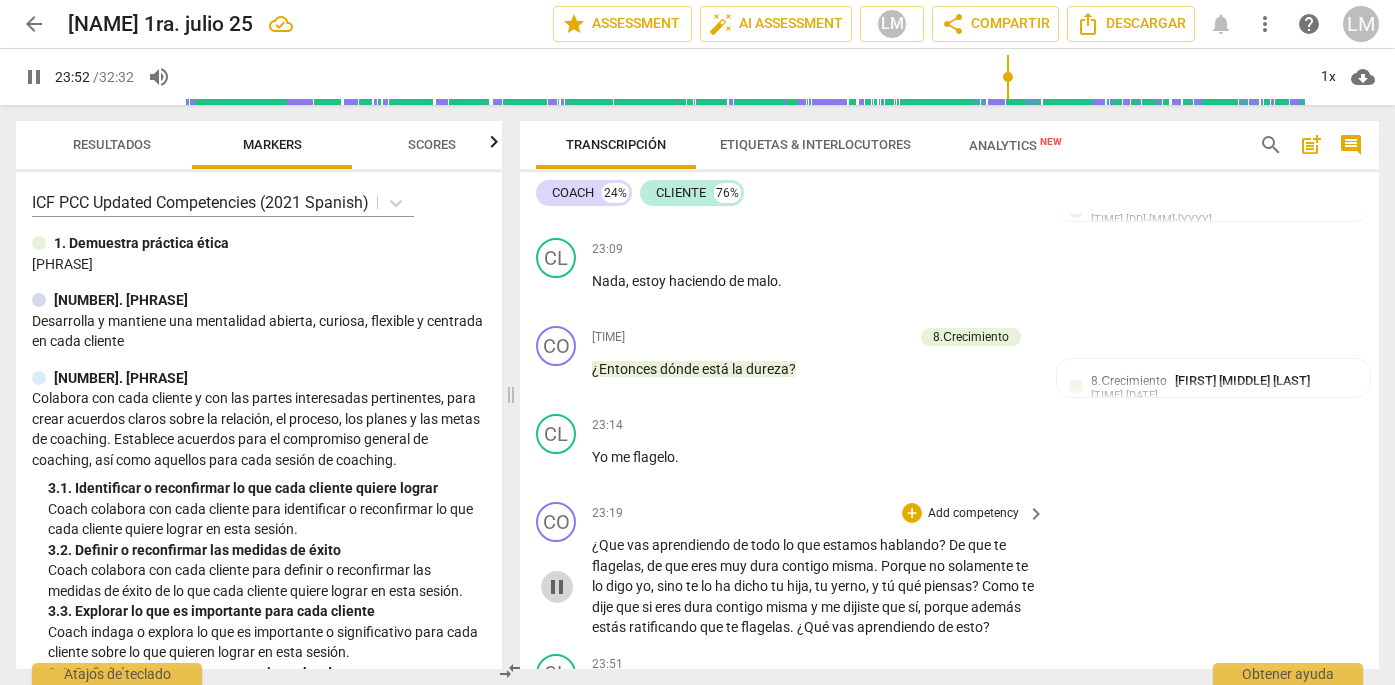 click on "pause" at bounding box center [557, 587] 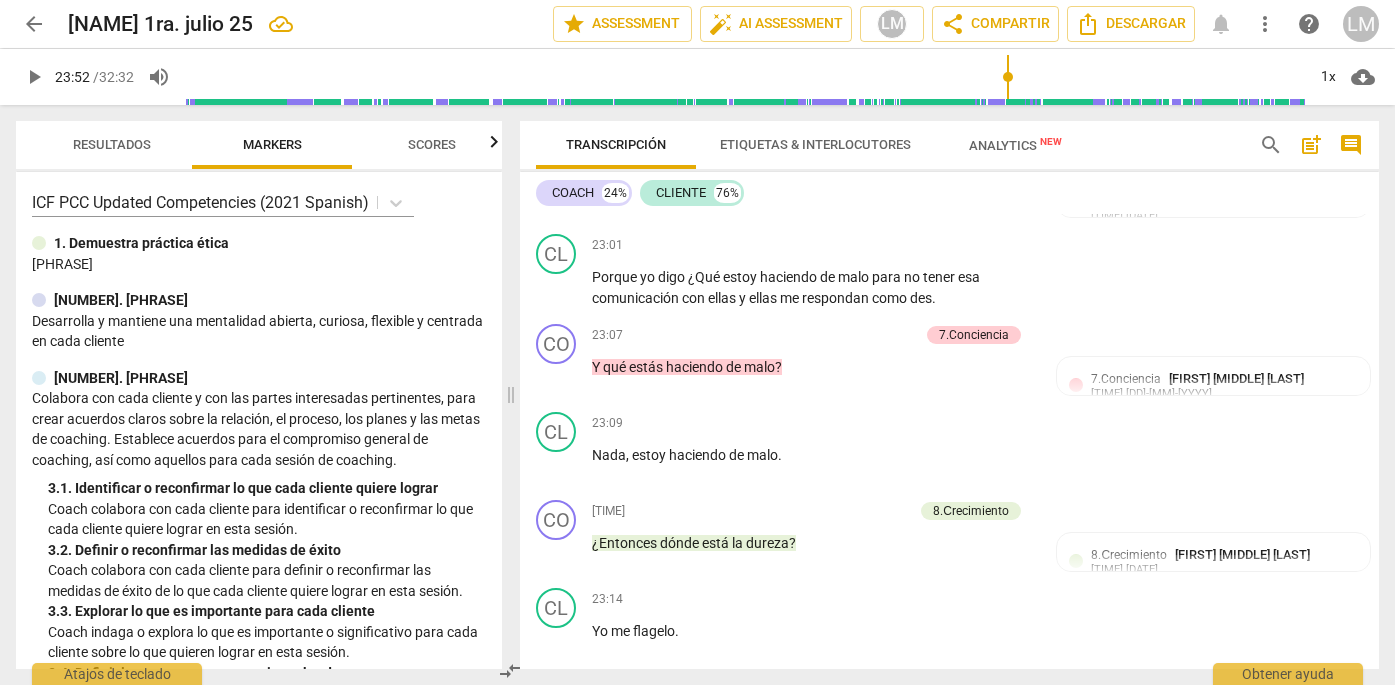 scroll, scrollTop: 8406, scrollLeft: 0, axis: vertical 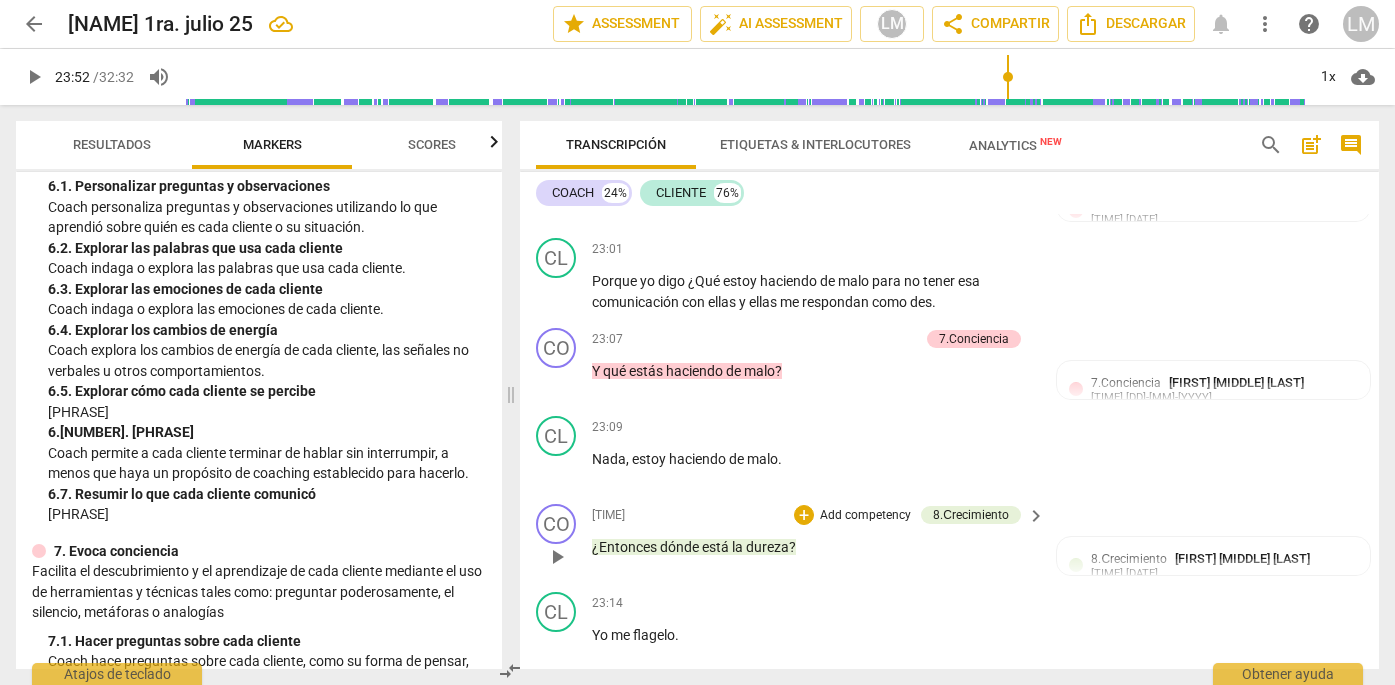 click on "Add competency" at bounding box center [865, 516] 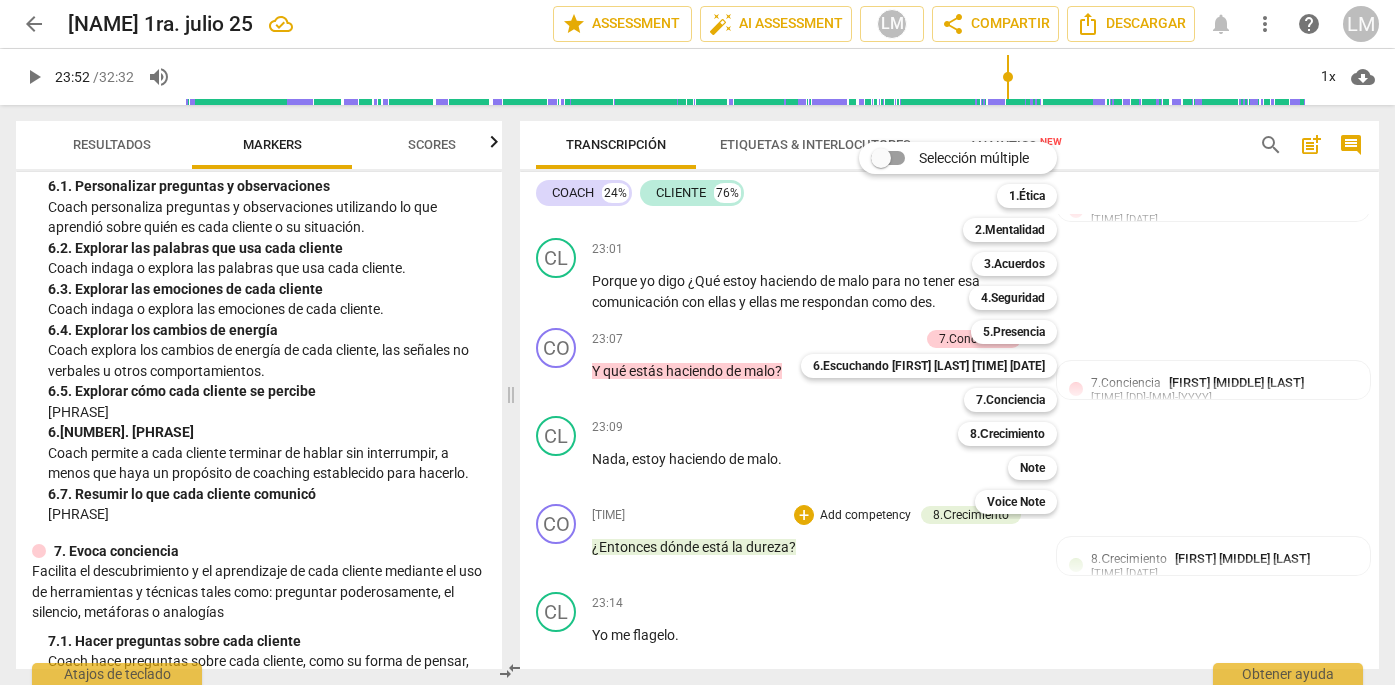 click on "Selección múltiple m 1.Ética 1 2.Mentalidad 2 3.Acuerdos 3 4.Seguridad 4 5.Presencia 5 6.Escuchando 6 7.Conciencia 7 8.Сrecimiento 8 Note 9 Voice Note 0" at bounding box center (944, 328) 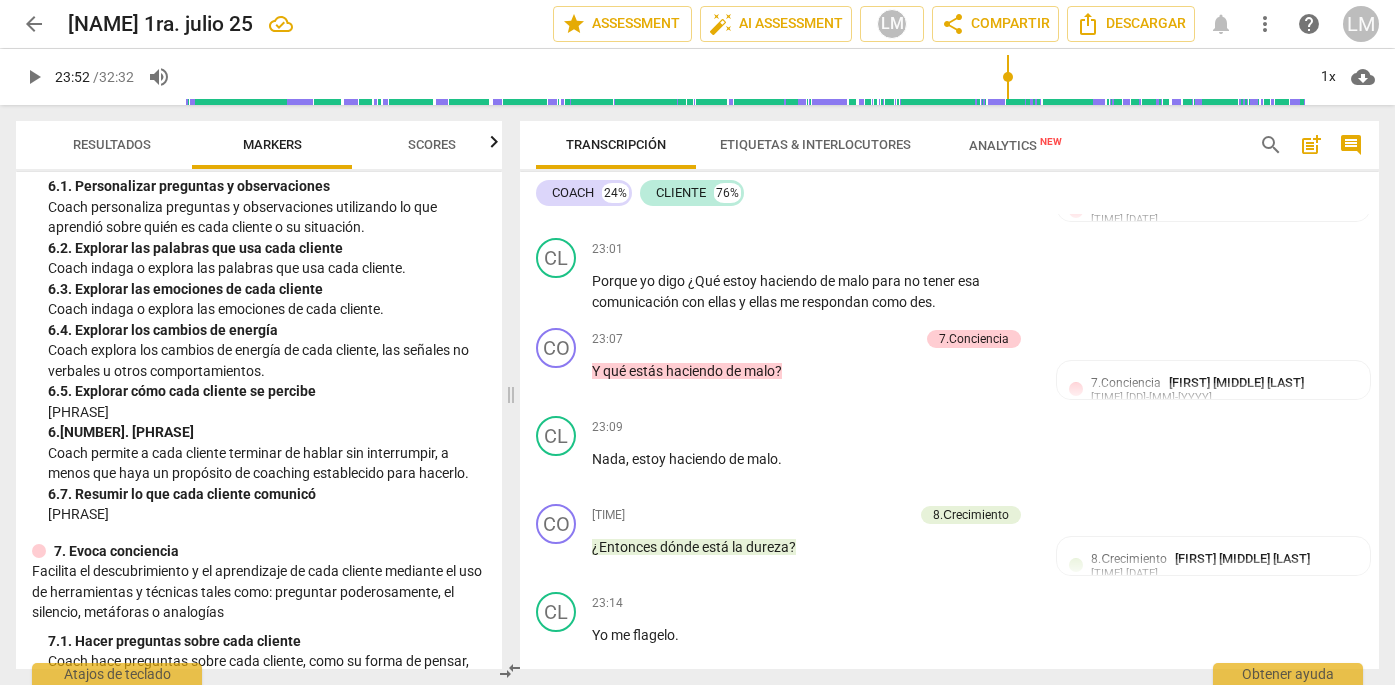 click on "Add competency" at bounding box center [973, 692] 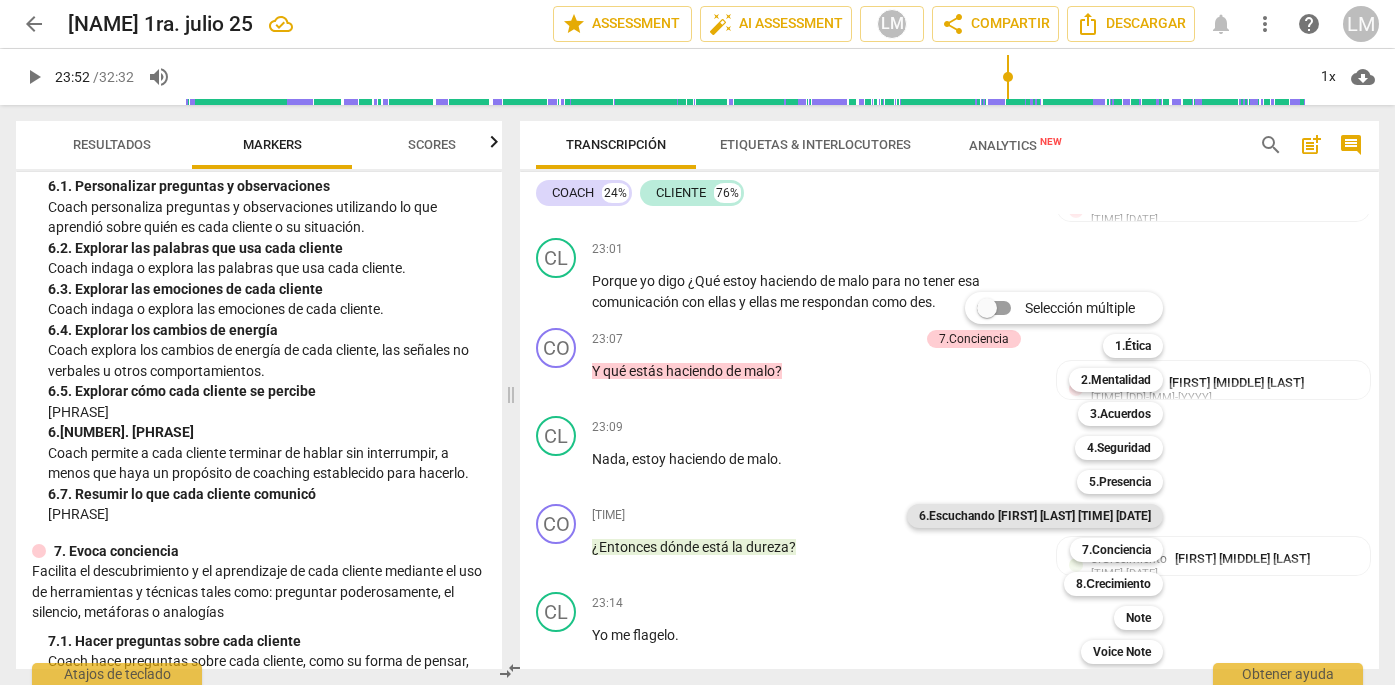 click on "6.Escuchando [FIRST] [LAST] [TIME] [DATE]" at bounding box center [1035, 516] 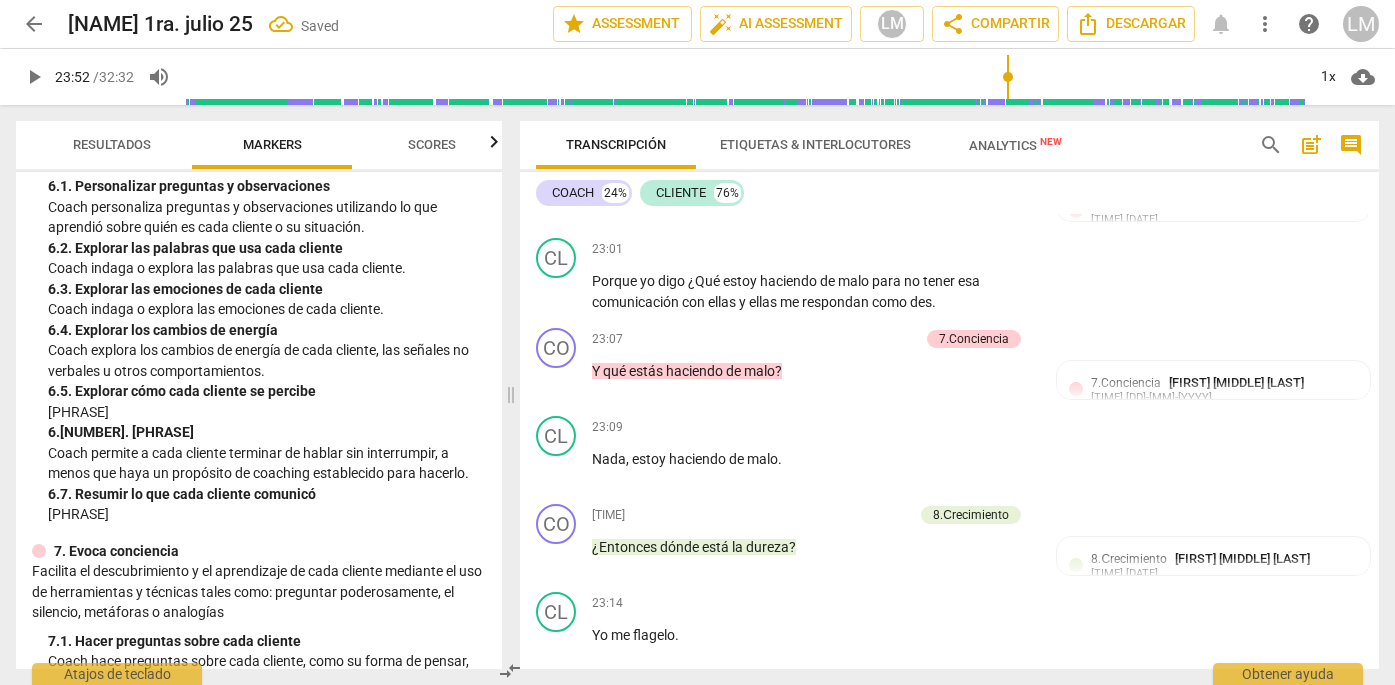 scroll, scrollTop: 8752, scrollLeft: 0, axis: vertical 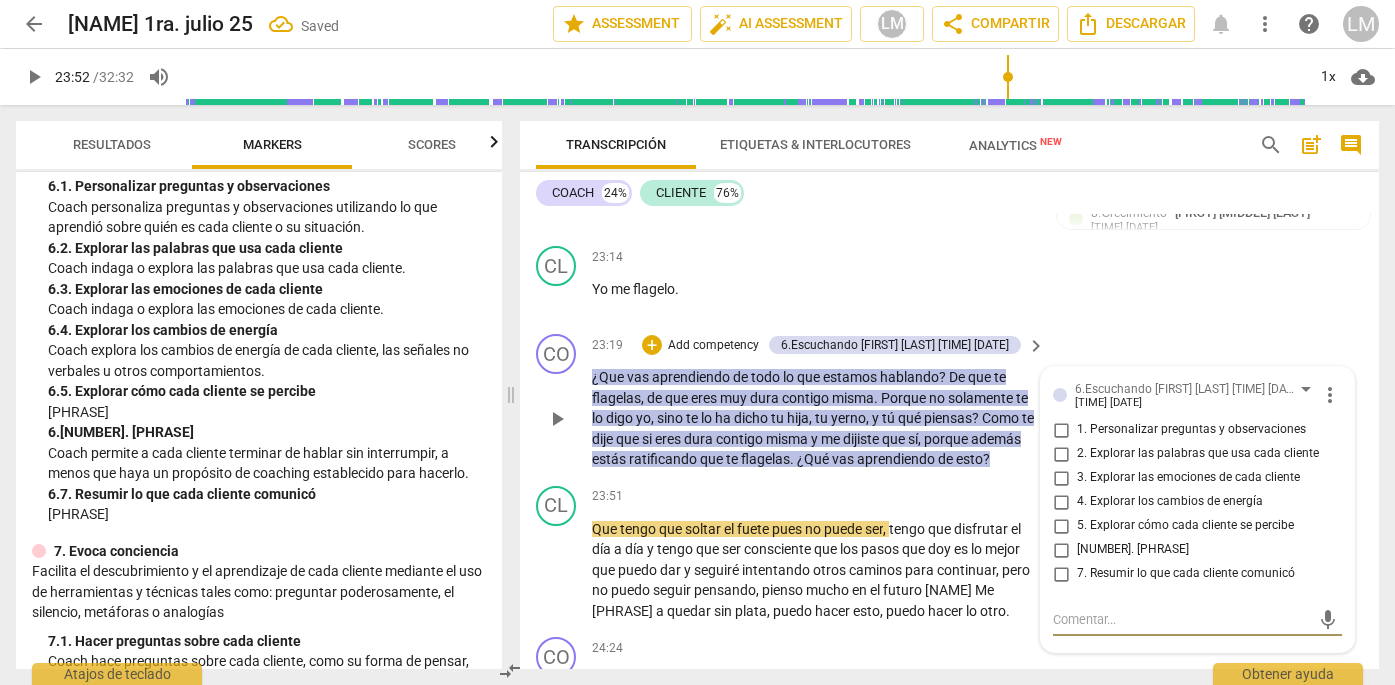 click on "7. Resumir lo que cada cliente comunicó" at bounding box center (1061, 574) 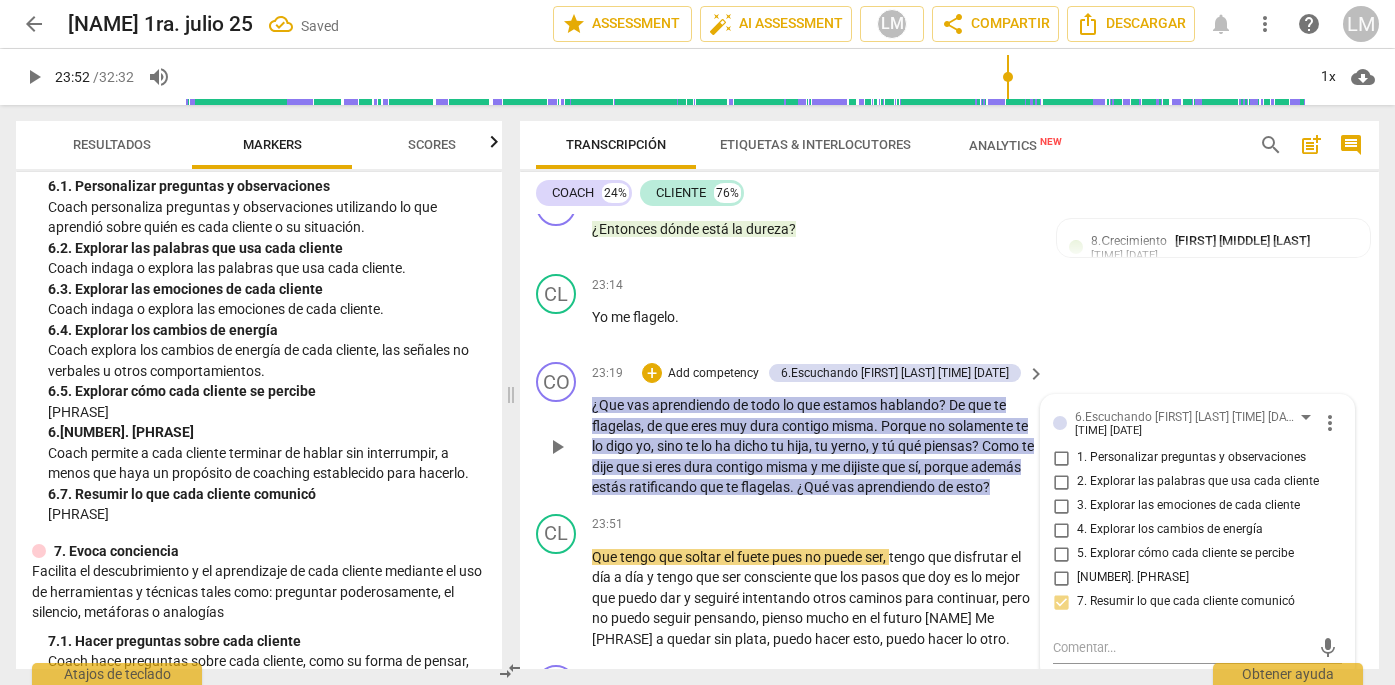 scroll, scrollTop: 8723, scrollLeft: 0, axis: vertical 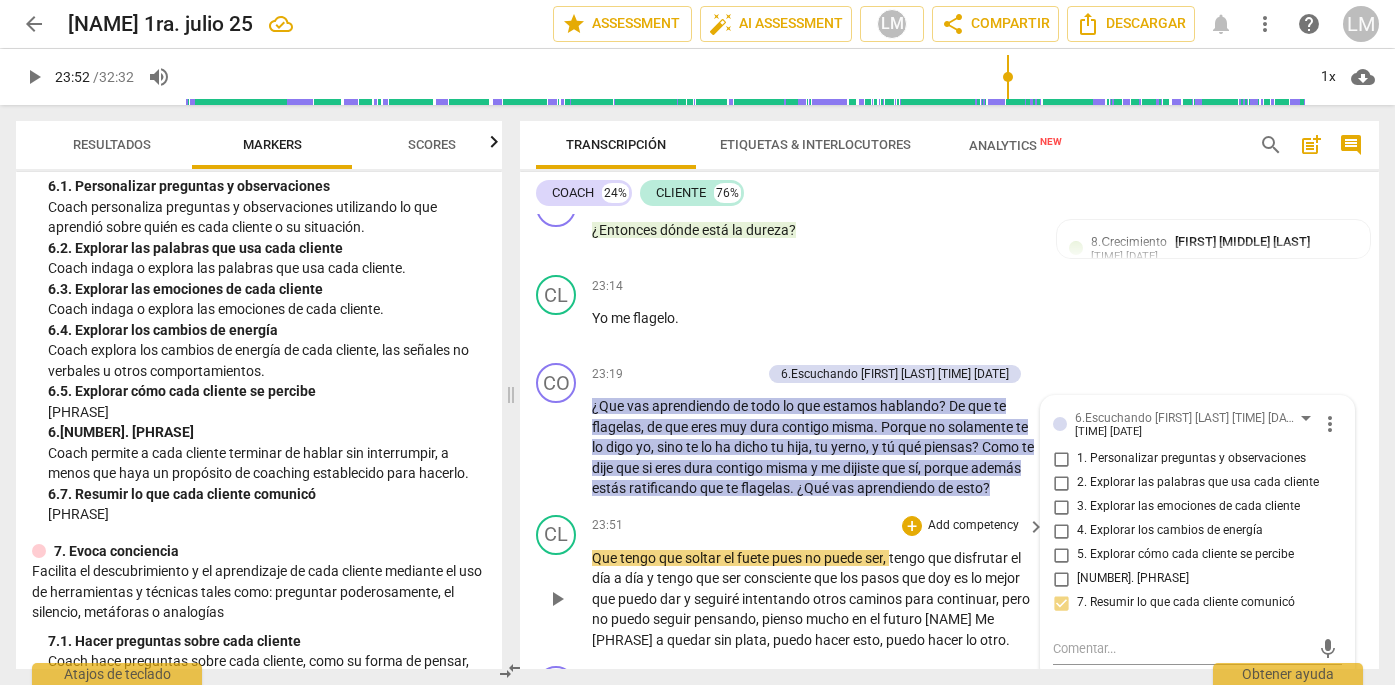 click on "play_arrow" at bounding box center [557, 599] 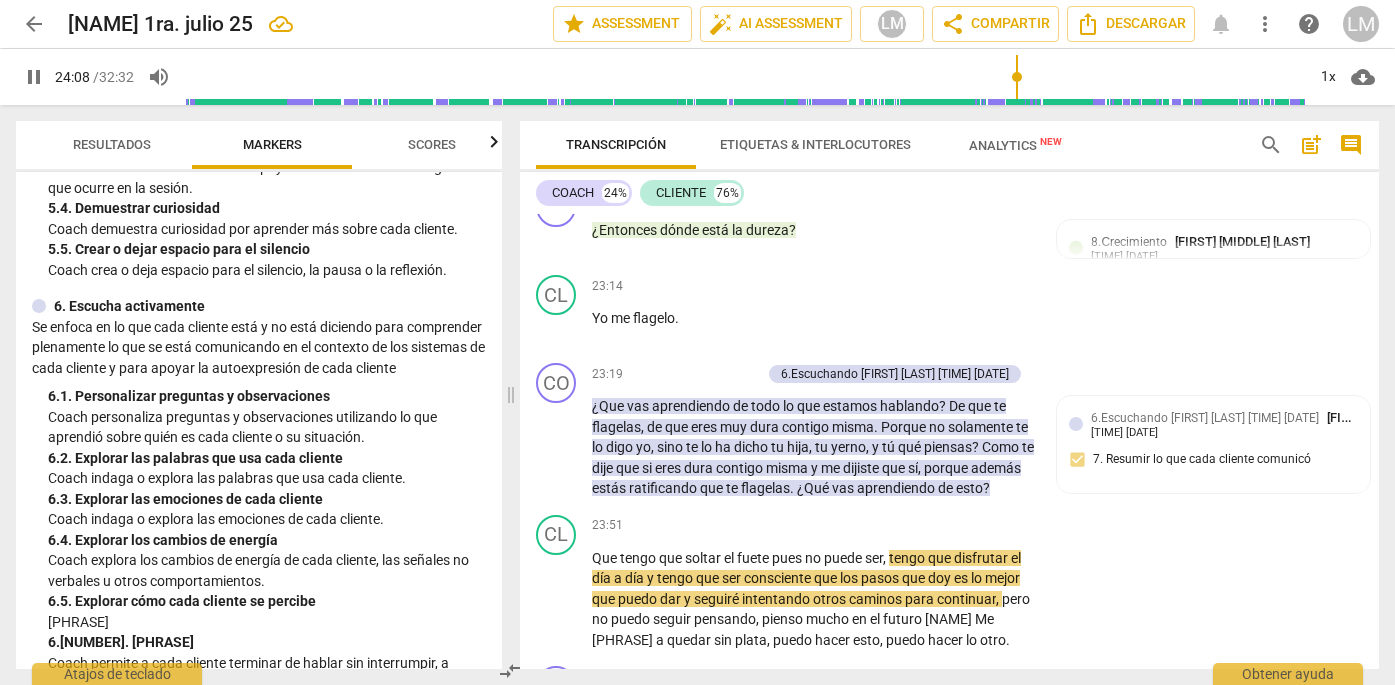 scroll, scrollTop: 1111, scrollLeft: 0, axis: vertical 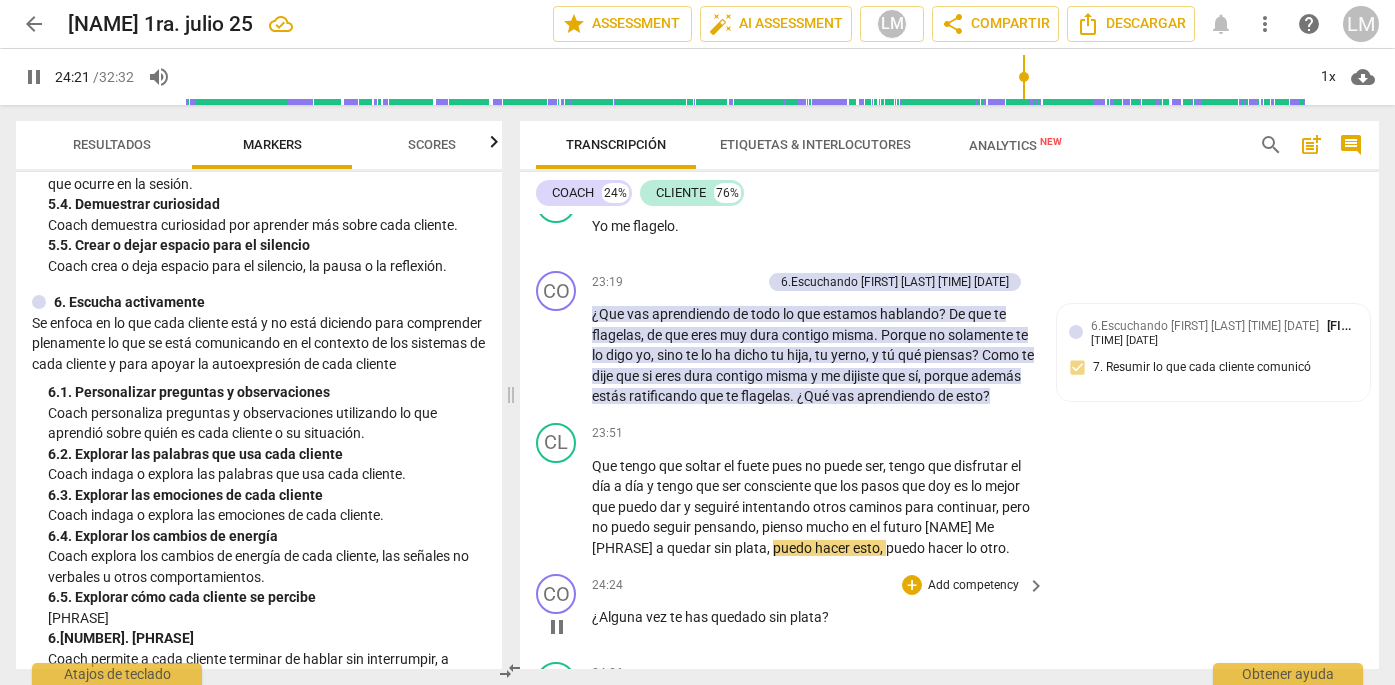 click on "Add competency" at bounding box center (973, 586) 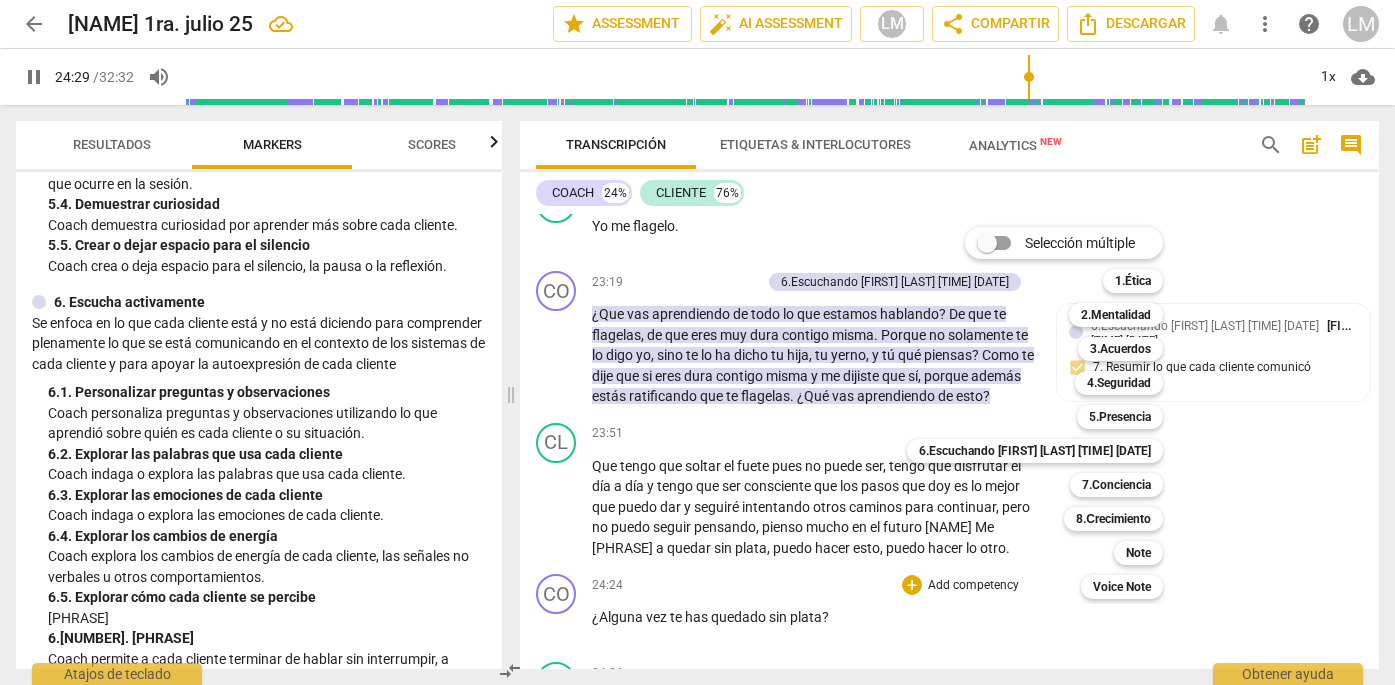 click at bounding box center [697, 342] 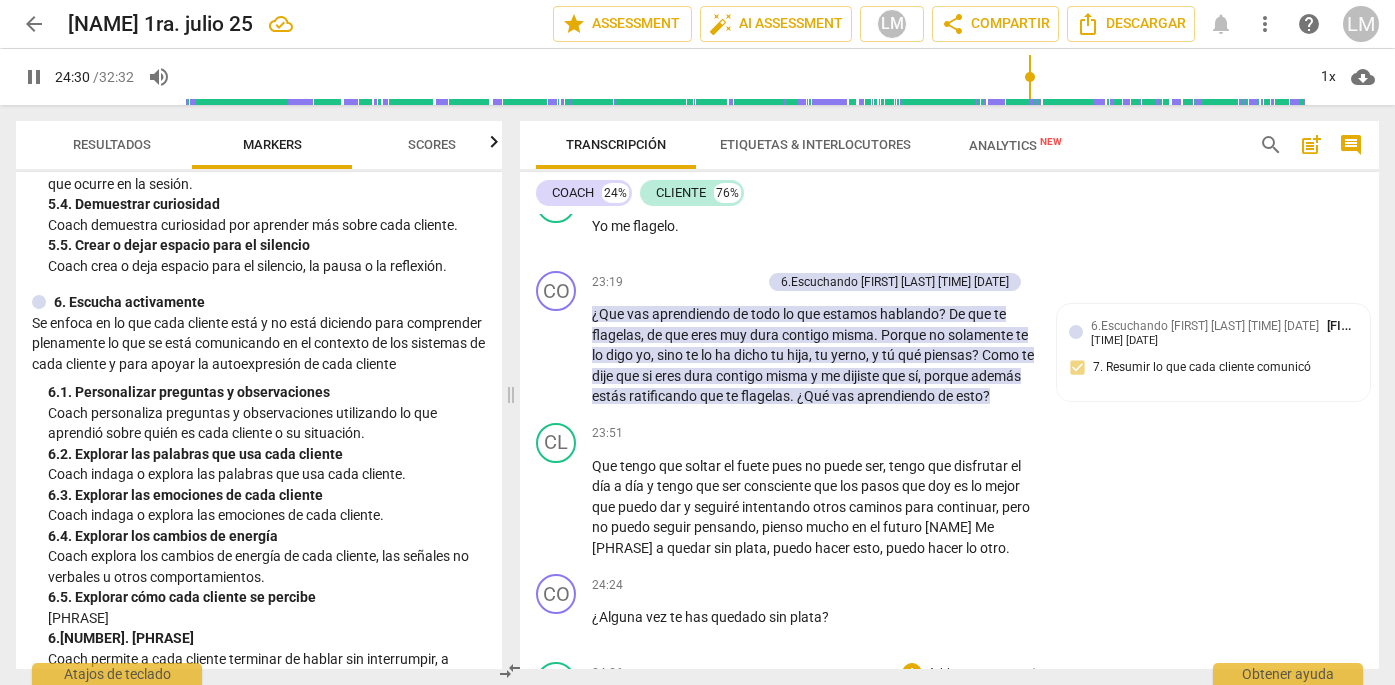 click on "pause" at bounding box center [557, 716] 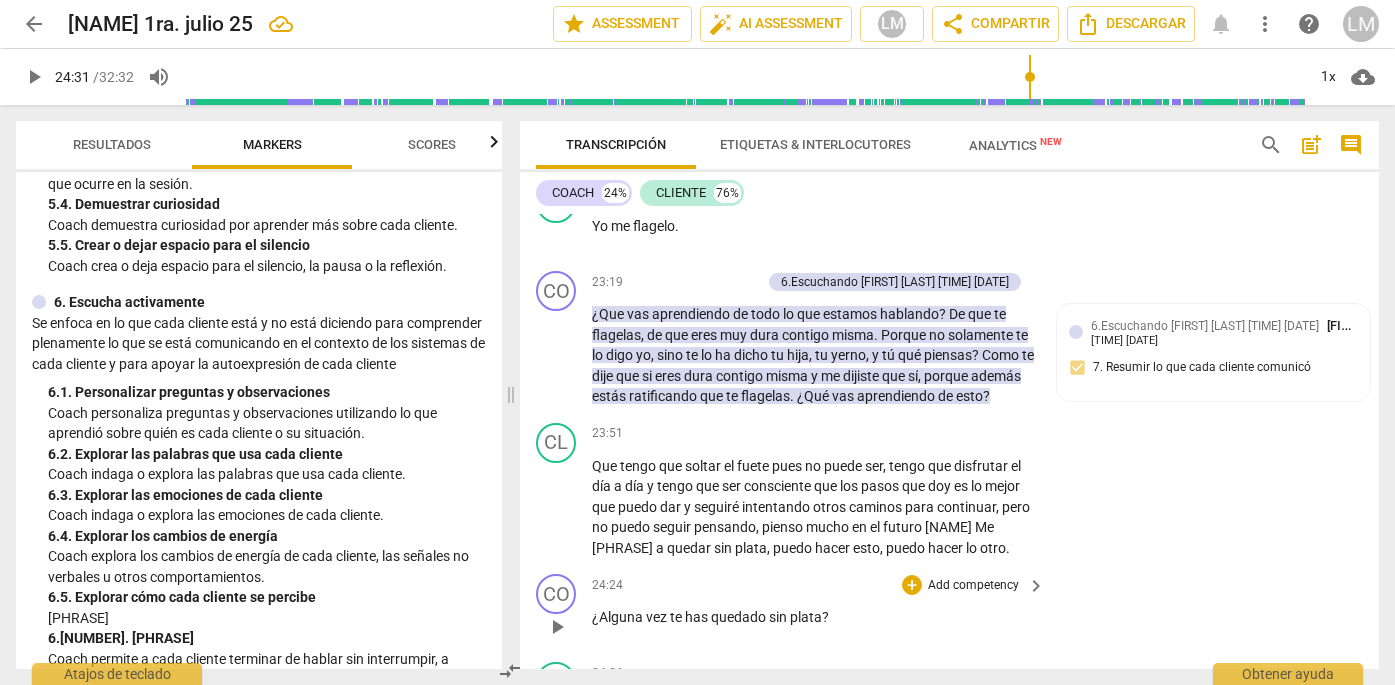 click on "Add competency" at bounding box center (973, 586) 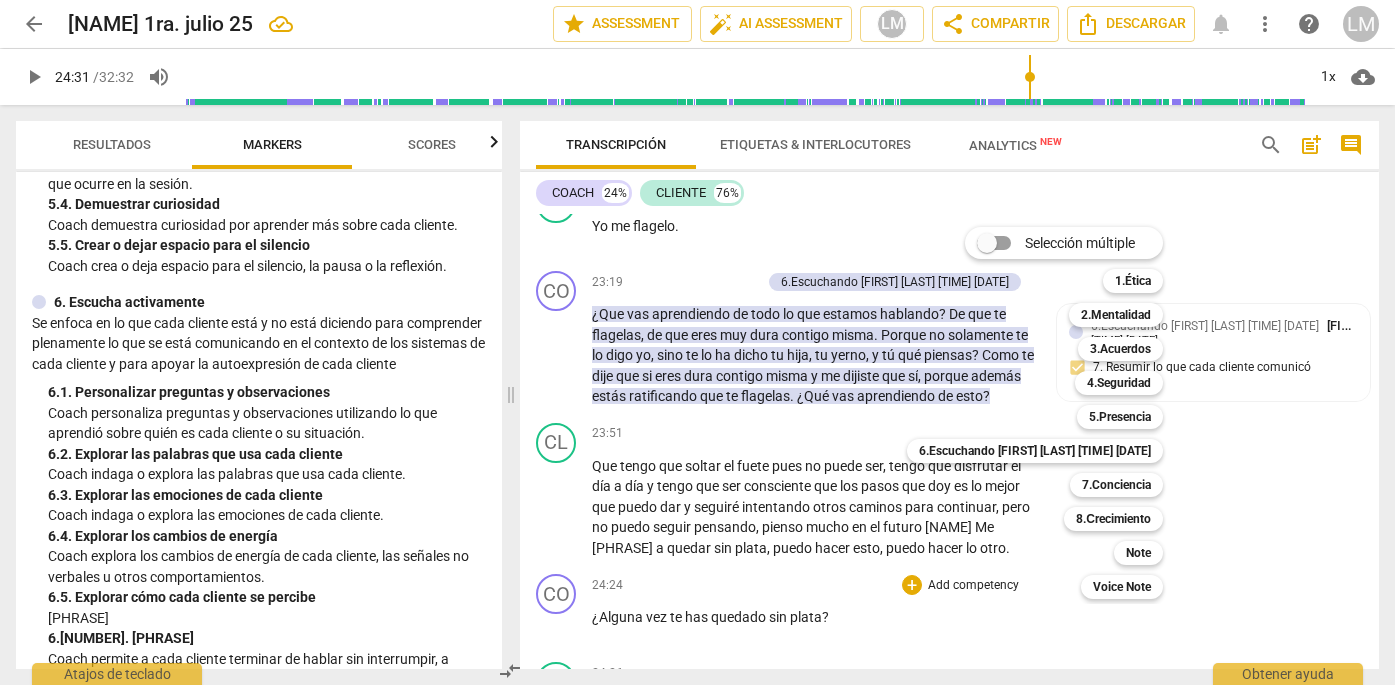 click at bounding box center (697, 342) 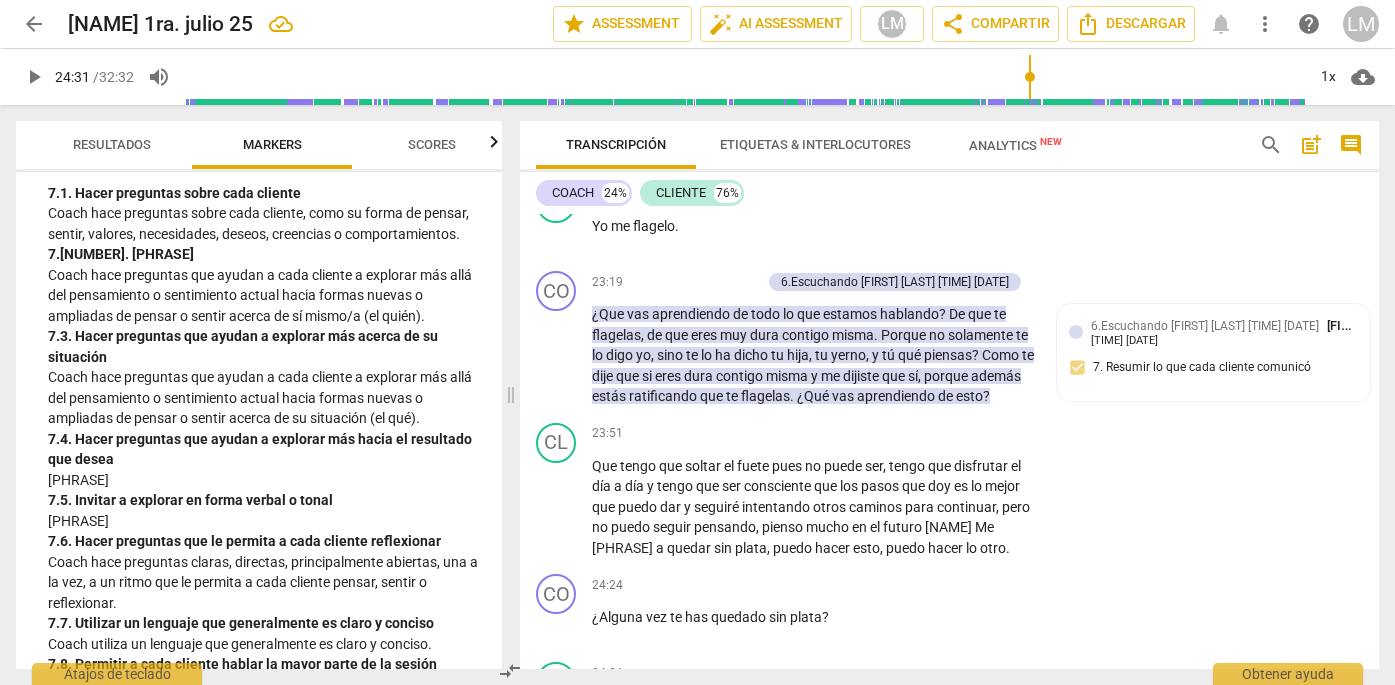 scroll, scrollTop: 1769, scrollLeft: 0, axis: vertical 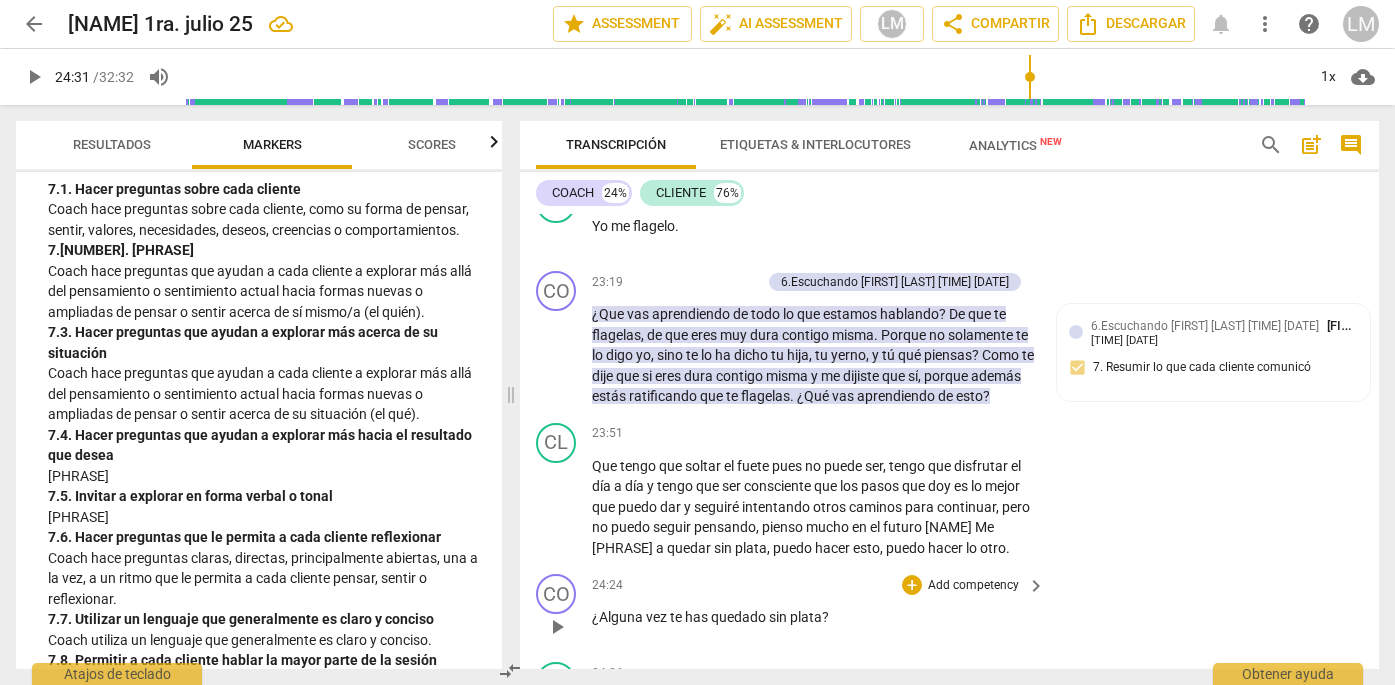 click on "Add competency" at bounding box center (973, 586) 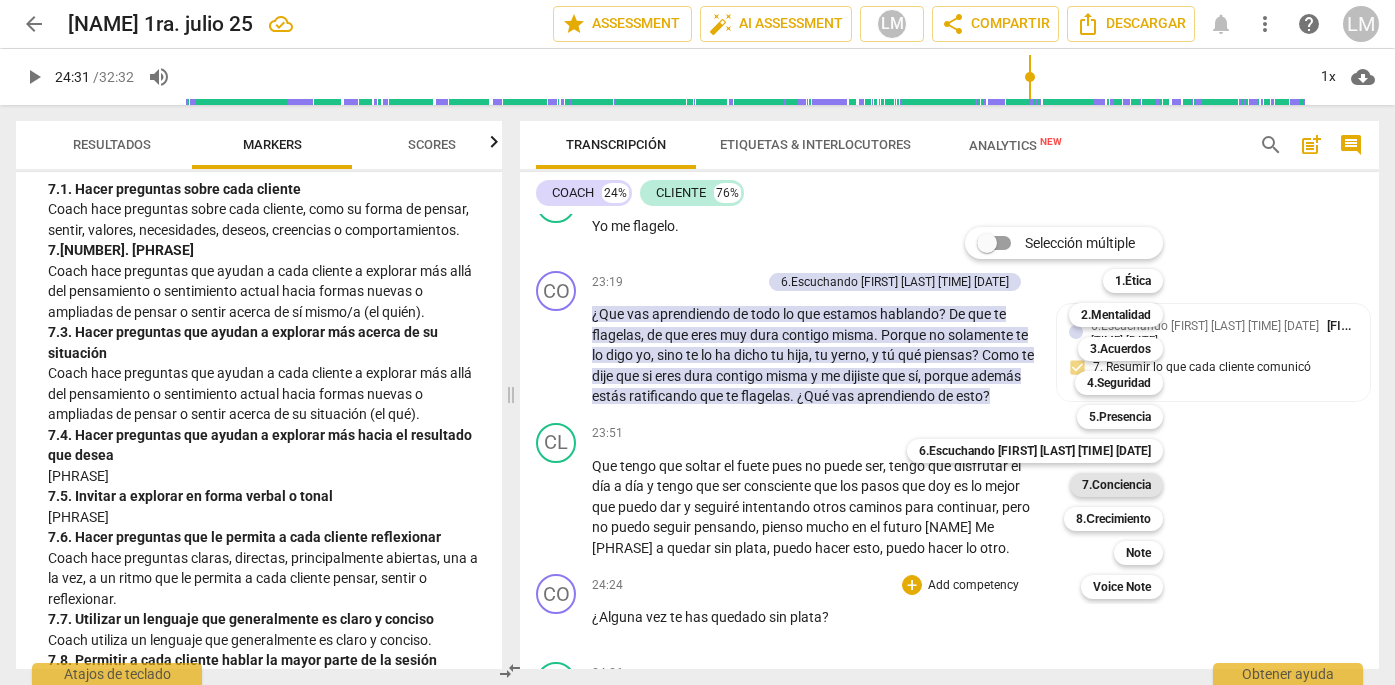 click on "7.Conciencia" at bounding box center [1116, 485] 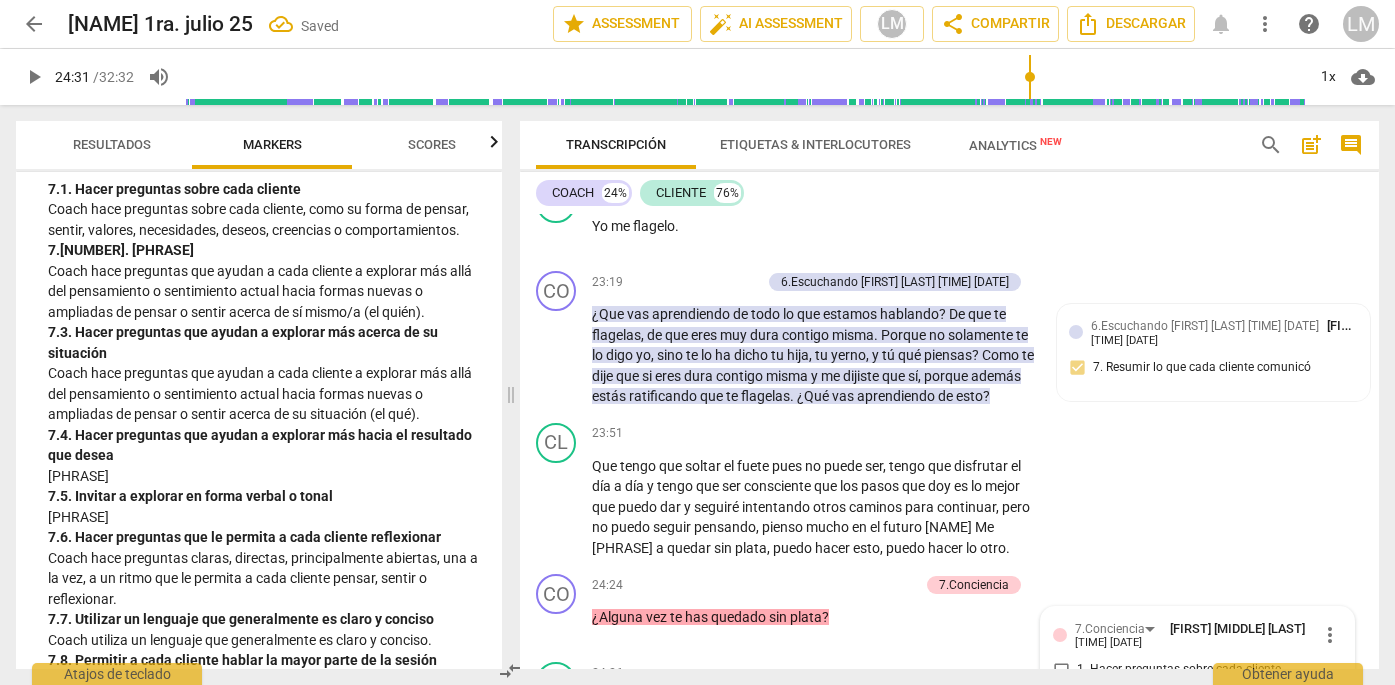 scroll, scrollTop: 9144, scrollLeft: 0, axis: vertical 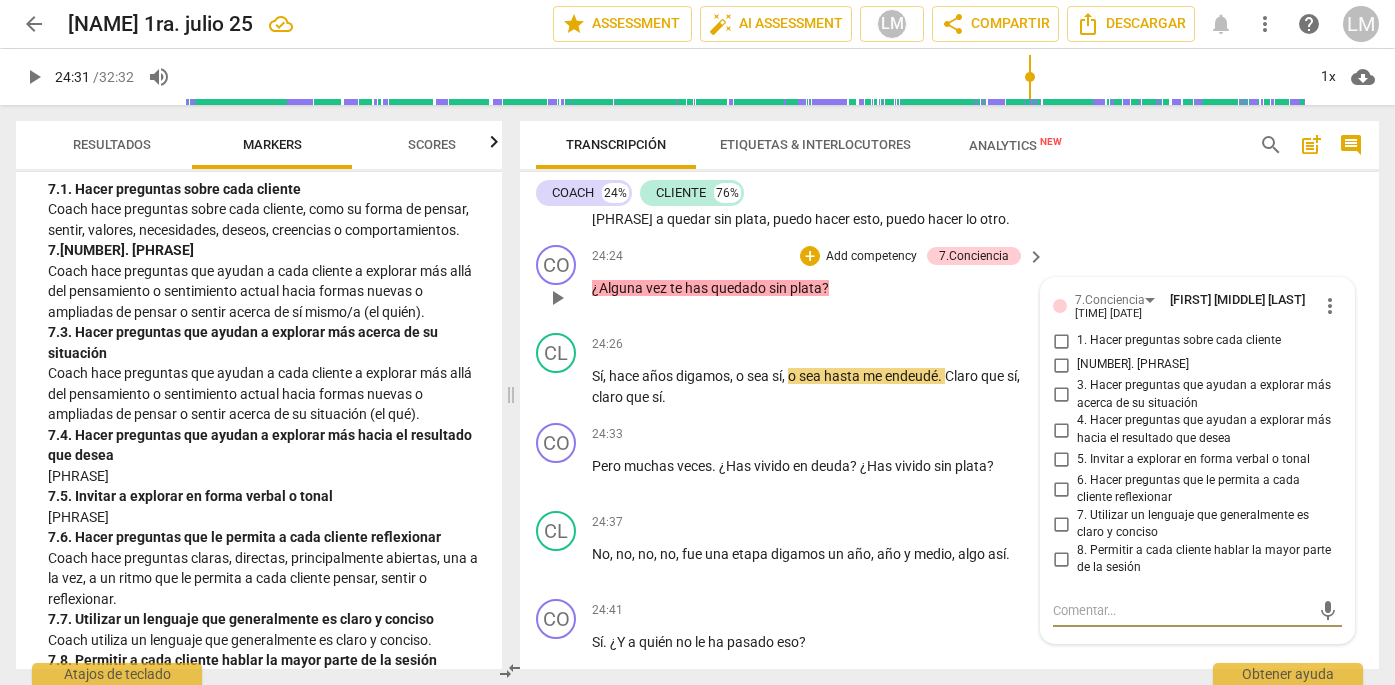 click on "3. Hacer preguntas que ayudan a explorar más acerca de su situación" at bounding box center (1061, 395) 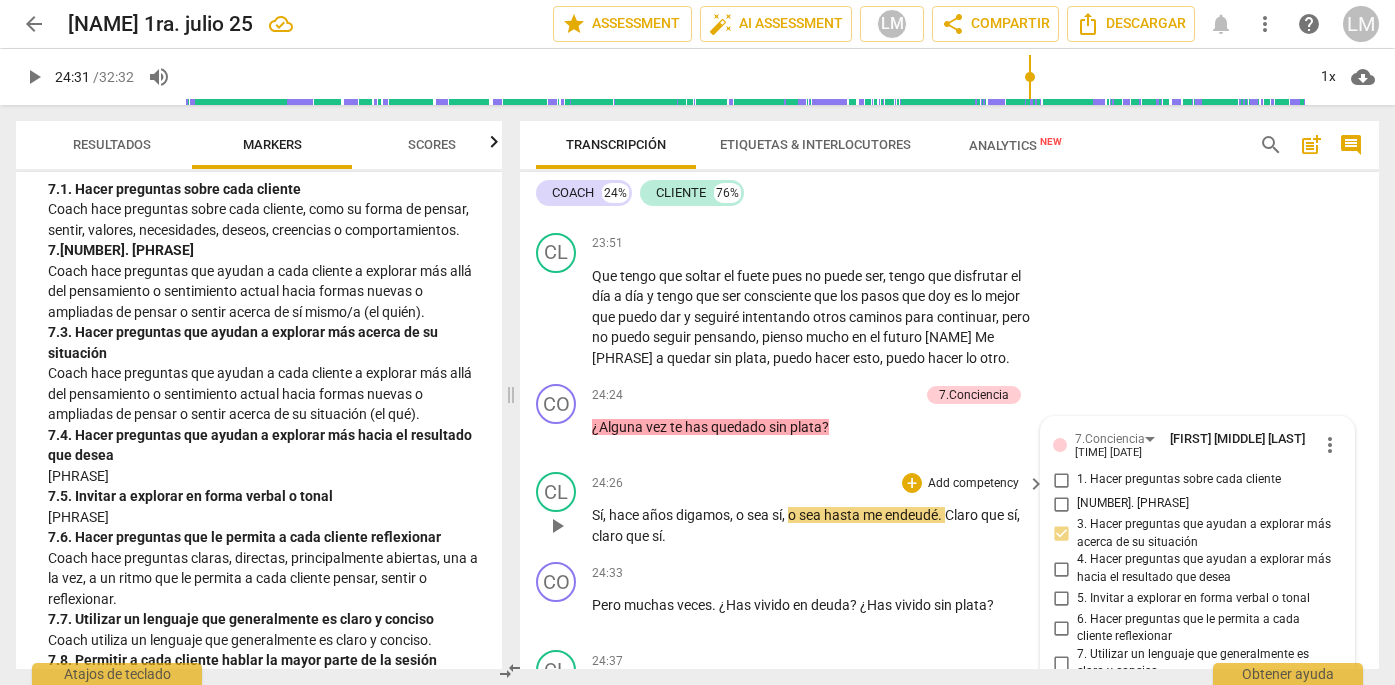 scroll, scrollTop: 9004, scrollLeft: 0, axis: vertical 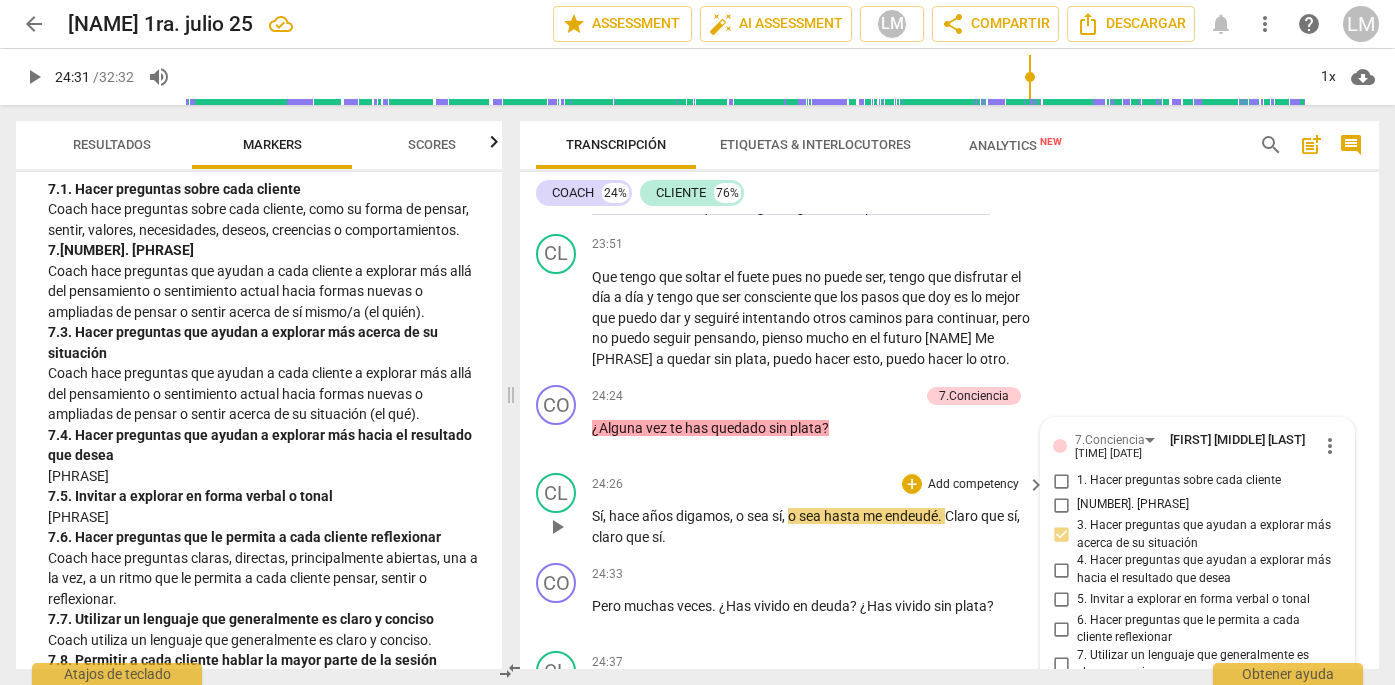 click on "play_arrow" at bounding box center (557, 527) 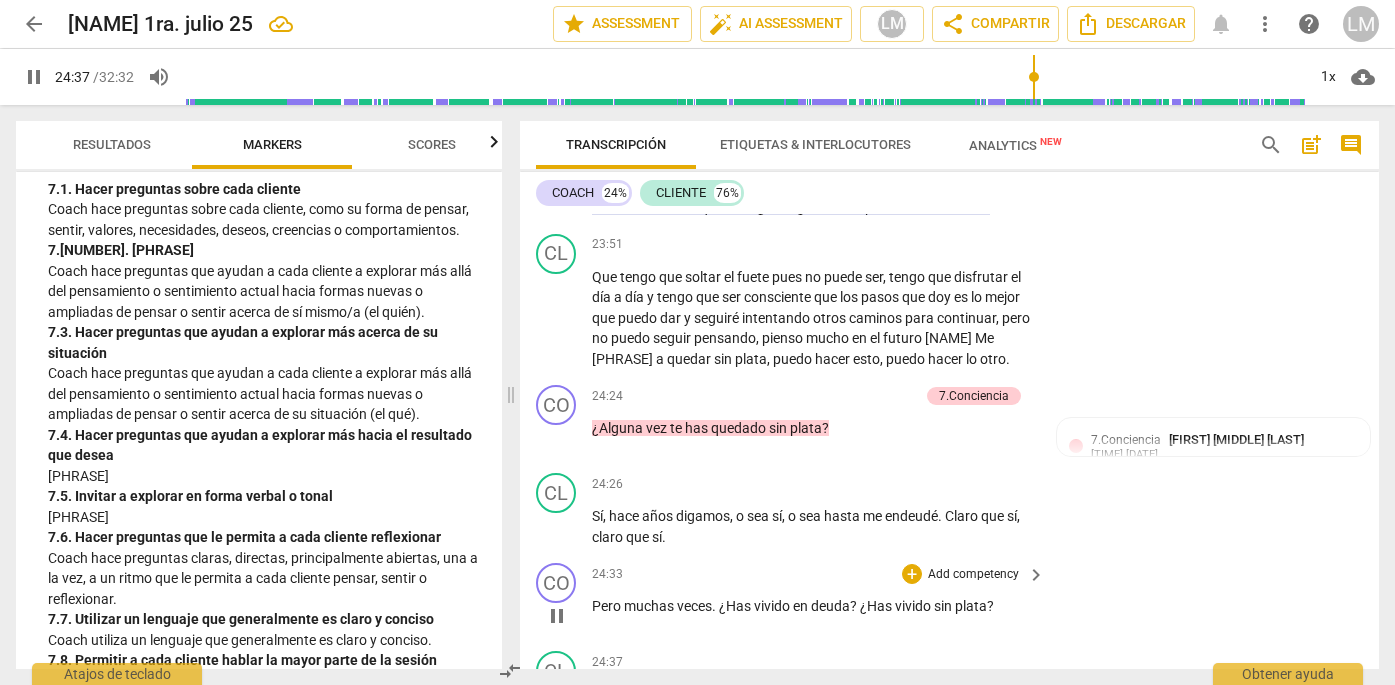 click on "pause" at bounding box center (557, 616) 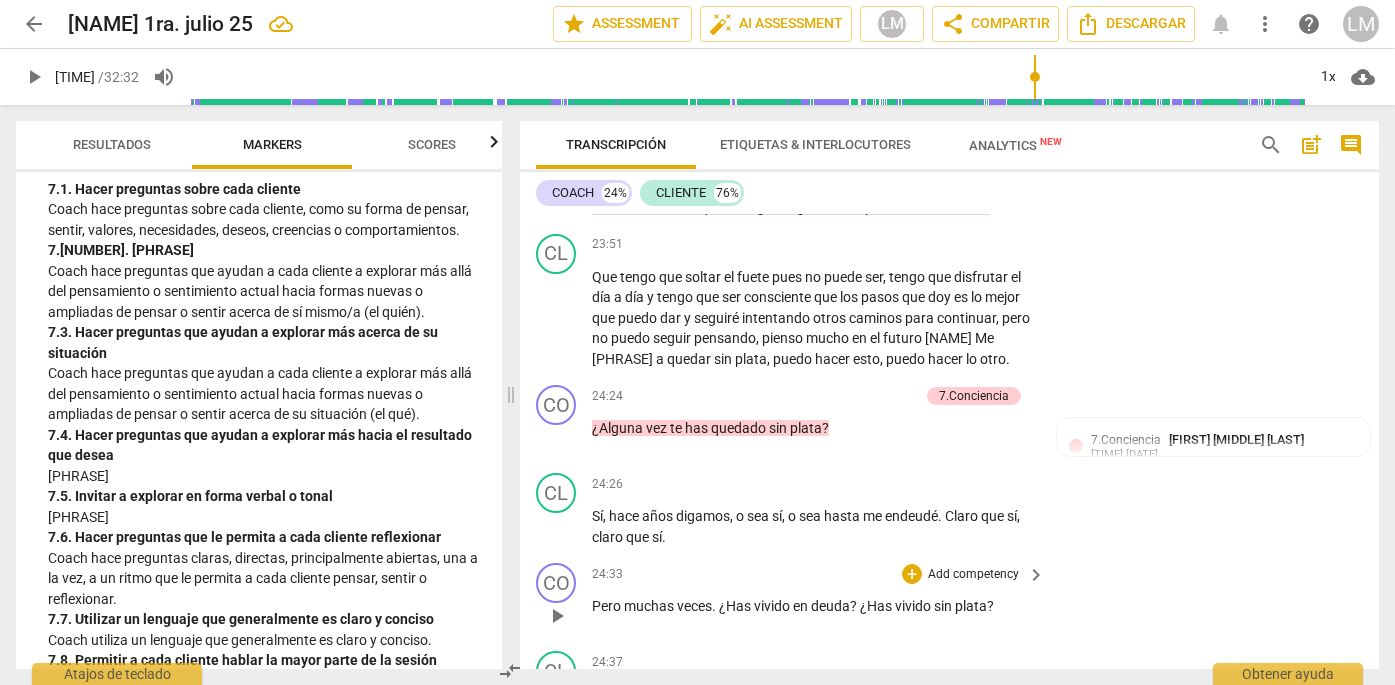 type on "1478" 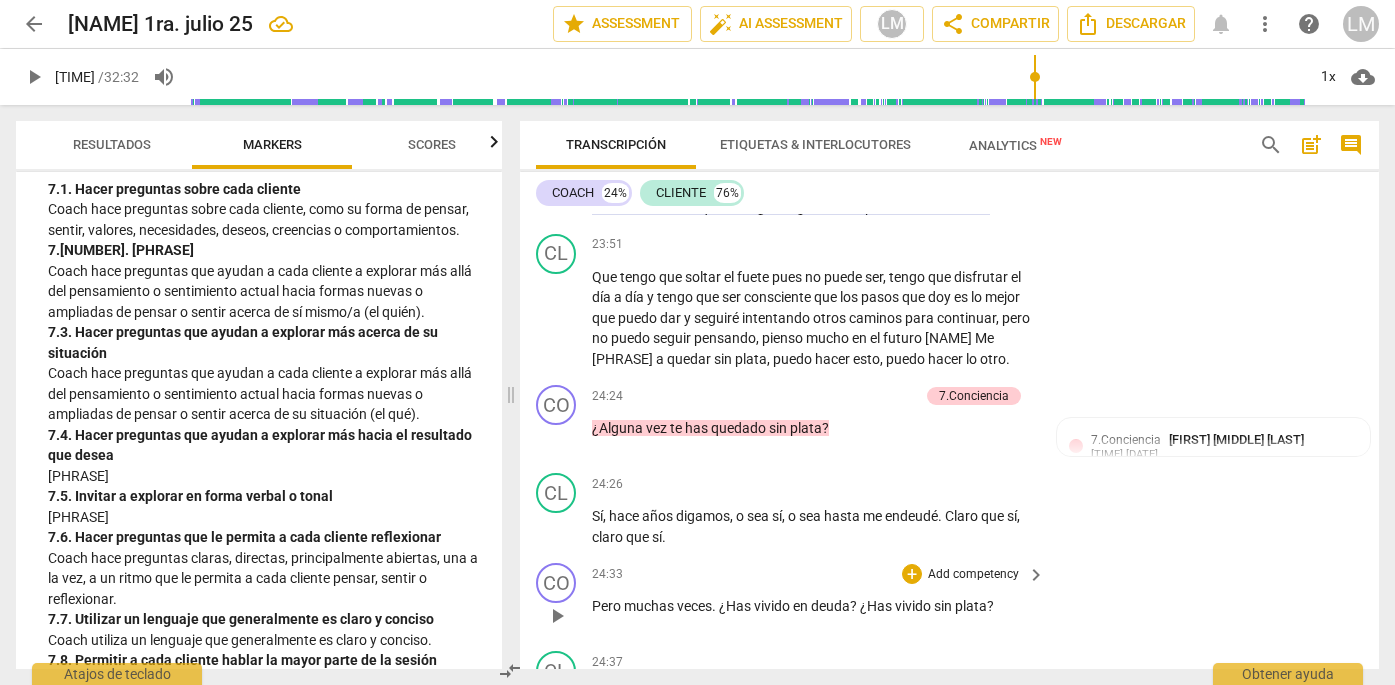 click on "CO play_arrow pause [TIME] + Add competency keyboard_arrow_right Pero   muchas   veces .   ¿Has   vivido   en   deuda ?   ¿Has   vivido   sin   plata ?" at bounding box center [949, 599] 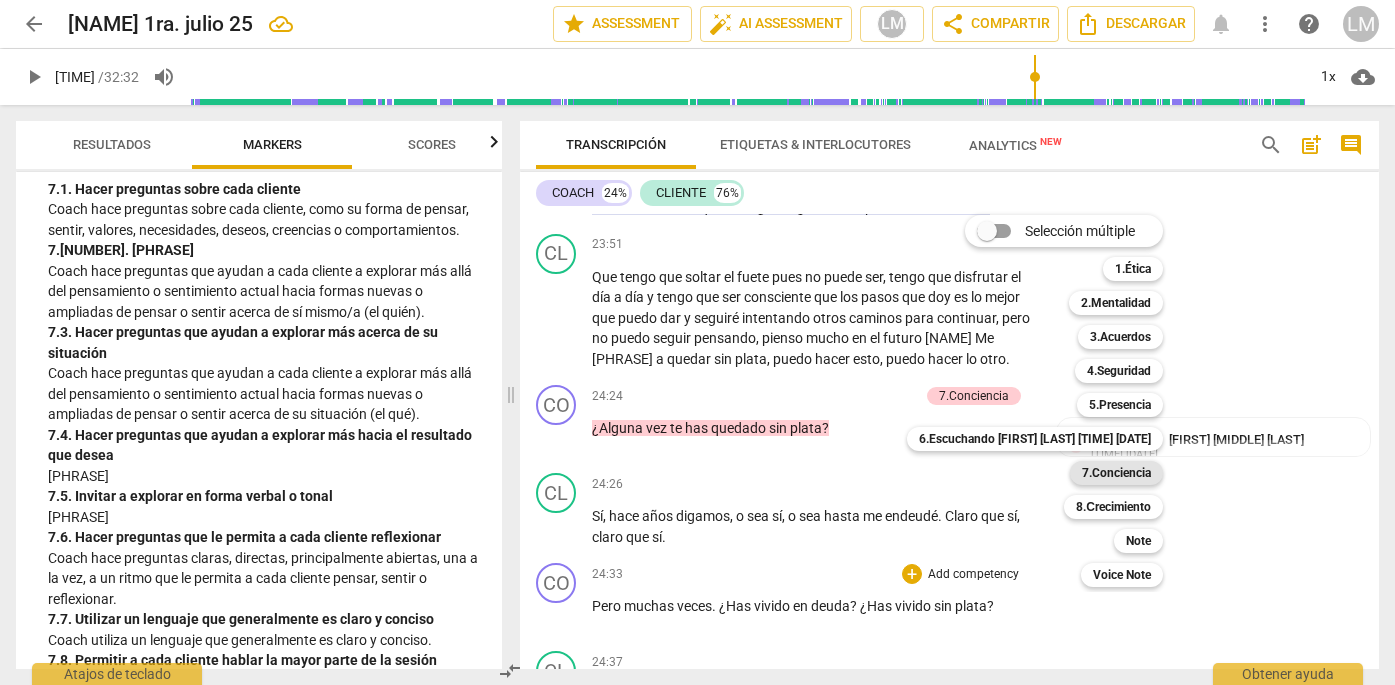 click on "7.Conciencia" at bounding box center [1116, 473] 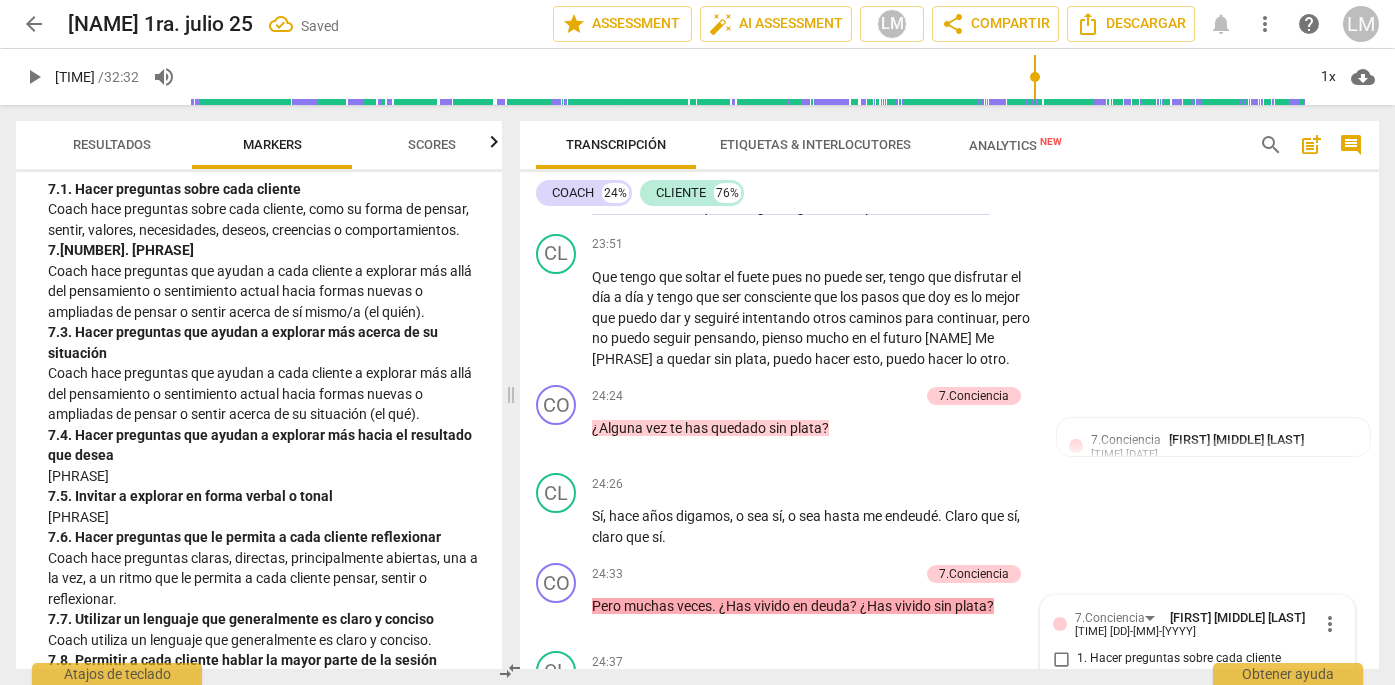 scroll, scrollTop: 9321, scrollLeft: 0, axis: vertical 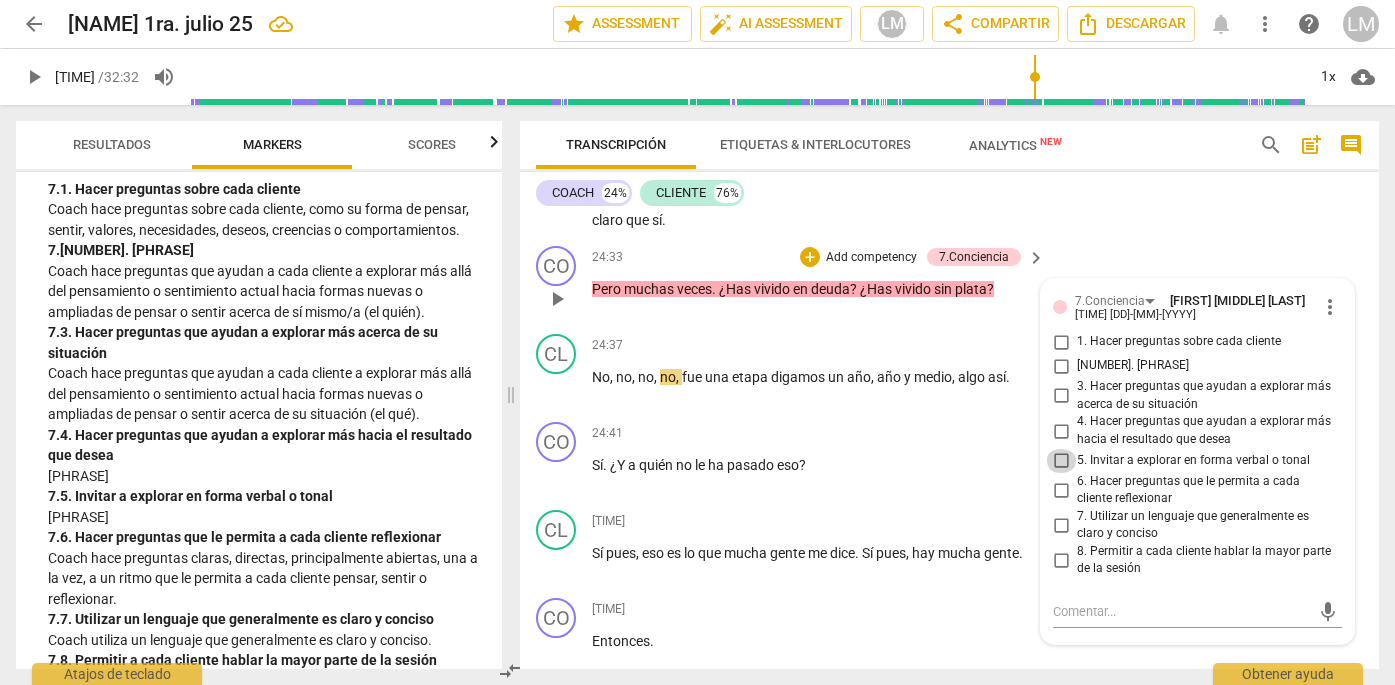 click on "5. Invitar a explorar en forma verbal o tonal" at bounding box center [1061, 461] 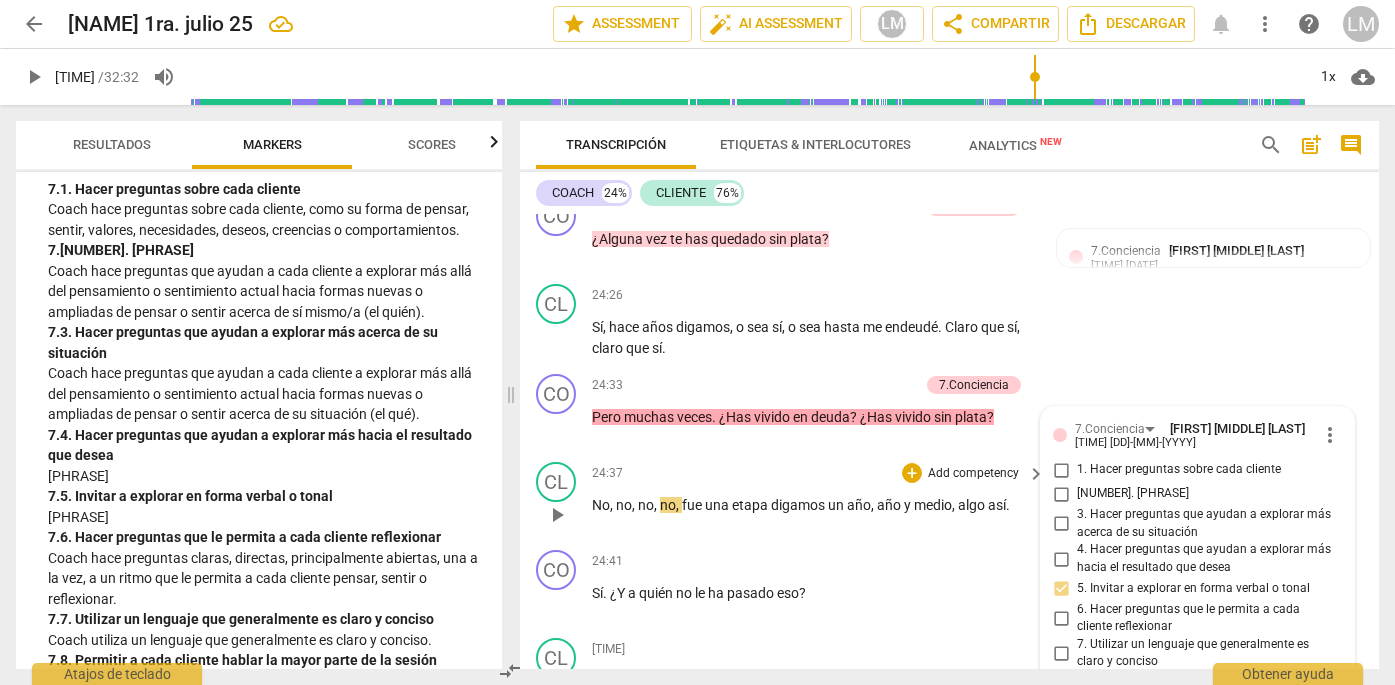 scroll, scrollTop: 9187, scrollLeft: 0, axis: vertical 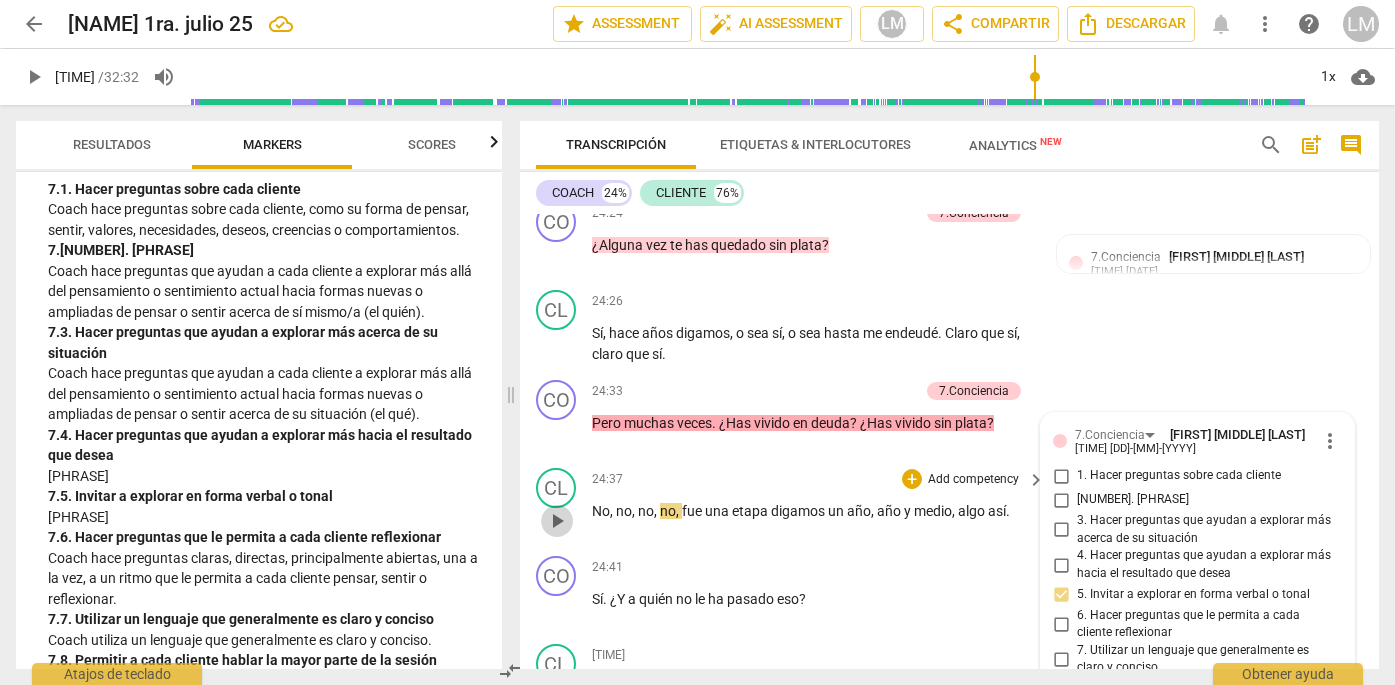 click on "play_arrow" at bounding box center [557, 521] 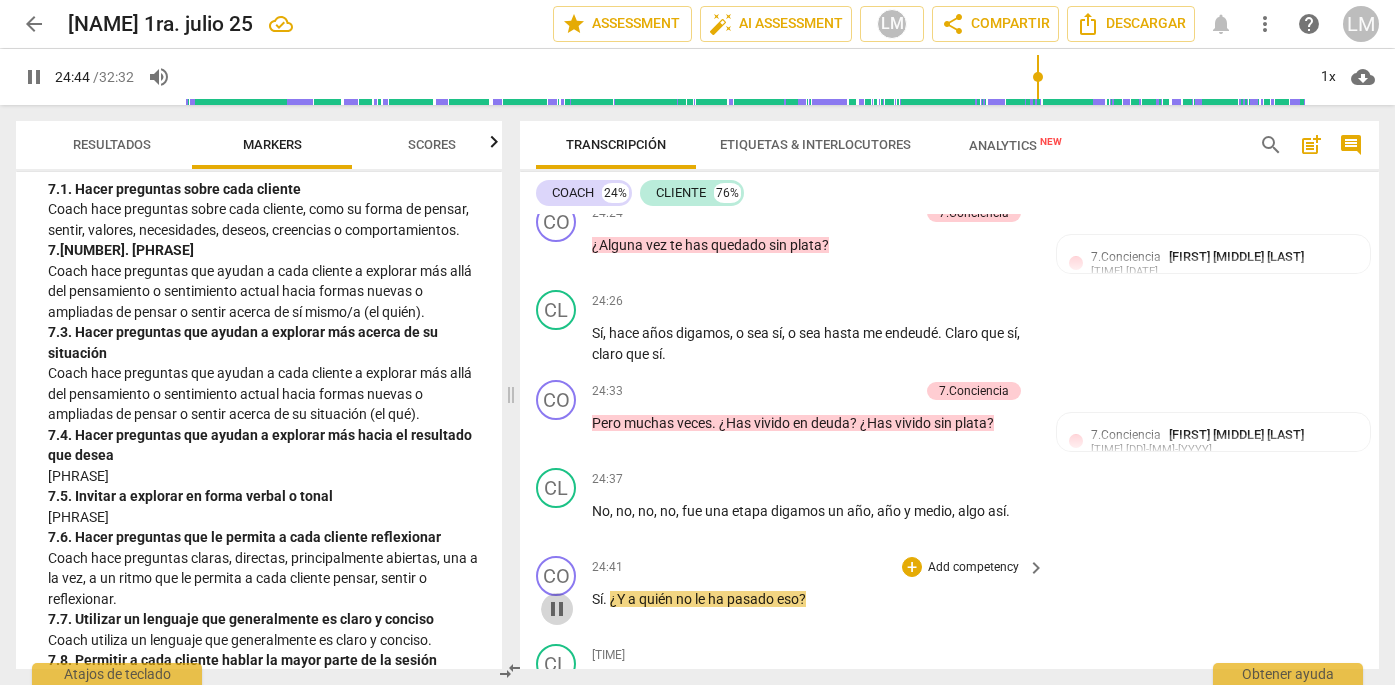 click on "pause" at bounding box center (557, 609) 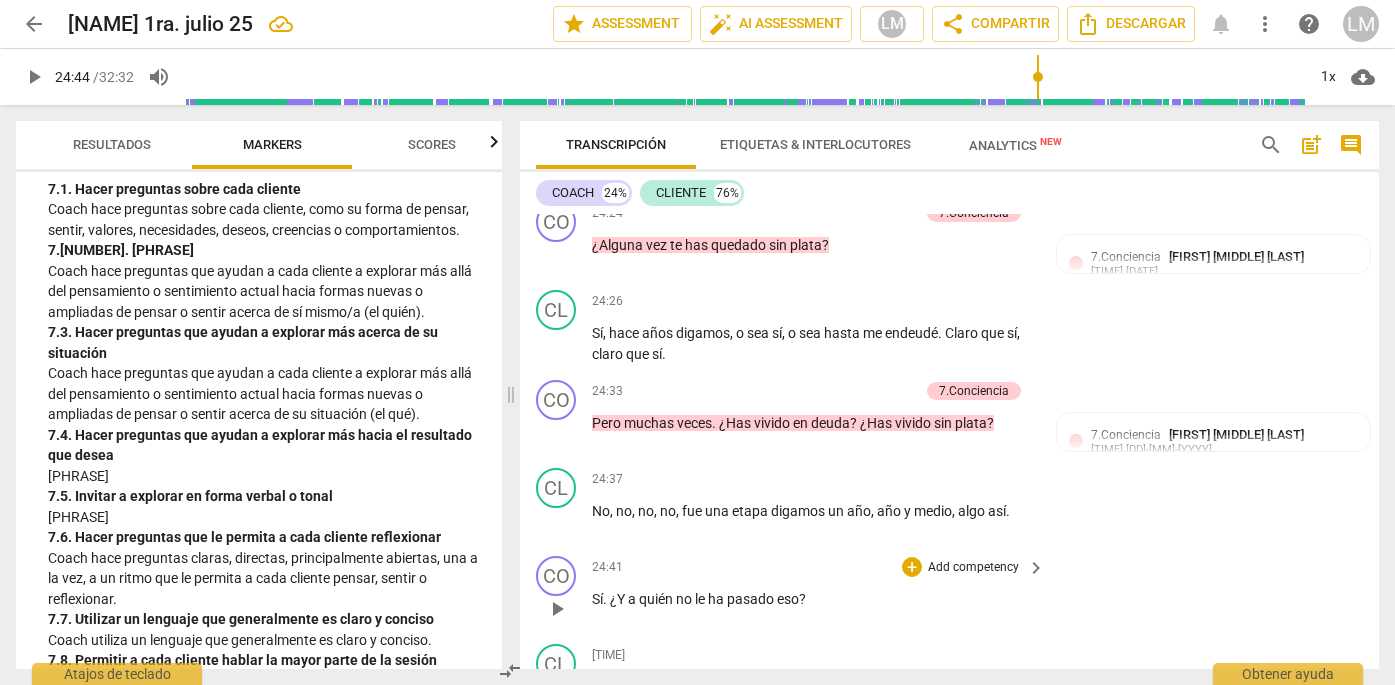 click on "Add competency" at bounding box center (973, 568) 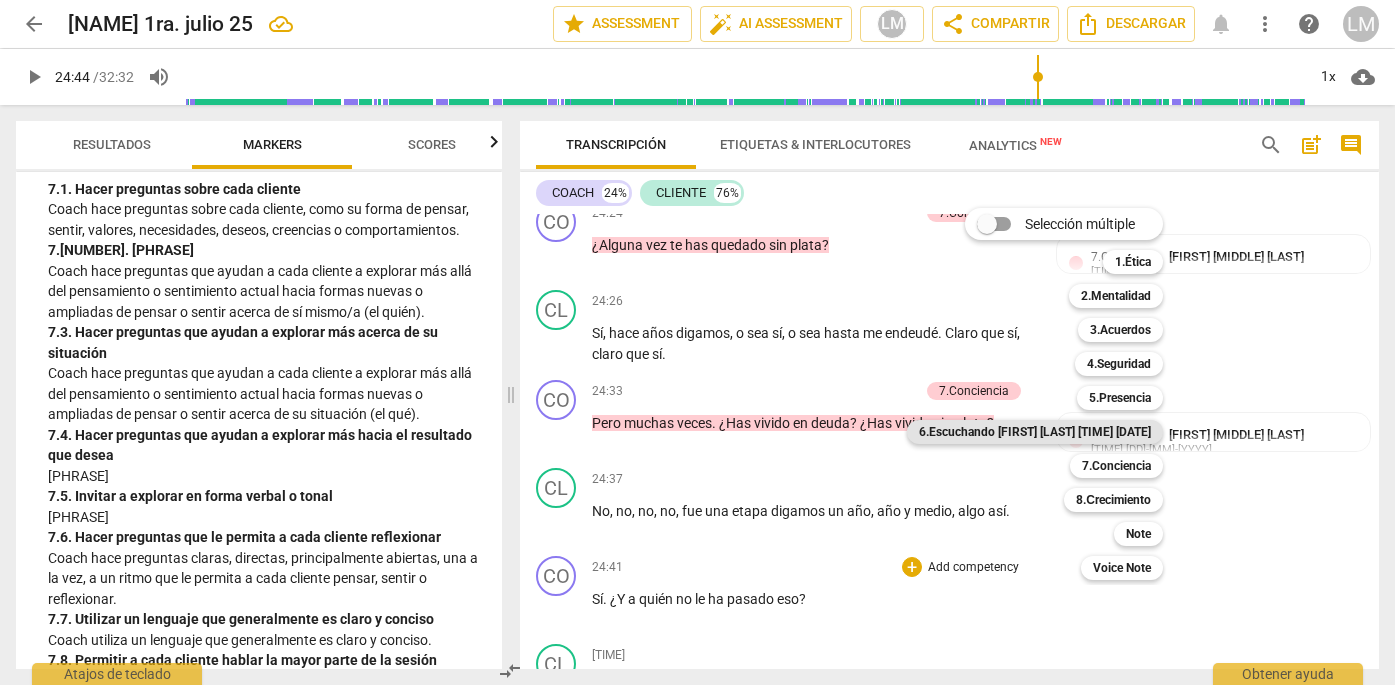 click on "6.Escuchando [FIRST] [LAST] [TIME] [DATE]" at bounding box center (1035, 432) 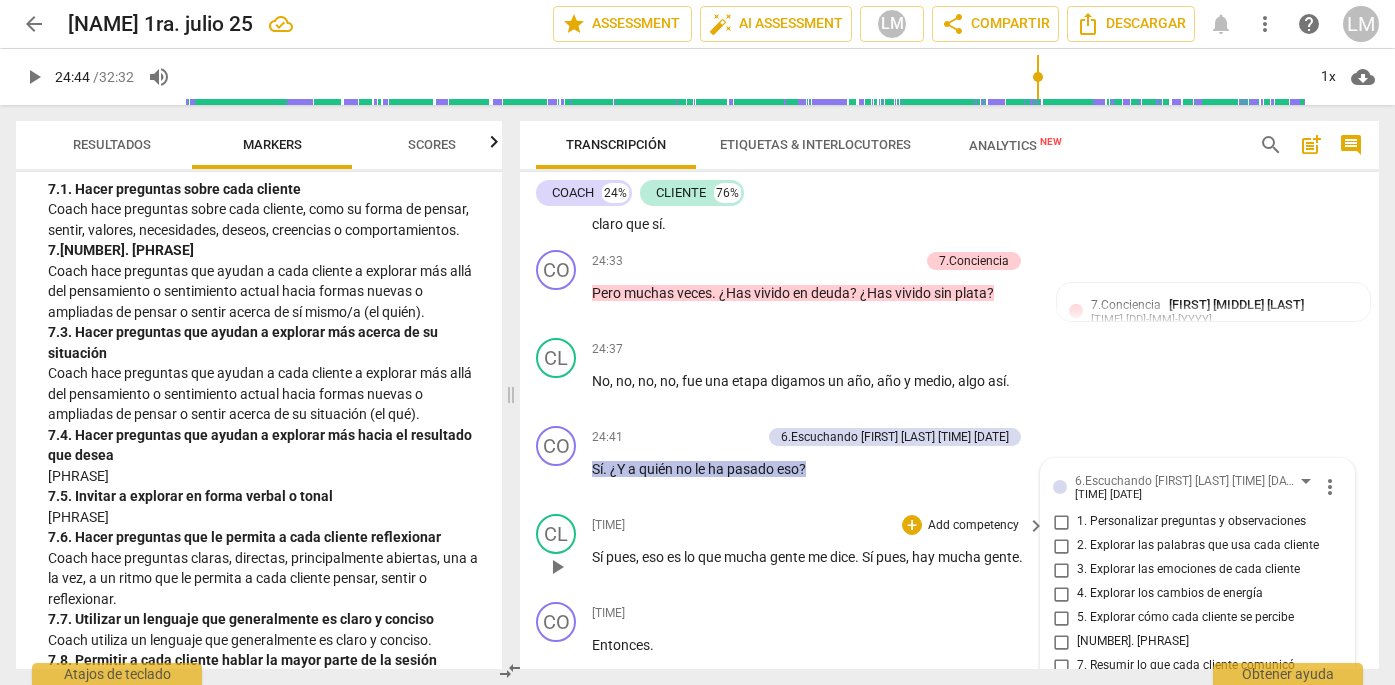 scroll, scrollTop: 9282, scrollLeft: 0, axis: vertical 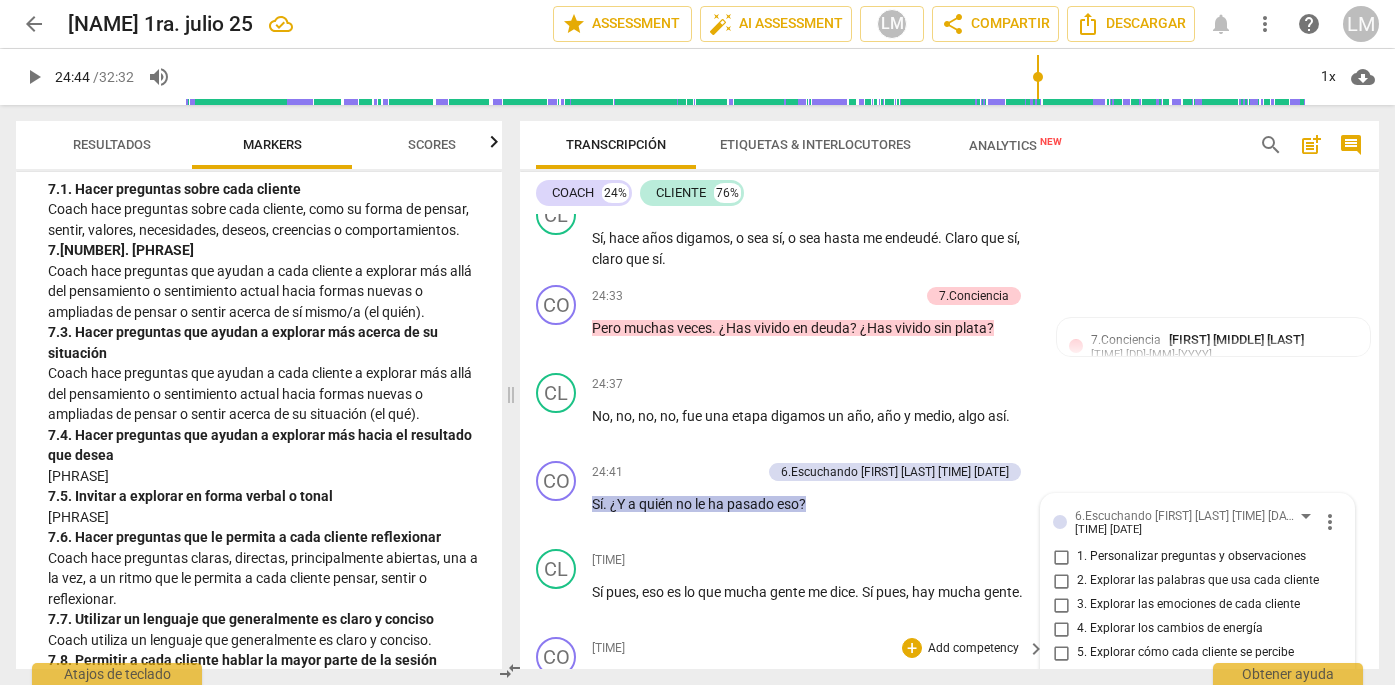 click on "24:50 + Add competency keyboard_arrow_right Entonces ." at bounding box center [819, 673] 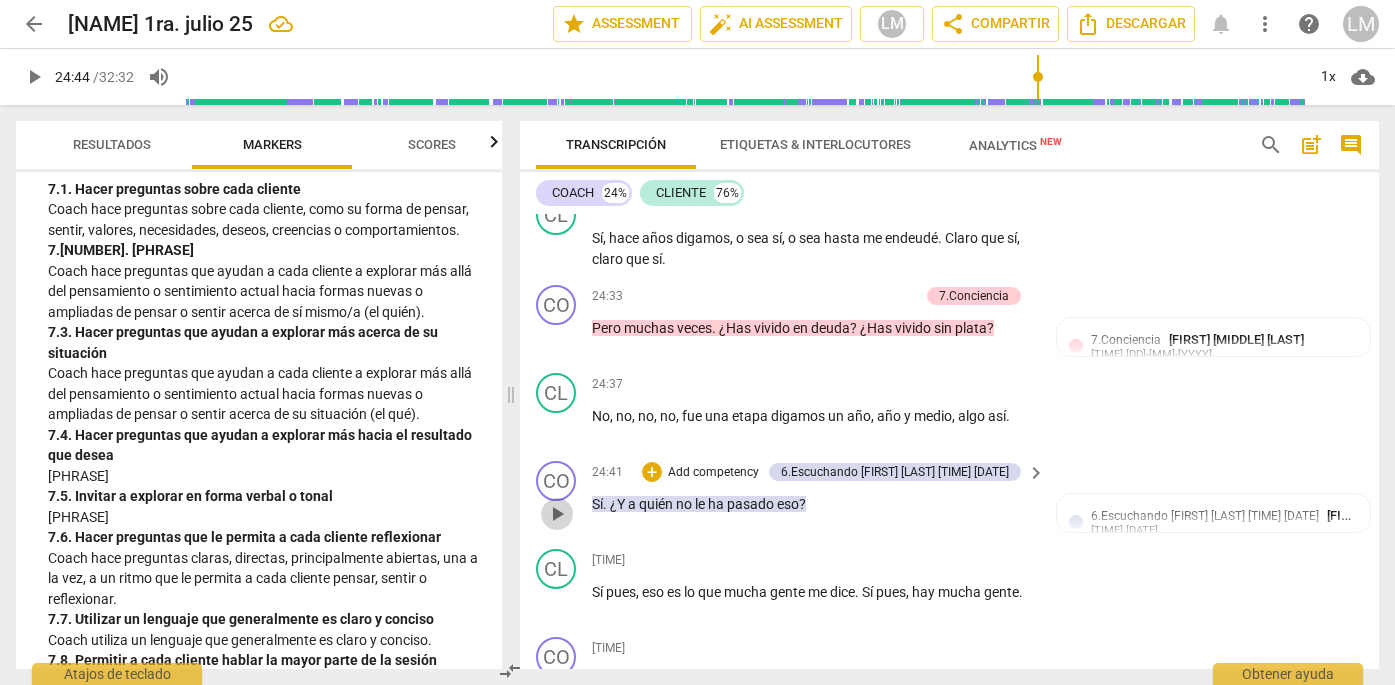click on "play_arrow" at bounding box center [557, 514] 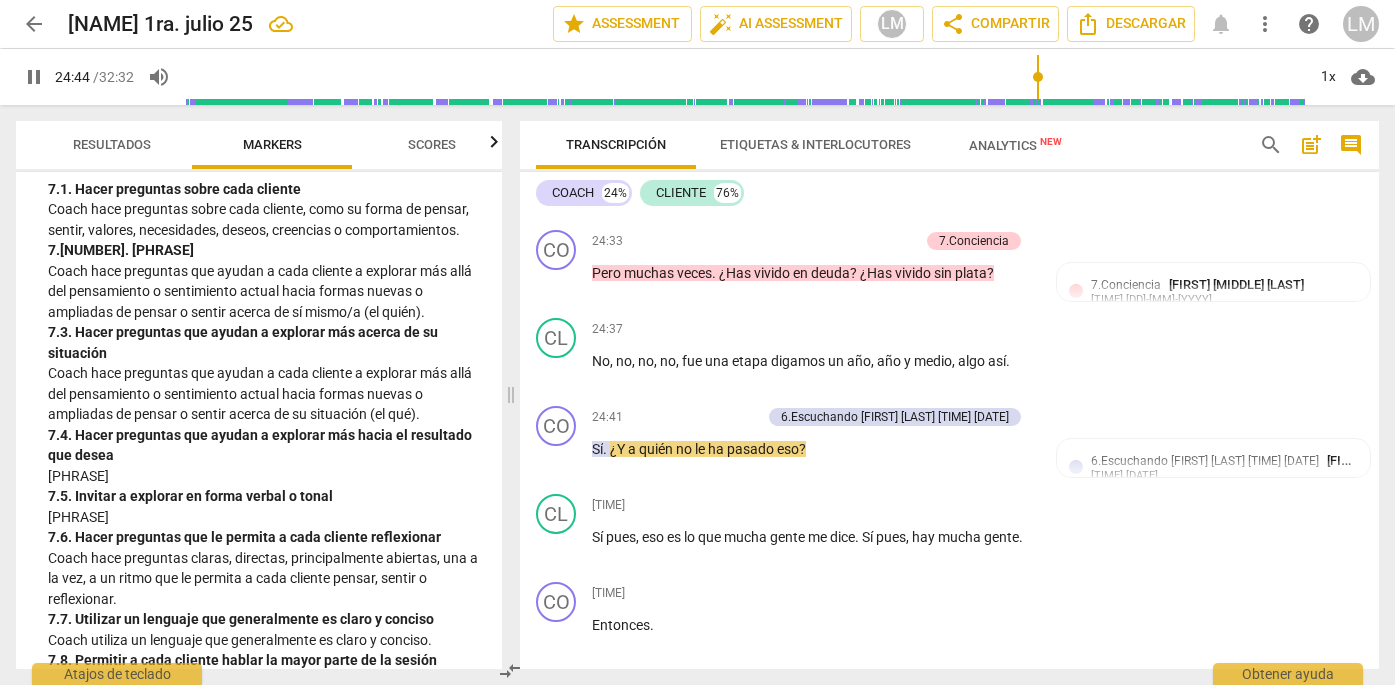 scroll, scrollTop: 9364, scrollLeft: 0, axis: vertical 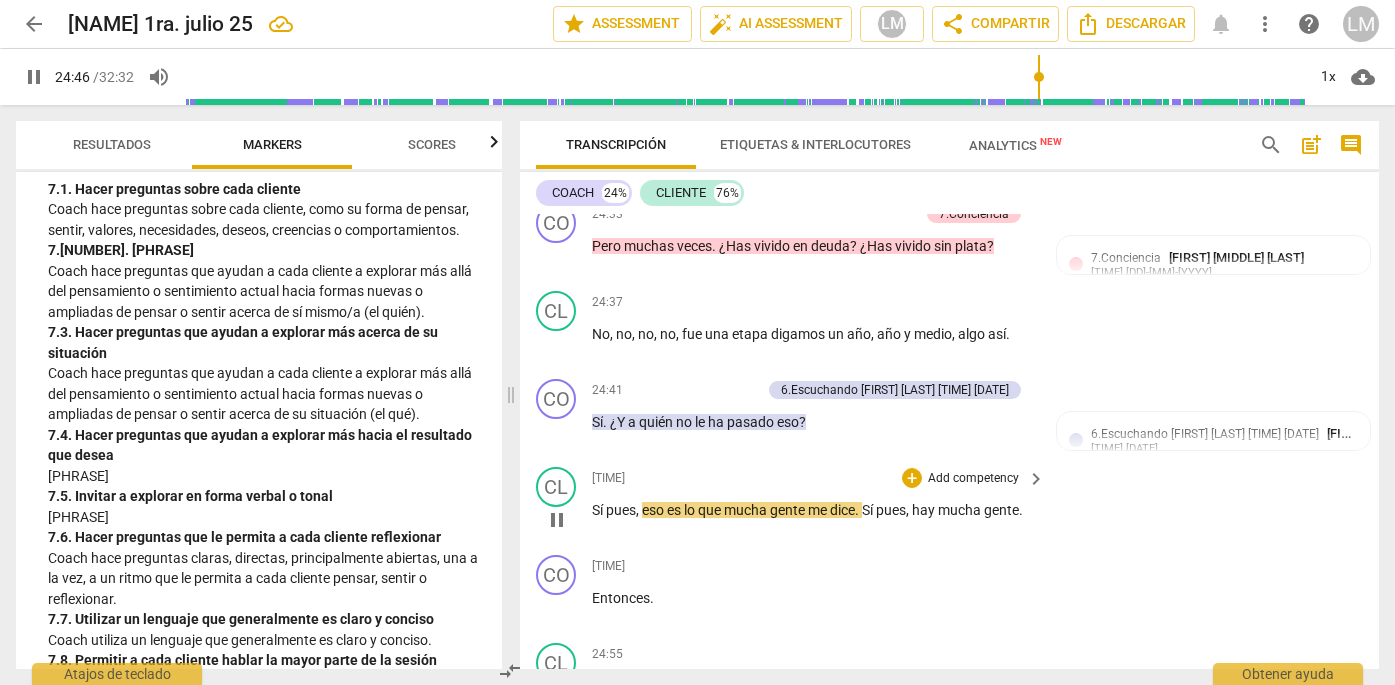click on "pause" at bounding box center (557, 520) 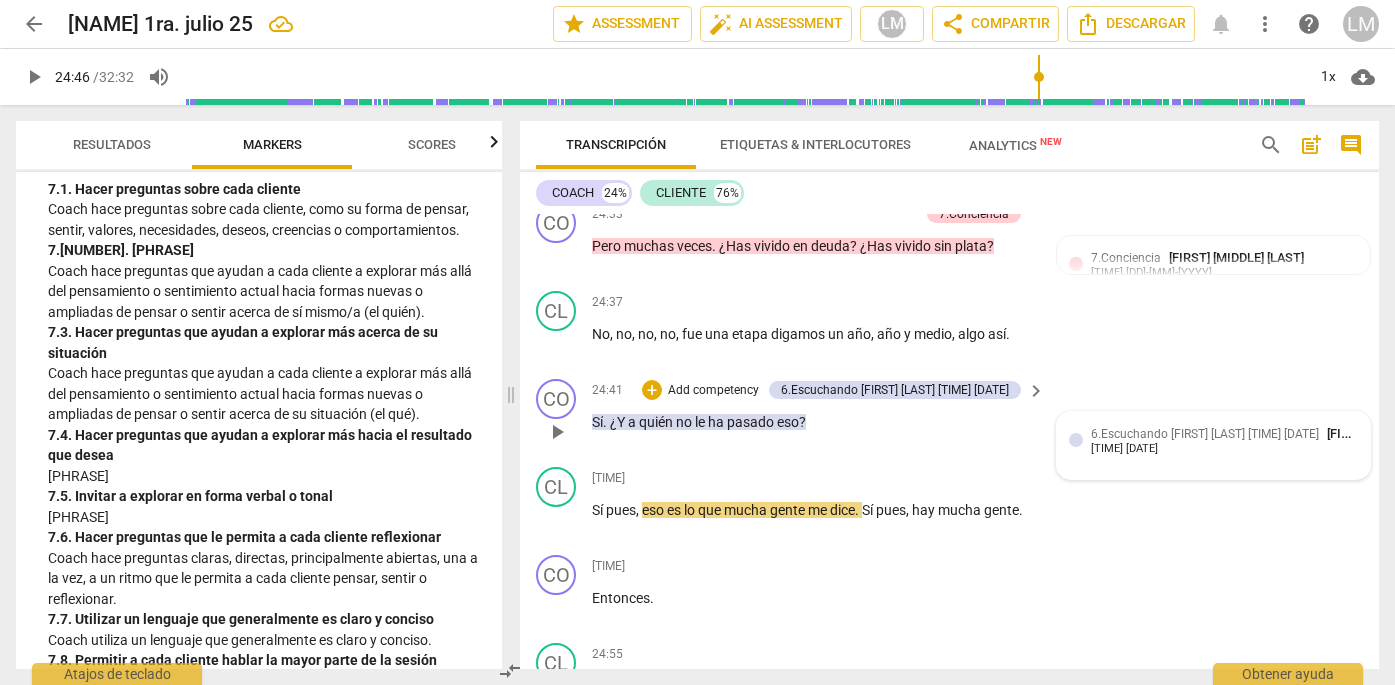 click on "6.Escuchando [FIRST] [LAST] [TIME] [DATE]" at bounding box center [1213, 445] 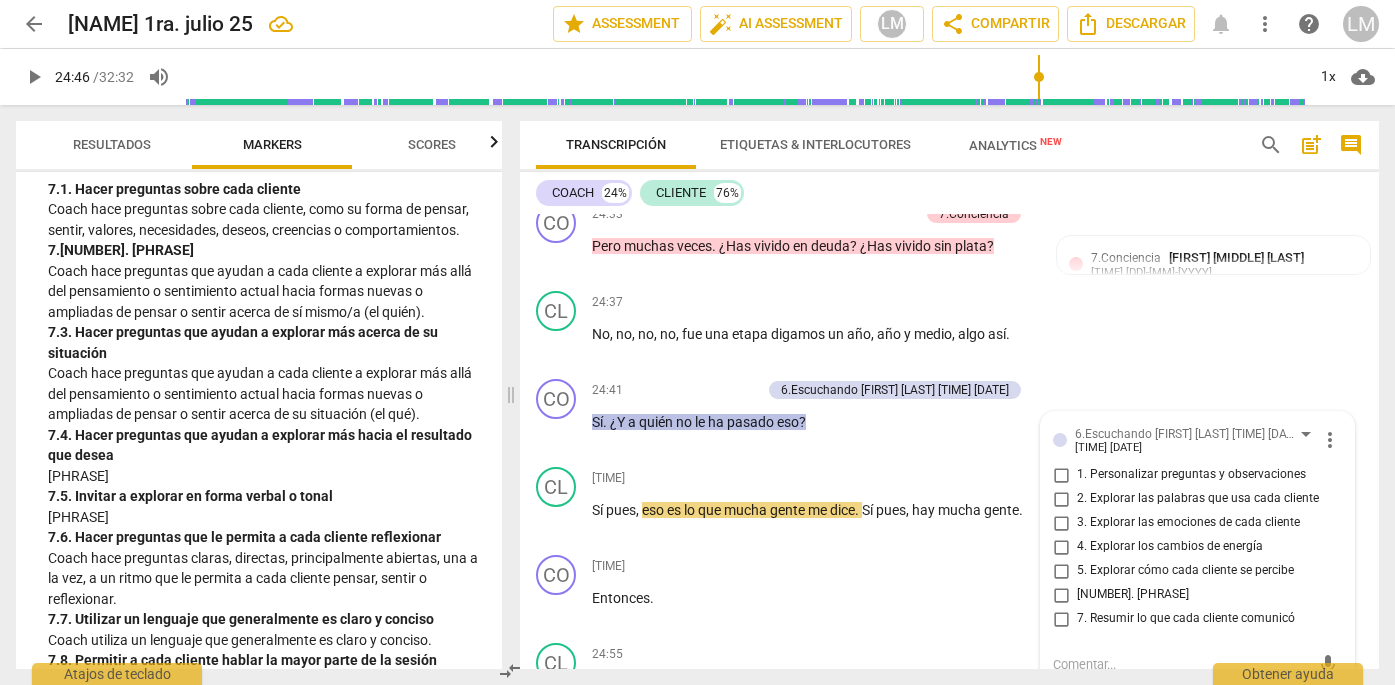 click on "Hola   Mili ,   ¿Cómo   estás ?   Qué   gusto   verle . 4.Seguridad Luz María Milagros Rubio Bowden 13:11 08-01-2025 1. Demostrar el respeto CL play_arrow pause 00:05 + Add competency keyboard_arrow_right Hola   Milagros ,   ¿Qué   tal ?   Buenas   noches . CO play_arrow pause 00:08 + Add competency 3.Acuerdos keyboard_arrow_right Cuéntame   Mili ,   ¿Qué   cosa   le   gustaría   trabajar   hoy   día ? 3.Acuerdos Luz María Milagros Rubio Bowden 13:01 08-01-2025 1. Identificar o reconfirmar lo que cada cliente quiere lograr  CL play_arrow pause 00:17 + Add competency keyboard_arrow_right Me   gustaría   trabajar   mi   vida   con   mis   nuevas   opciones   actuales ,   que   estoy   familiarmente   sola ,   no   hay   ningún   mal   sentido   porque   mi   madre   ya   falleció   hace   un   mes   y   medio ,   yo   era   su   única   hija ,   mi   hija   también   única   hija ,   pero   ya" at bounding box center (949, 420) 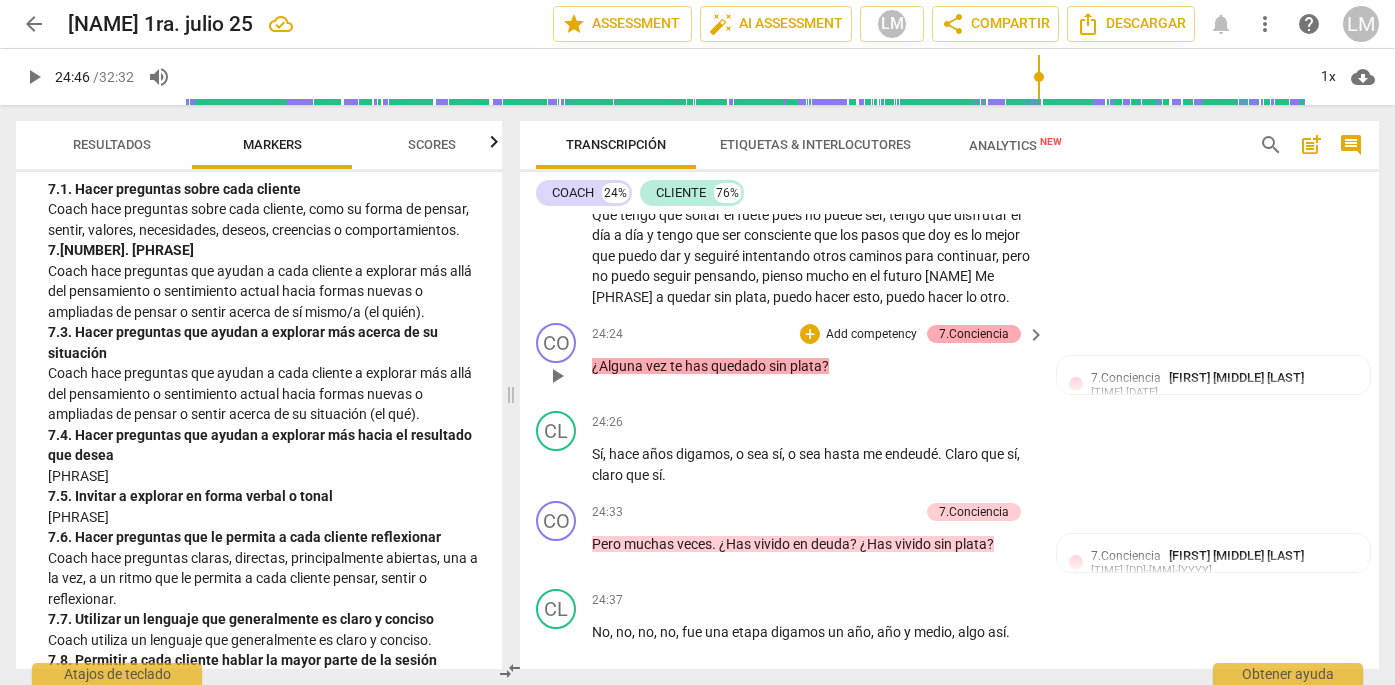 scroll, scrollTop: 9082, scrollLeft: 0, axis: vertical 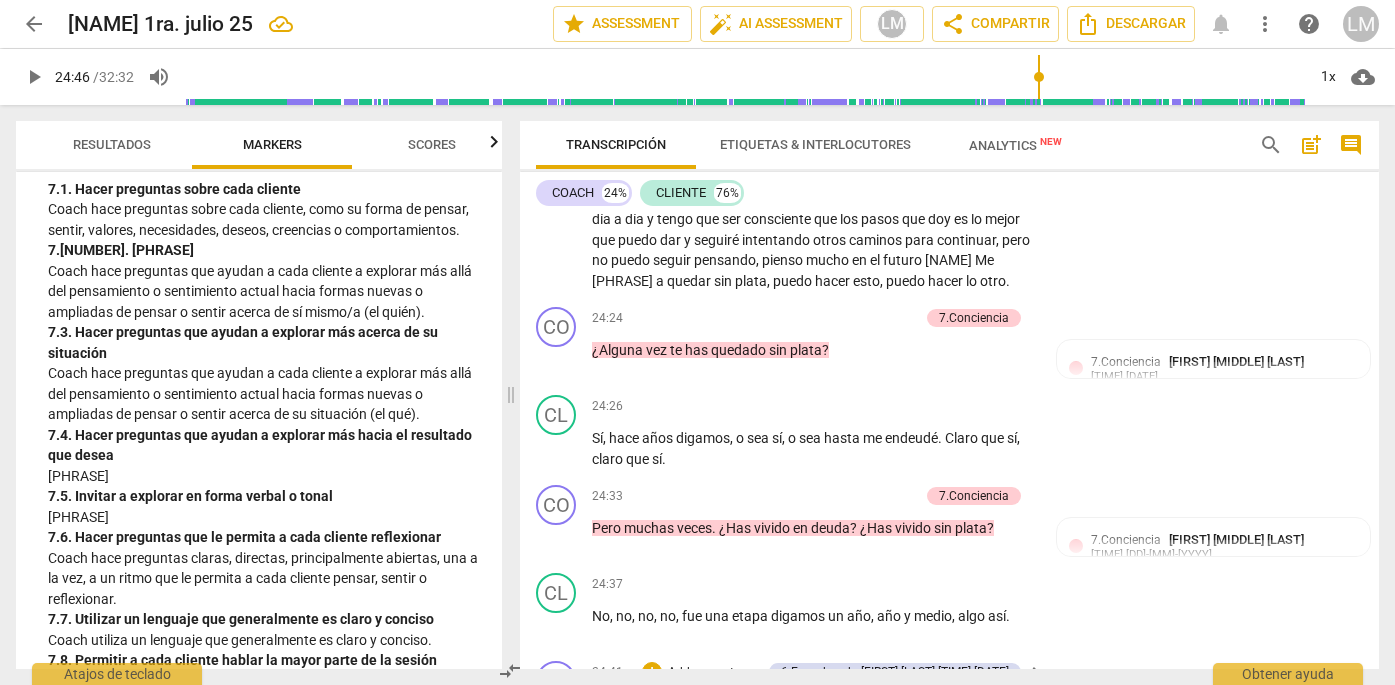 click on "Add competency" at bounding box center [713, 673] 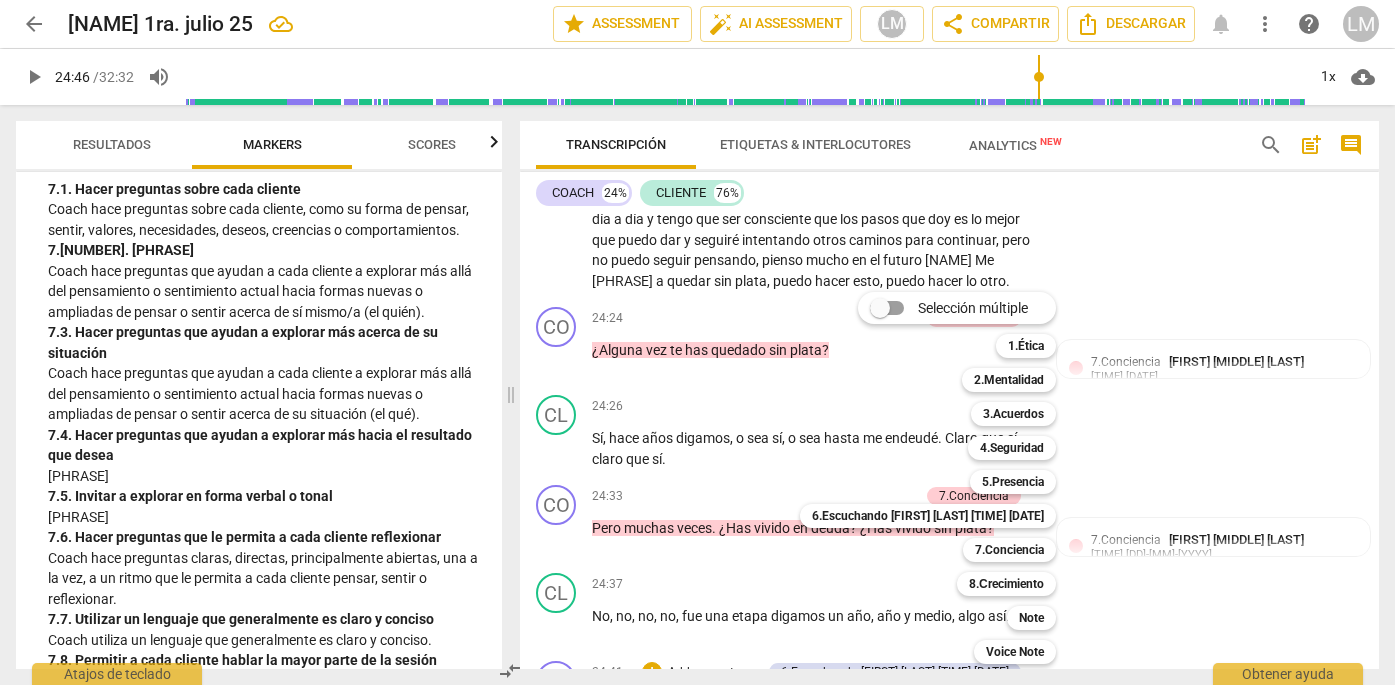 click at bounding box center [697, 342] 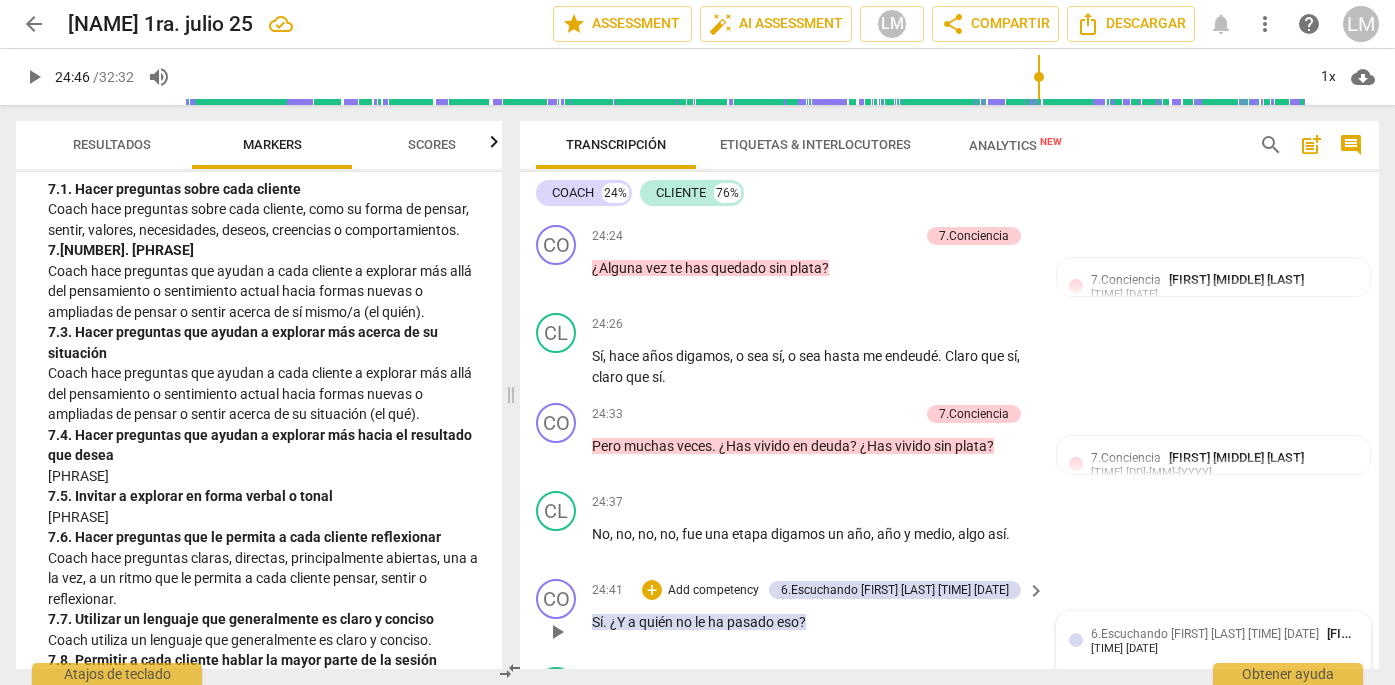 scroll, scrollTop: 9160, scrollLeft: 0, axis: vertical 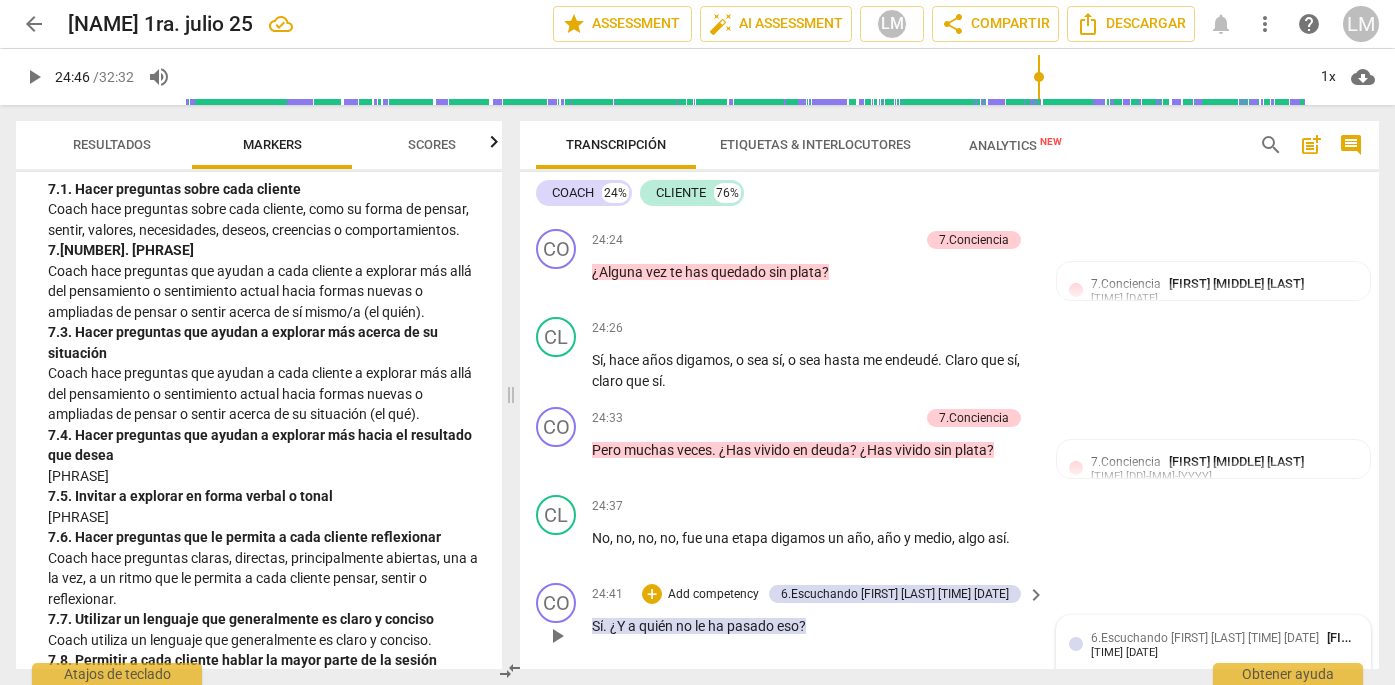 click on "[FIRST] [MIDDLE] [LAST]" at bounding box center (1394, 637) 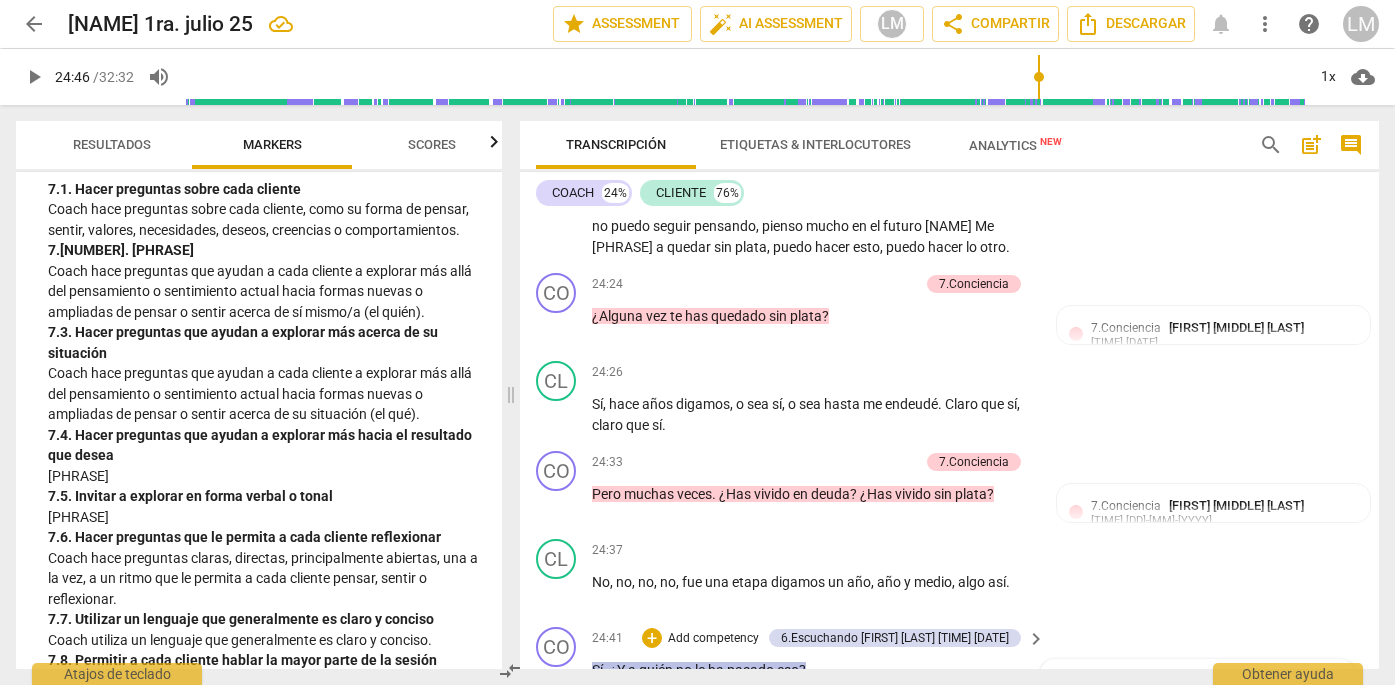 scroll, scrollTop: 9092, scrollLeft: 0, axis: vertical 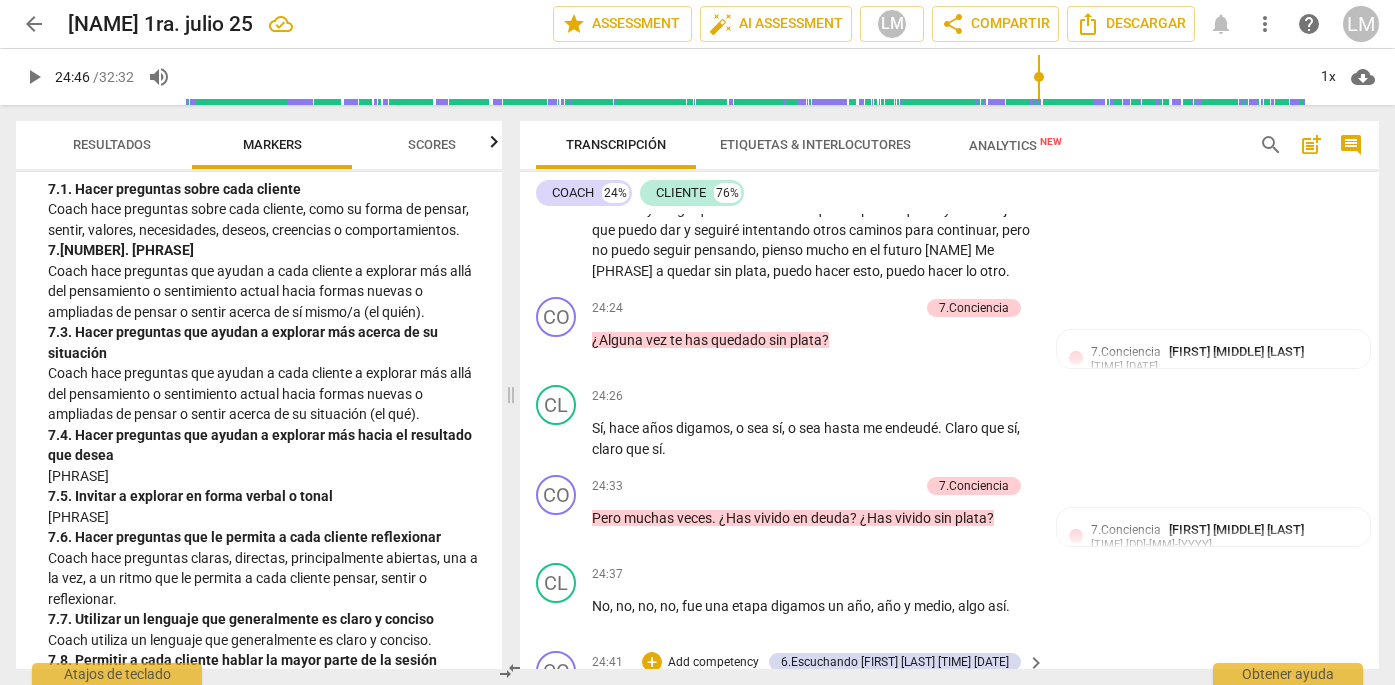 click on "more_vert" at bounding box center [1330, 712] 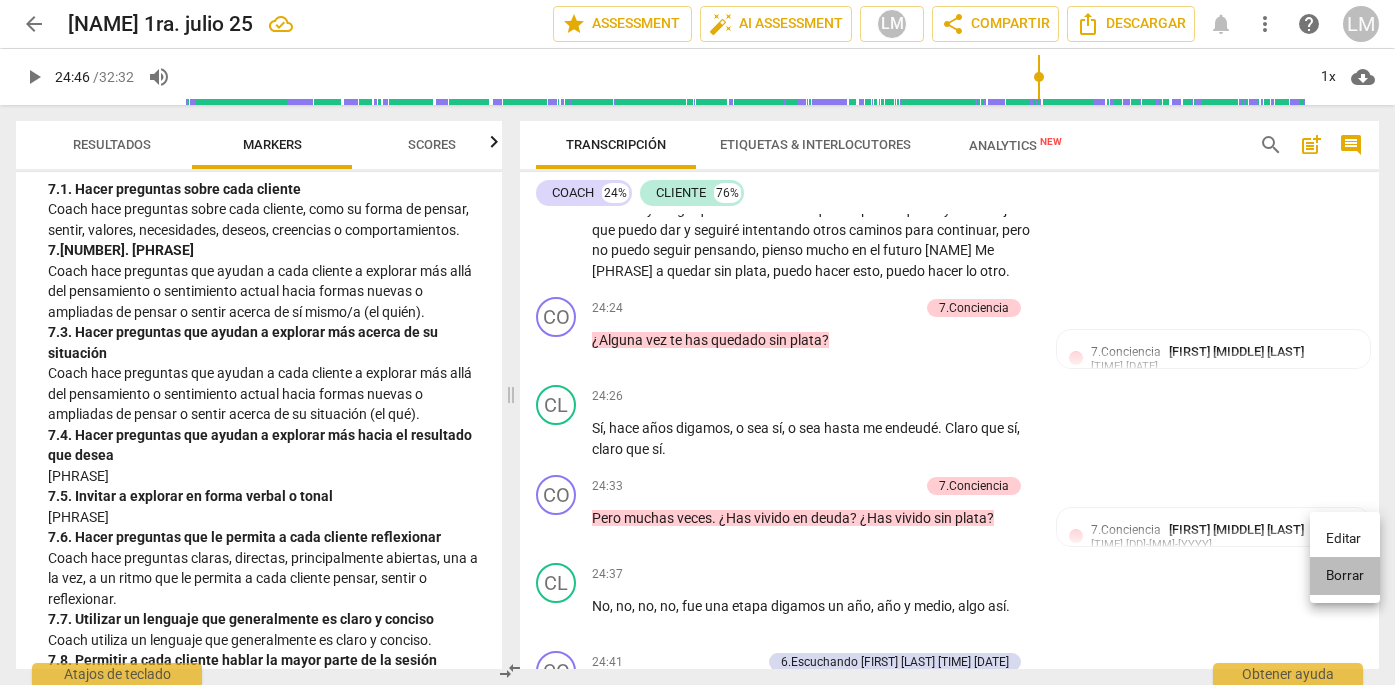 click on "Borrar" at bounding box center (1345, 576) 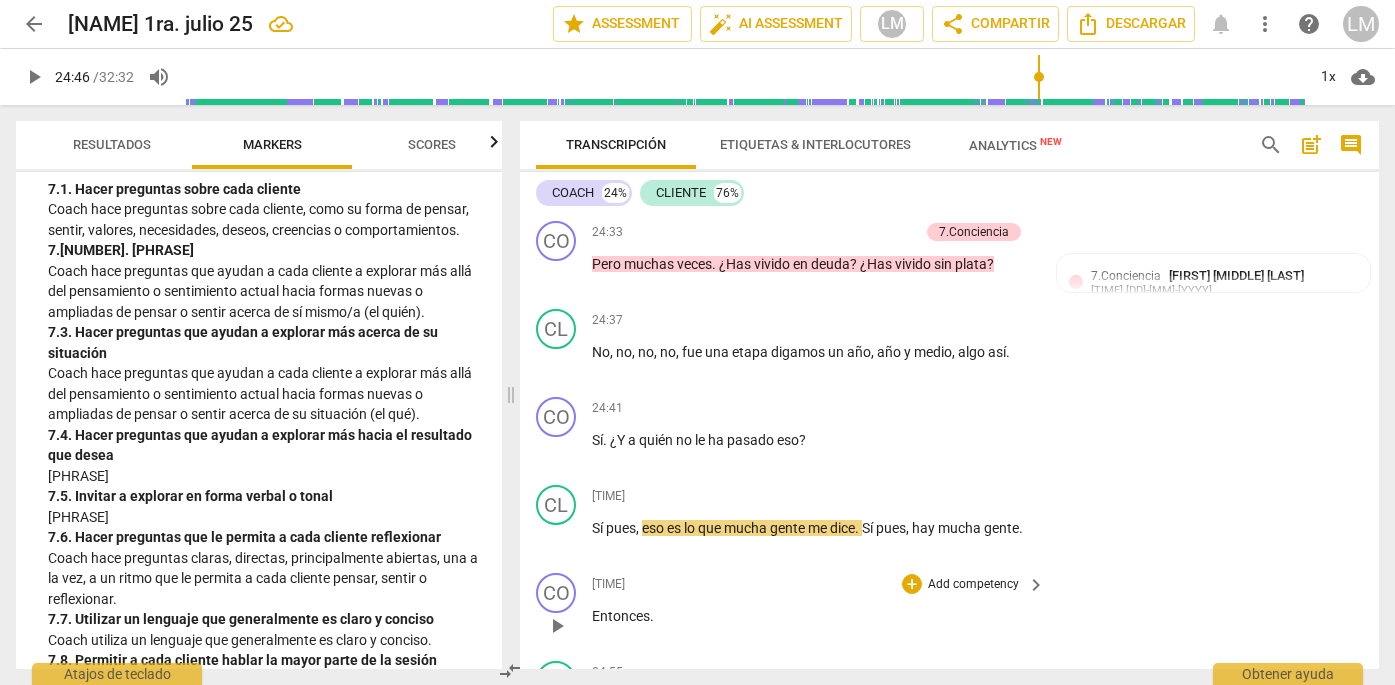 scroll, scrollTop: 9344, scrollLeft: 0, axis: vertical 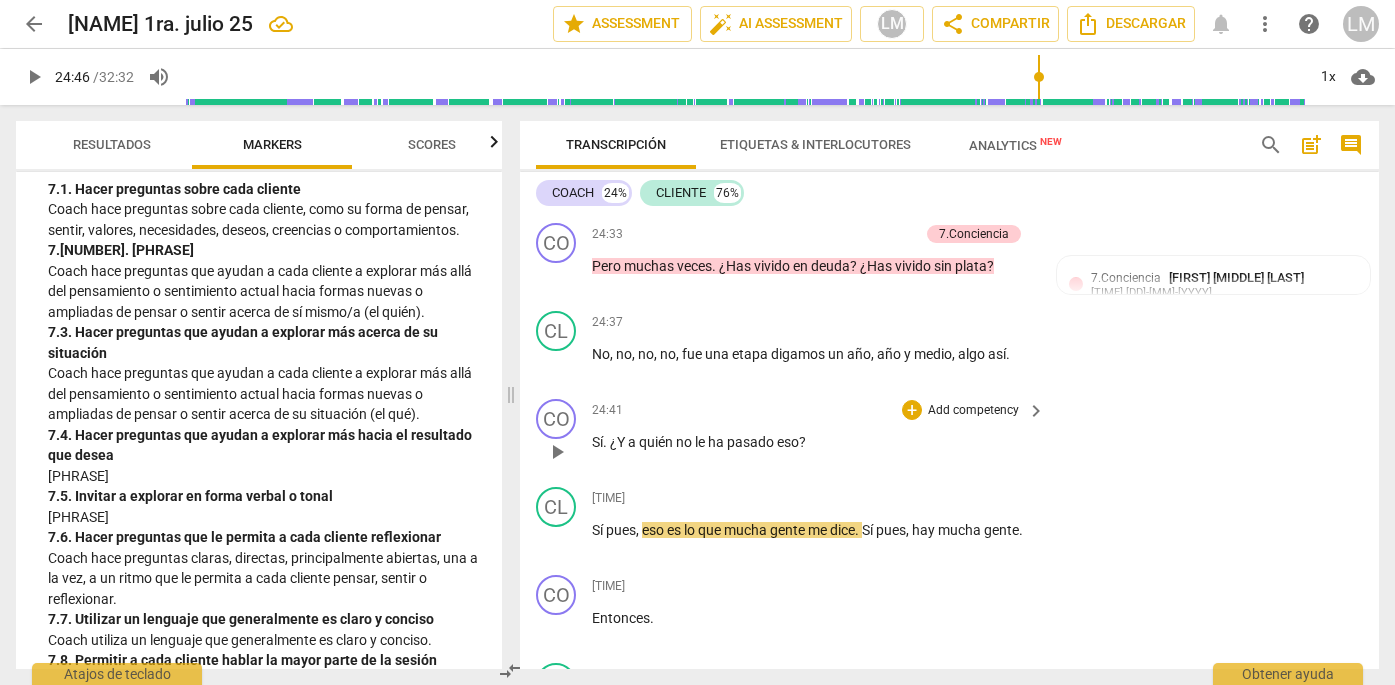 click on "Add competency" at bounding box center (973, 411) 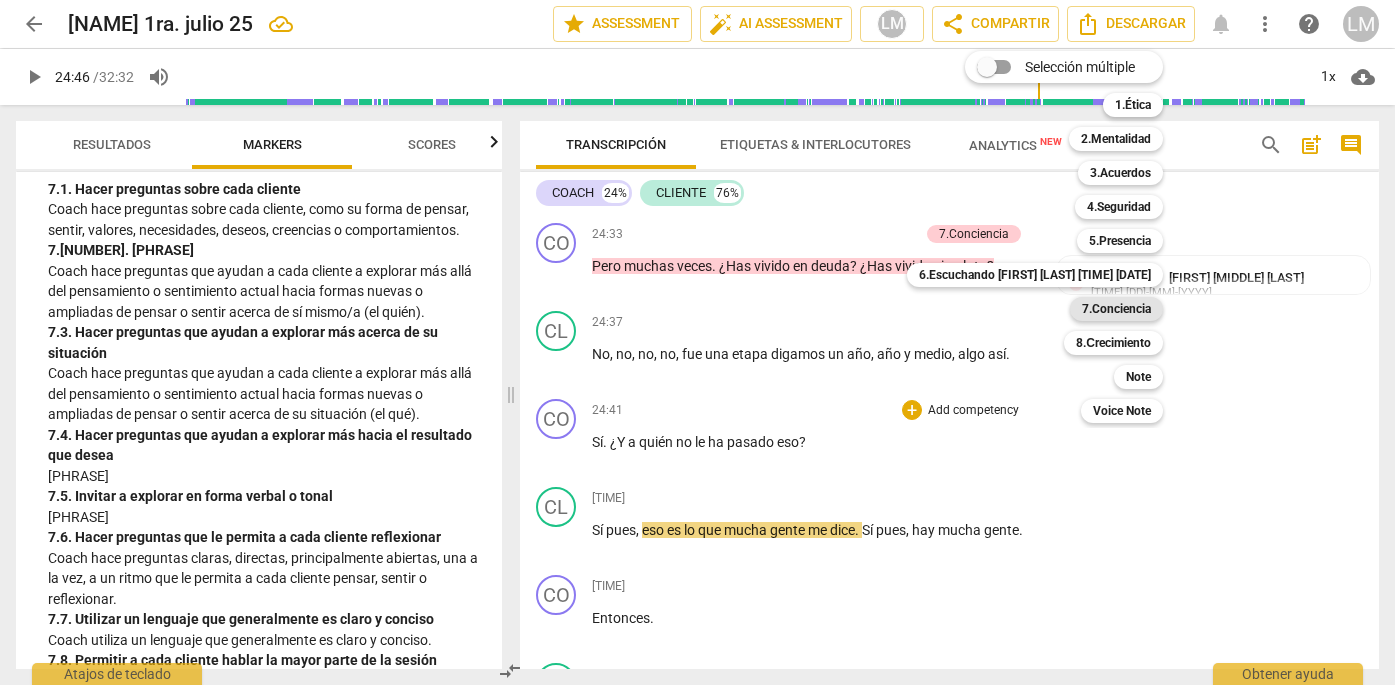 click on "7.Conciencia" at bounding box center (1116, 309) 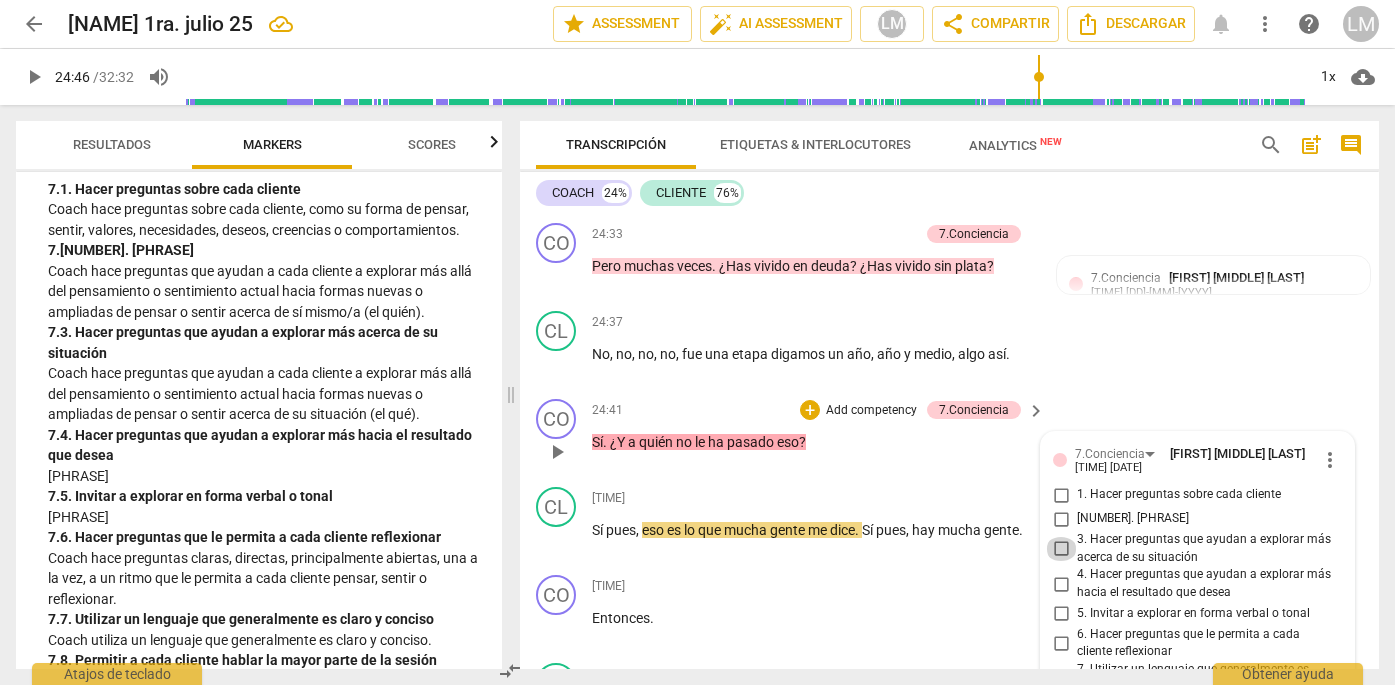 click on "3. Hacer preguntas que ayudan a explorar más acerca de su situación" at bounding box center [1061, 549] 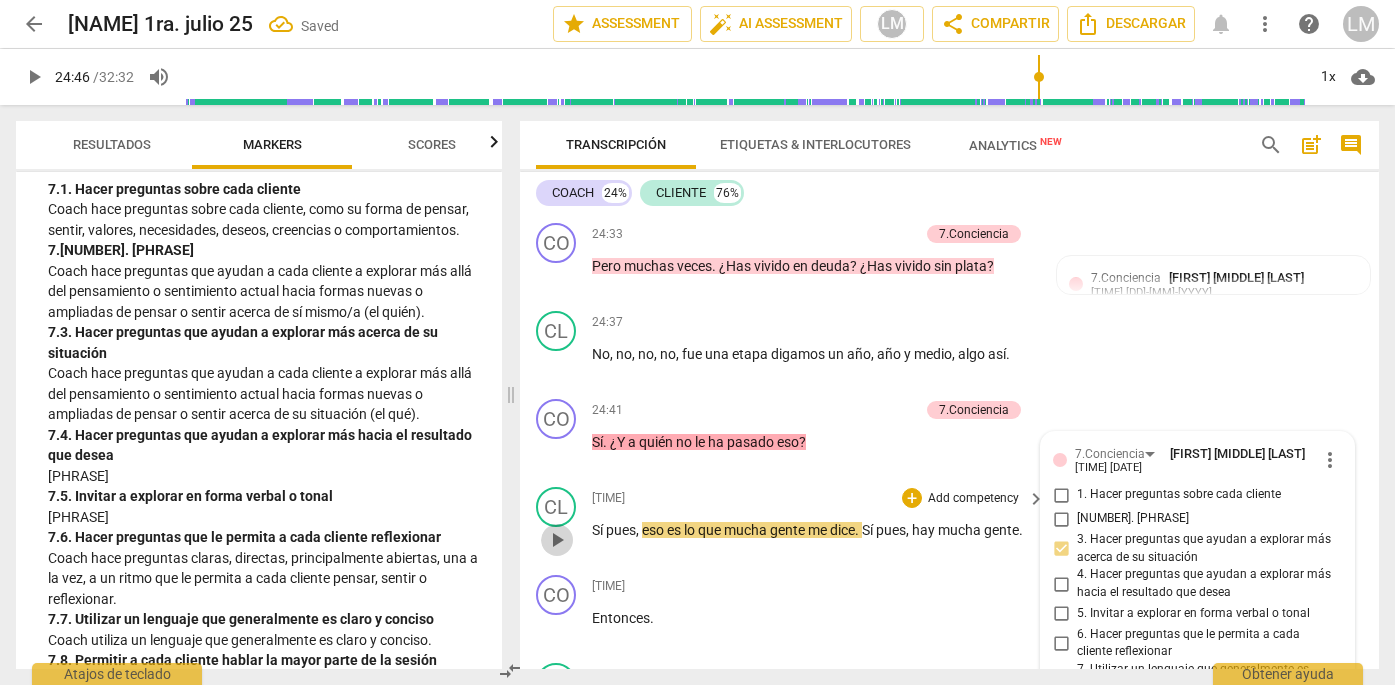 click on "play_arrow" at bounding box center (557, 540) 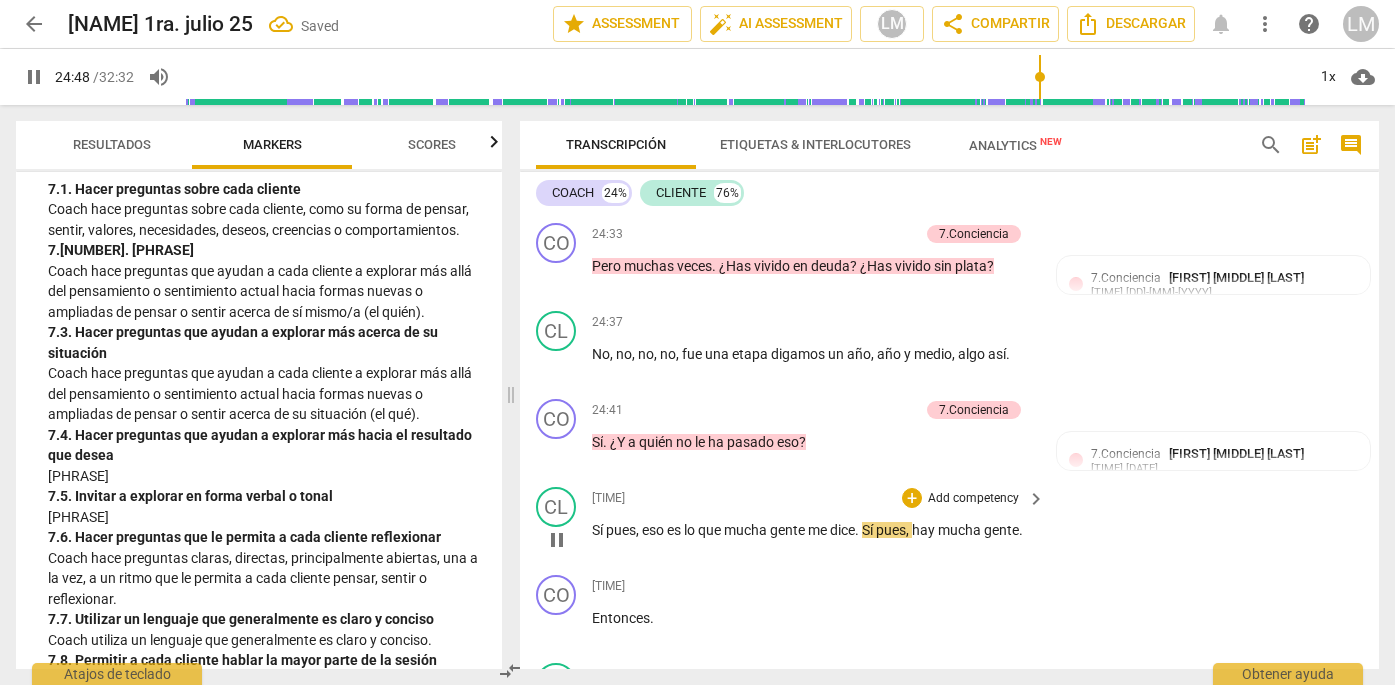 click on "pause" at bounding box center [557, 540] 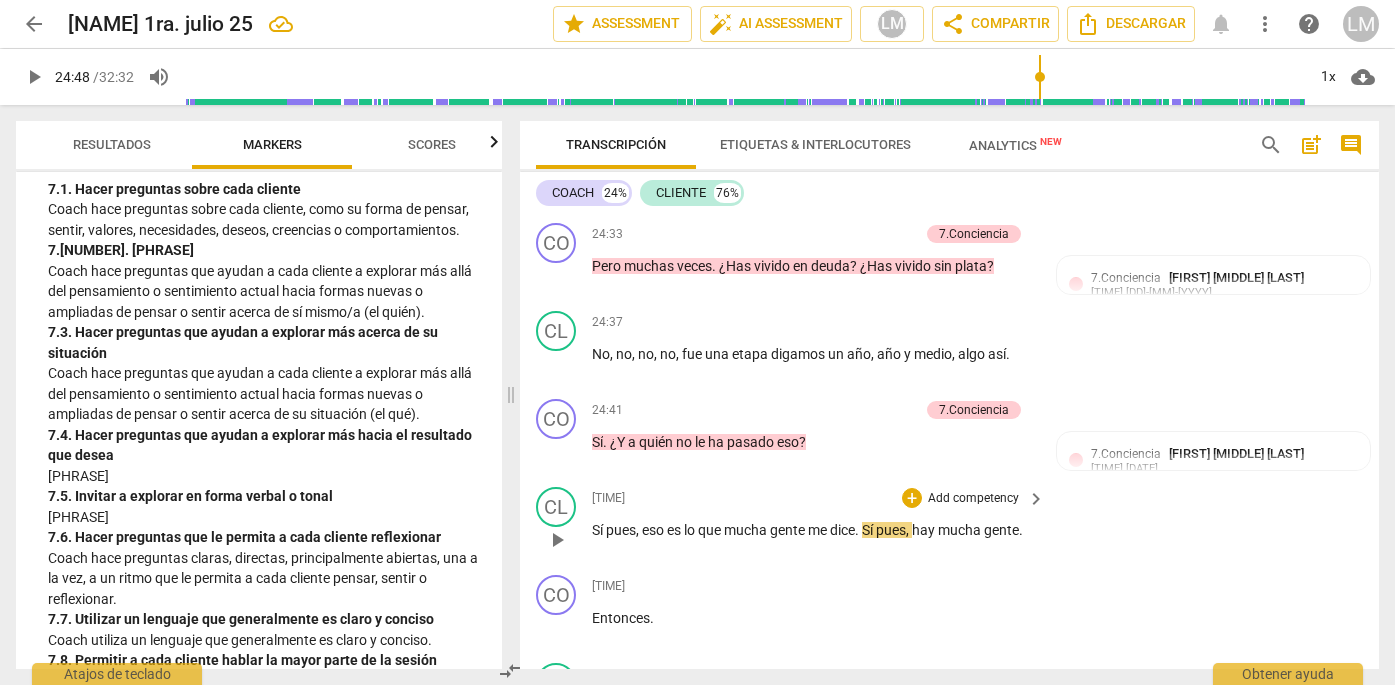 click on "play_arrow" at bounding box center (557, 540) 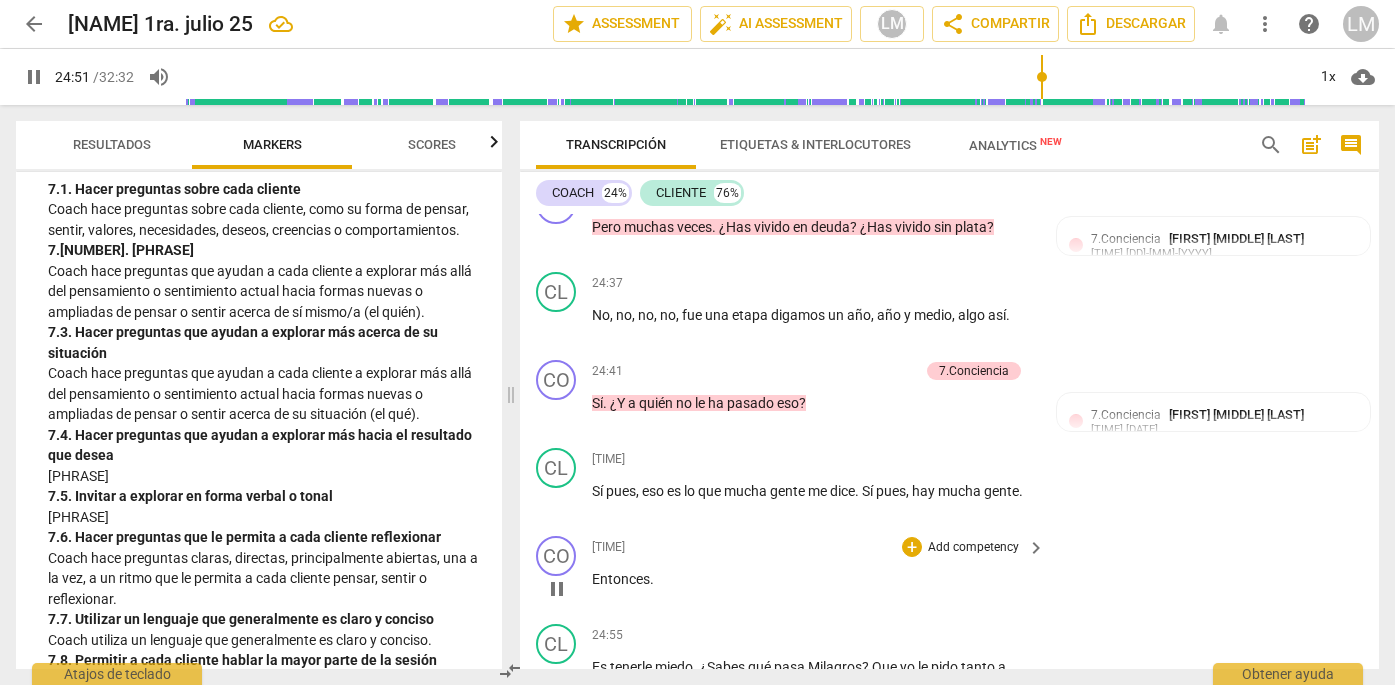 scroll, scrollTop: 9392, scrollLeft: 0, axis: vertical 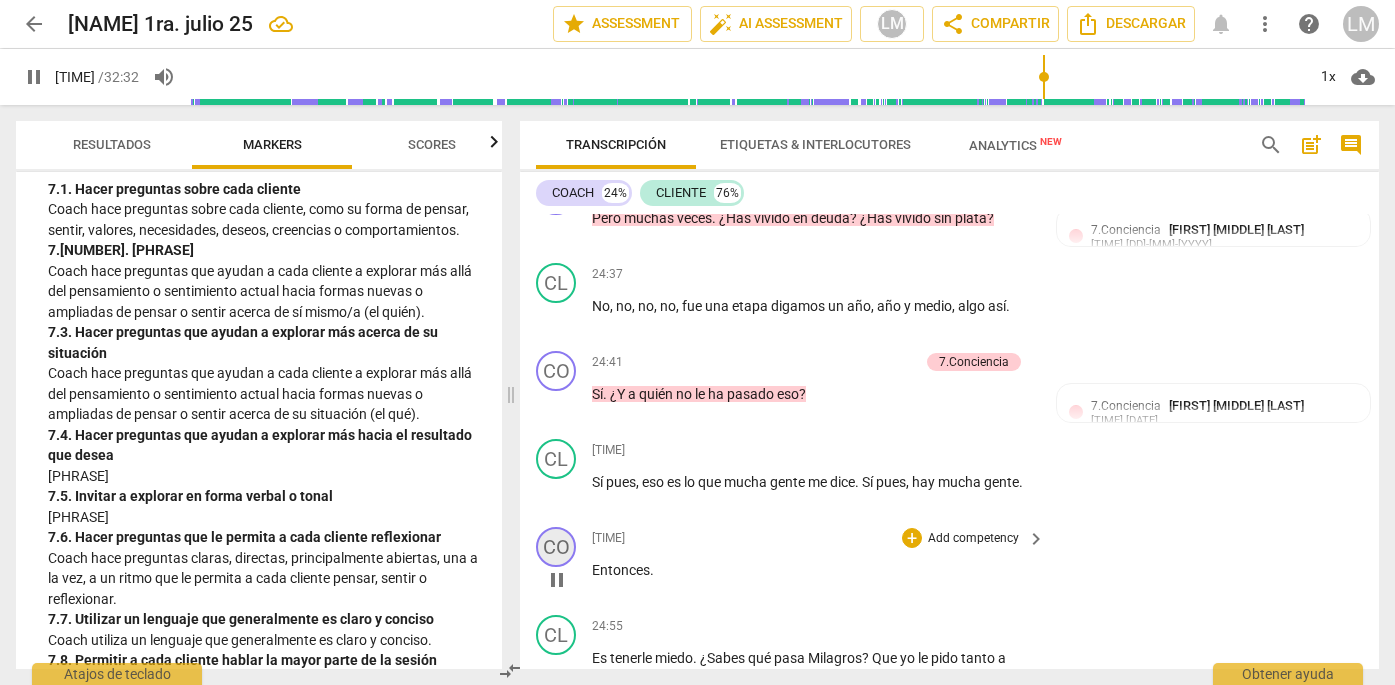click on "CO" at bounding box center [556, 547] 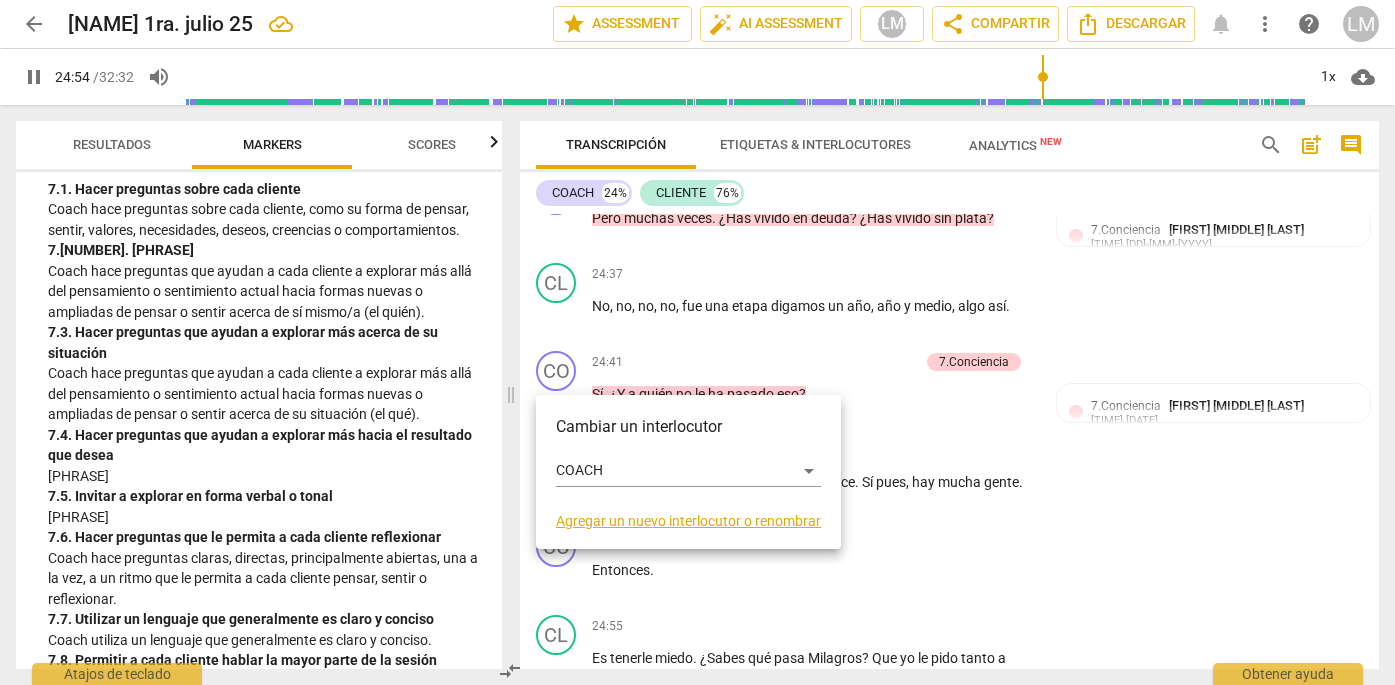 click at bounding box center (697, 342) 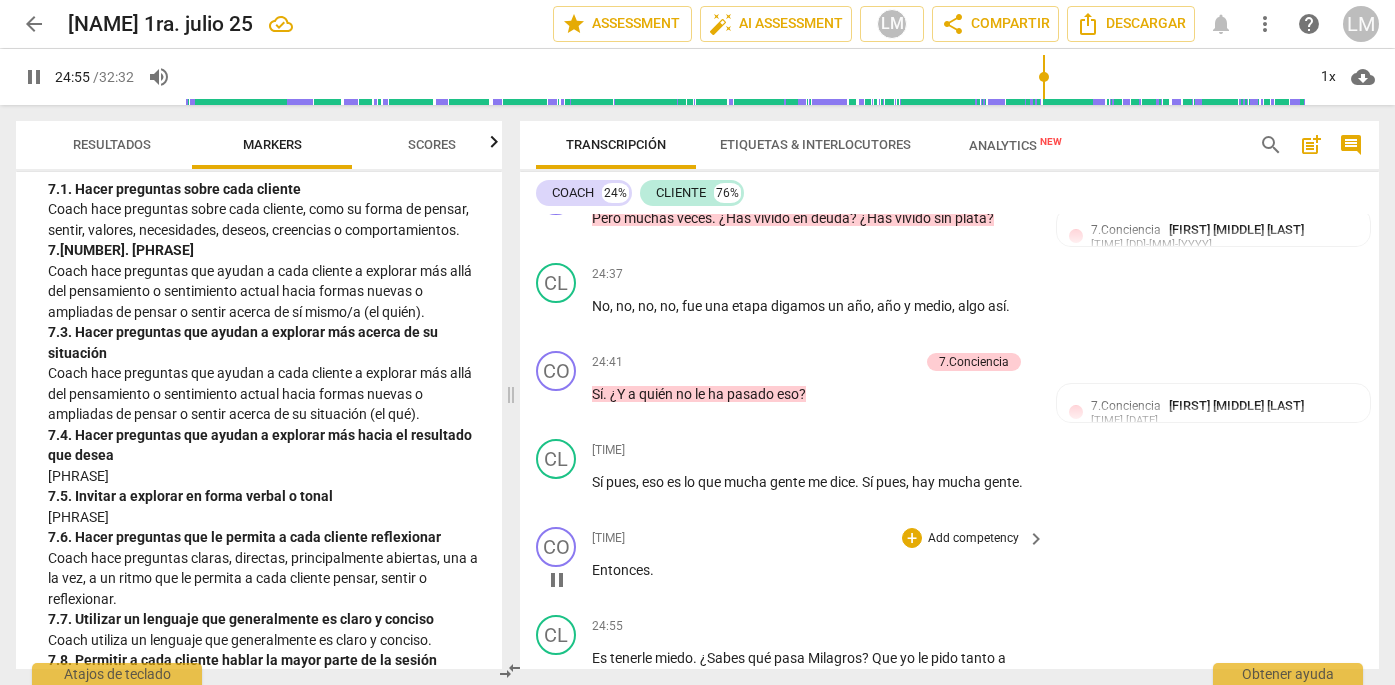 click on "pause" at bounding box center (557, 580) 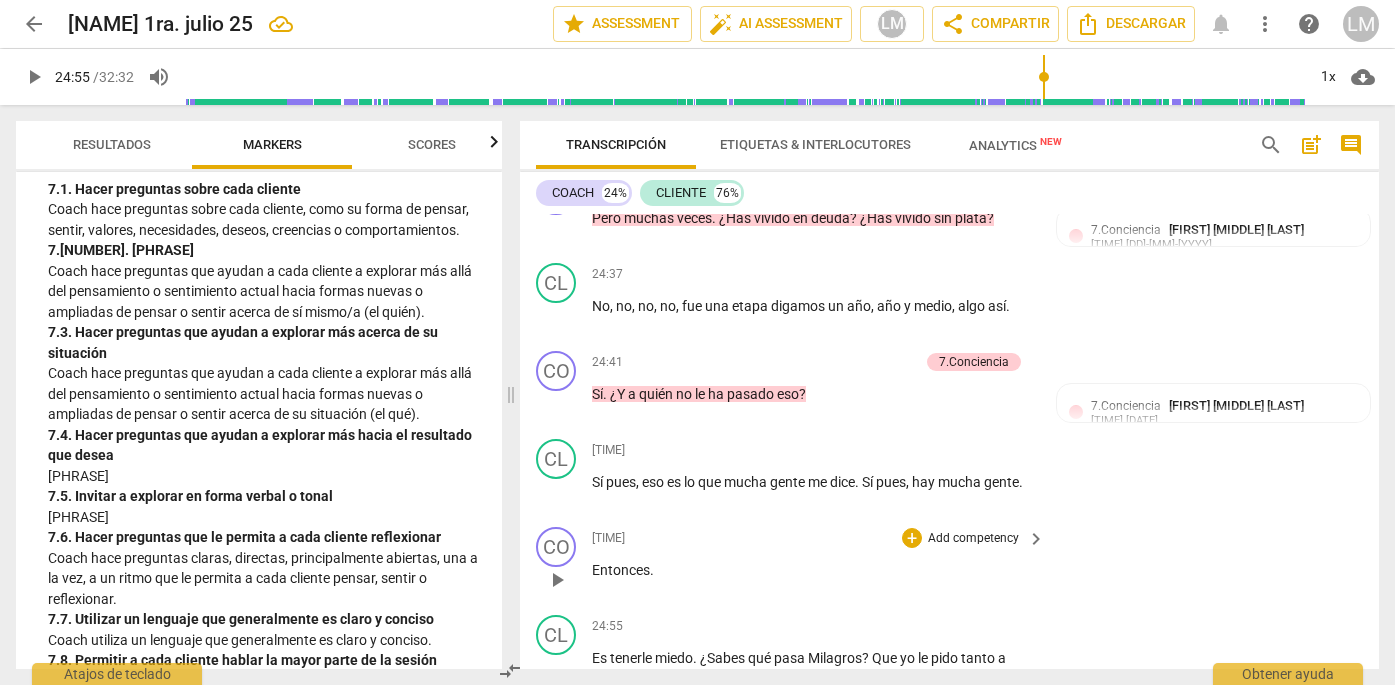 click on "Add competency" at bounding box center [973, 539] 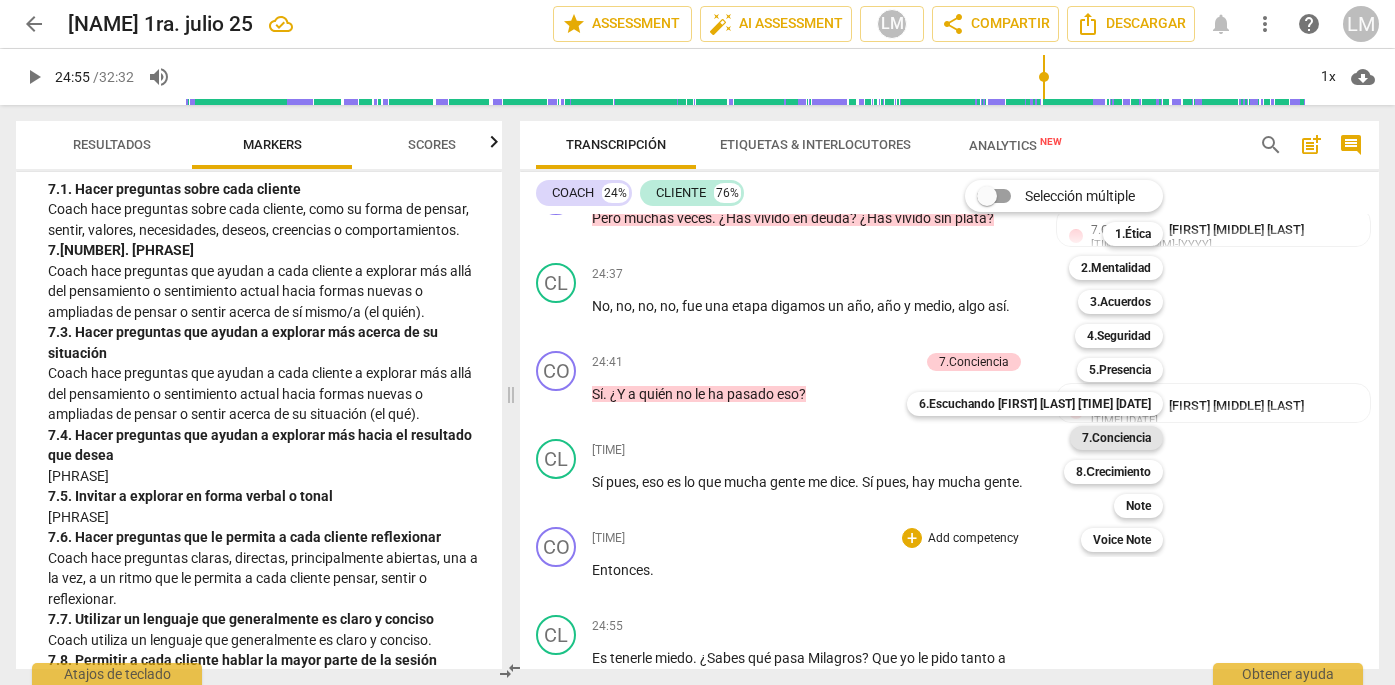 click on "7.Conciencia" at bounding box center (1116, 438) 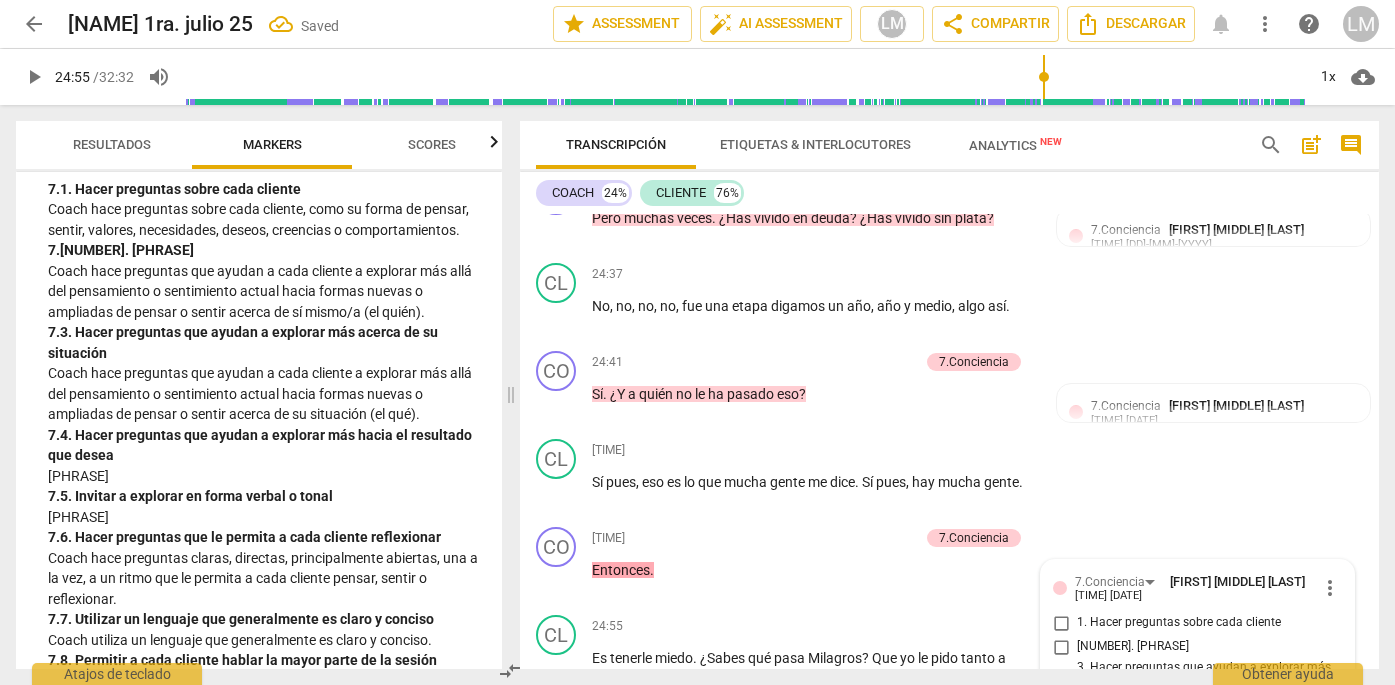 scroll, scrollTop: 9674, scrollLeft: 0, axis: vertical 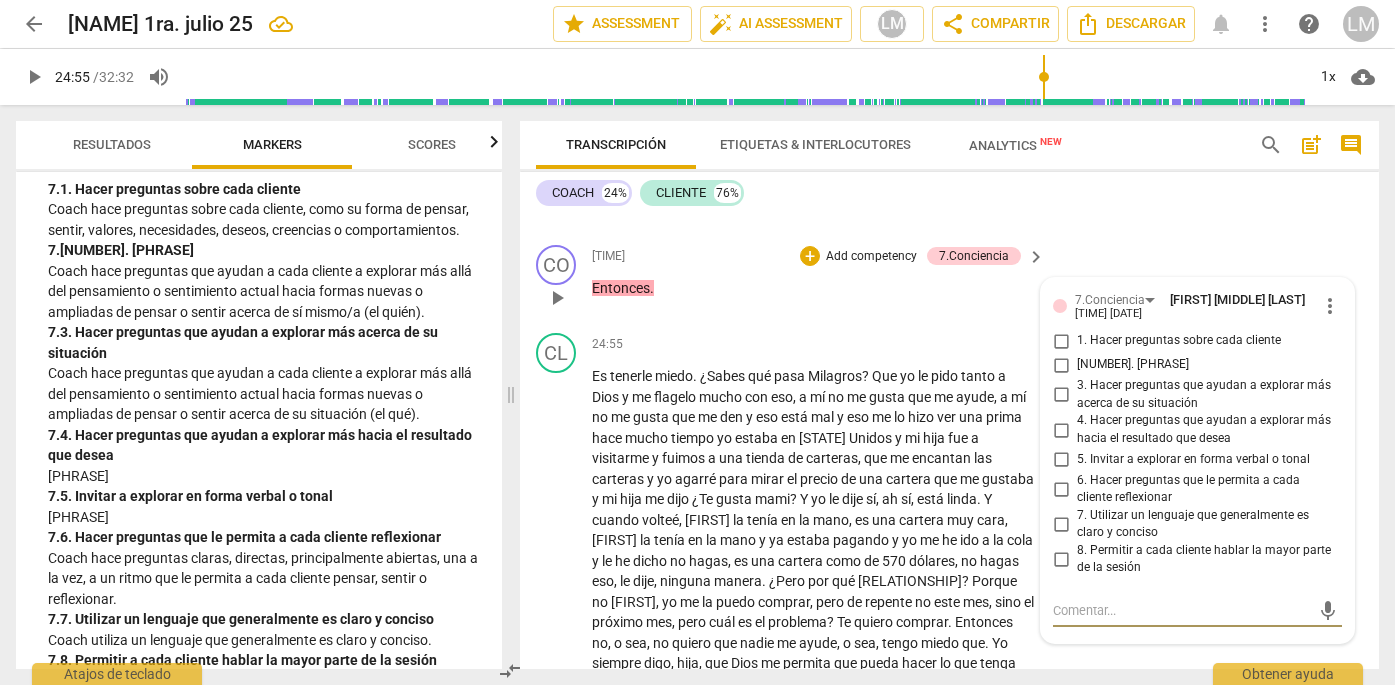 click on "7. Utilizar un lenguaje que generalmente es claro y conciso" at bounding box center [1061, 524] 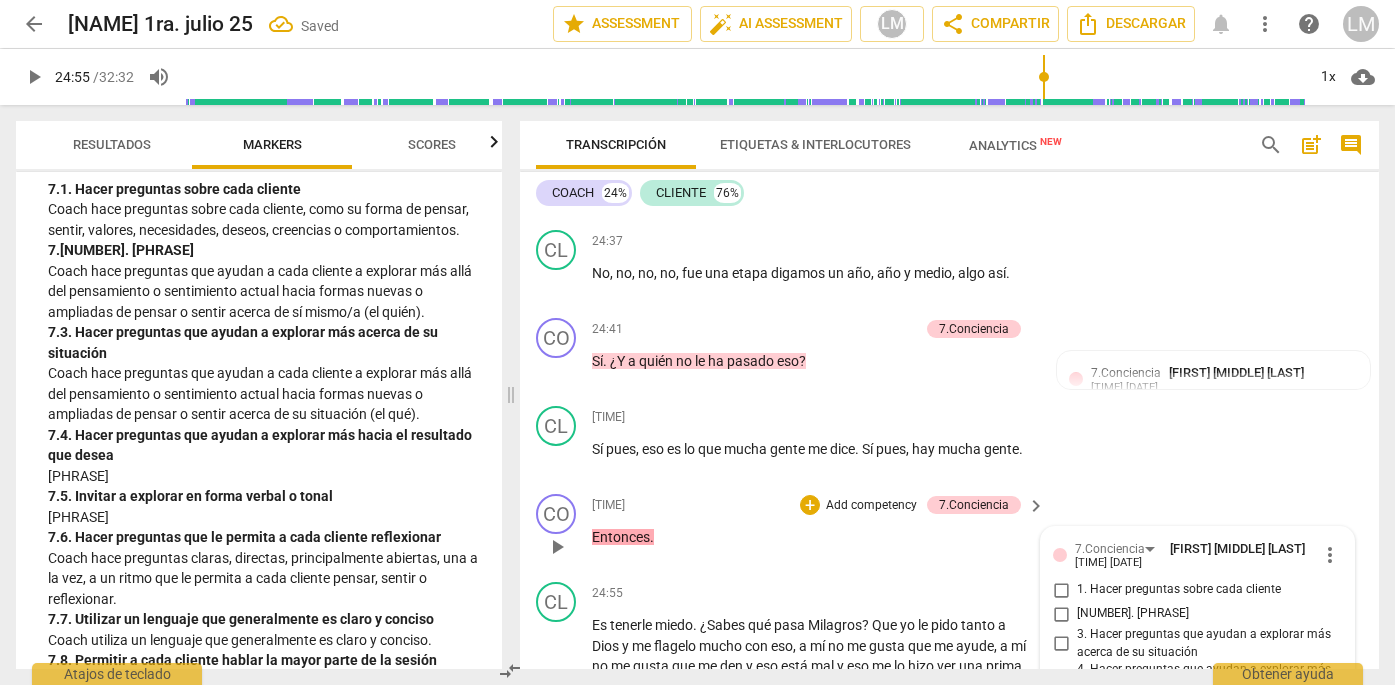 scroll, scrollTop: 9445, scrollLeft: 0, axis: vertical 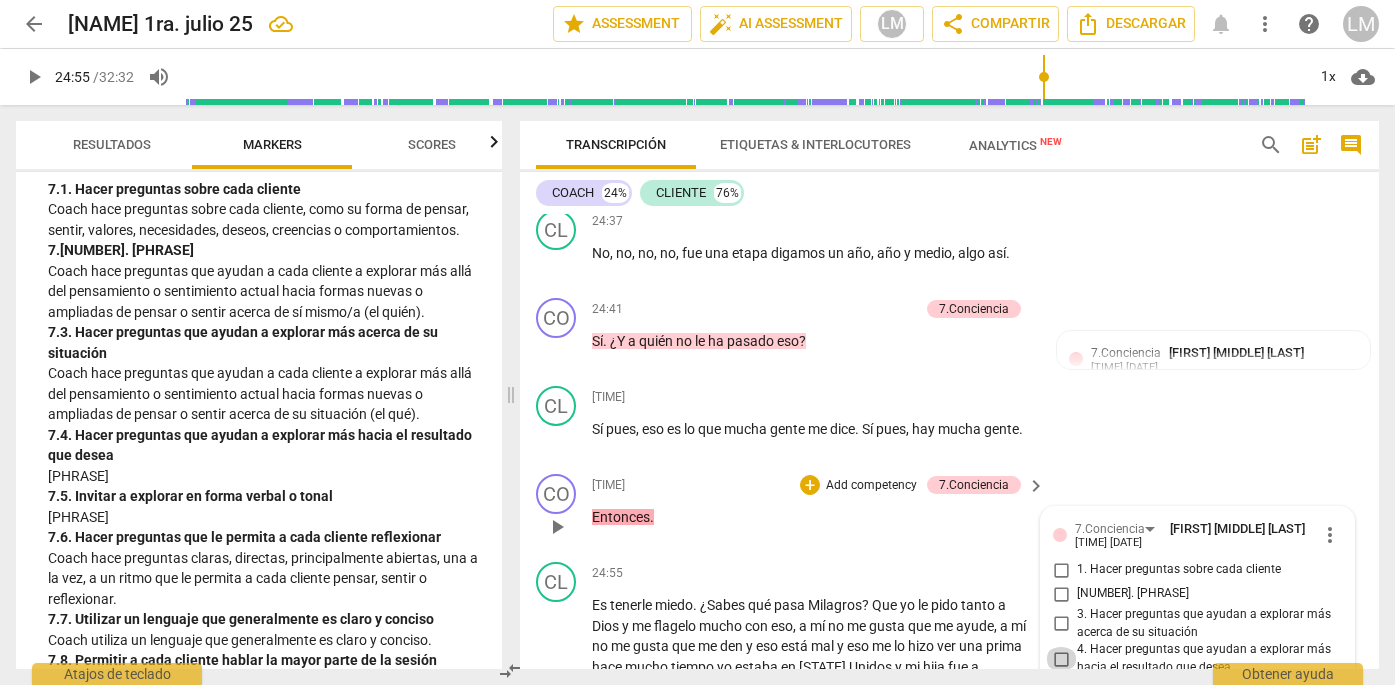 click on "4. Hacer preguntas que ayudan a explorar más hacia el resultado que desea" at bounding box center [1061, 659] 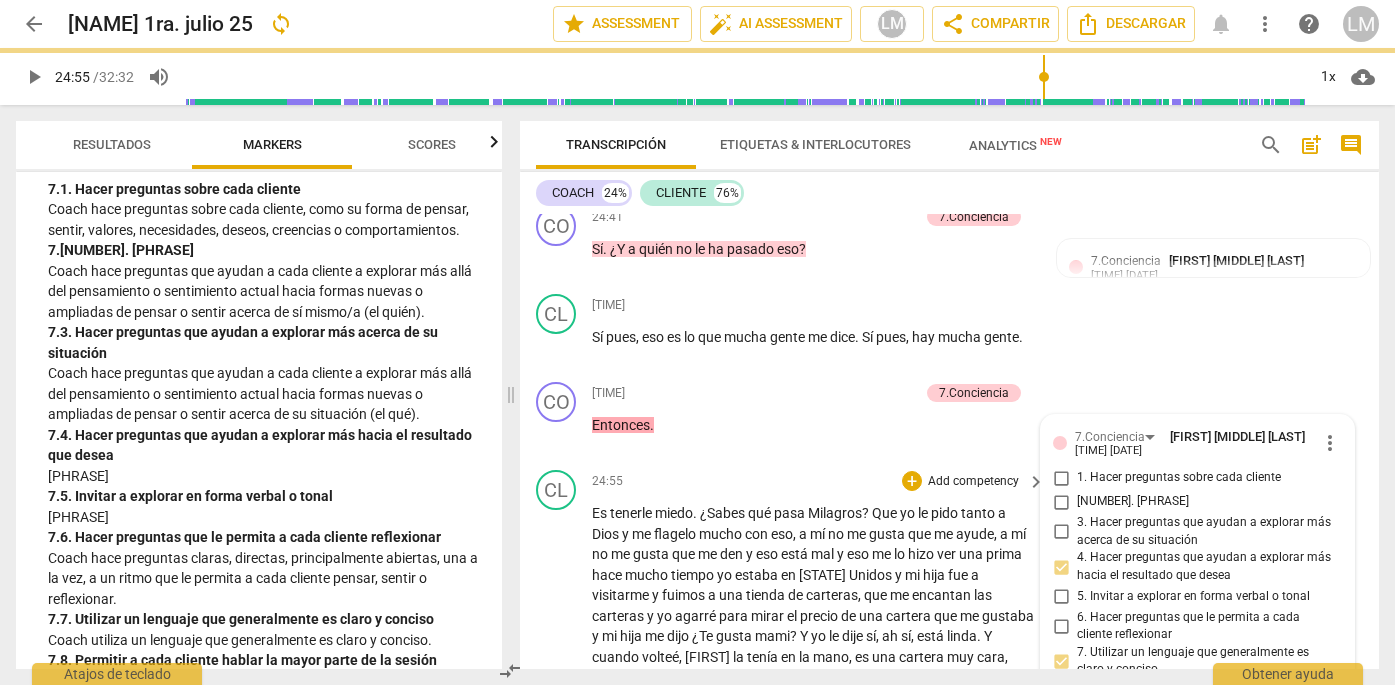 scroll, scrollTop: 9582, scrollLeft: 0, axis: vertical 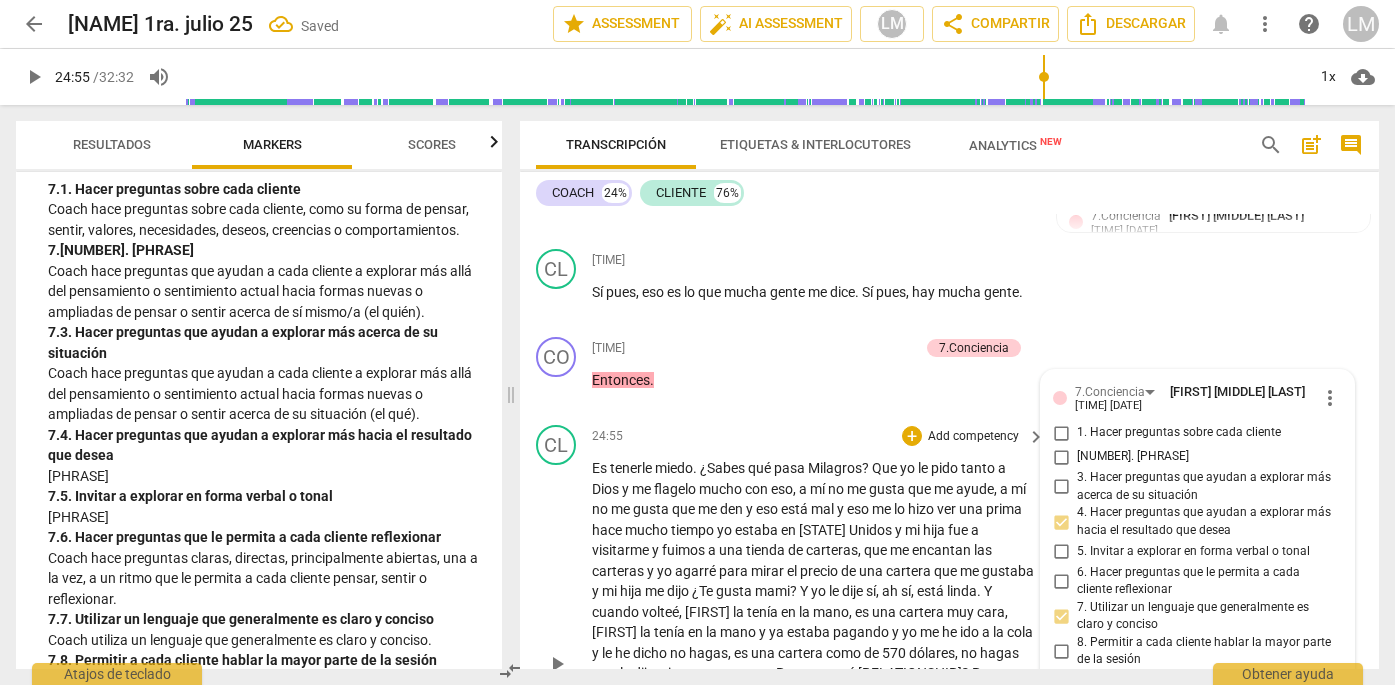 click on "play_arrow" at bounding box center (557, 664) 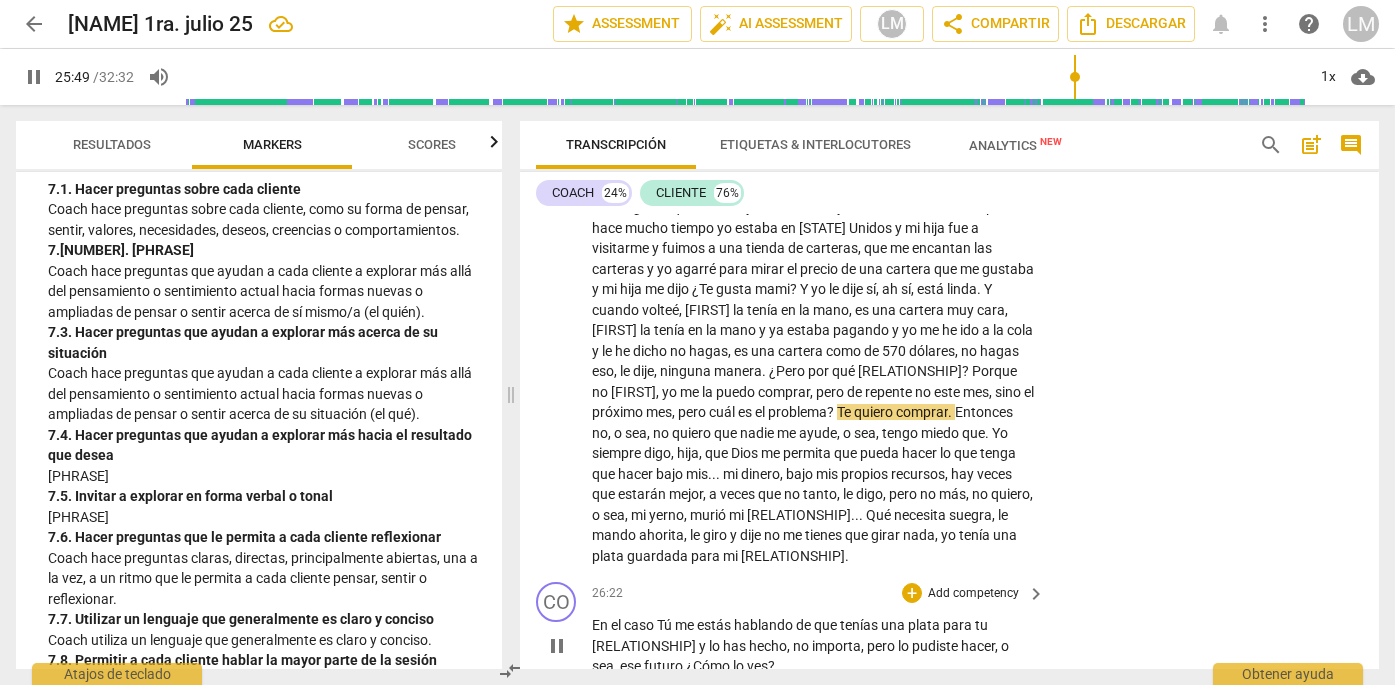scroll, scrollTop: 9893, scrollLeft: 0, axis: vertical 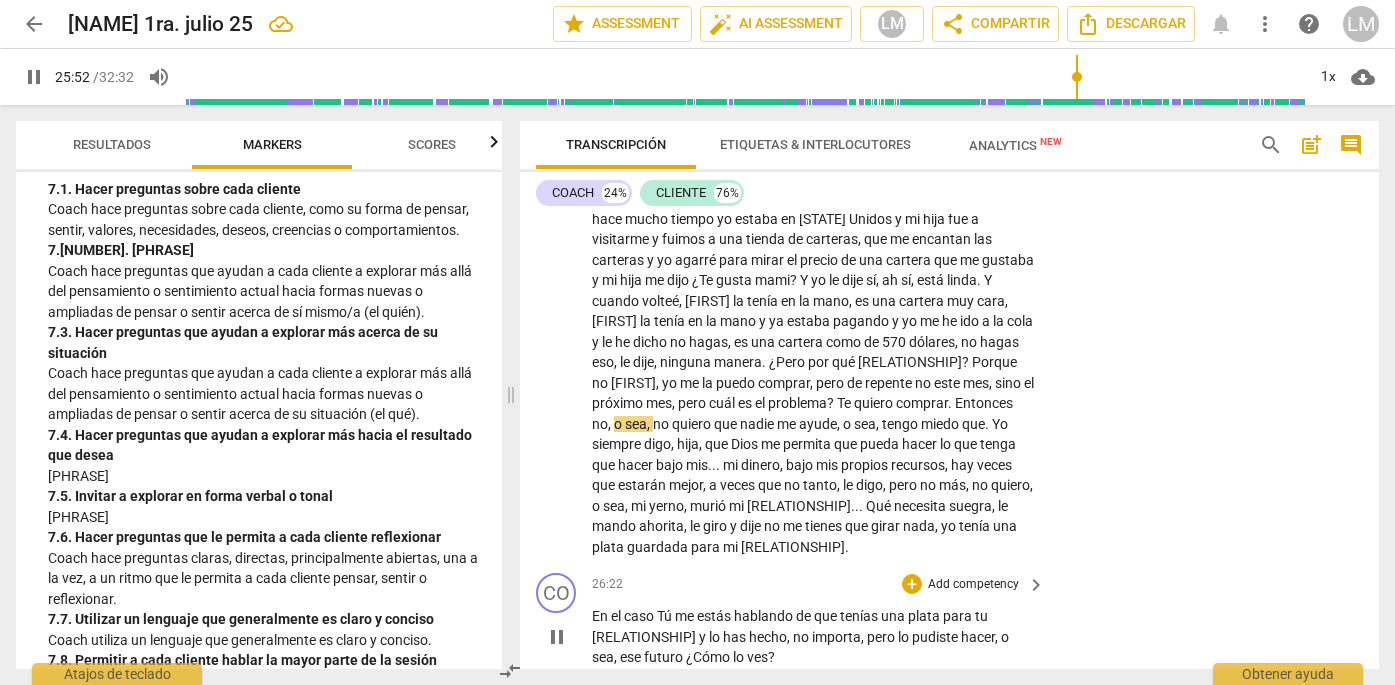 click on "Tú" at bounding box center [666, 616] 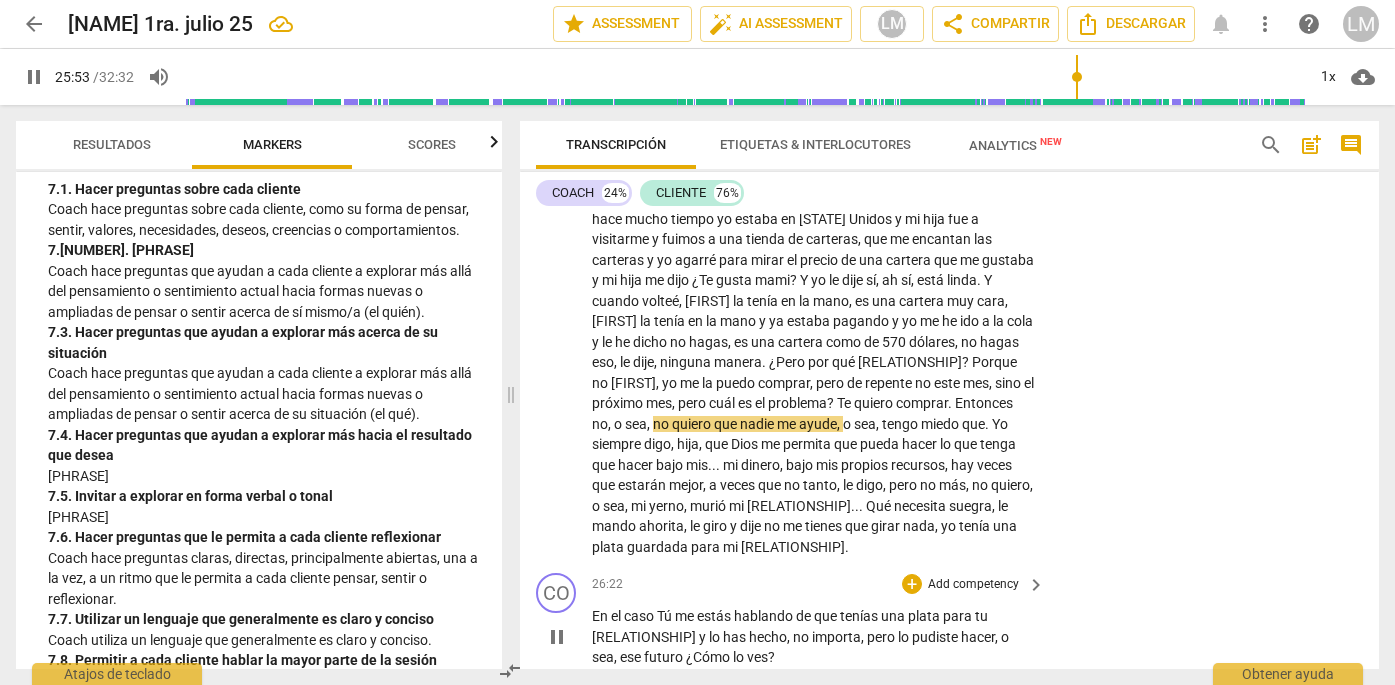 type on "1554" 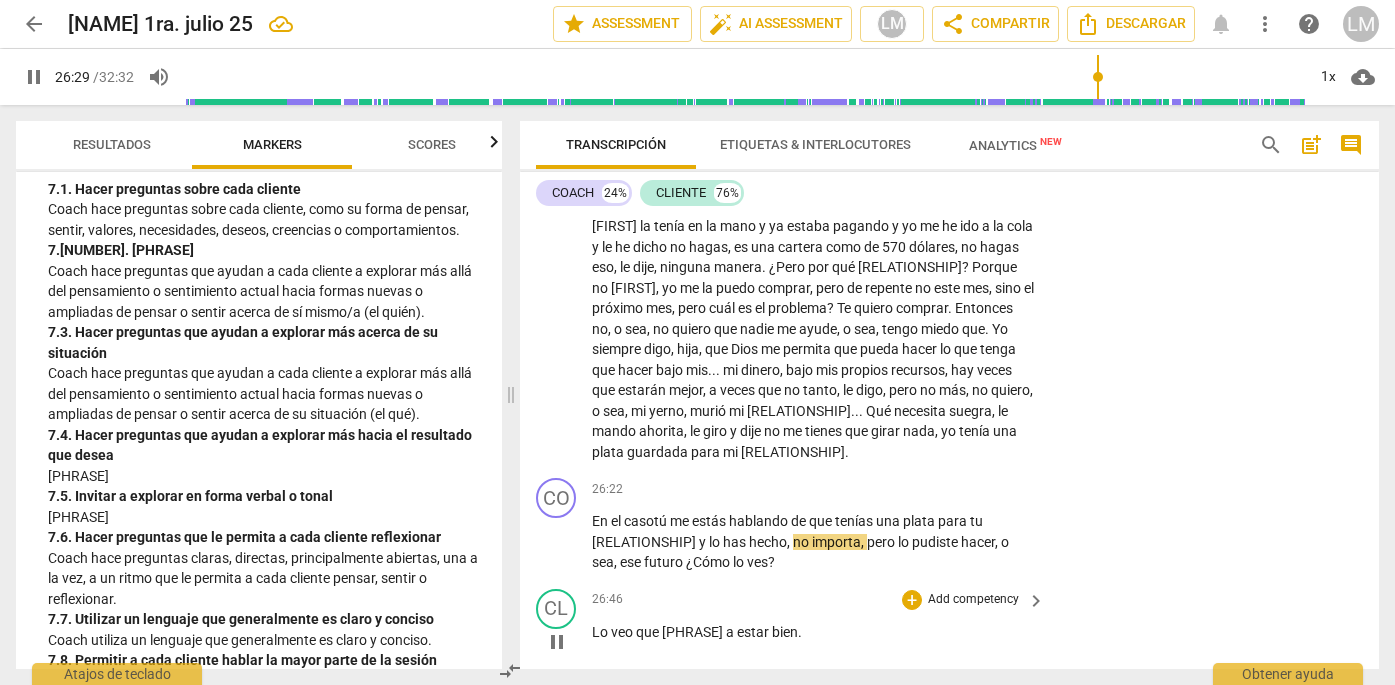 scroll, scrollTop: 9976, scrollLeft: 0, axis: vertical 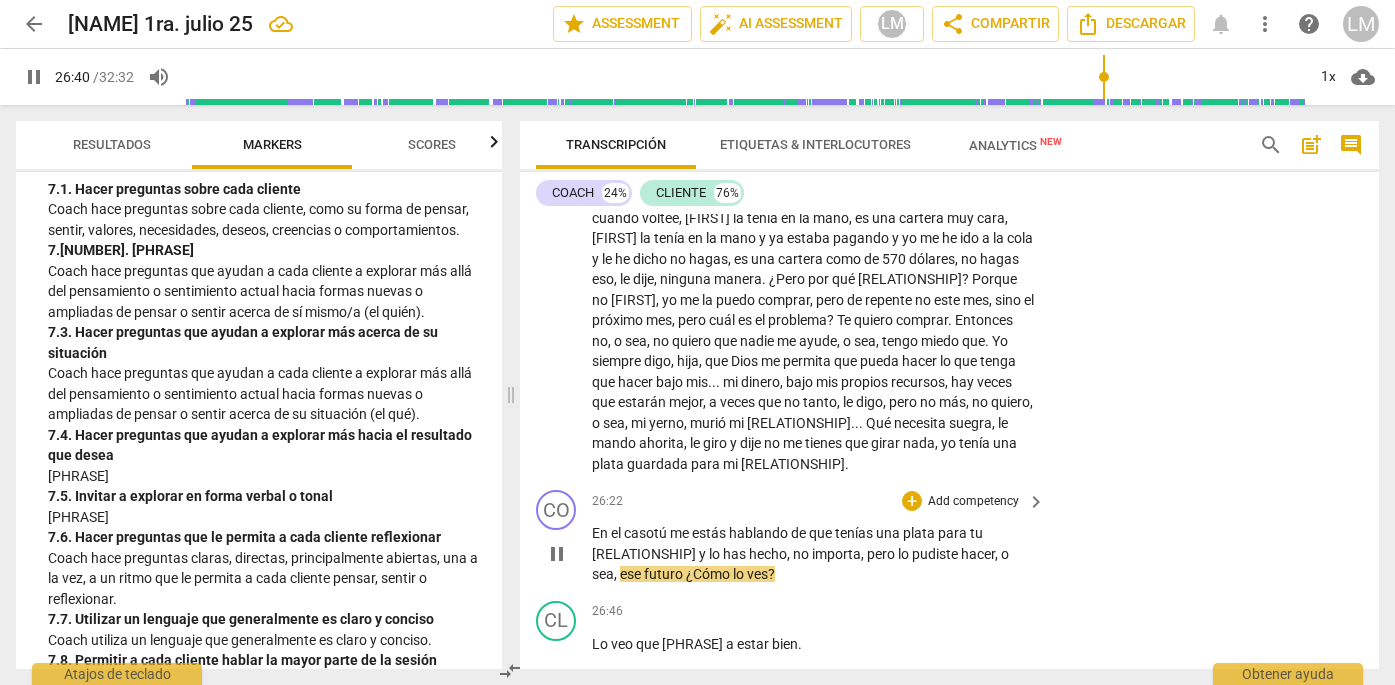 click on "pause" at bounding box center (557, 554) 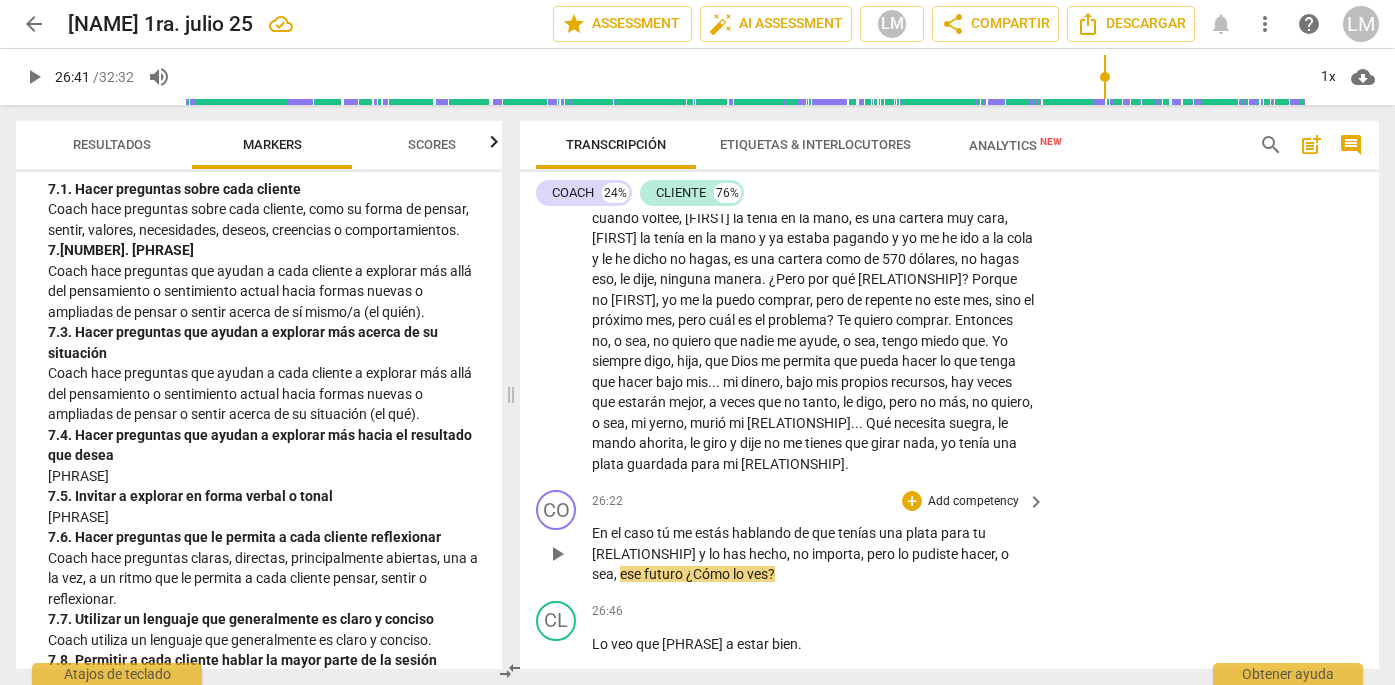 click on "Add competency" at bounding box center [973, 502] 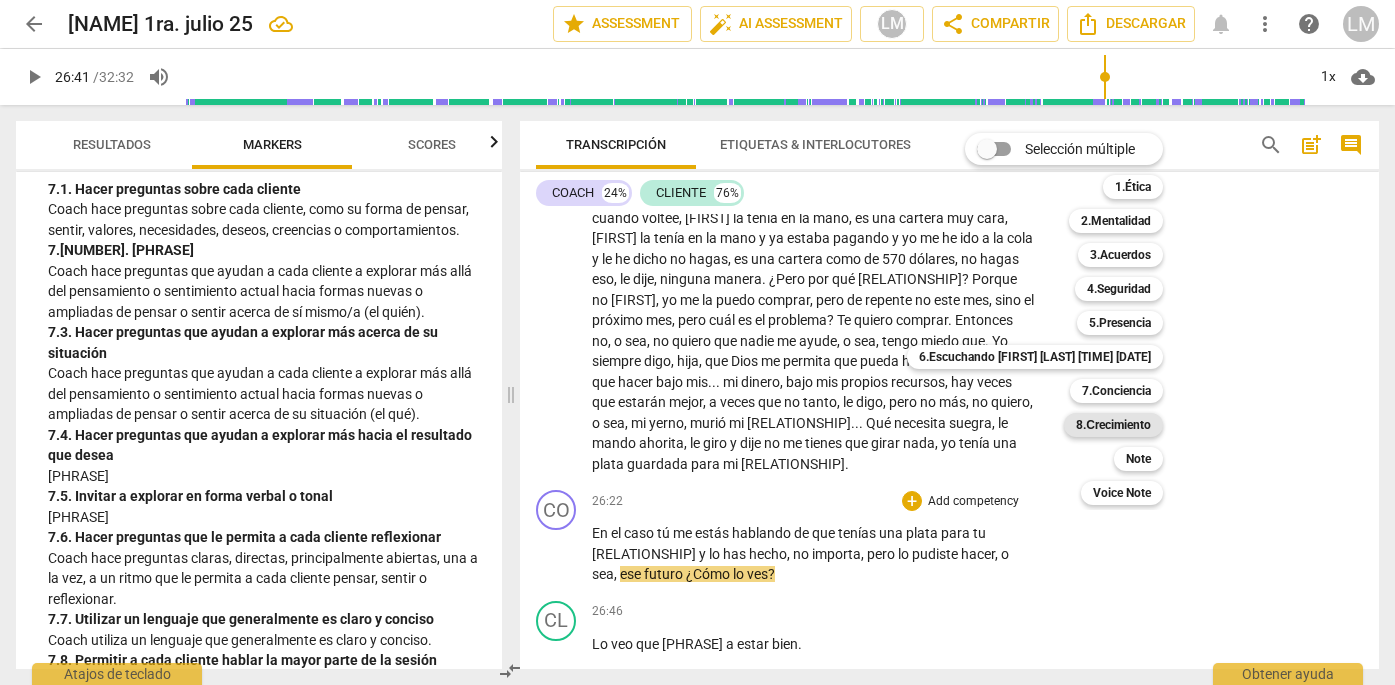click on "8.Сrecimiento" at bounding box center [1113, 425] 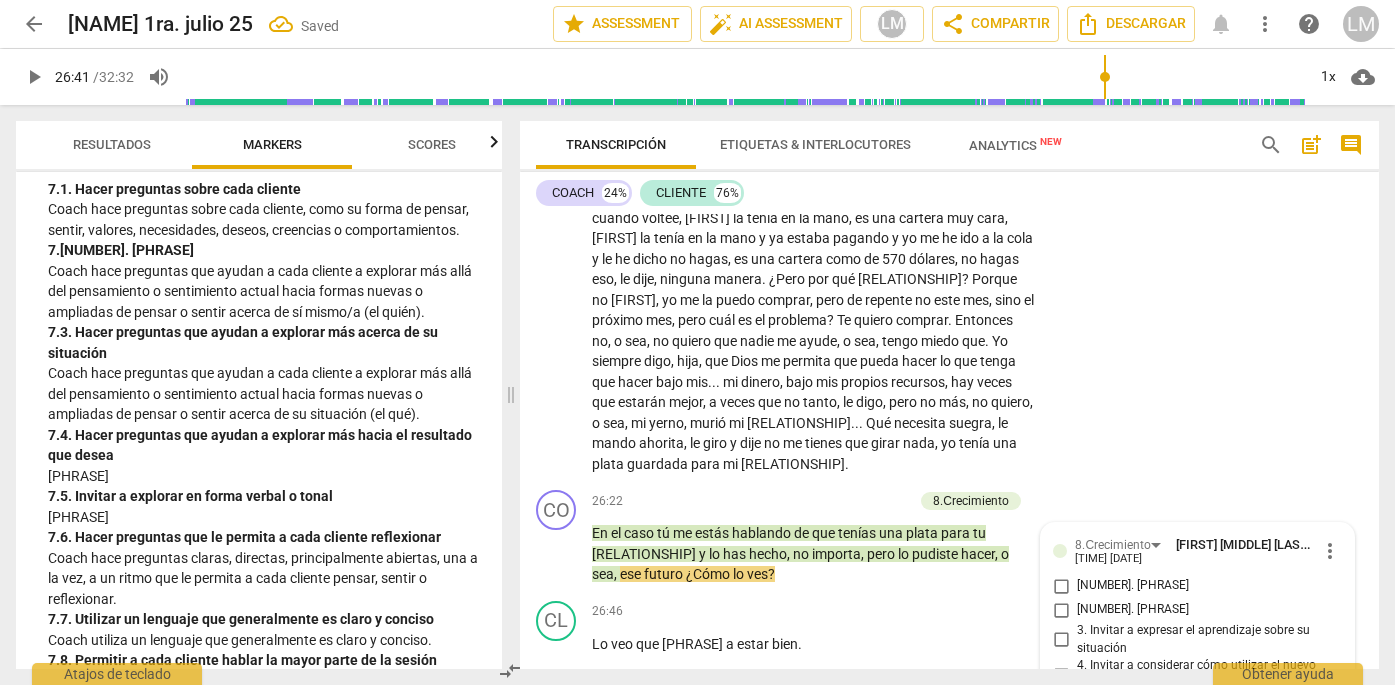 scroll, scrollTop: 10225, scrollLeft: 0, axis: vertical 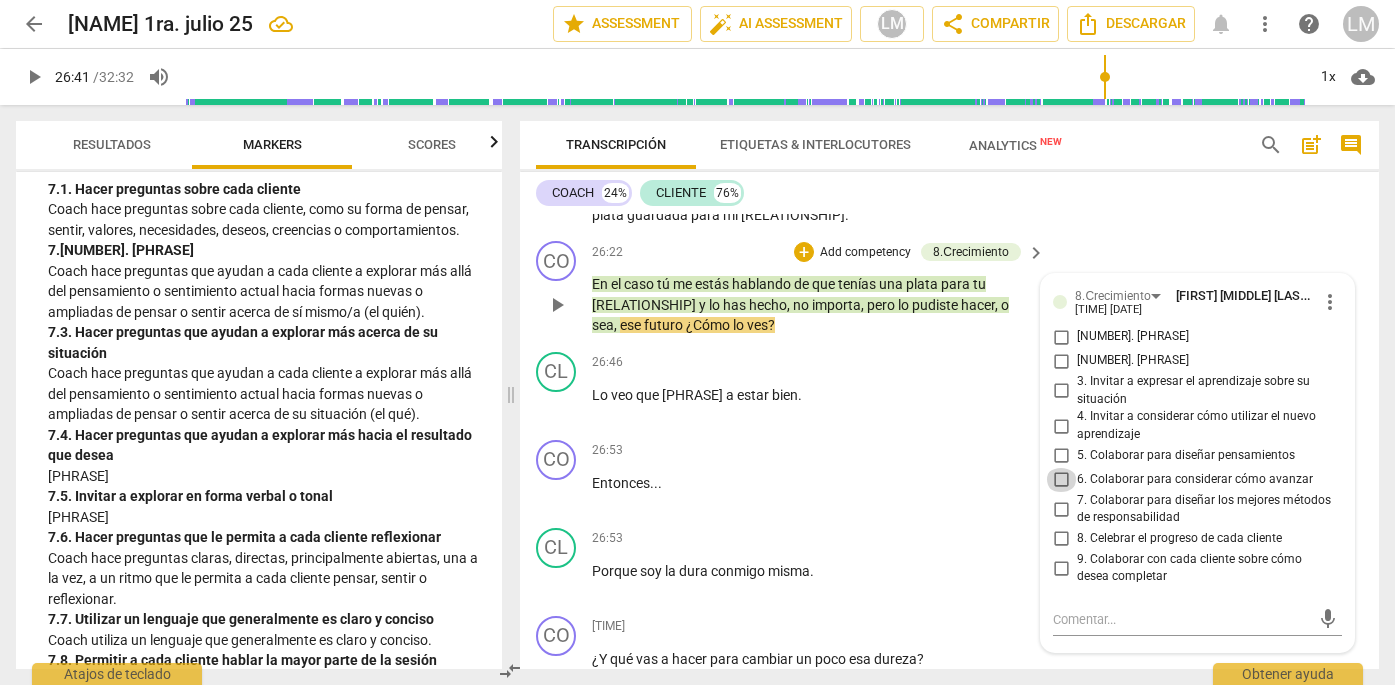 click on "6. Colaborar para considerar cómo avanzar" at bounding box center (1061, 480) 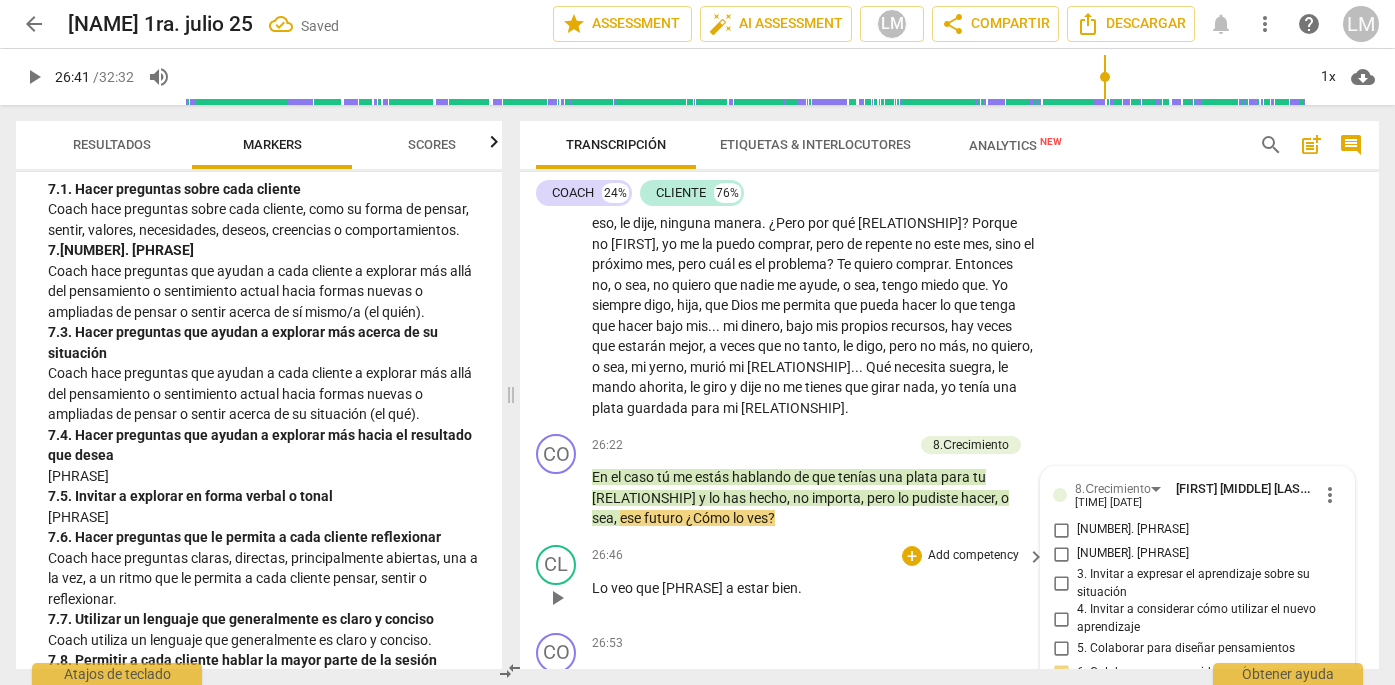 scroll, scrollTop: 10031, scrollLeft: 0, axis: vertical 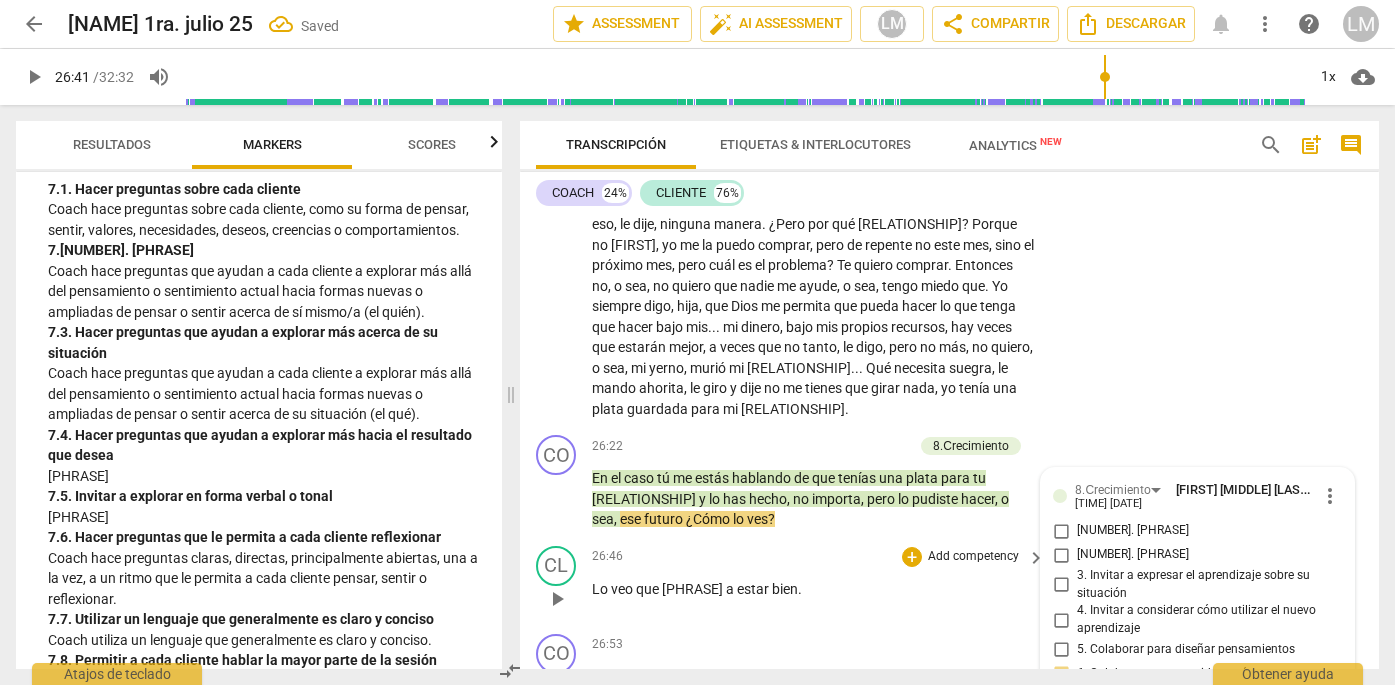 click on "play_arrow" at bounding box center (557, 599) 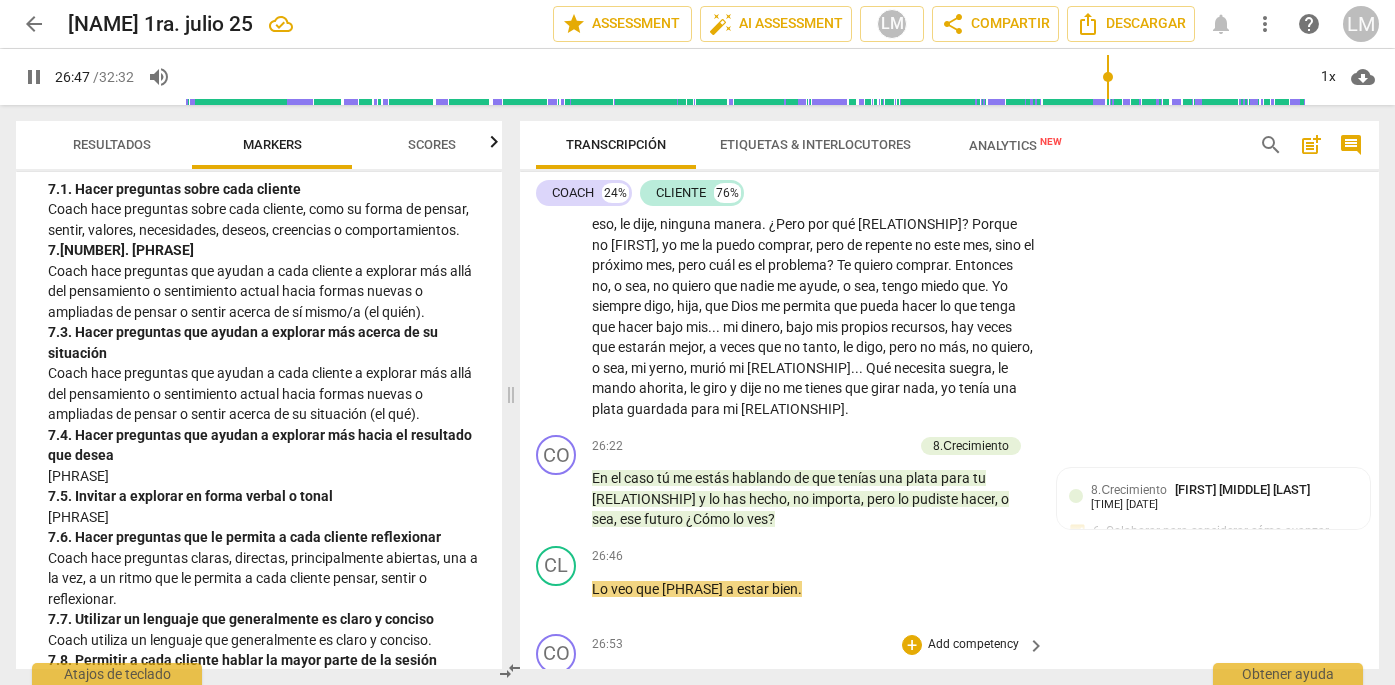 click on "pause" at bounding box center [557, 687] 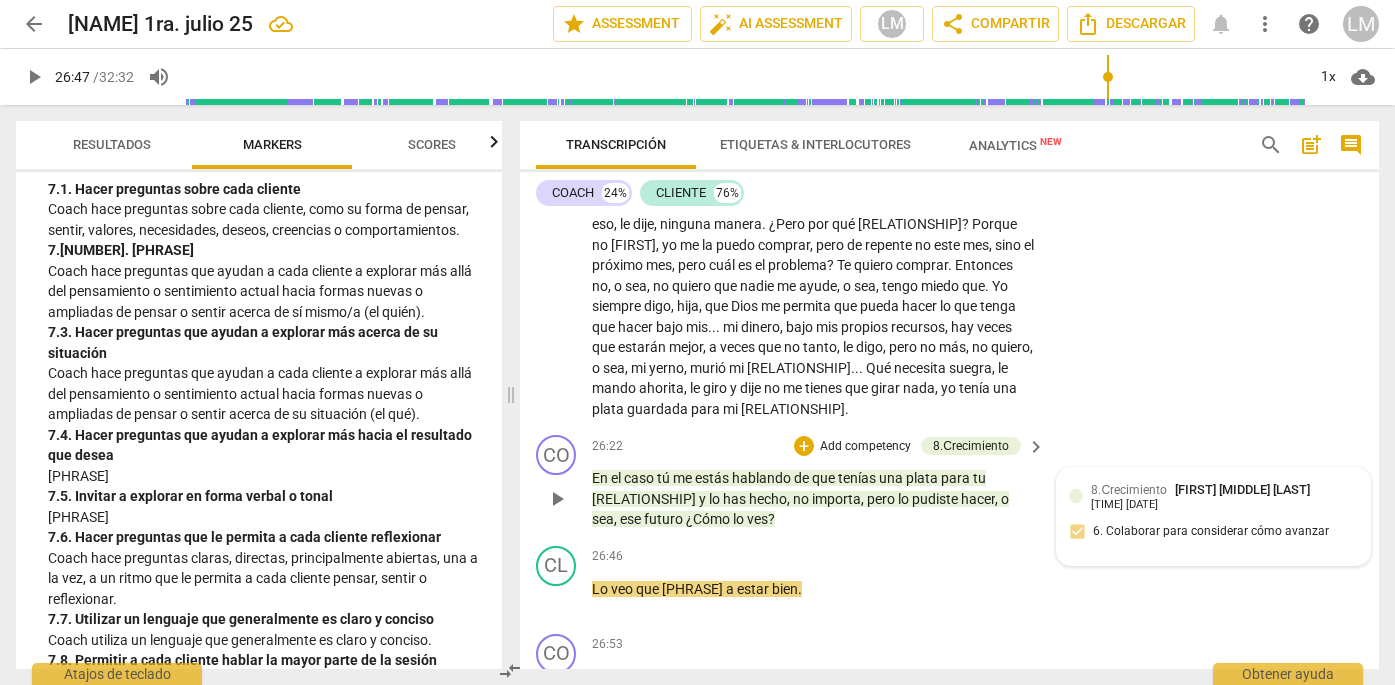 click at bounding box center [1076, 496] 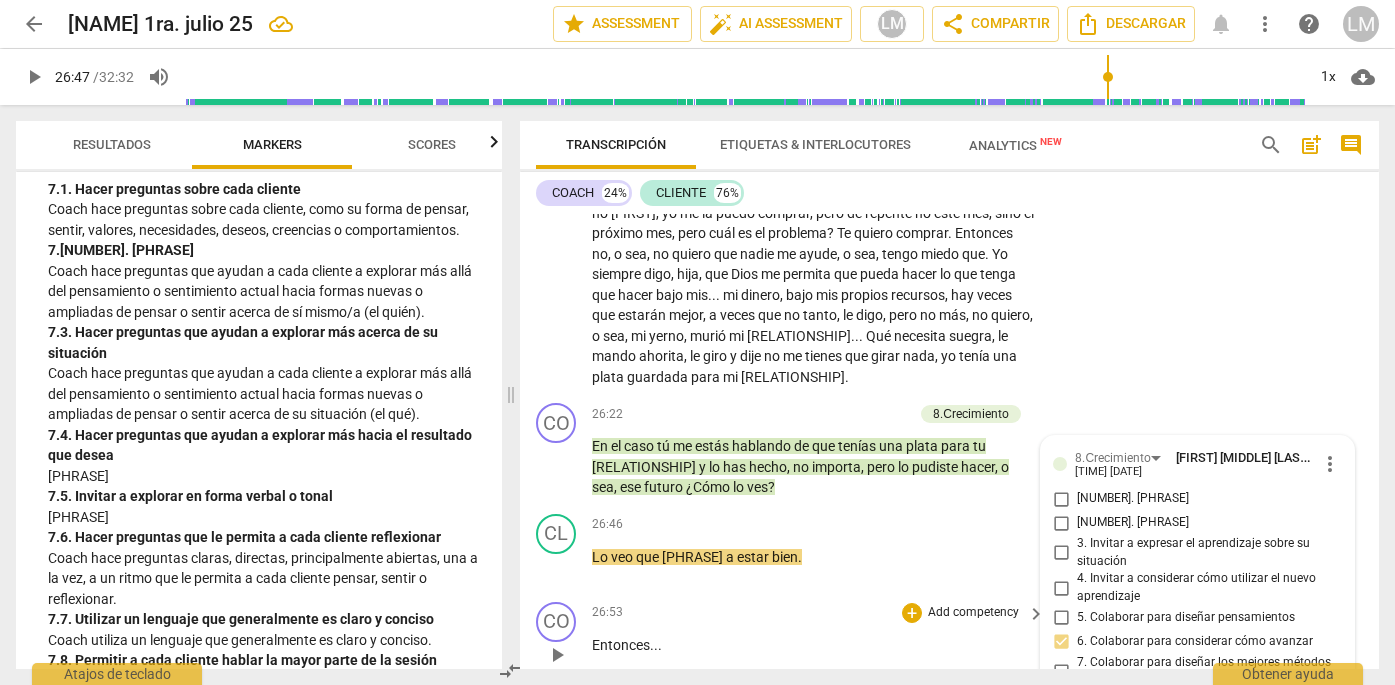scroll, scrollTop: 10079, scrollLeft: 0, axis: vertical 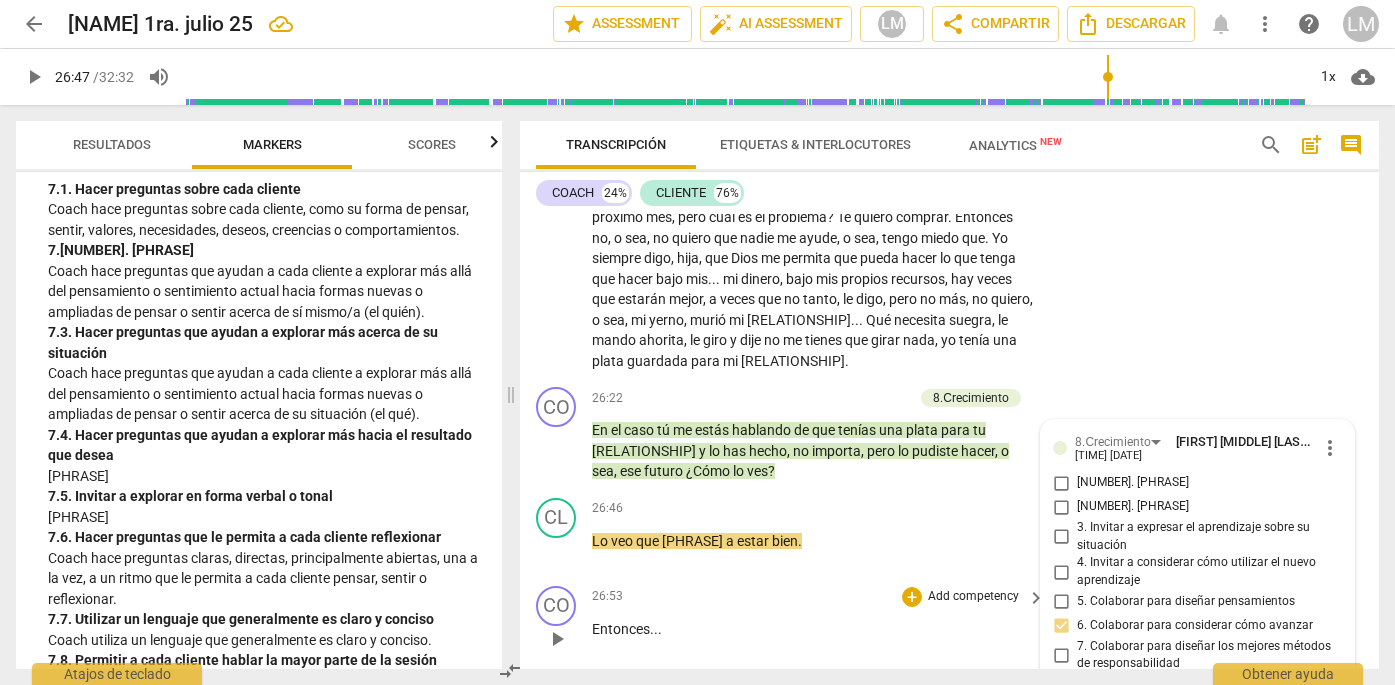 click on "Add competency" at bounding box center (973, 597) 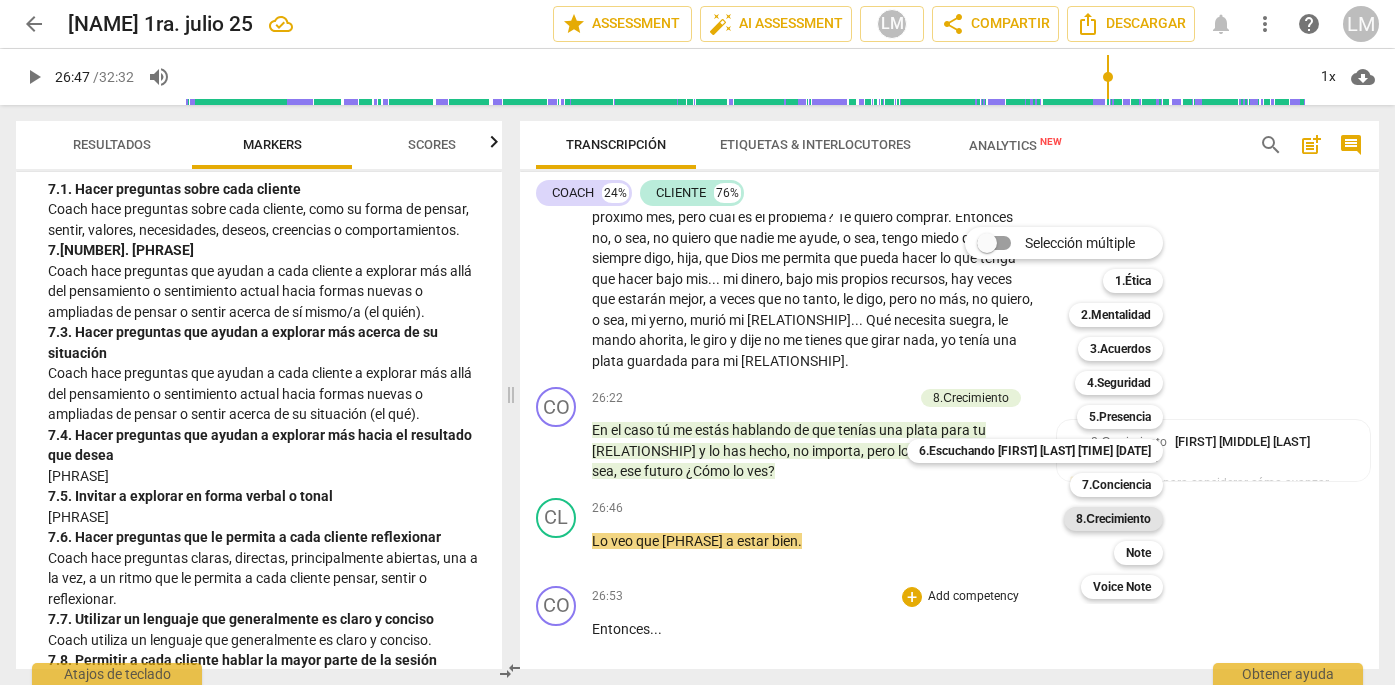 click on "8.Сrecimiento" at bounding box center (1113, 519) 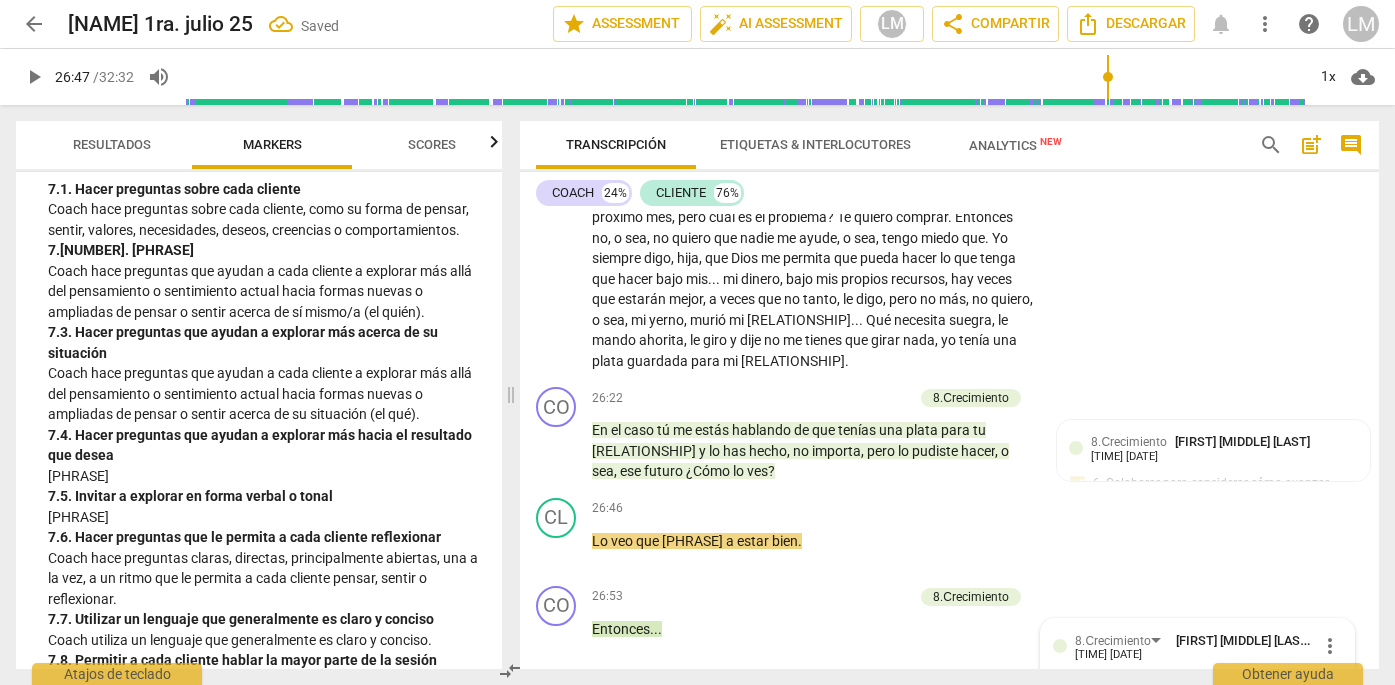 scroll, scrollTop: 10422, scrollLeft: 0, axis: vertical 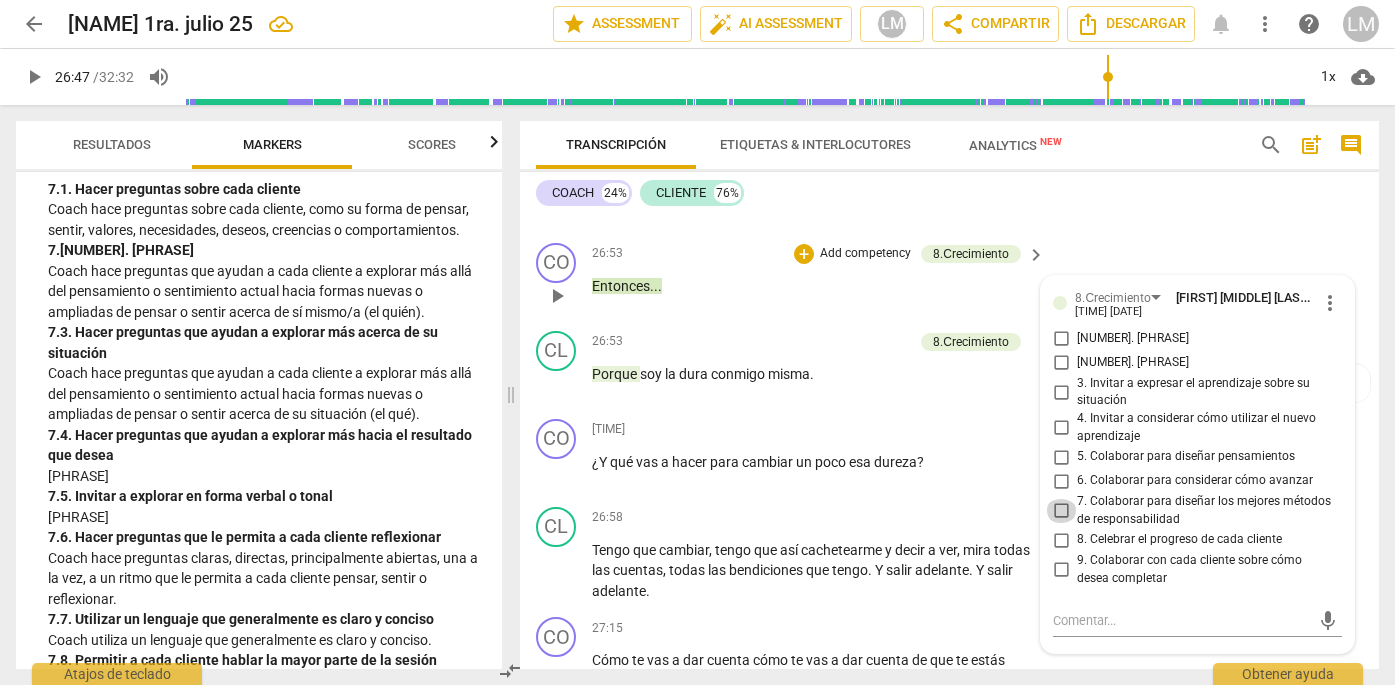 click on "7. Colaborar para diseñar los mejores métodos de responsabilidad" at bounding box center (1061, 511) 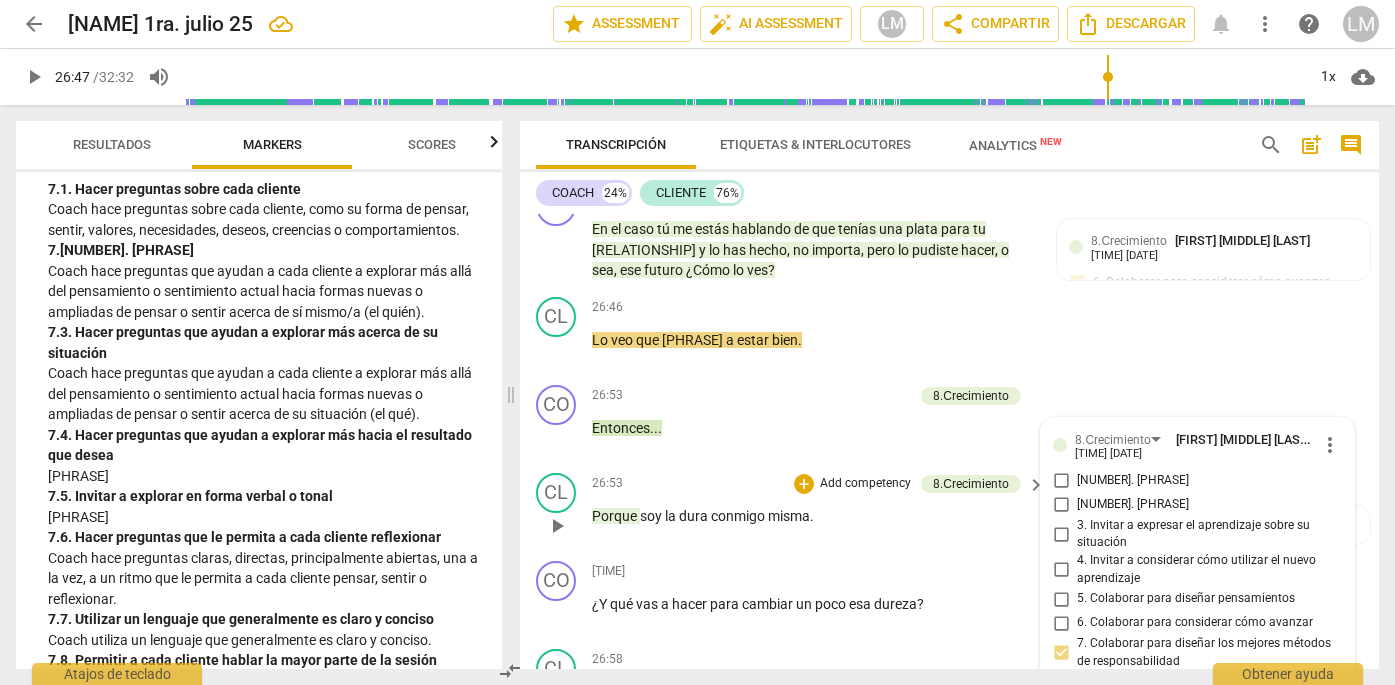 scroll, scrollTop: 10274, scrollLeft: 0, axis: vertical 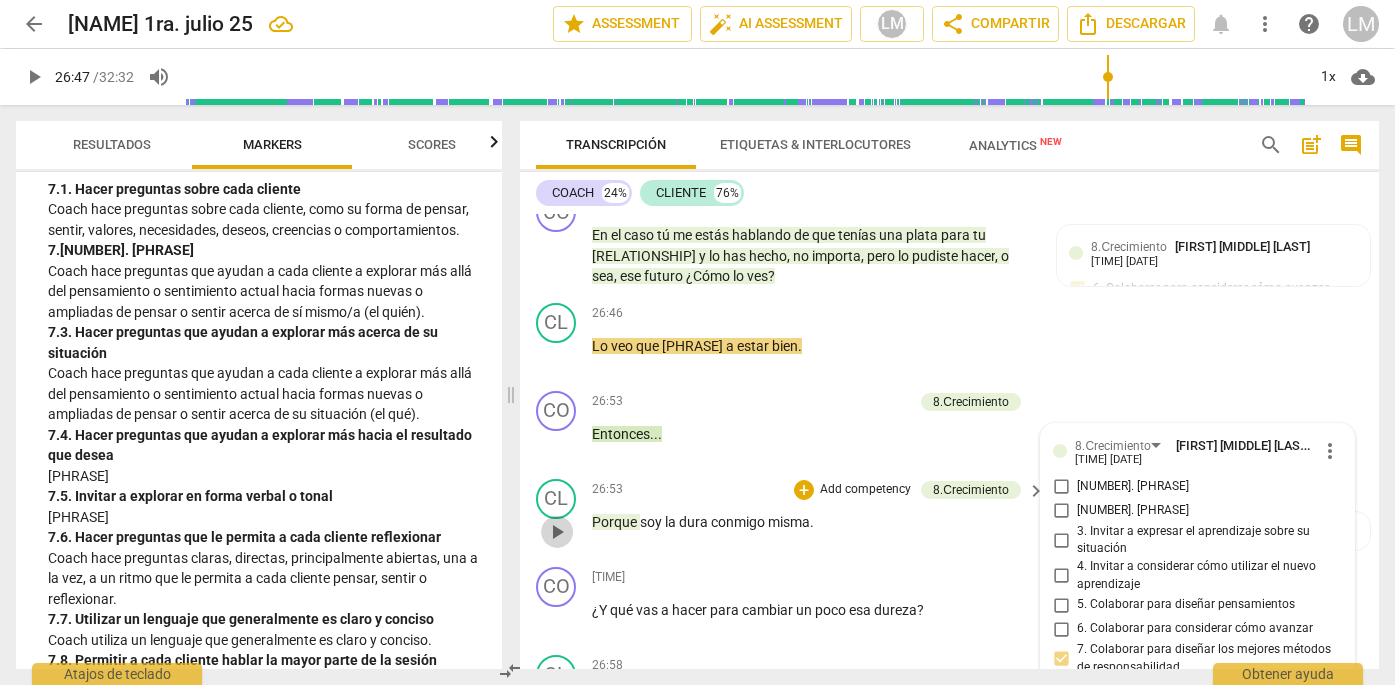 click on "play_arrow" at bounding box center [557, 532] 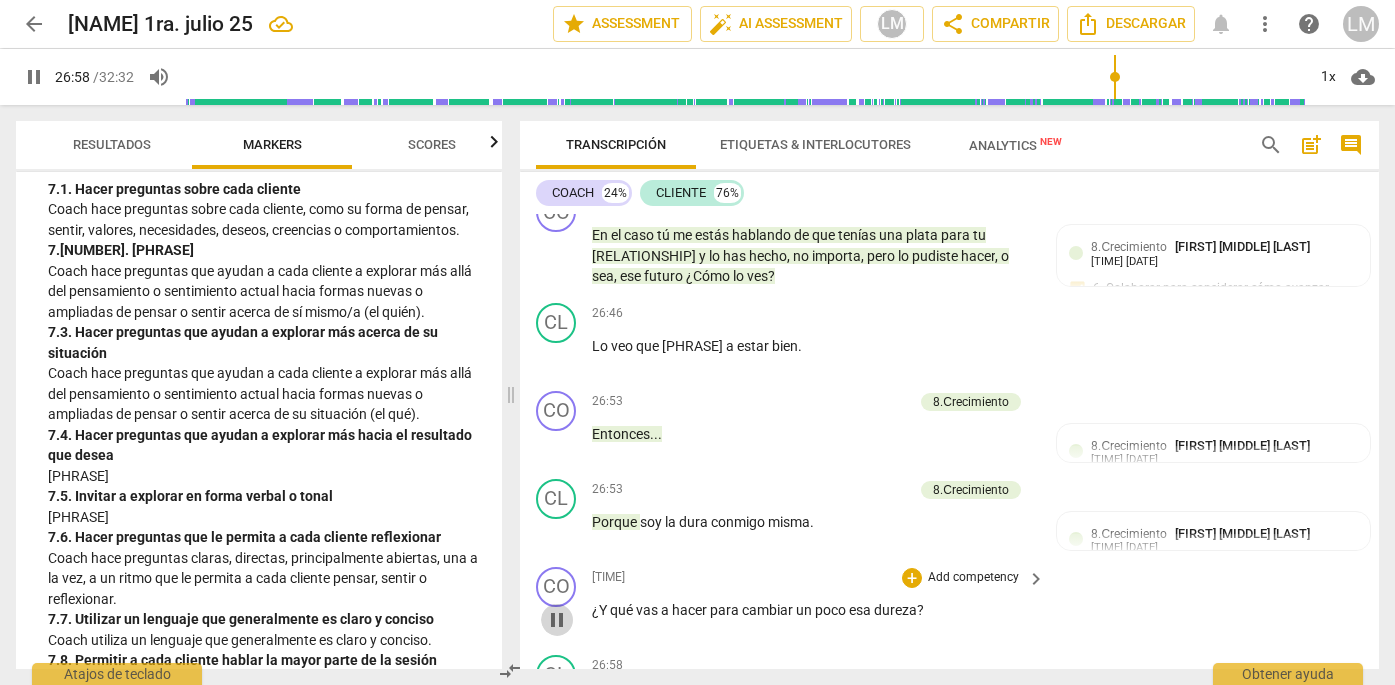 click on "pause" at bounding box center [557, 620] 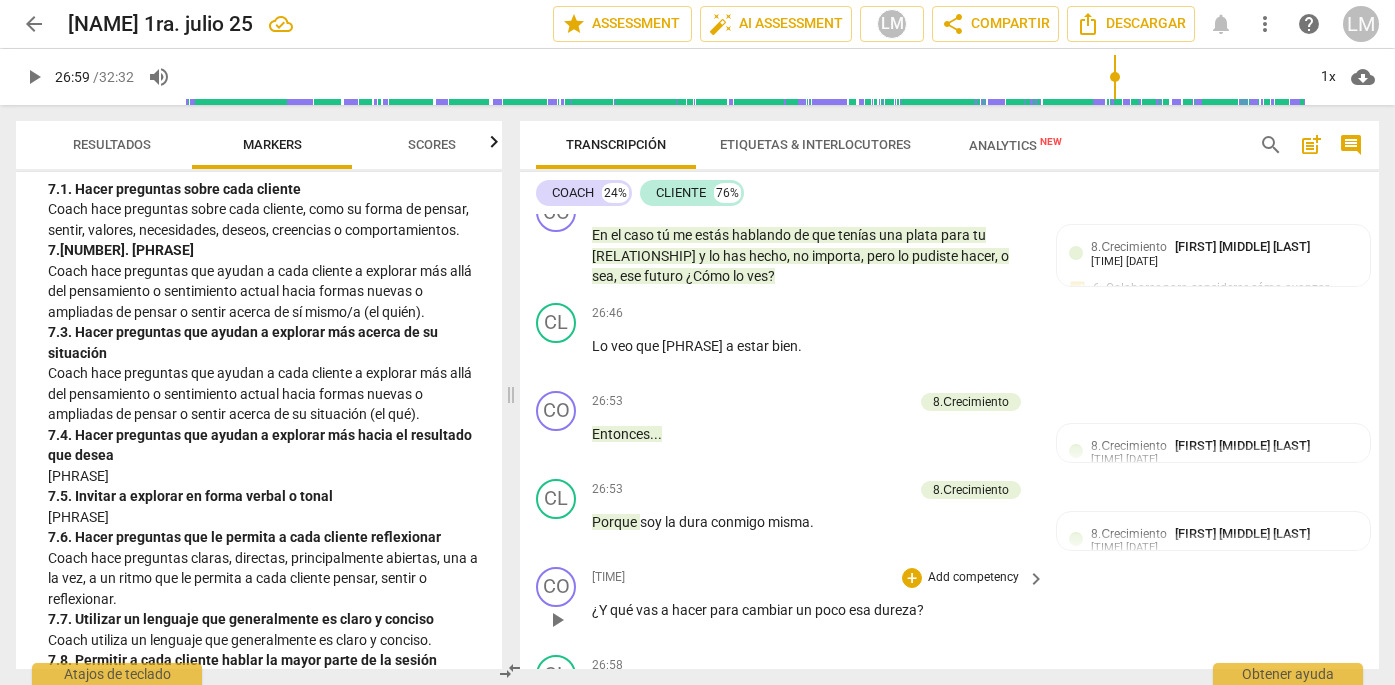 click on "Add competency" at bounding box center (973, 578) 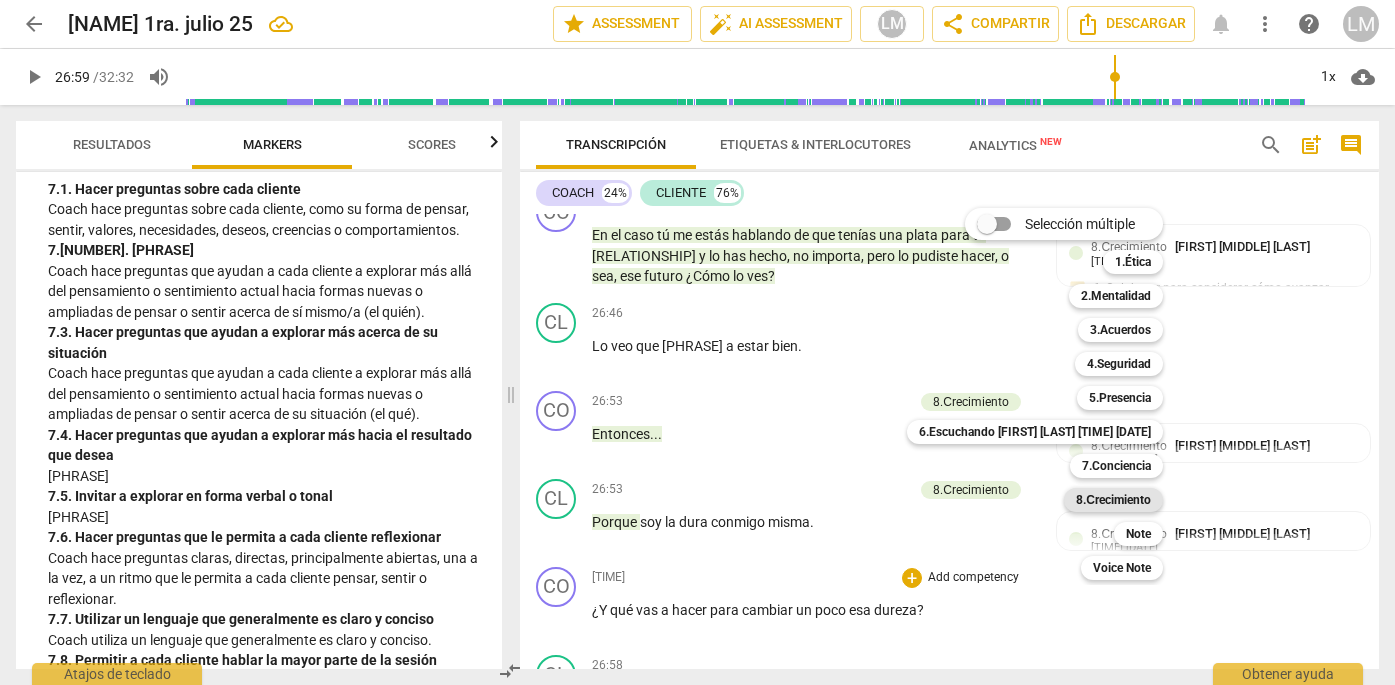 click on "8.Сrecimiento" at bounding box center [1113, 500] 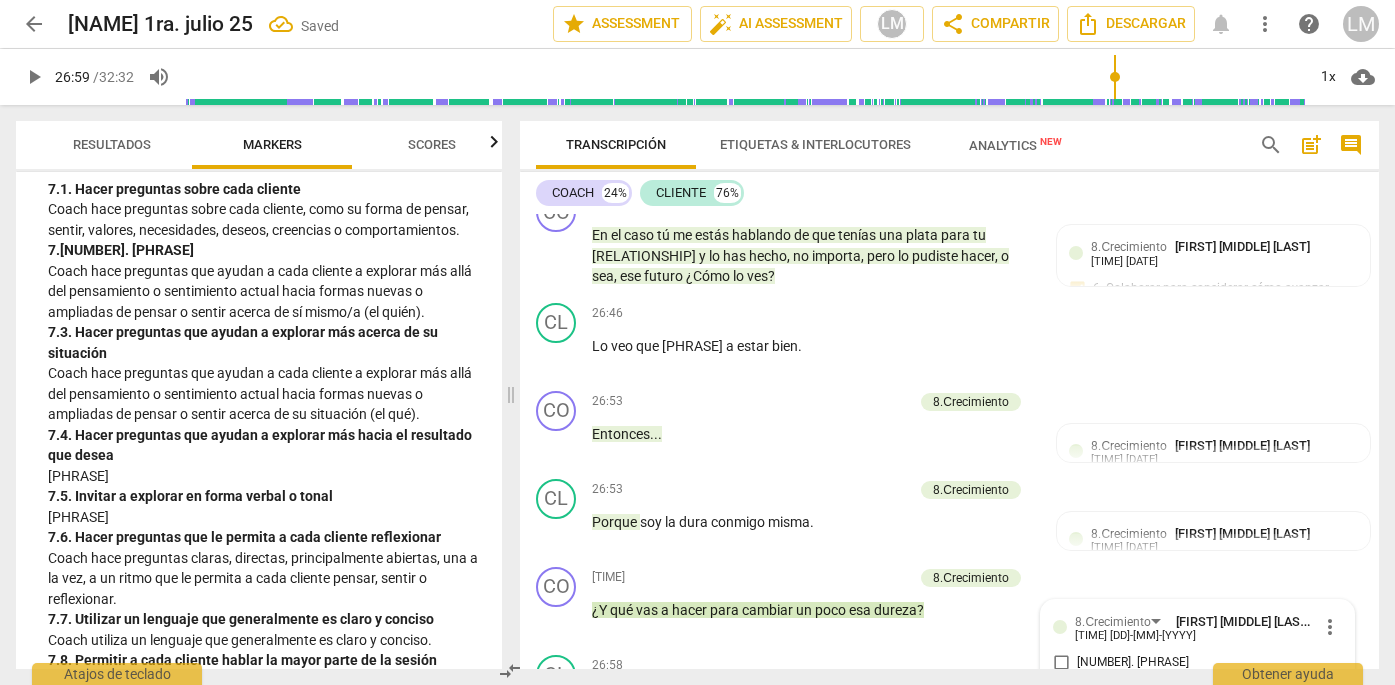 scroll, scrollTop: 10598, scrollLeft: 0, axis: vertical 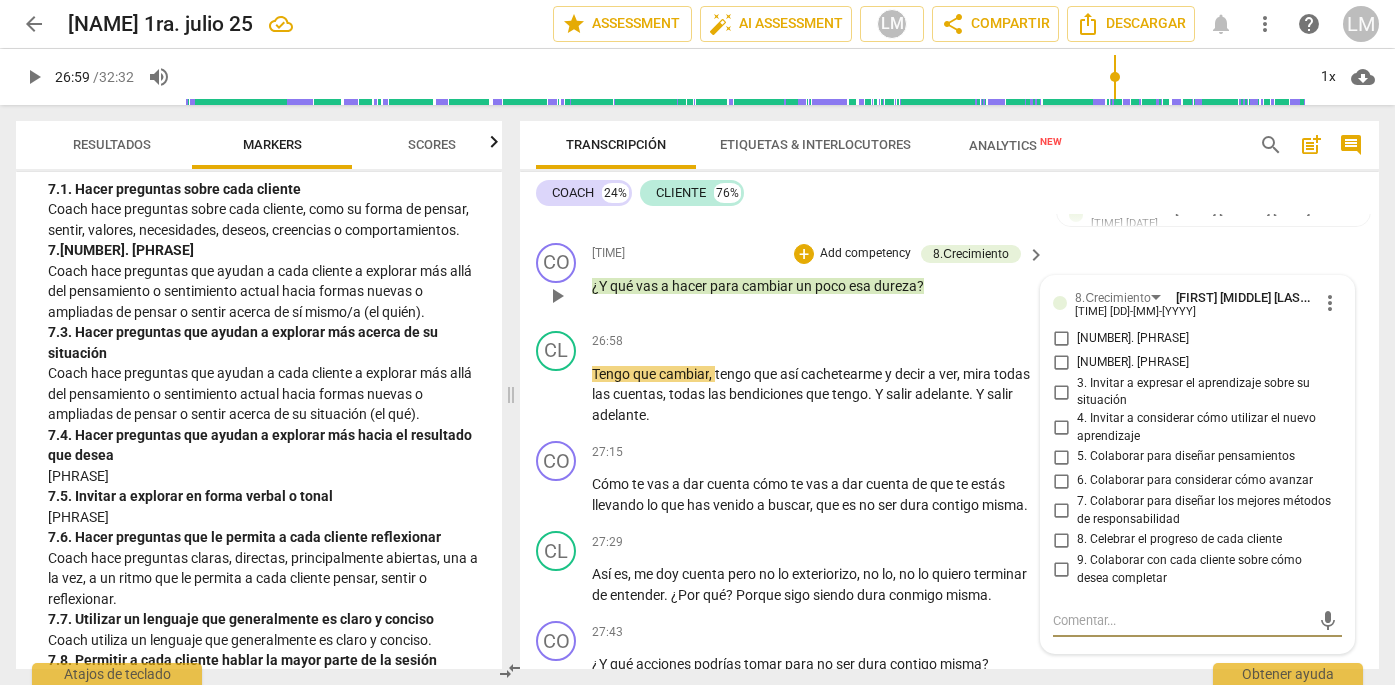 click on "7. Colaborar para diseñar los mejores métodos de responsabilidad" at bounding box center (1061, 511) 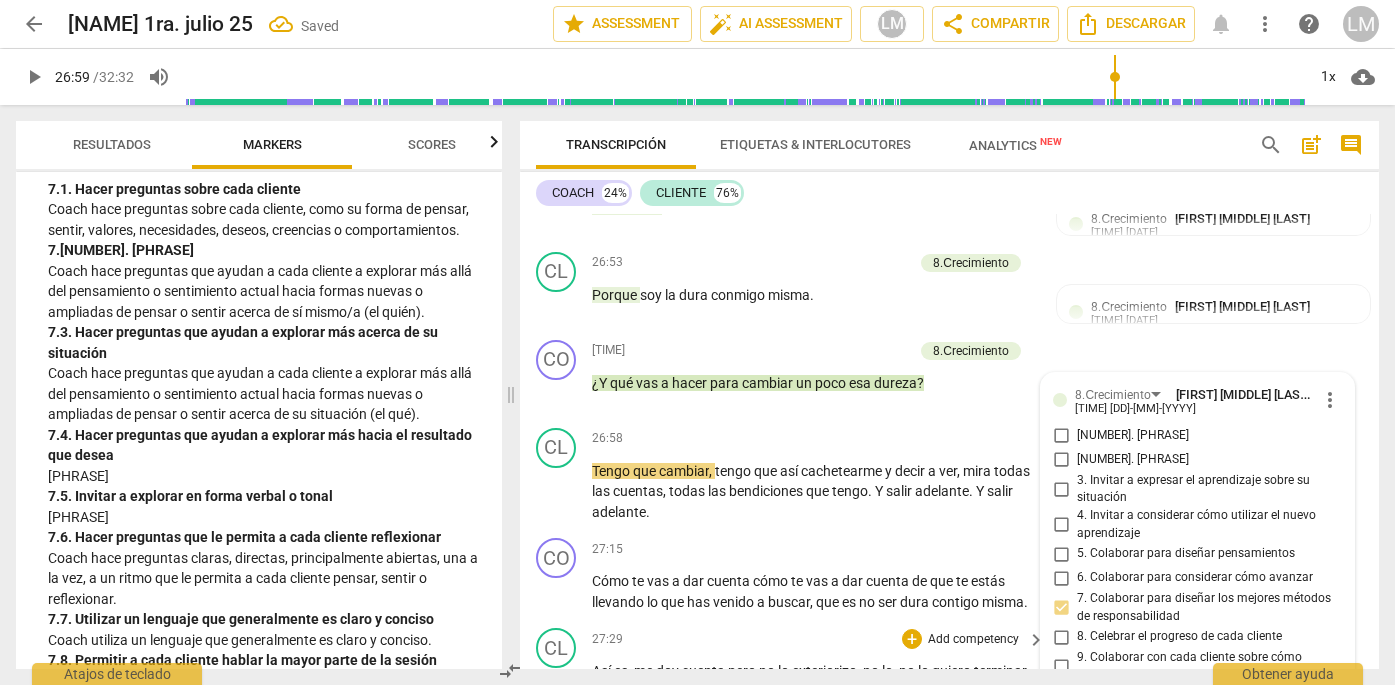 scroll, scrollTop: 10500, scrollLeft: 0, axis: vertical 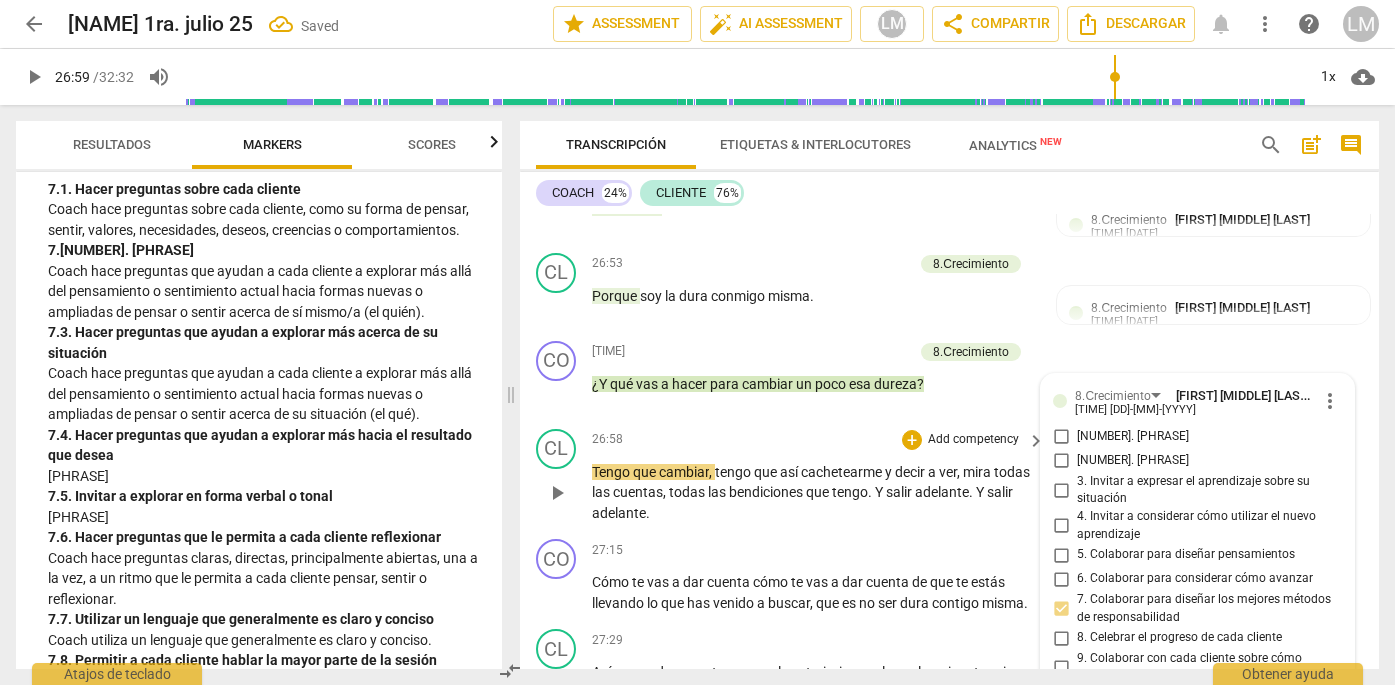 click on "play_arrow" at bounding box center [557, 493] 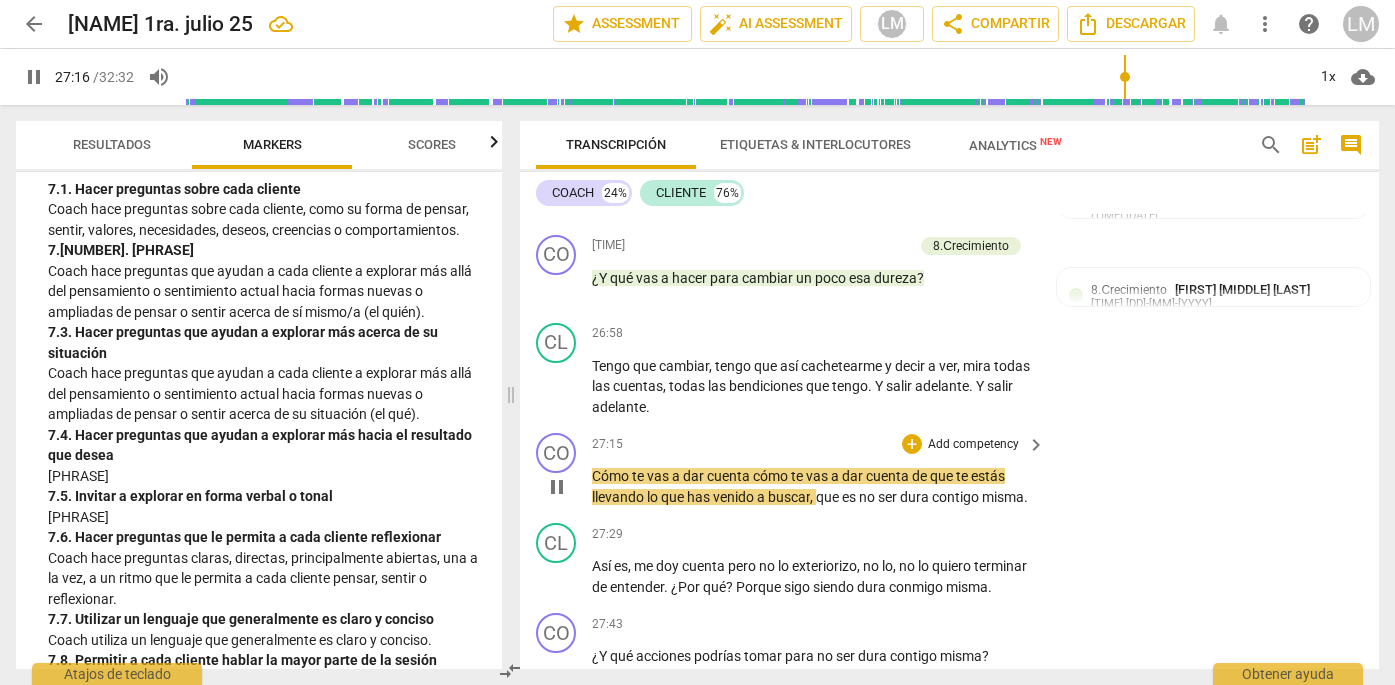 scroll, scrollTop: 10620, scrollLeft: 0, axis: vertical 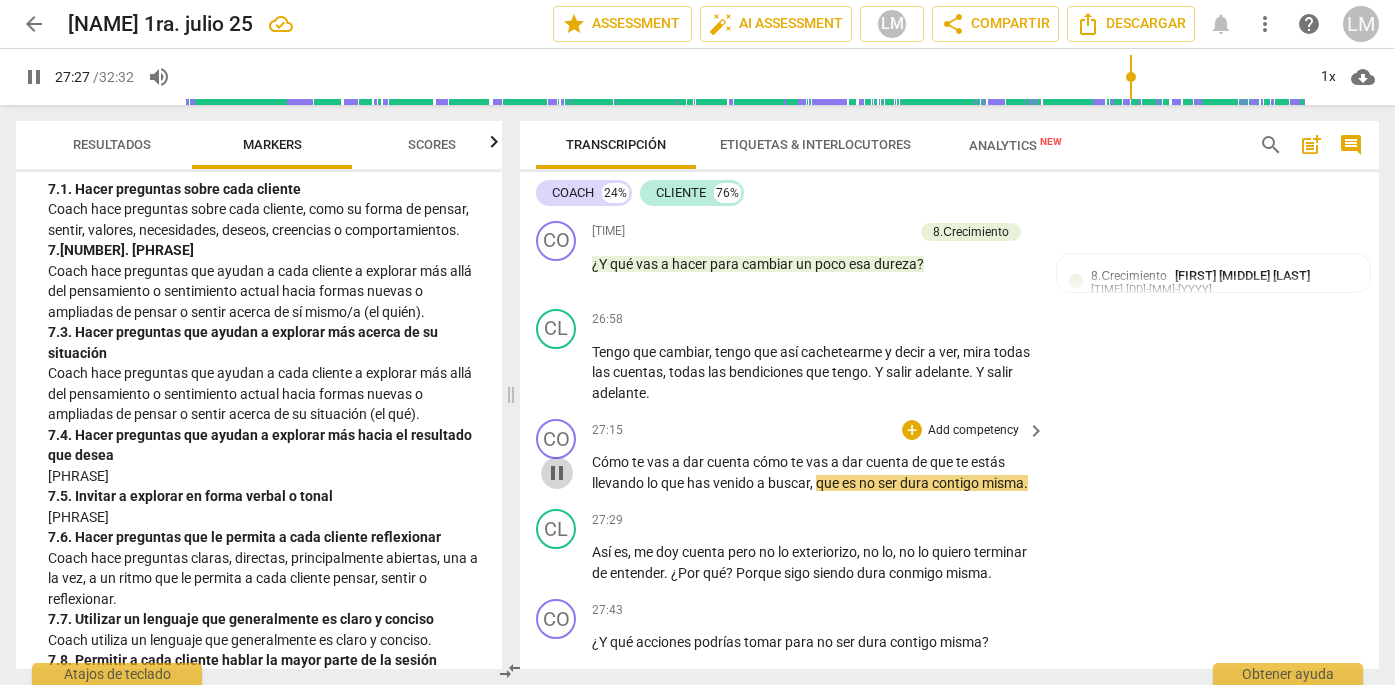 click on "pause" at bounding box center (557, 473) 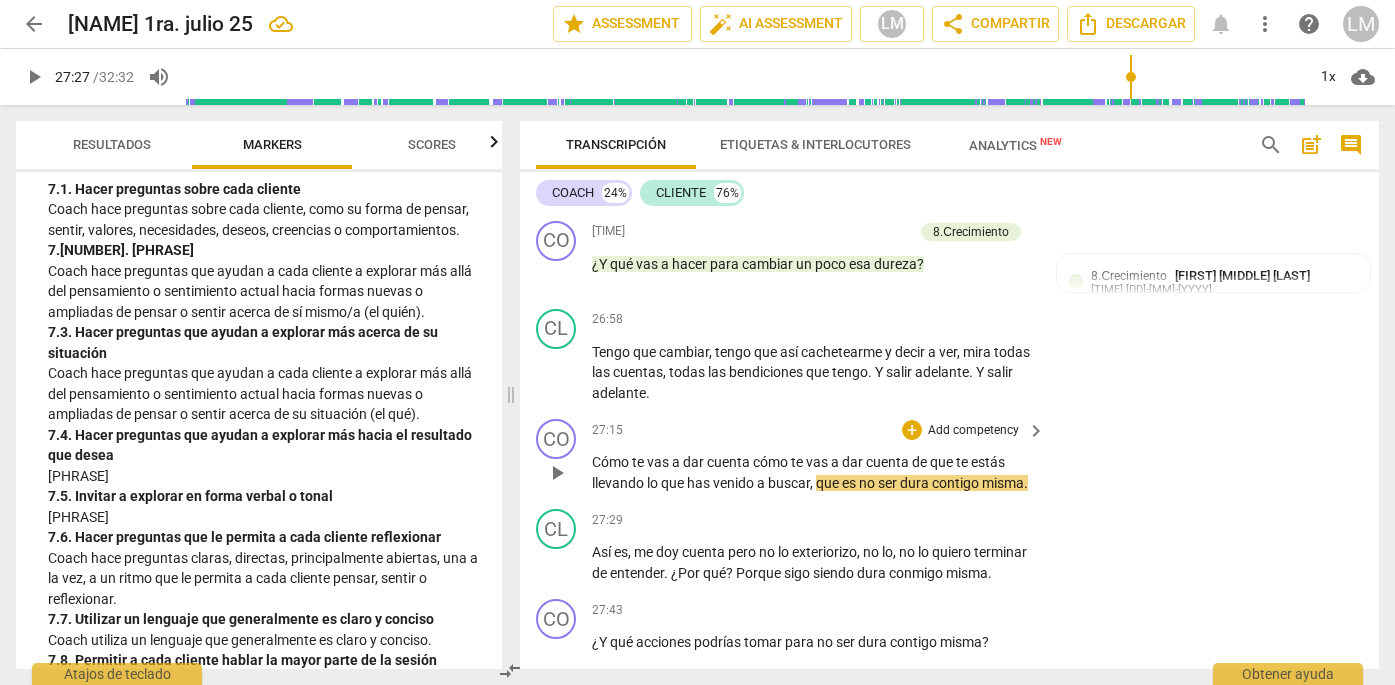 click on "Add competency" at bounding box center (973, 431) 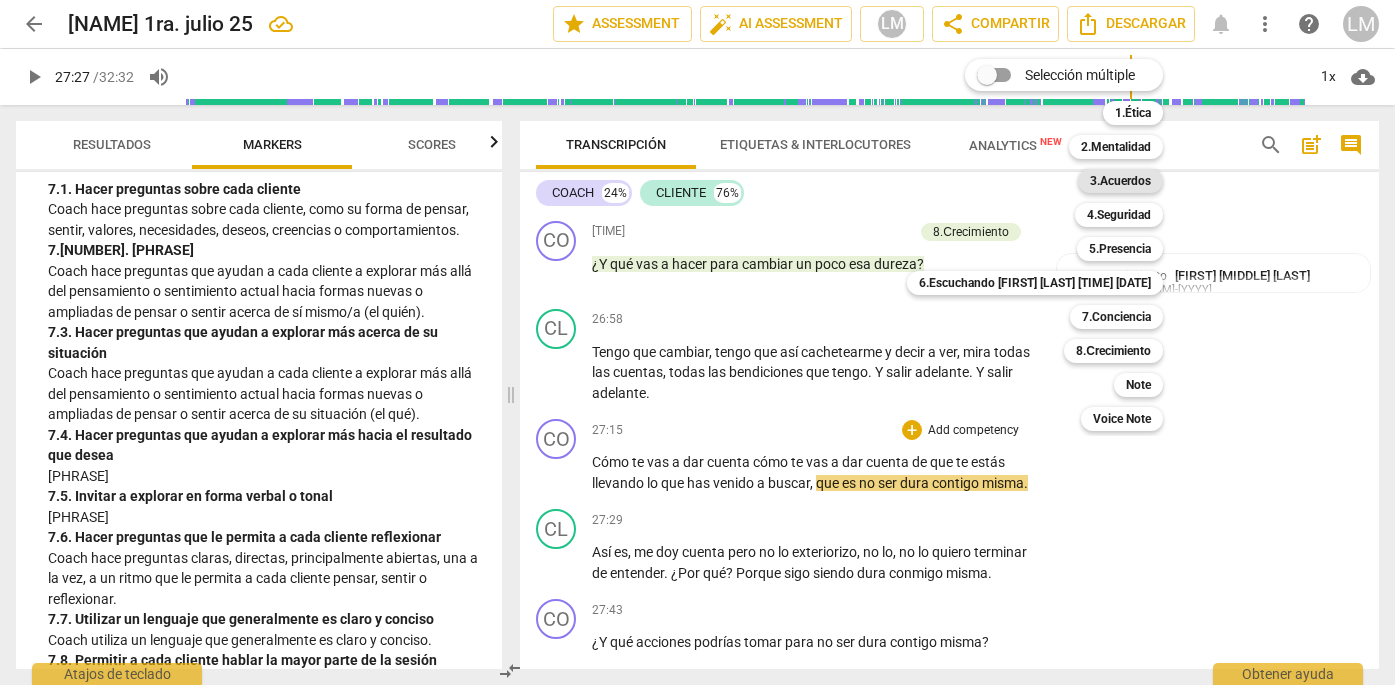 click on "3.Acuerdos" at bounding box center (1120, 181) 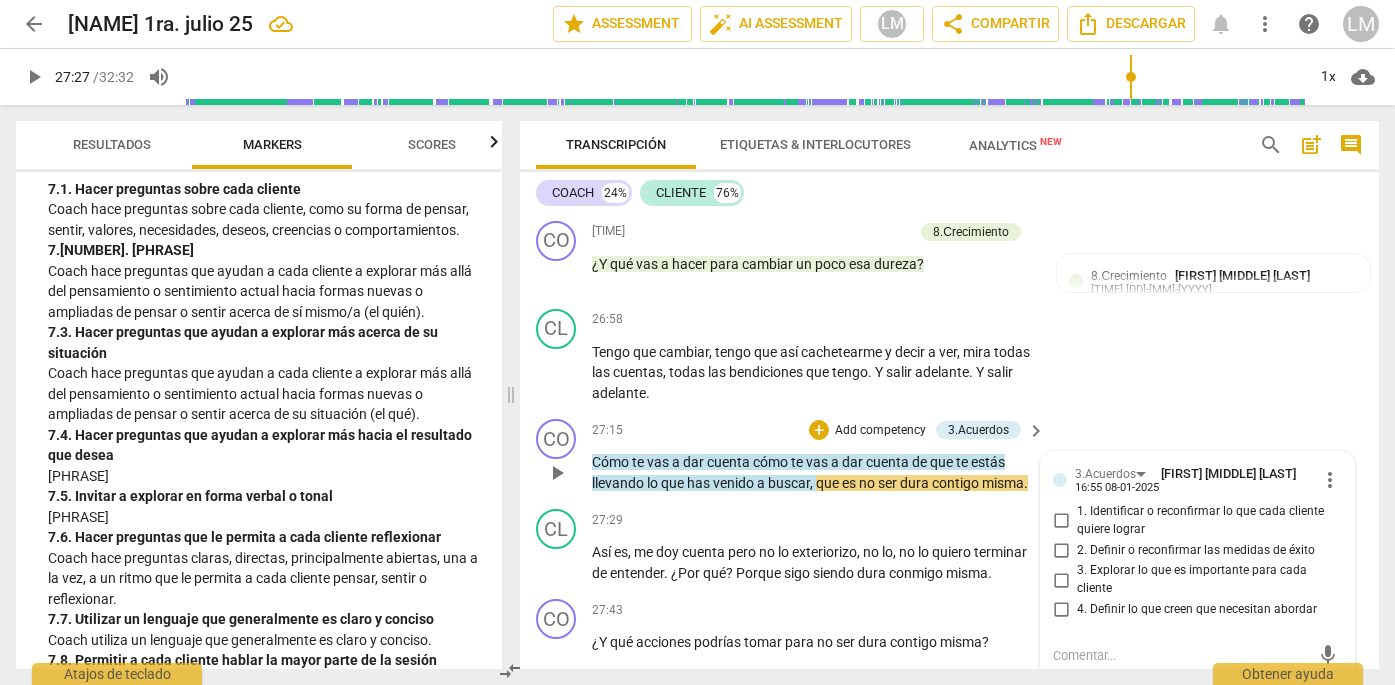 click on "4. Definir lo que creen que necesitan abordar" at bounding box center [1061, 610] 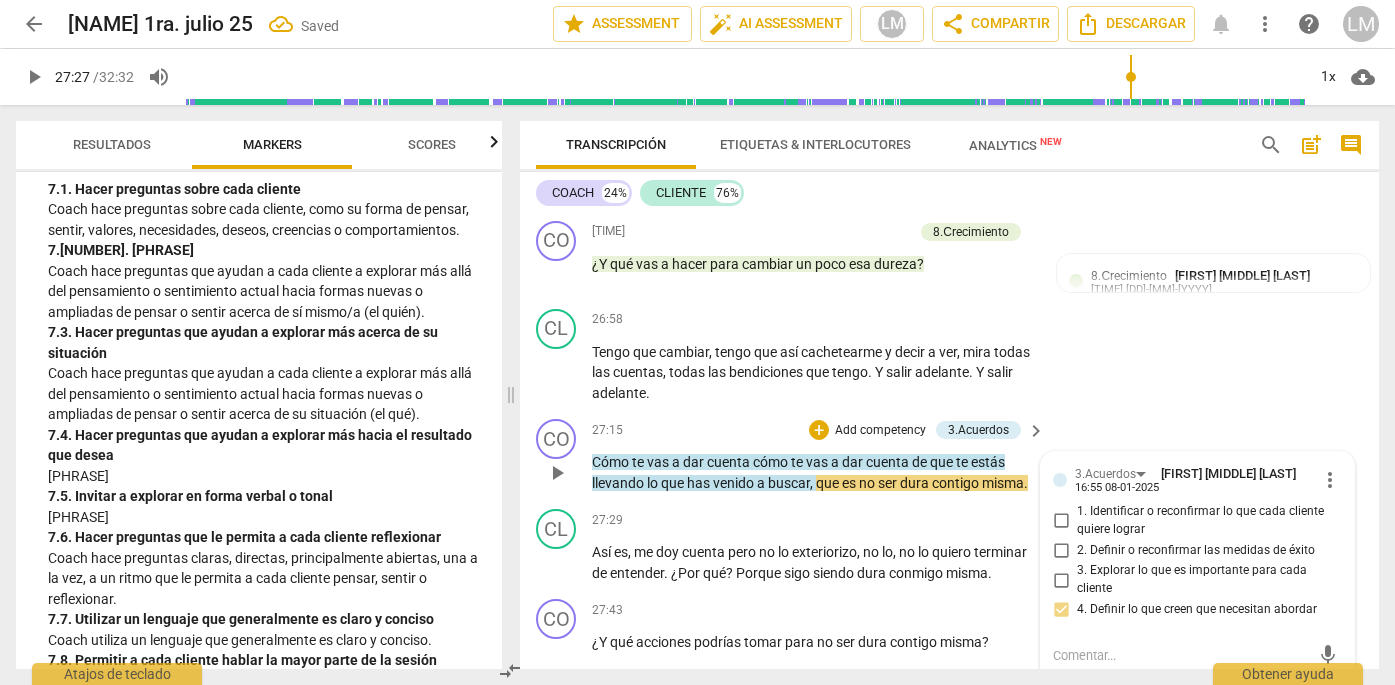 click on "2. Definir o reconfirmar las medidas de éxito" at bounding box center (1061, 550) 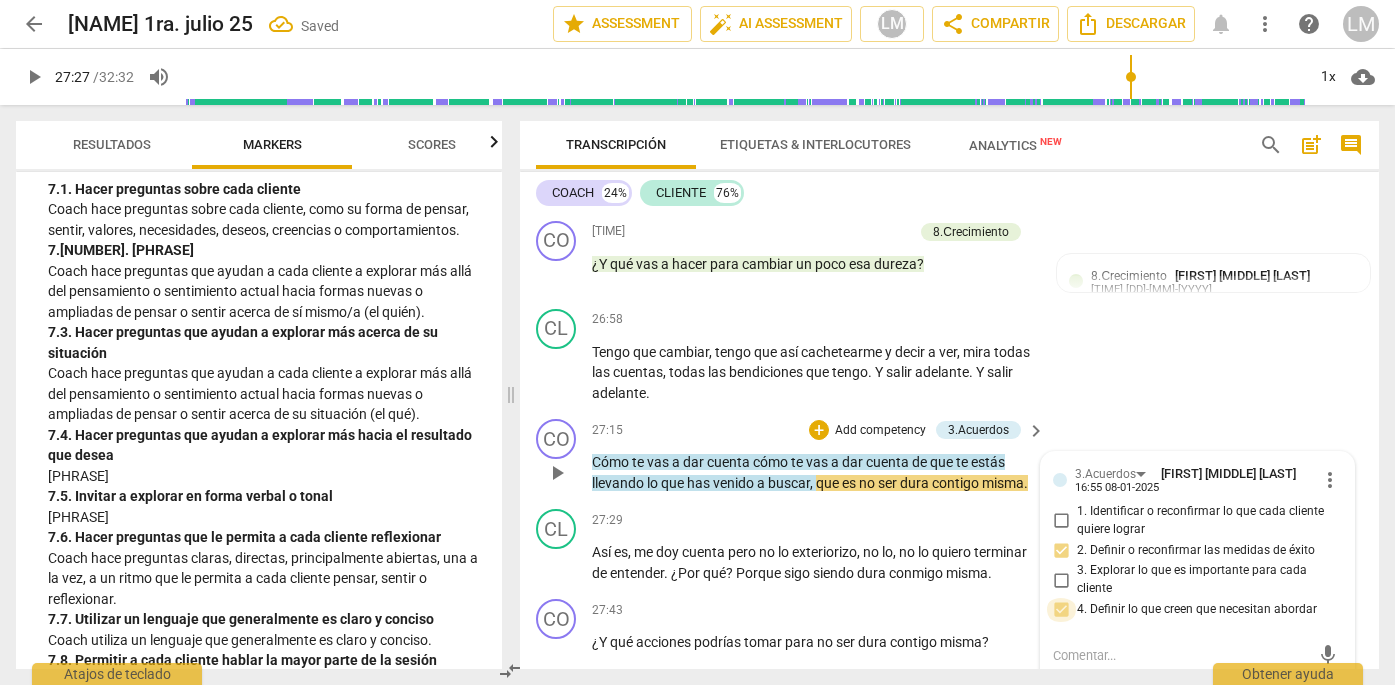 click on "4. Definir lo que creen que necesitan abordar" at bounding box center (1061, 610) 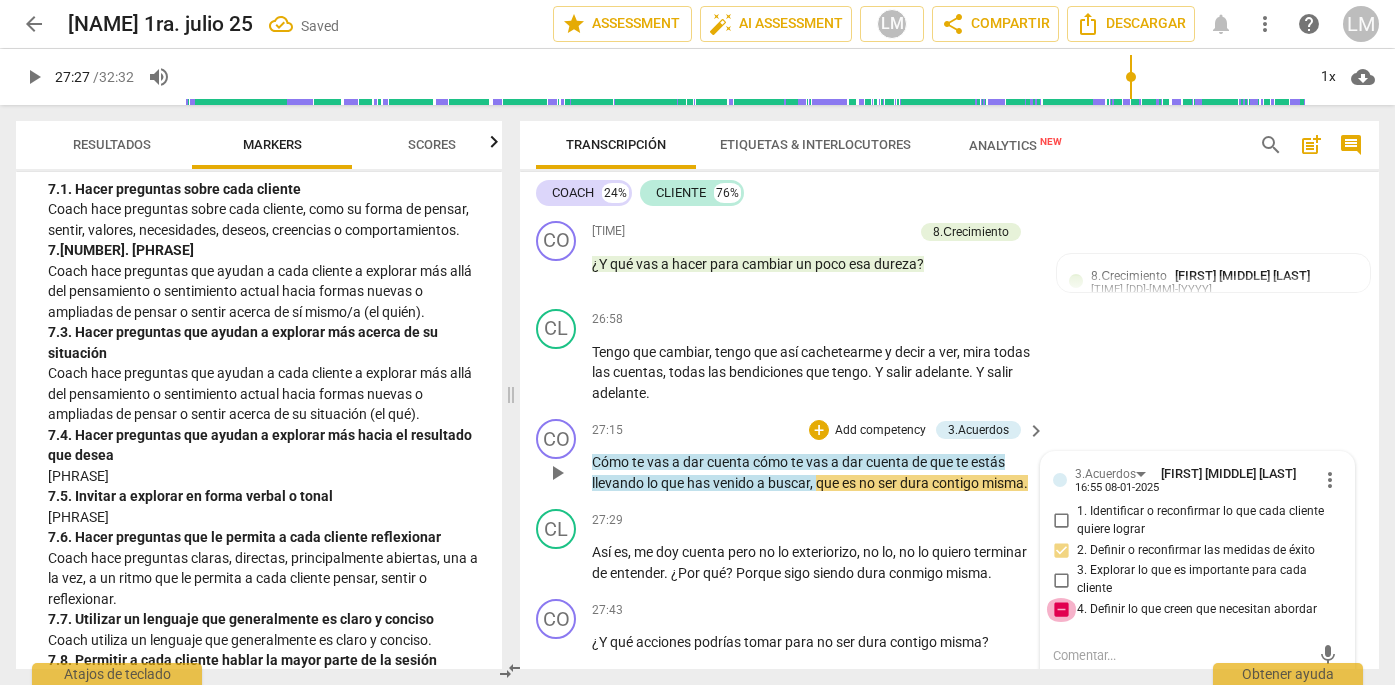 click on "4. Definir lo que creen que necesitan abordar" at bounding box center (1061, 610) 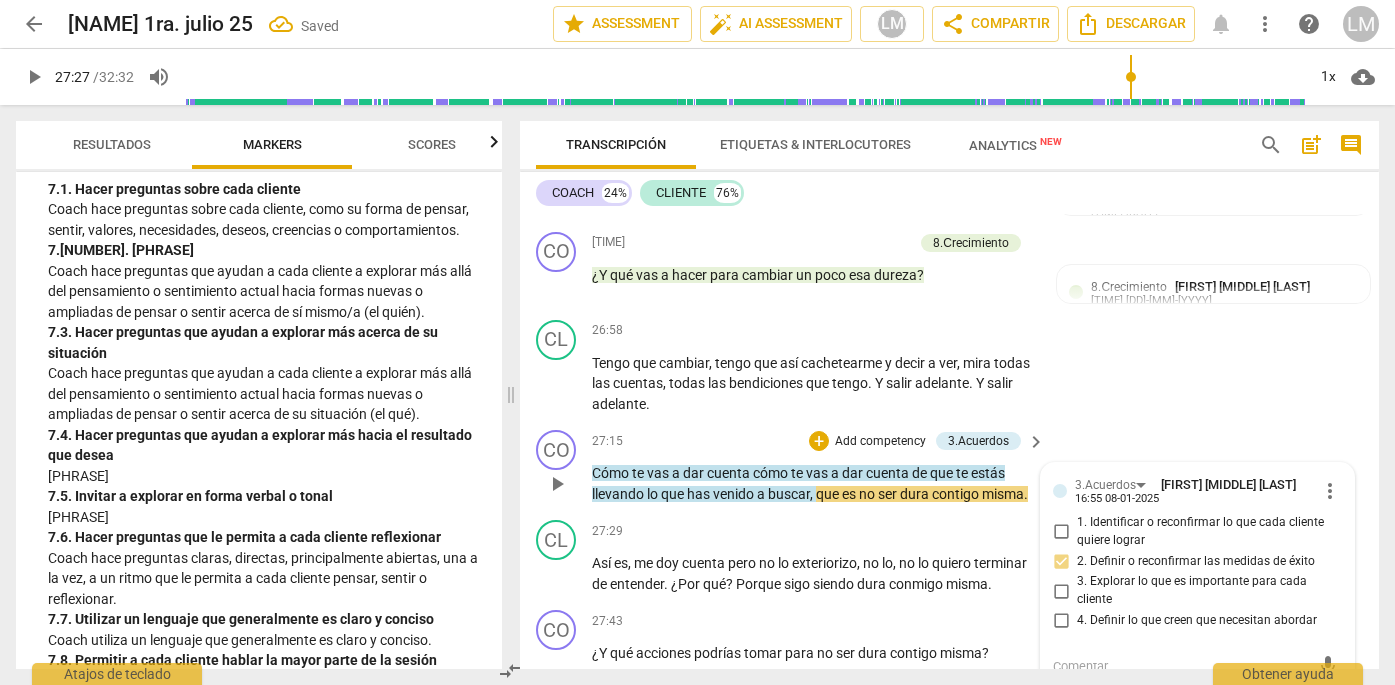 scroll, scrollTop: 10599, scrollLeft: 0, axis: vertical 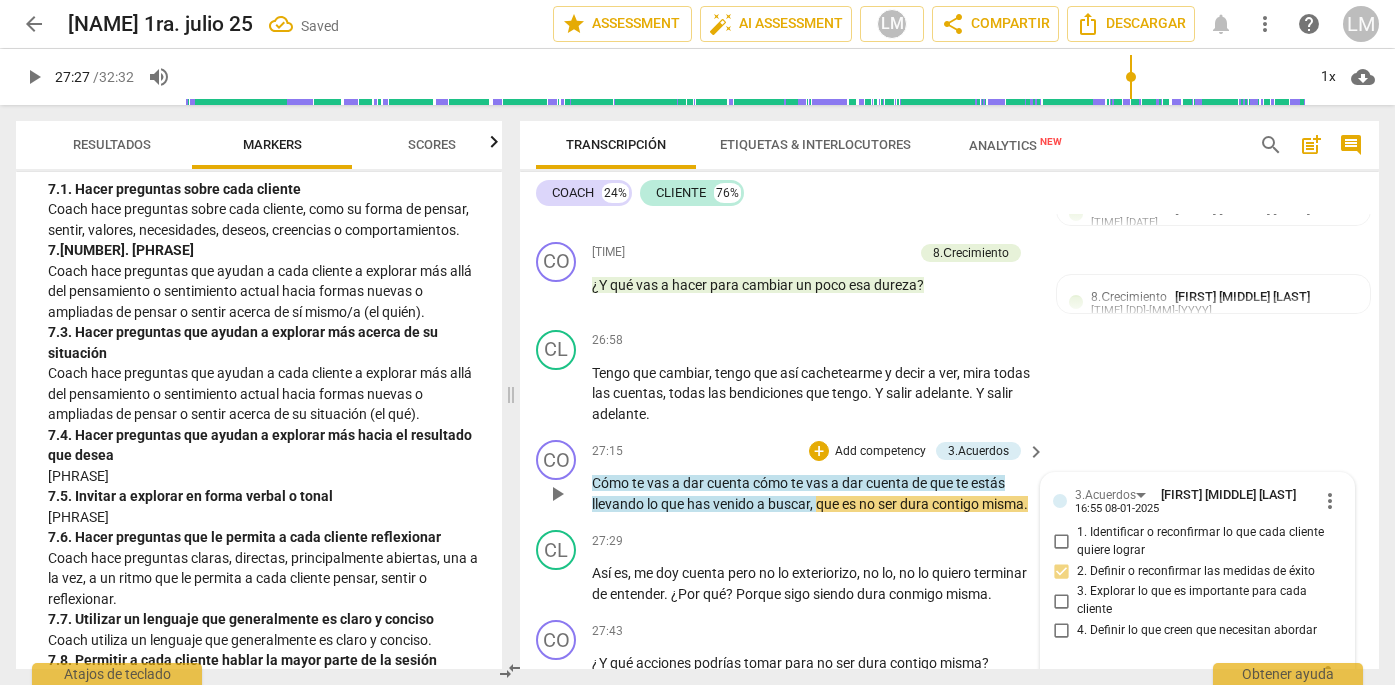 click on "Add competency" at bounding box center [880, 452] 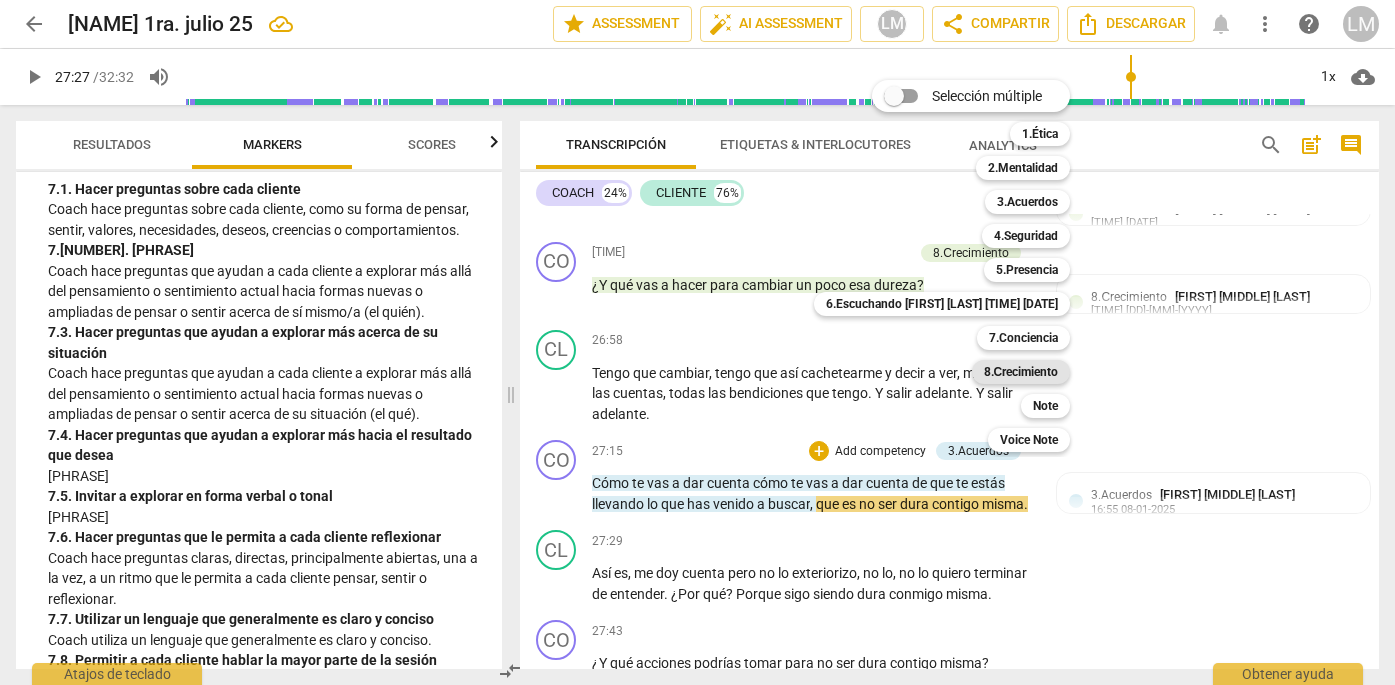 click on "8.Сrecimiento" at bounding box center [1021, 372] 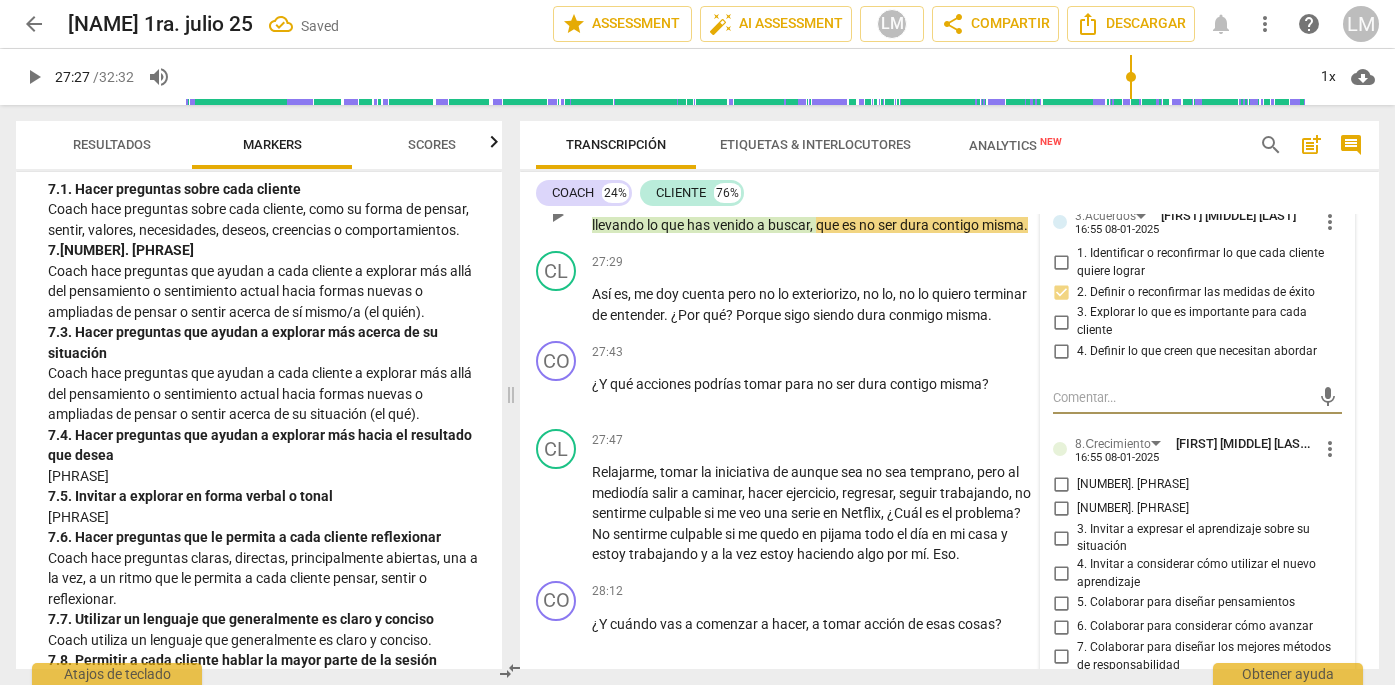 scroll, scrollTop: 10881, scrollLeft: 0, axis: vertical 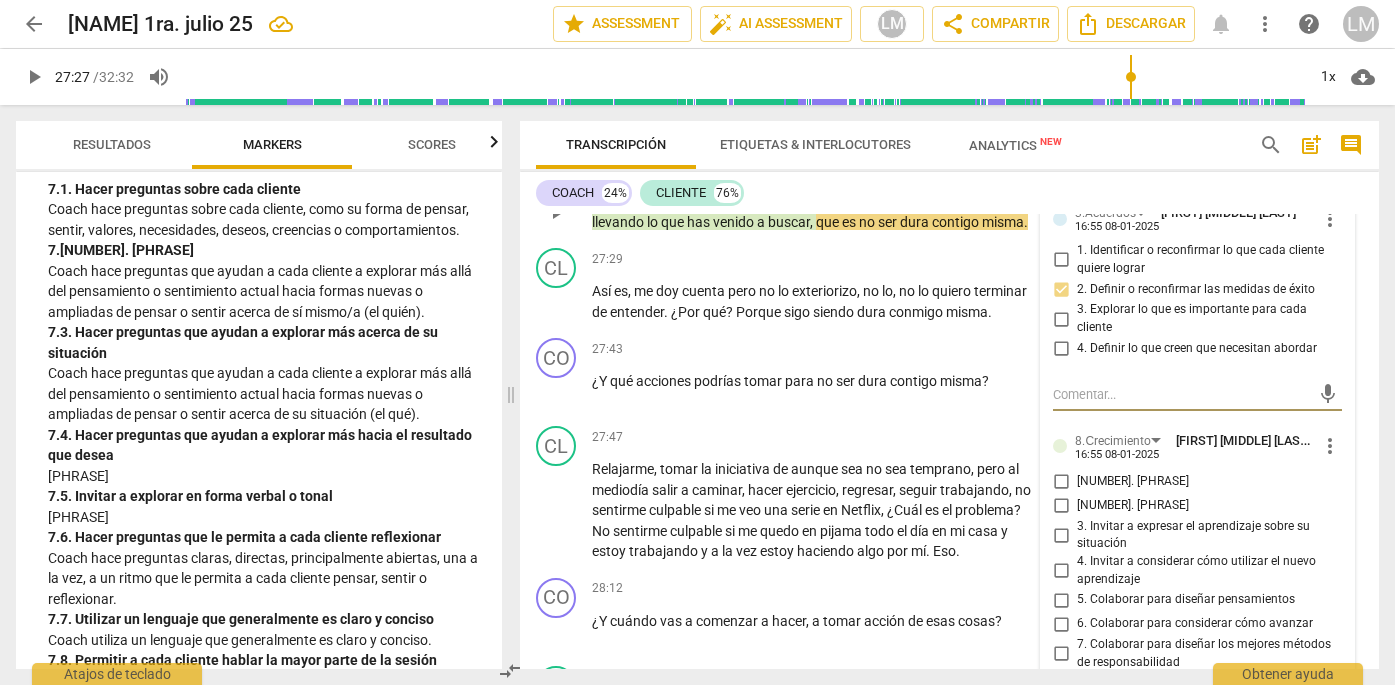 click on "7. Colaborar para diseñar los mejores métodos de responsabilidad" at bounding box center [1061, 654] 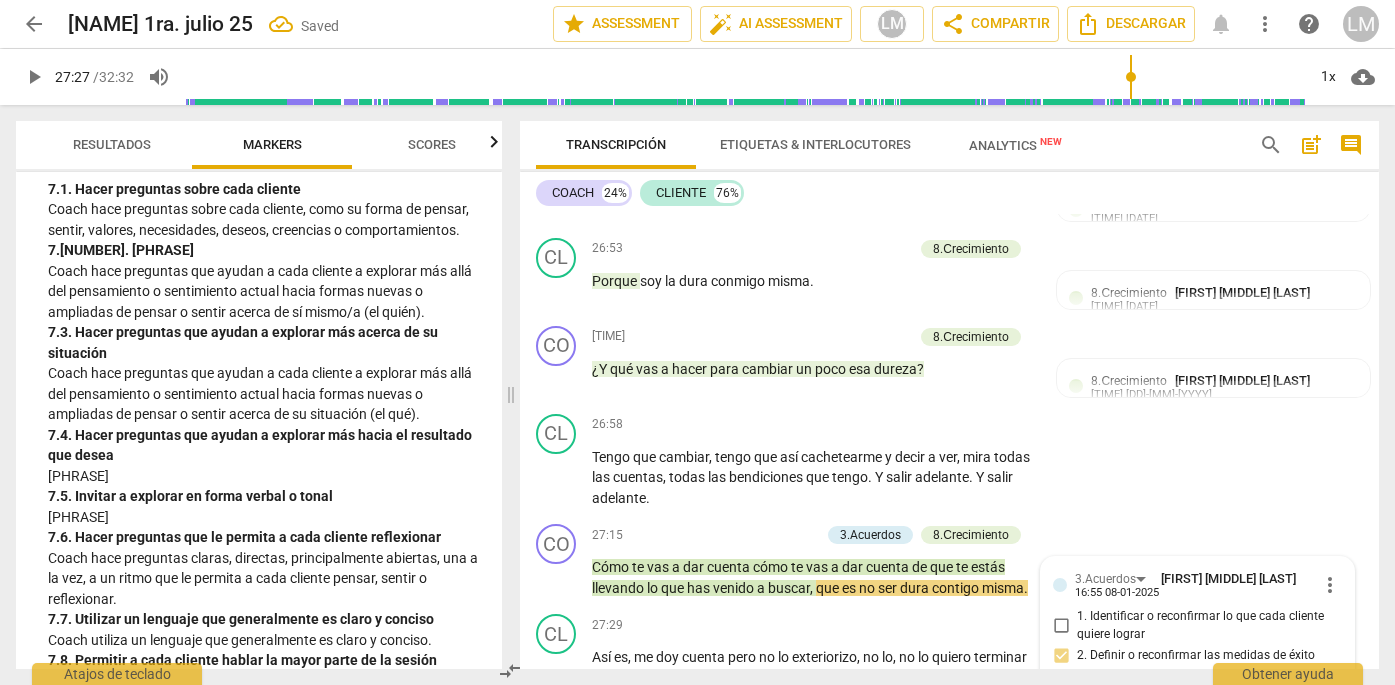 scroll, scrollTop: 10513, scrollLeft: 0, axis: vertical 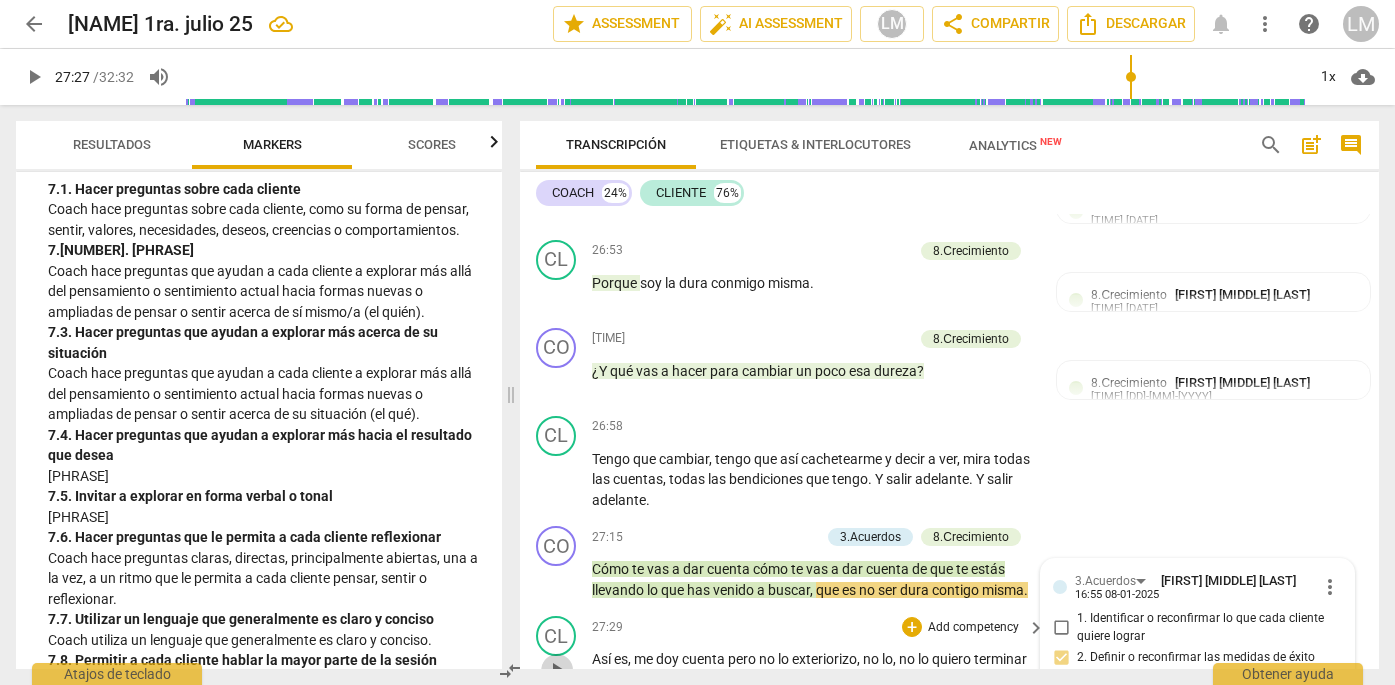 click on "play_arrow" at bounding box center [557, 670] 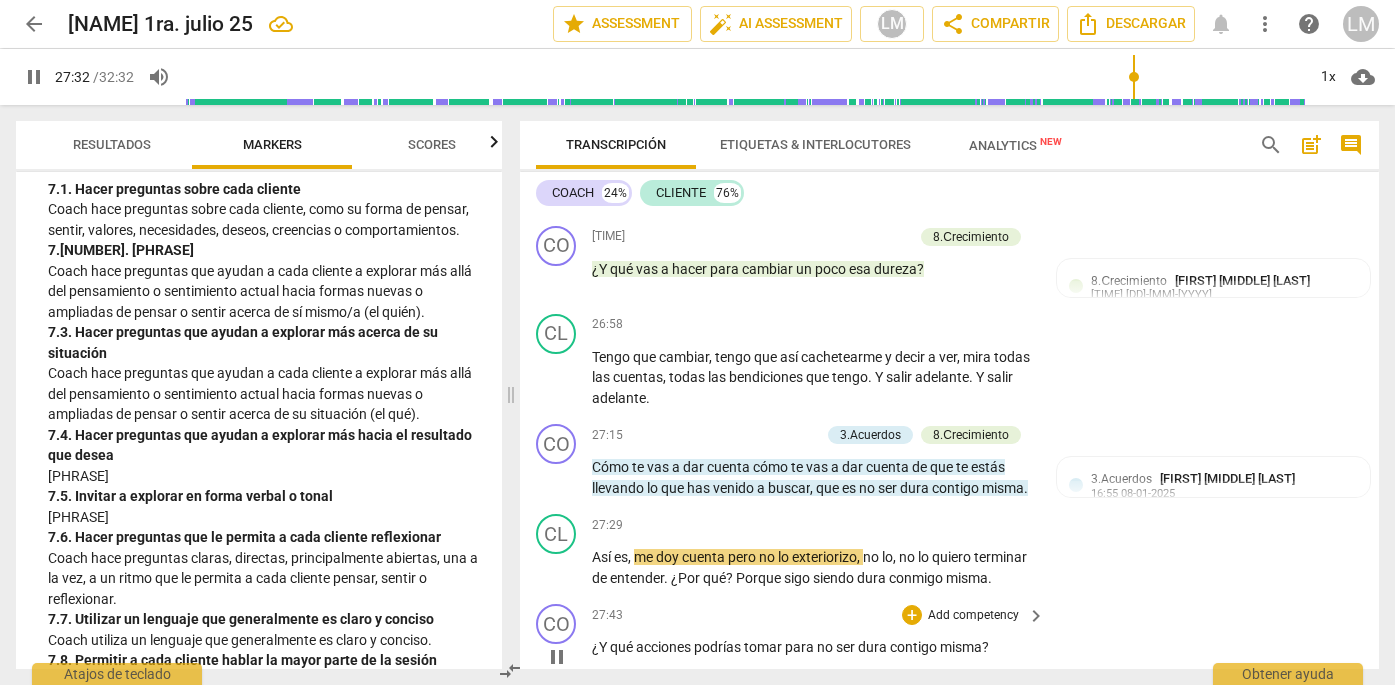 scroll, scrollTop: 10621, scrollLeft: 0, axis: vertical 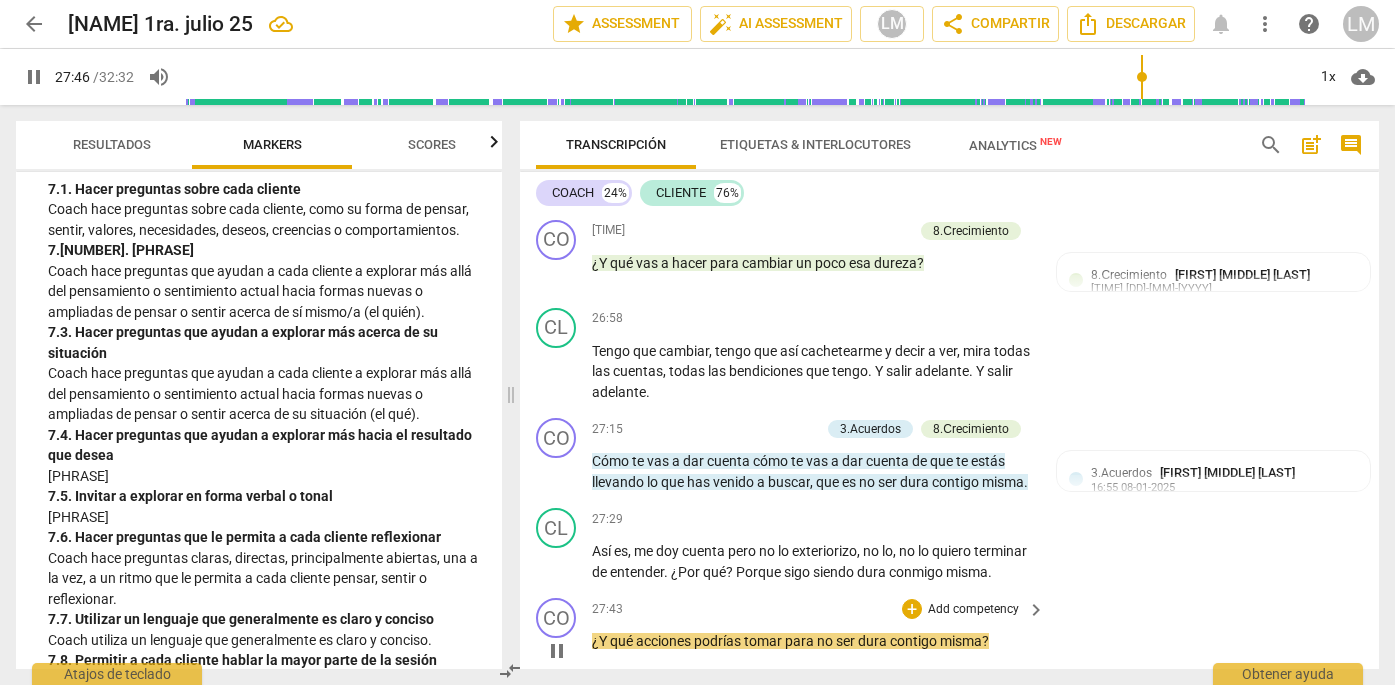 click on "pause" at bounding box center [557, 651] 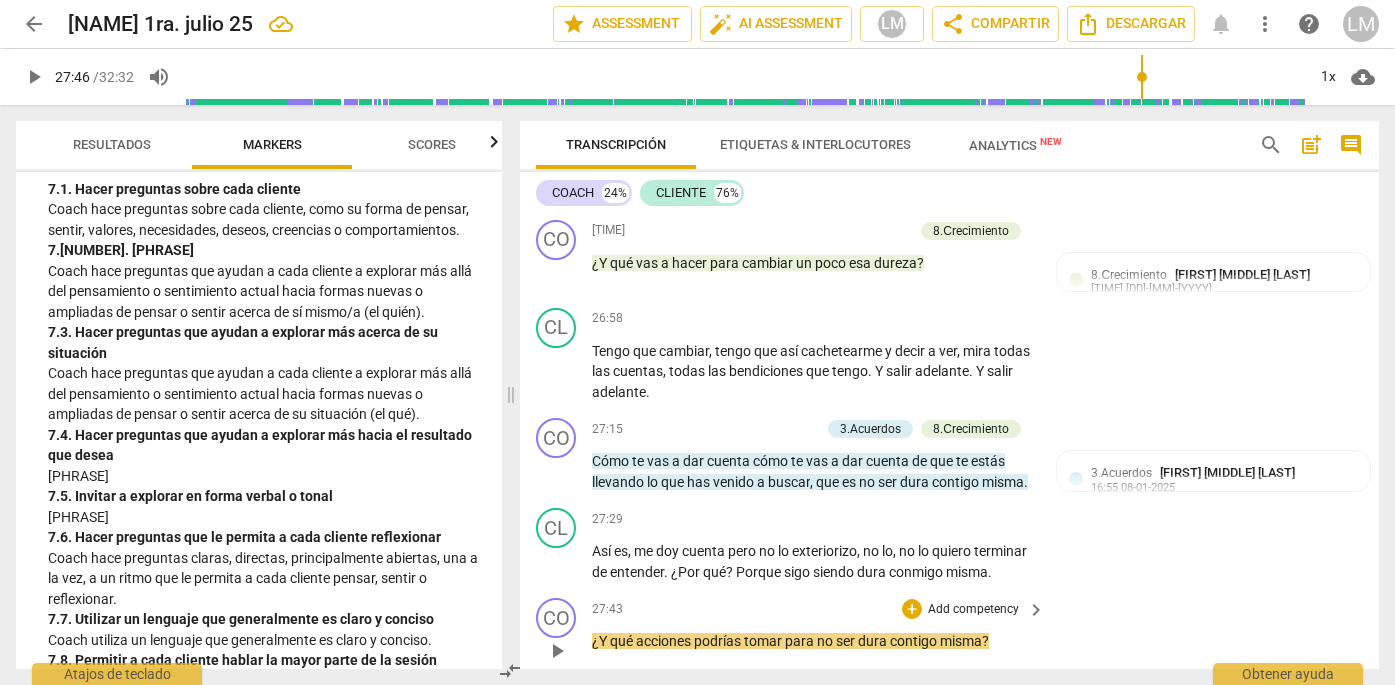 click on "Add competency" at bounding box center [973, 610] 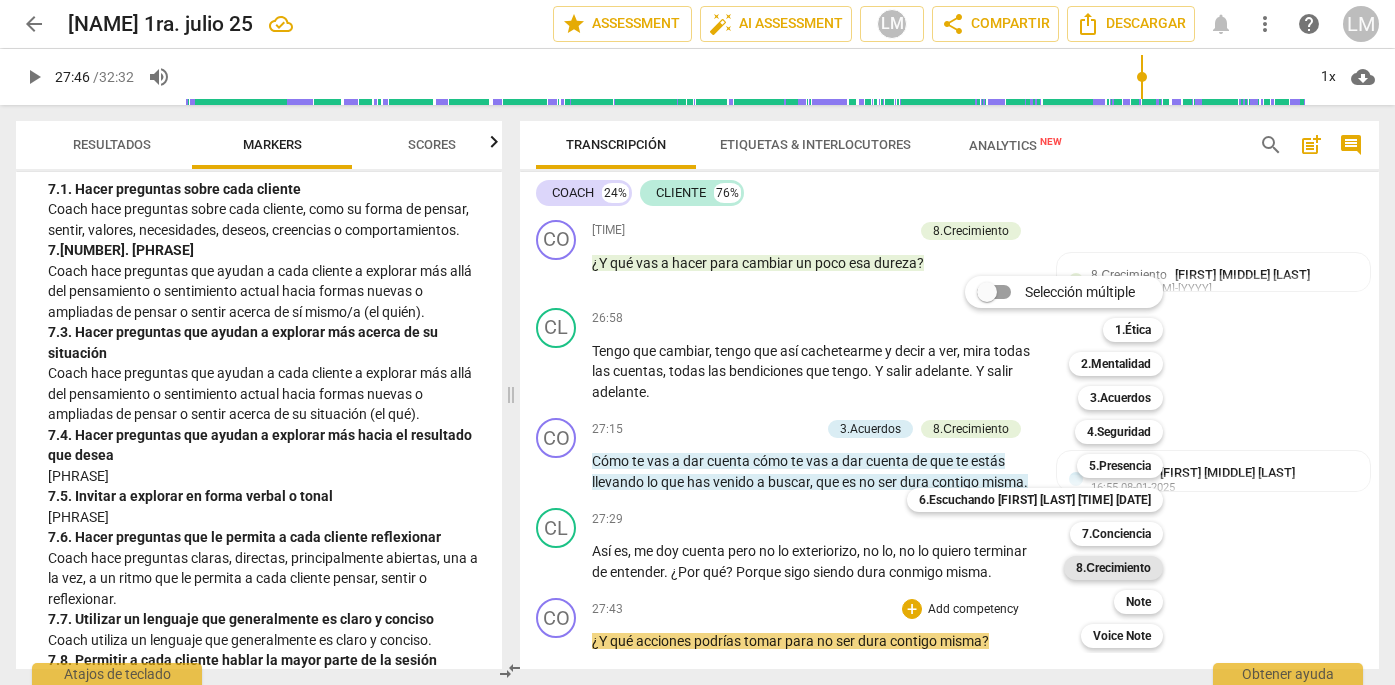 click on "8.Сrecimiento" at bounding box center [1113, 568] 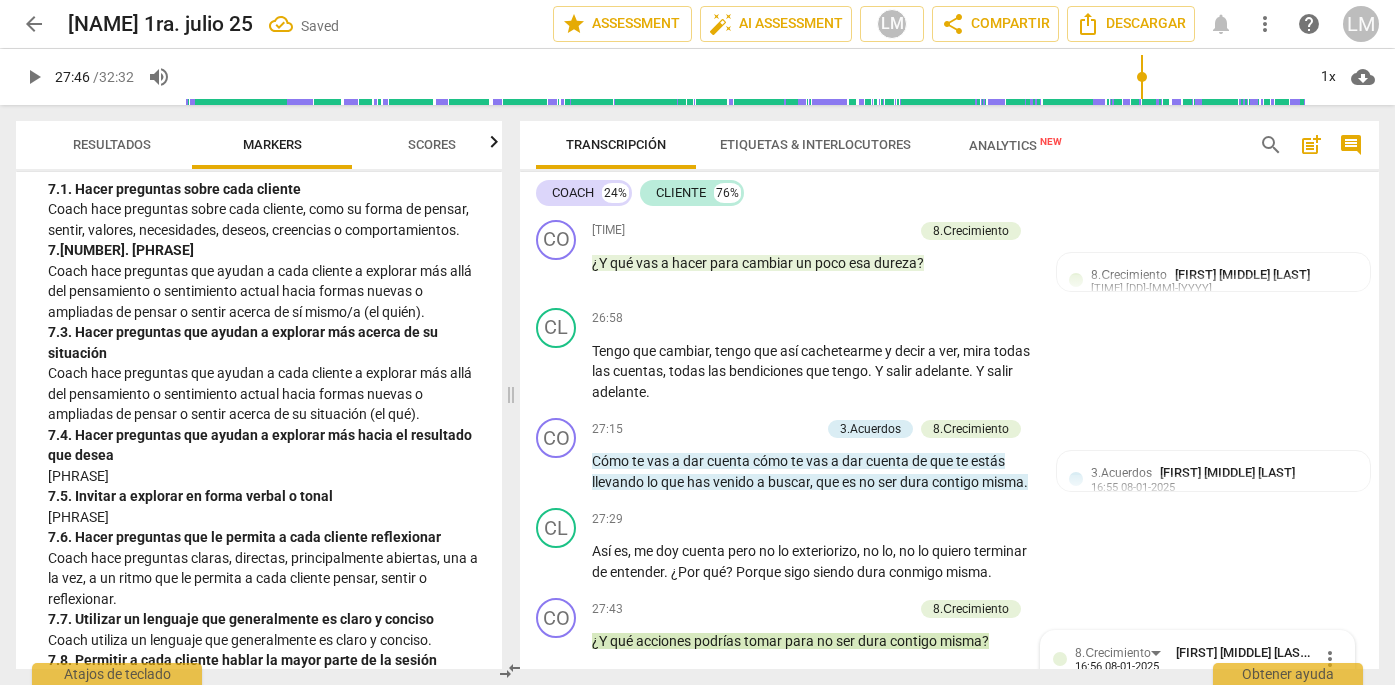 scroll, scrollTop: 11013, scrollLeft: 0, axis: vertical 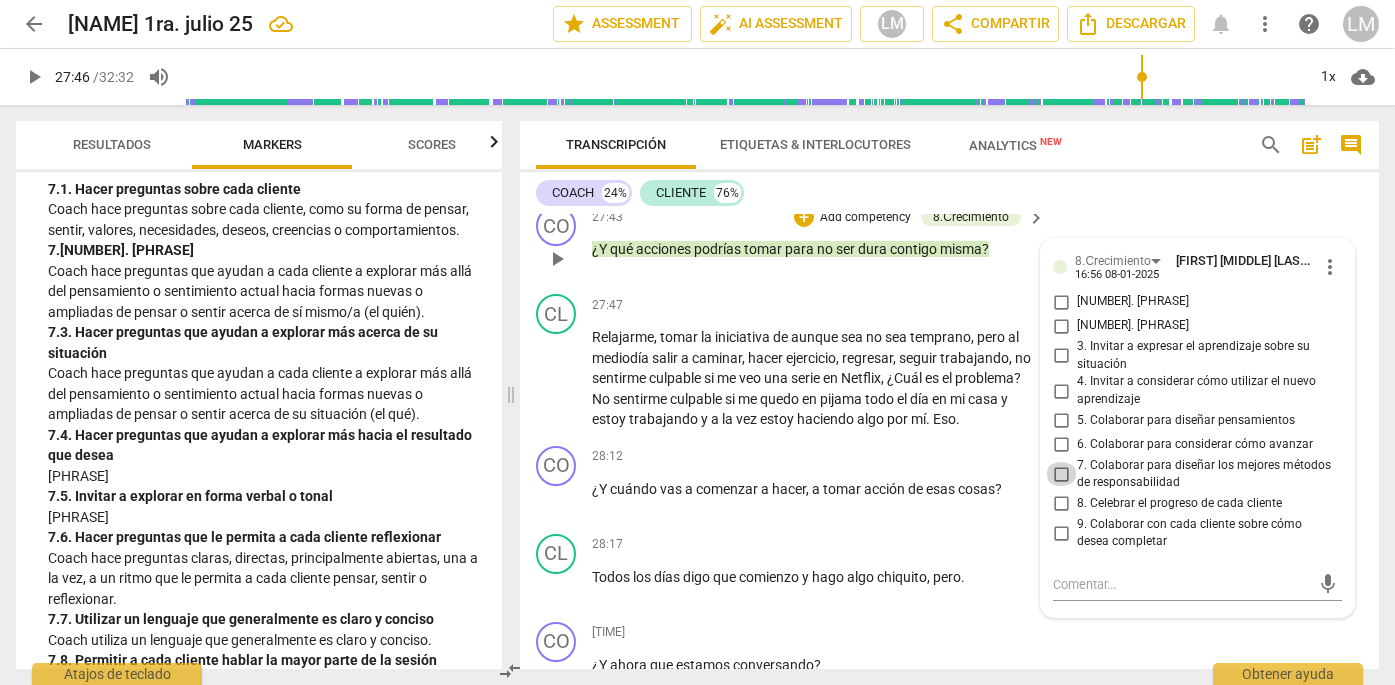 click on "7. Colaborar para diseñar los mejores métodos de responsabilidad" at bounding box center [1061, 474] 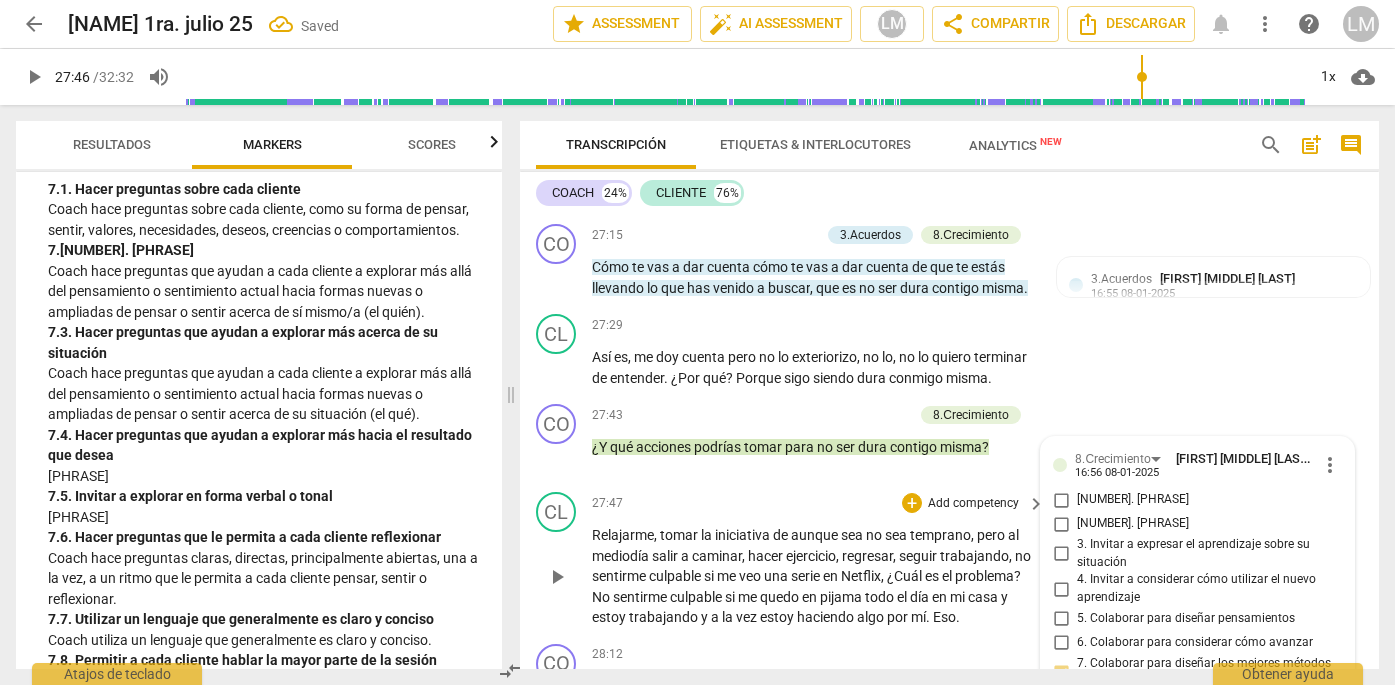 scroll, scrollTop: 10813, scrollLeft: 0, axis: vertical 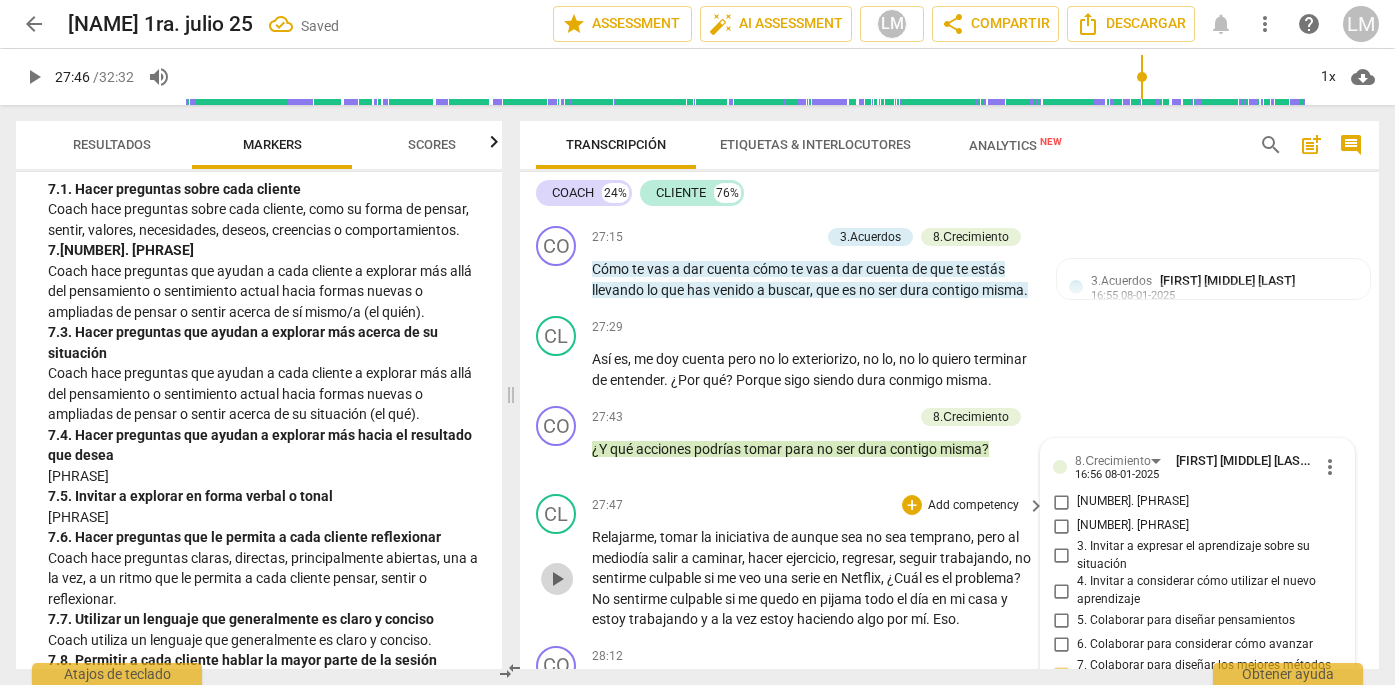 click on "play_arrow" at bounding box center [557, 579] 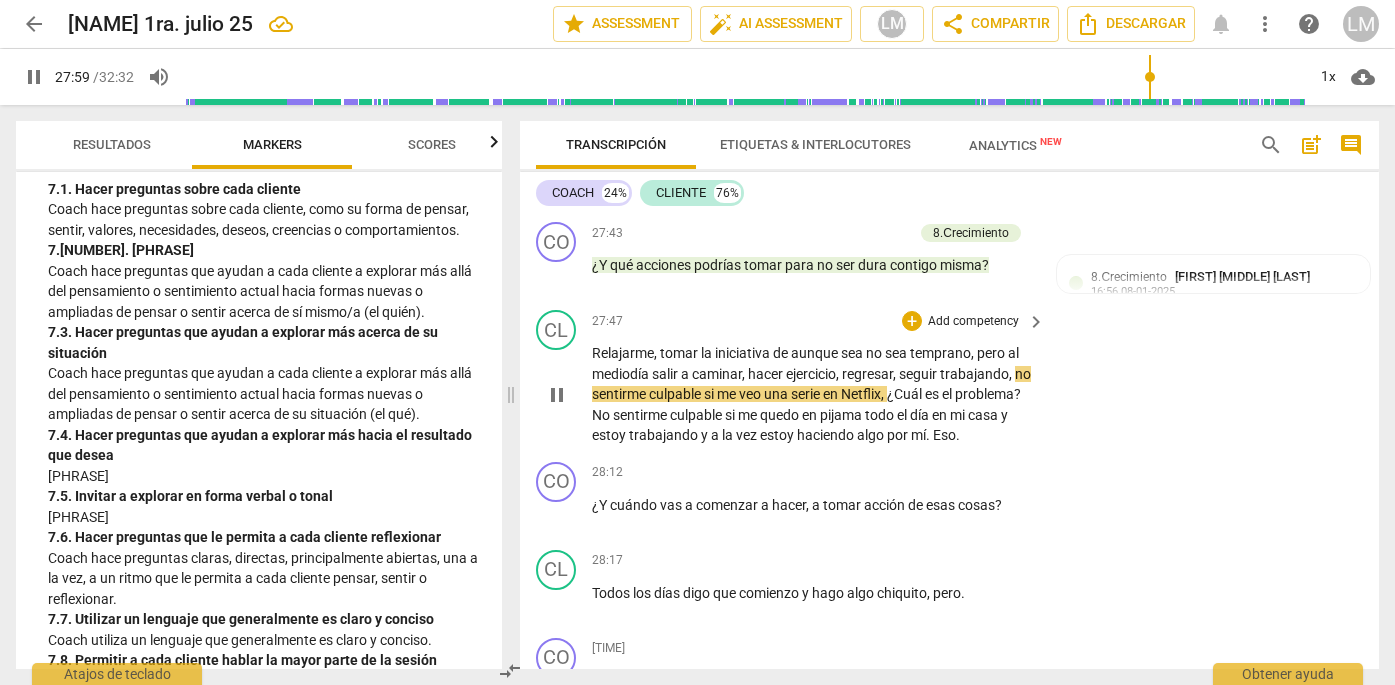 scroll, scrollTop: 10994, scrollLeft: 0, axis: vertical 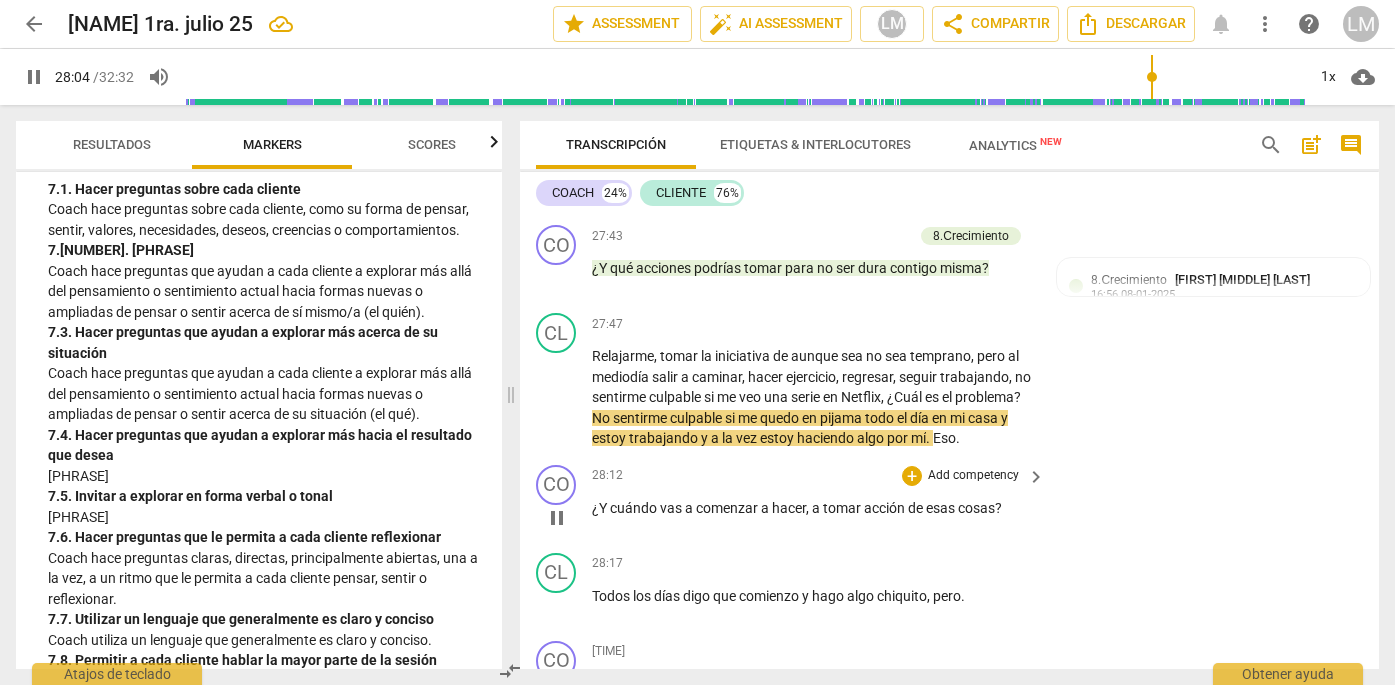 click on "pause" at bounding box center (557, 518) 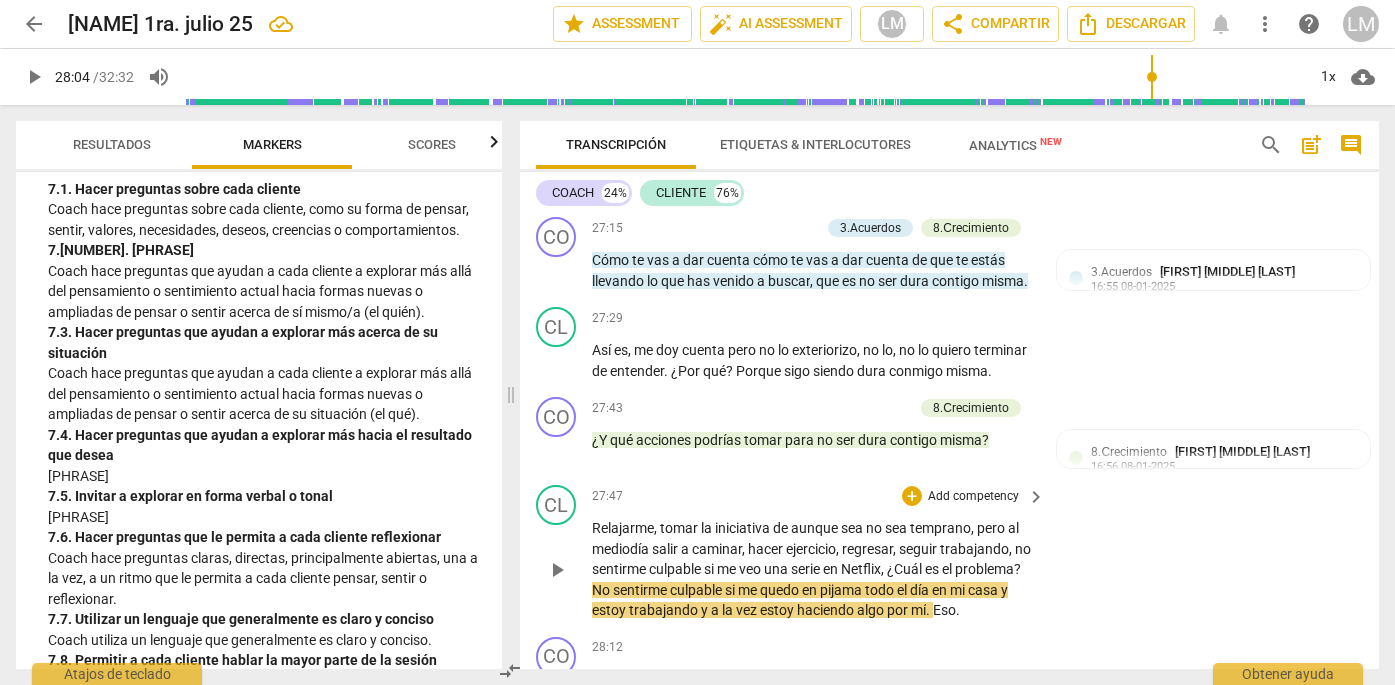 scroll, scrollTop: 10792, scrollLeft: 0, axis: vertical 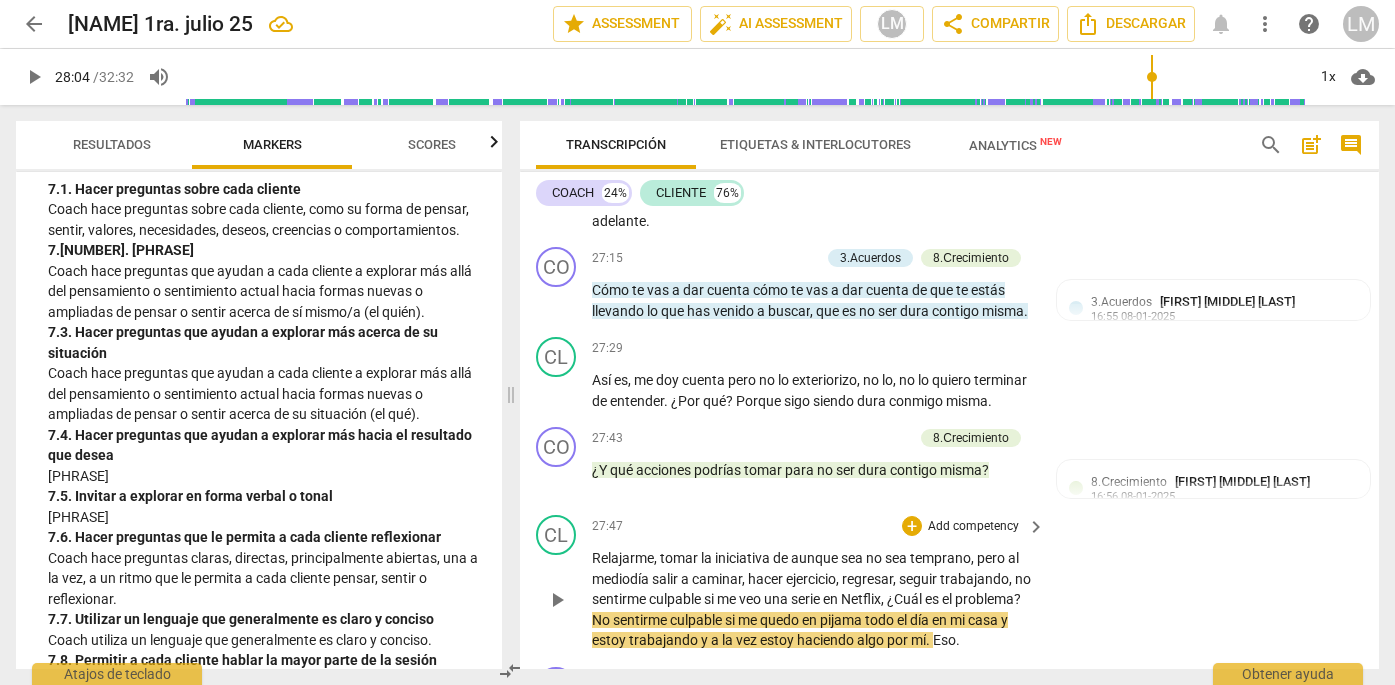 click on "Add competency" at bounding box center (973, 527) 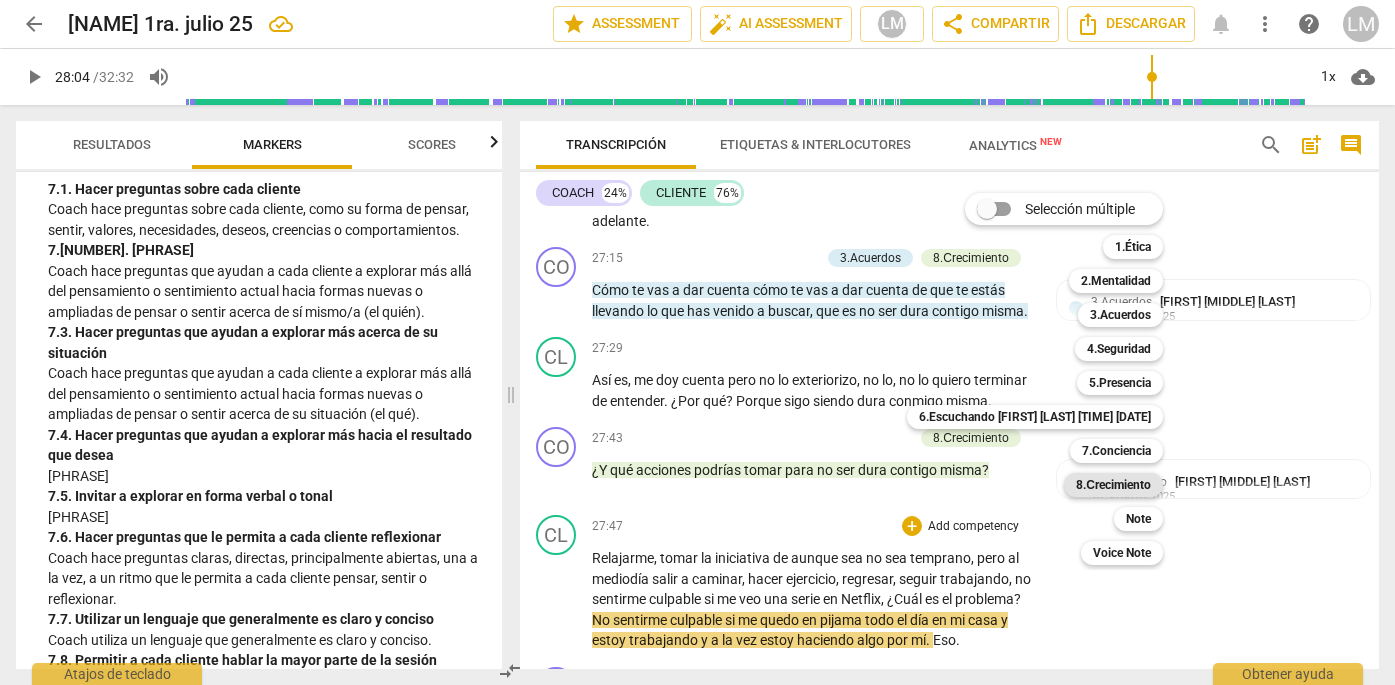 click on "8.Сrecimiento" at bounding box center [1113, 485] 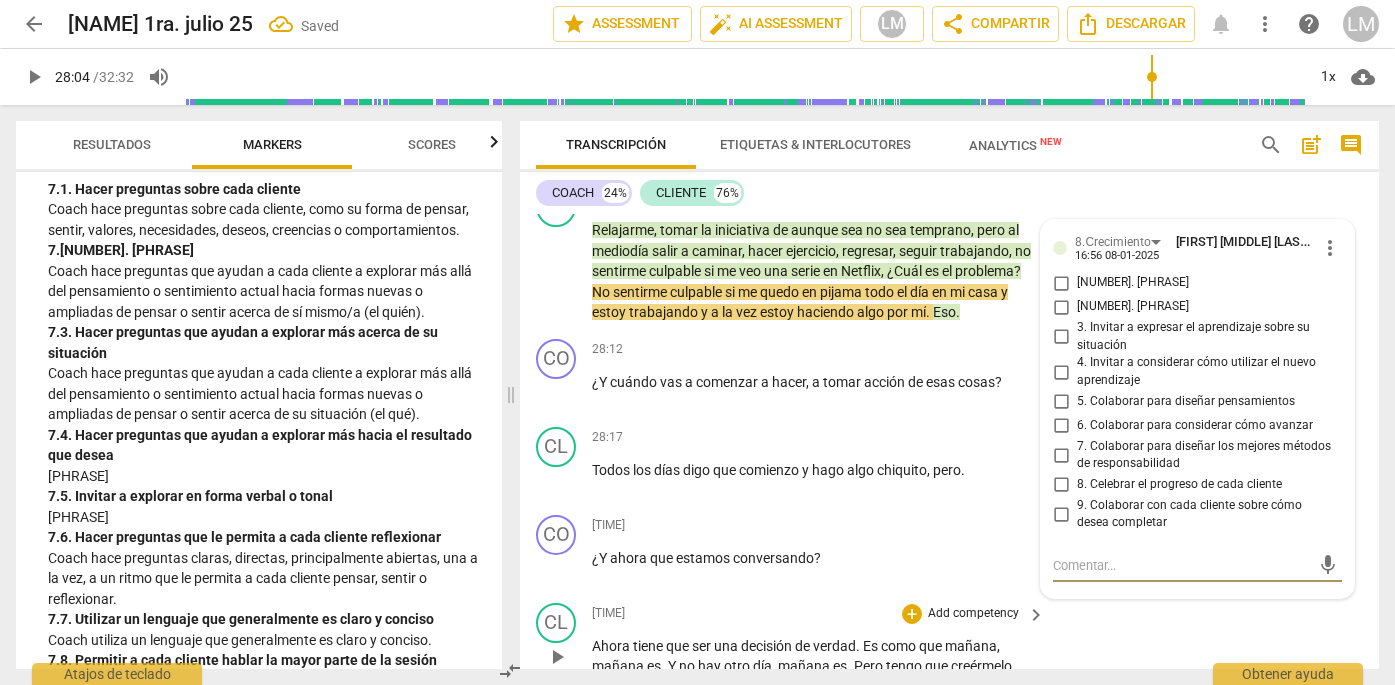 scroll, scrollTop: 11124, scrollLeft: 0, axis: vertical 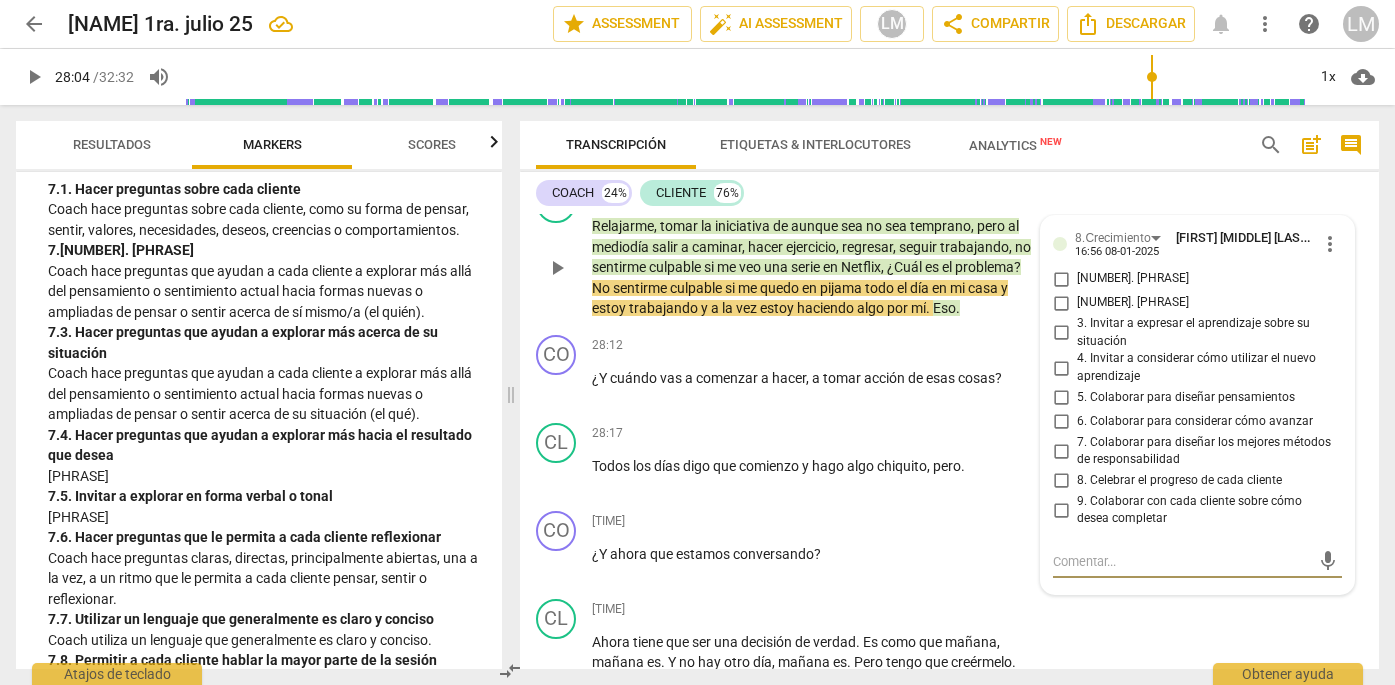 click on "7. Colaborar para diseñar los mejores métodos de responsabilidad" at bounding box center (1061, 451) 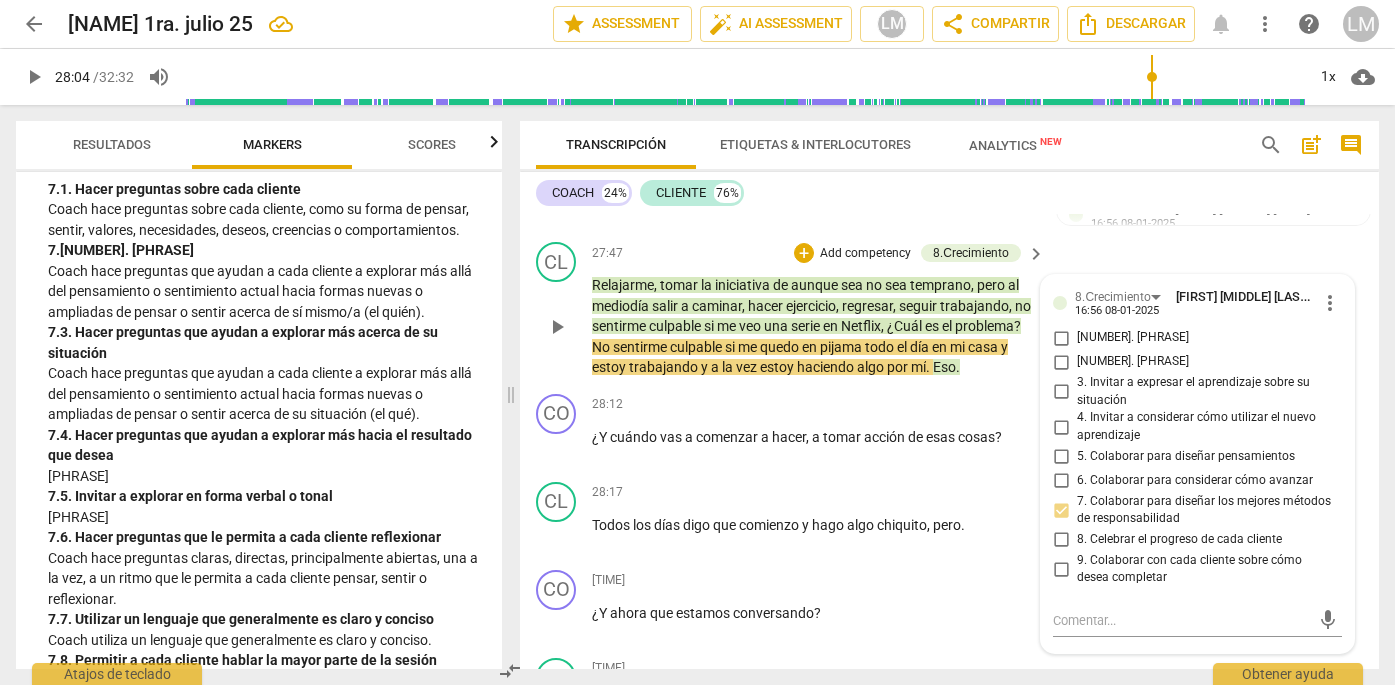 scroll, scrollTop: 11085, scrollLeft: 0, axis: vertical 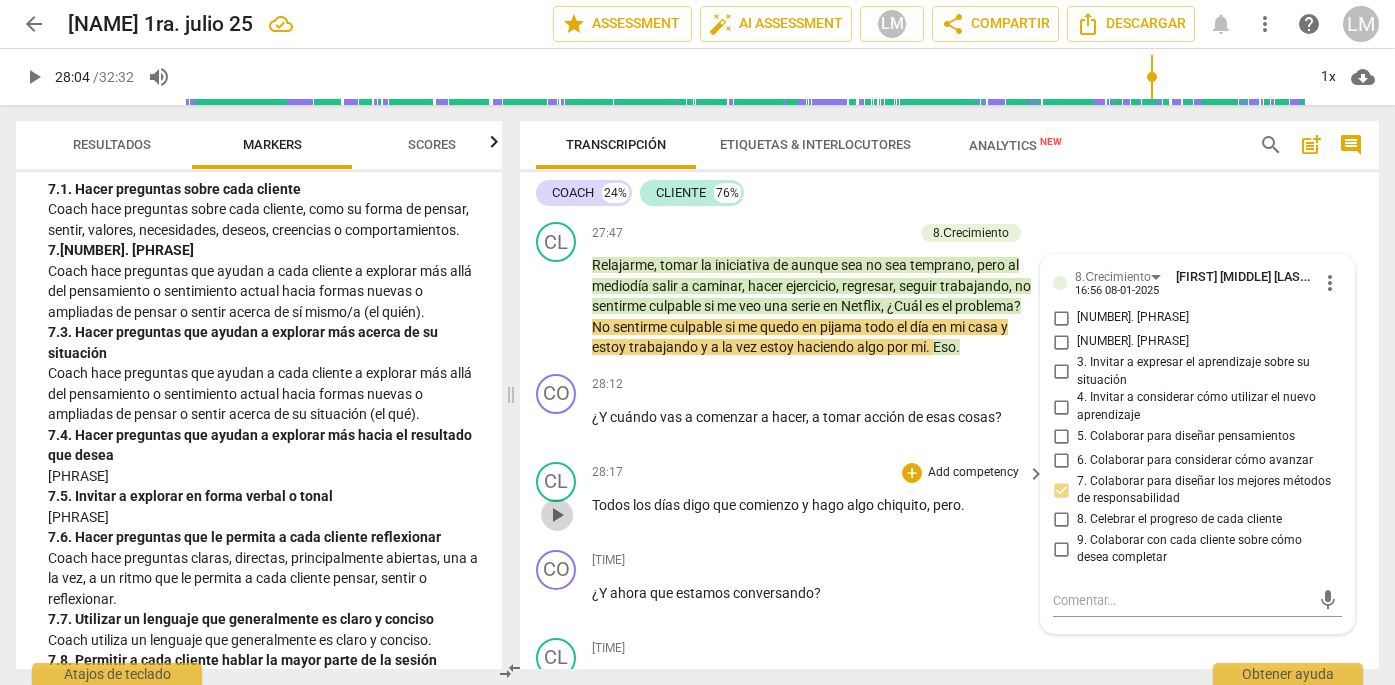 click on "play_arrow" at bounding box center [557, 515] 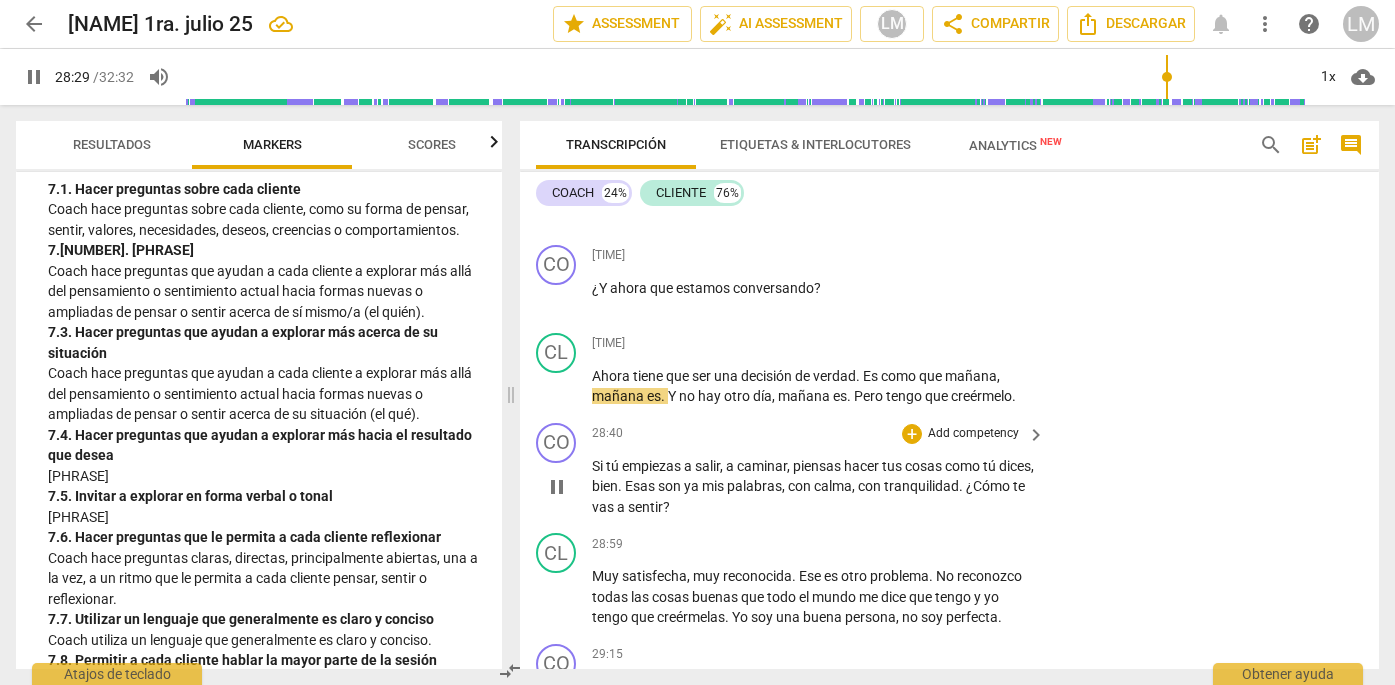 scroll, scrollTop: 11391, scrollLeft: 0, axis: vertical 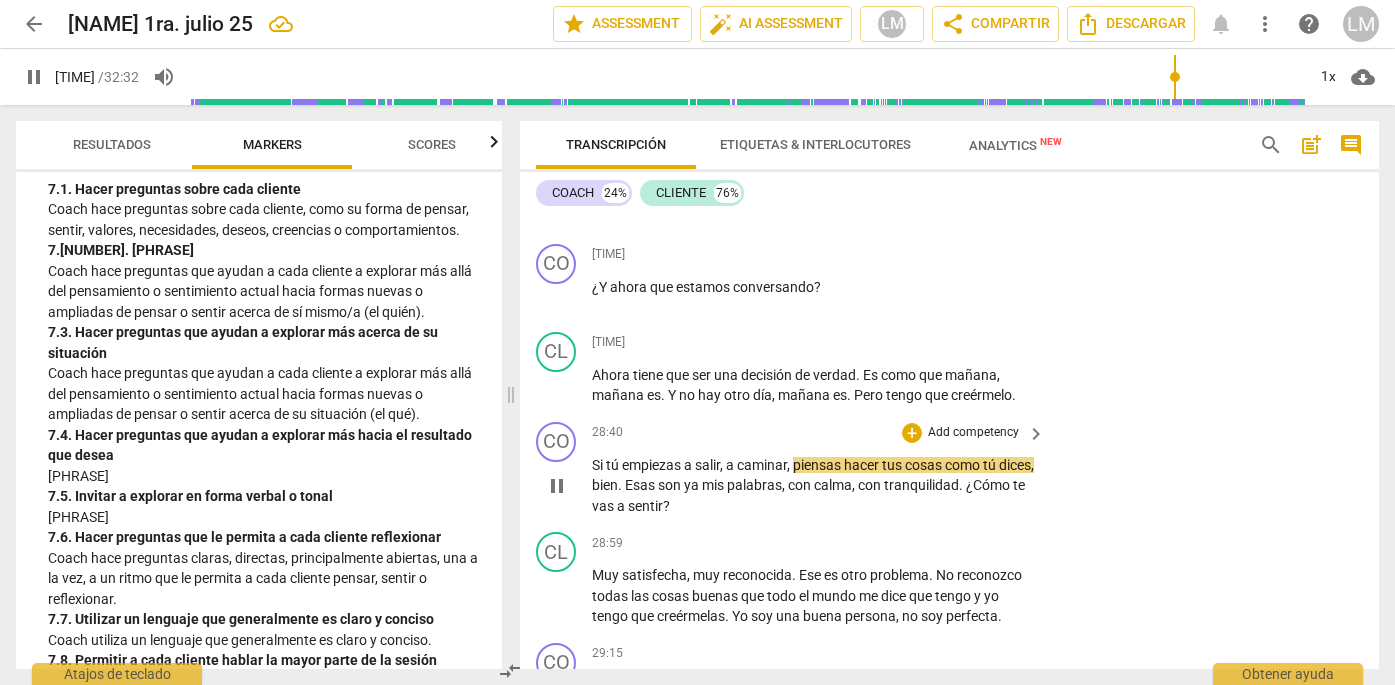 click on "pause" at bounding box center (557, 486) 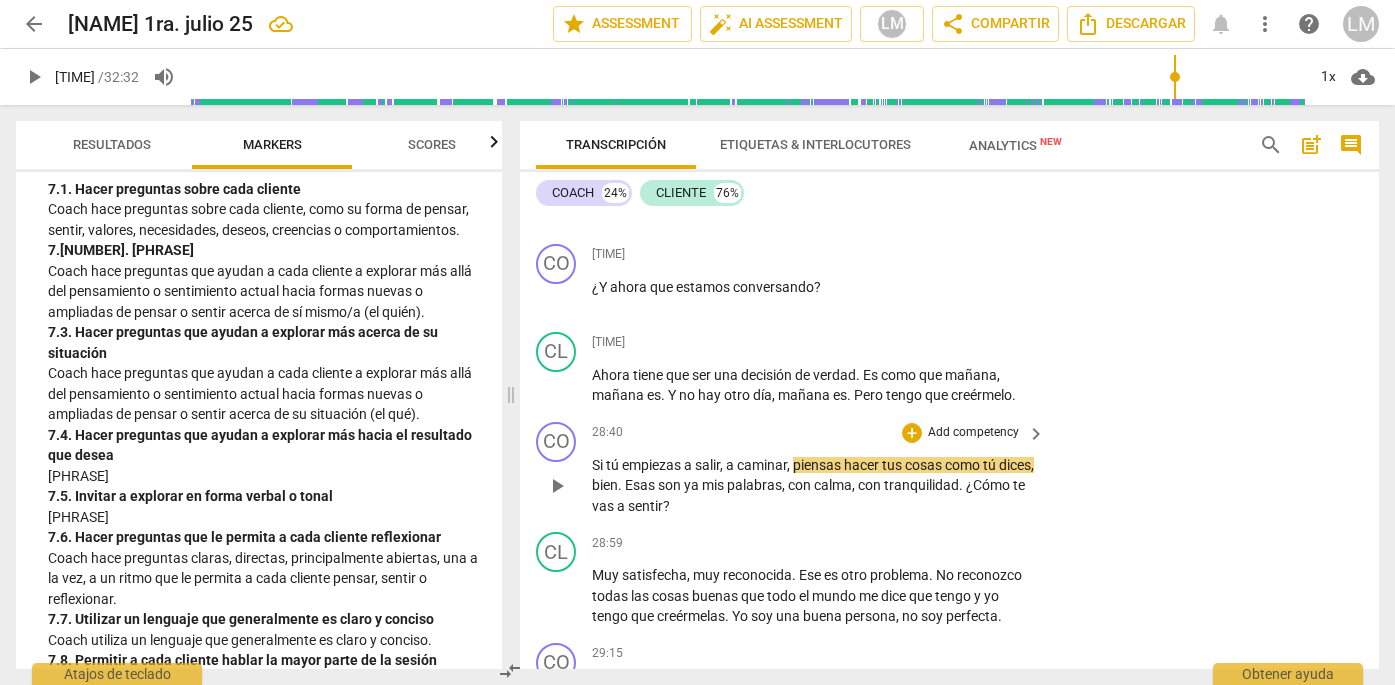 click on "," at bounding box center [723, 465] 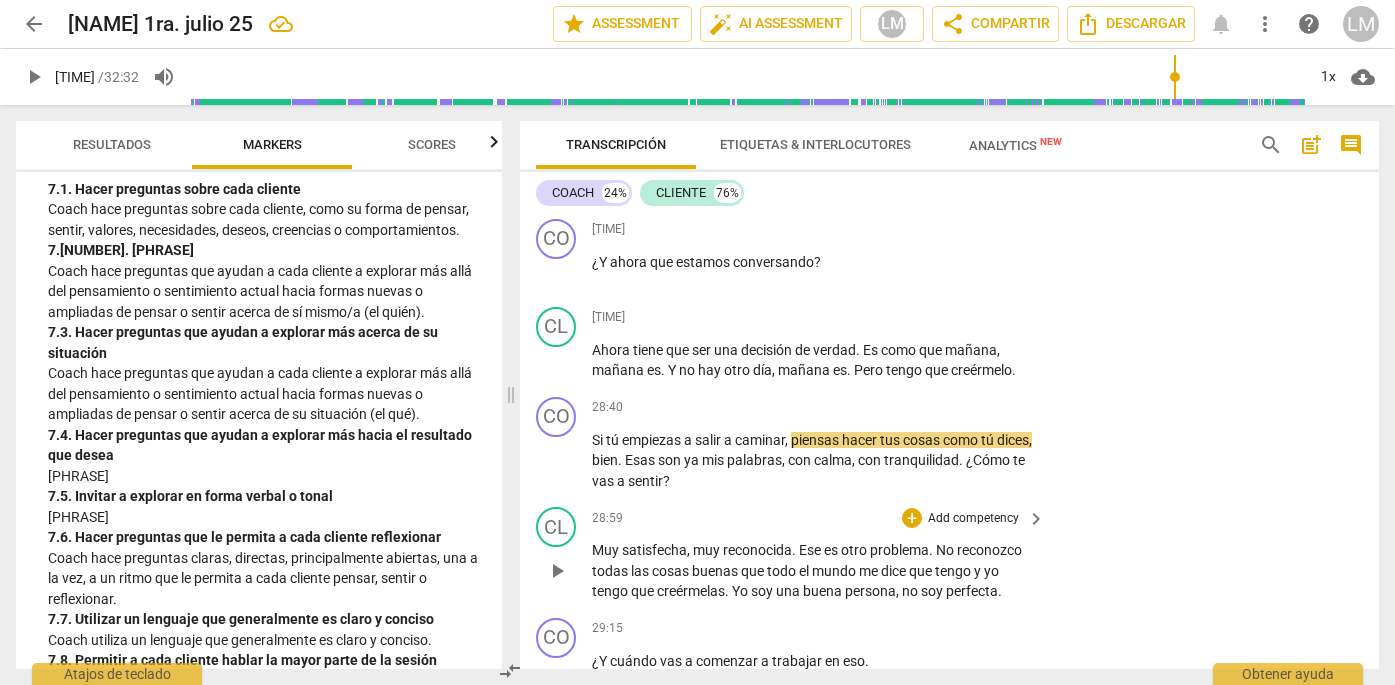 scroll, scrollTop: 11415, scrollLeft: 0, axis: vertical 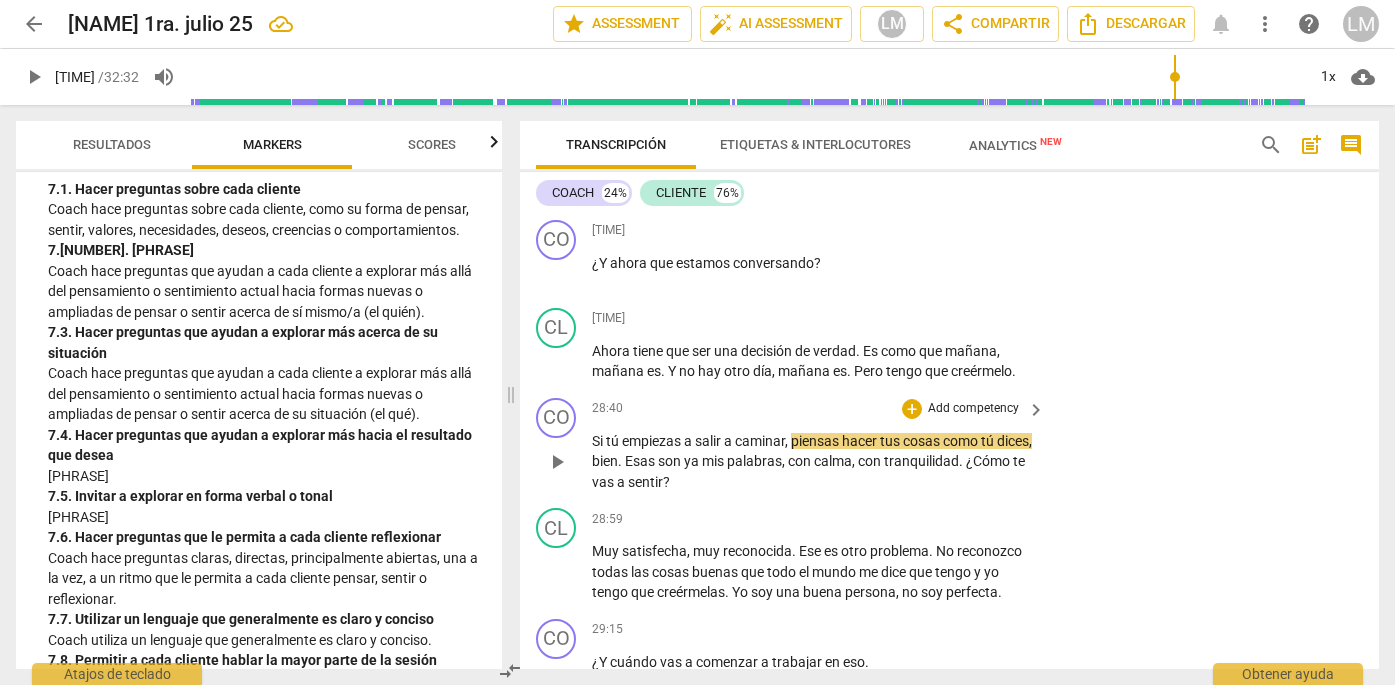 click on "play_arrow" at bounding box center (557, 462) 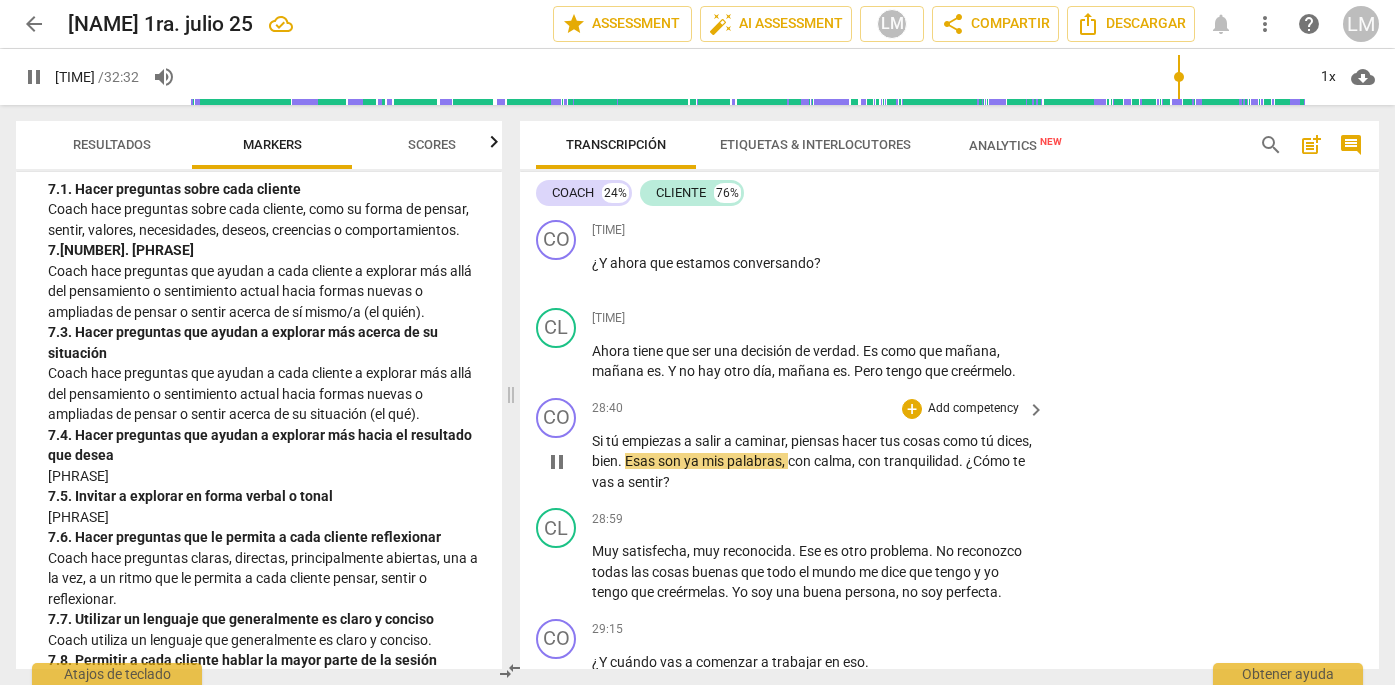 click on "," at bounding box center [1030, 441] 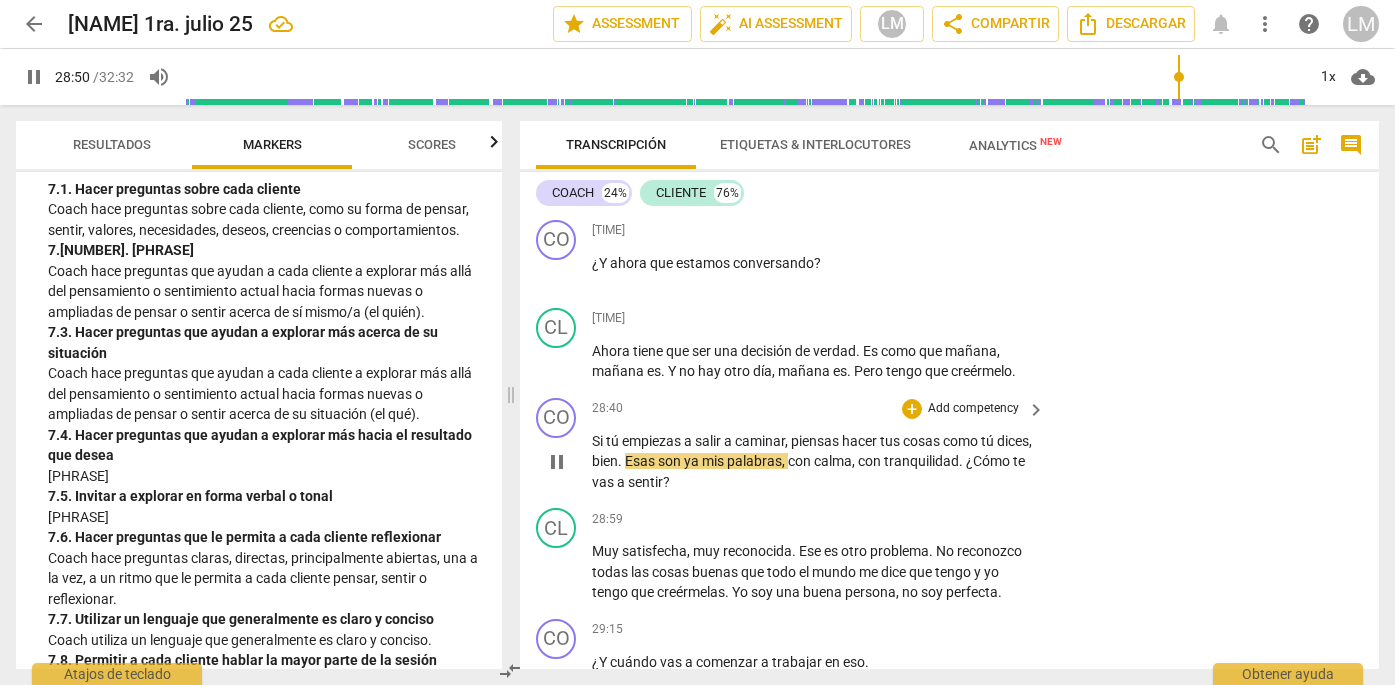 type on "1731" 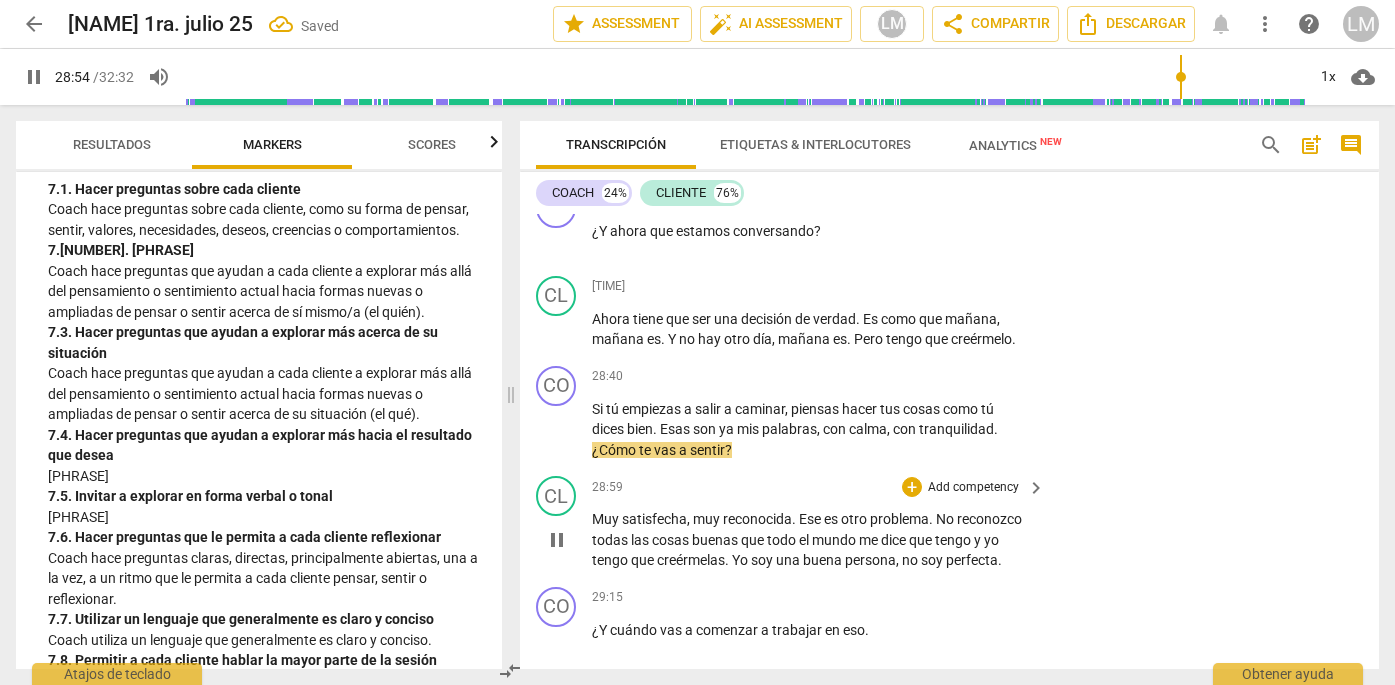 scroll, scrollTop: 11463, scrollLeft: 0, axis: vertical 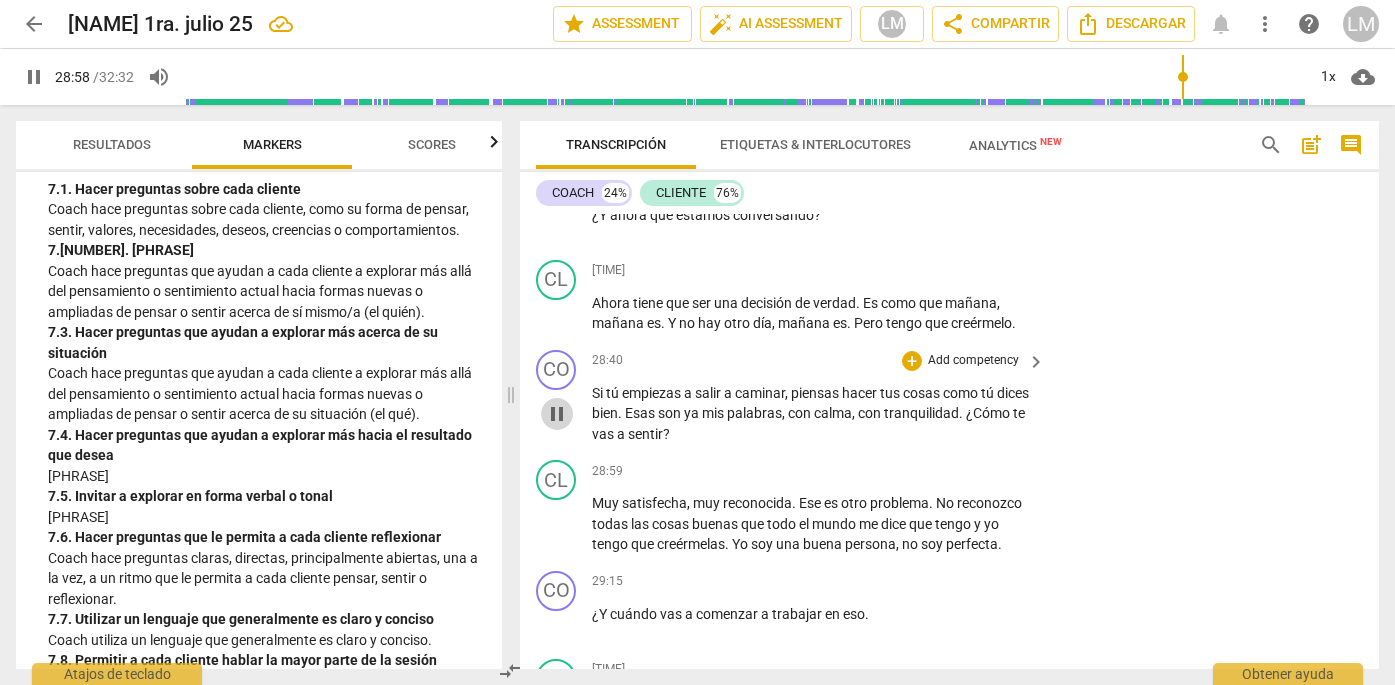 click on "pause" at bounding box center (557, 414) 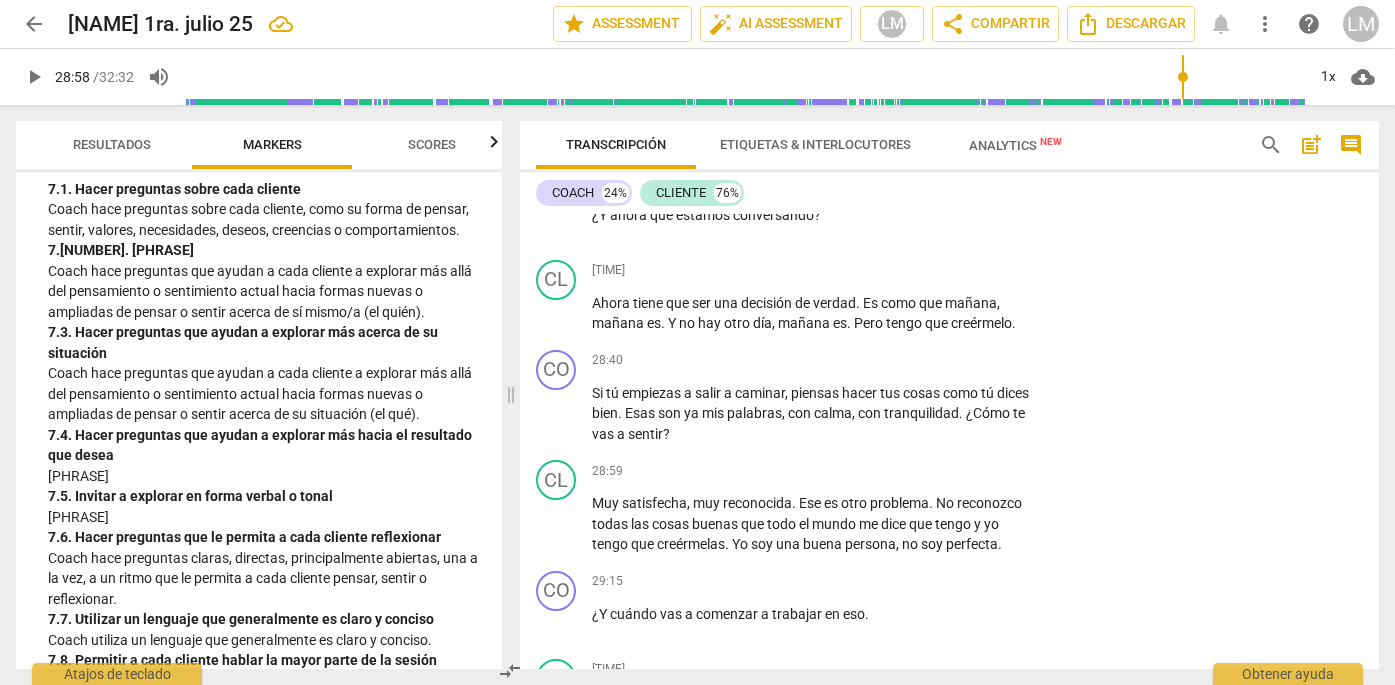 scroll, scrollTop: 0, scrollLeft: 0, axis: both 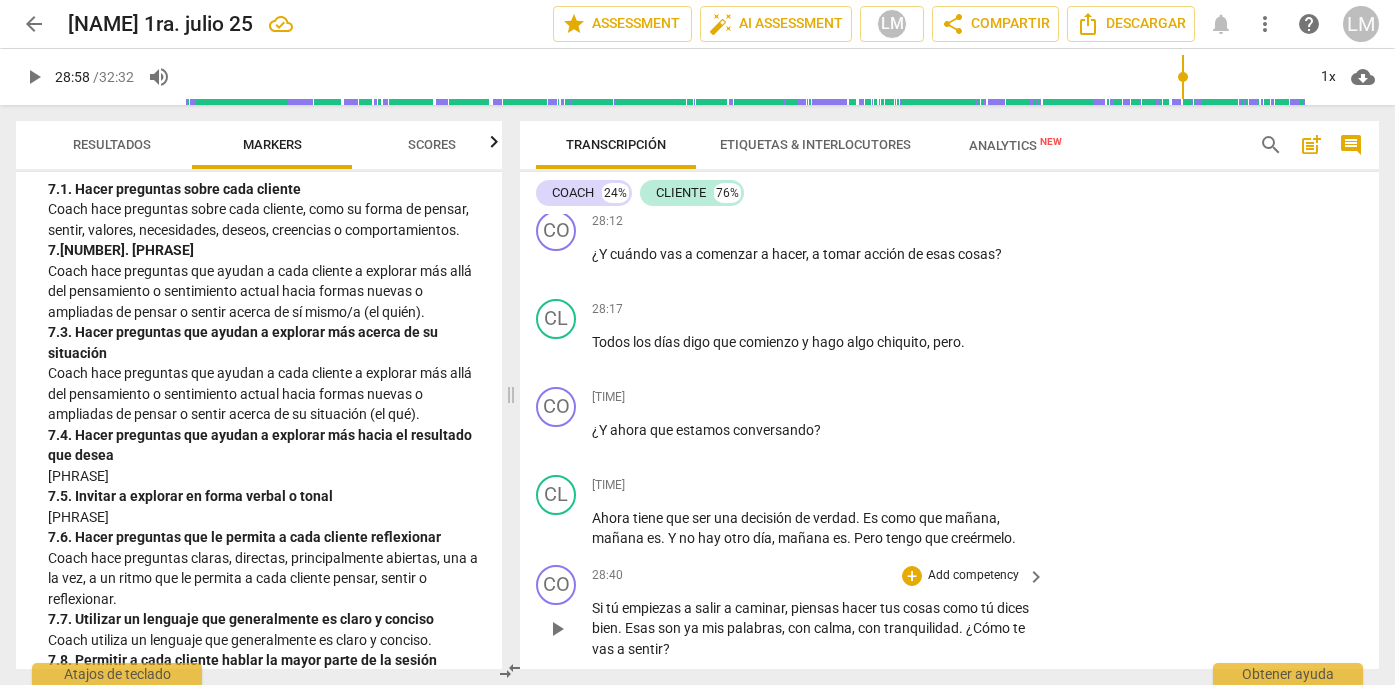 click on "Add competency" at bounding box center (973, 576) 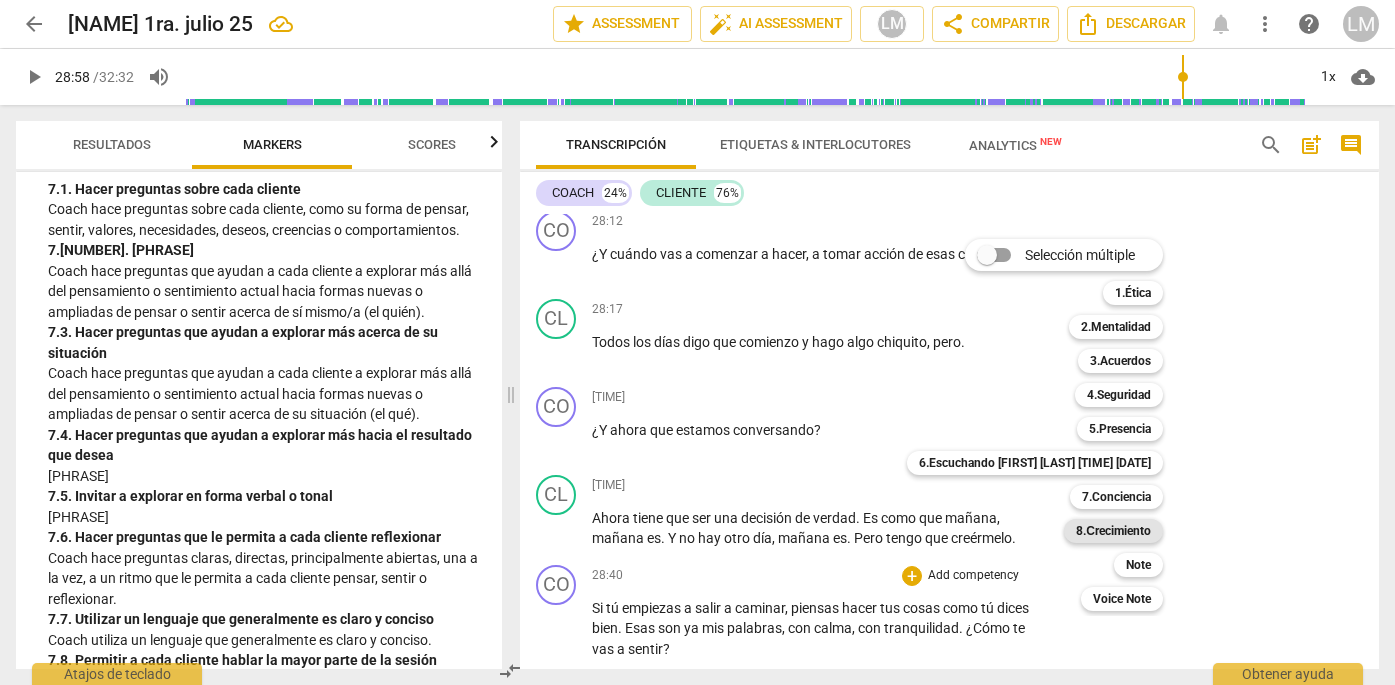 click on "8.Сrecimiento" at bounding box center [1113, 531] 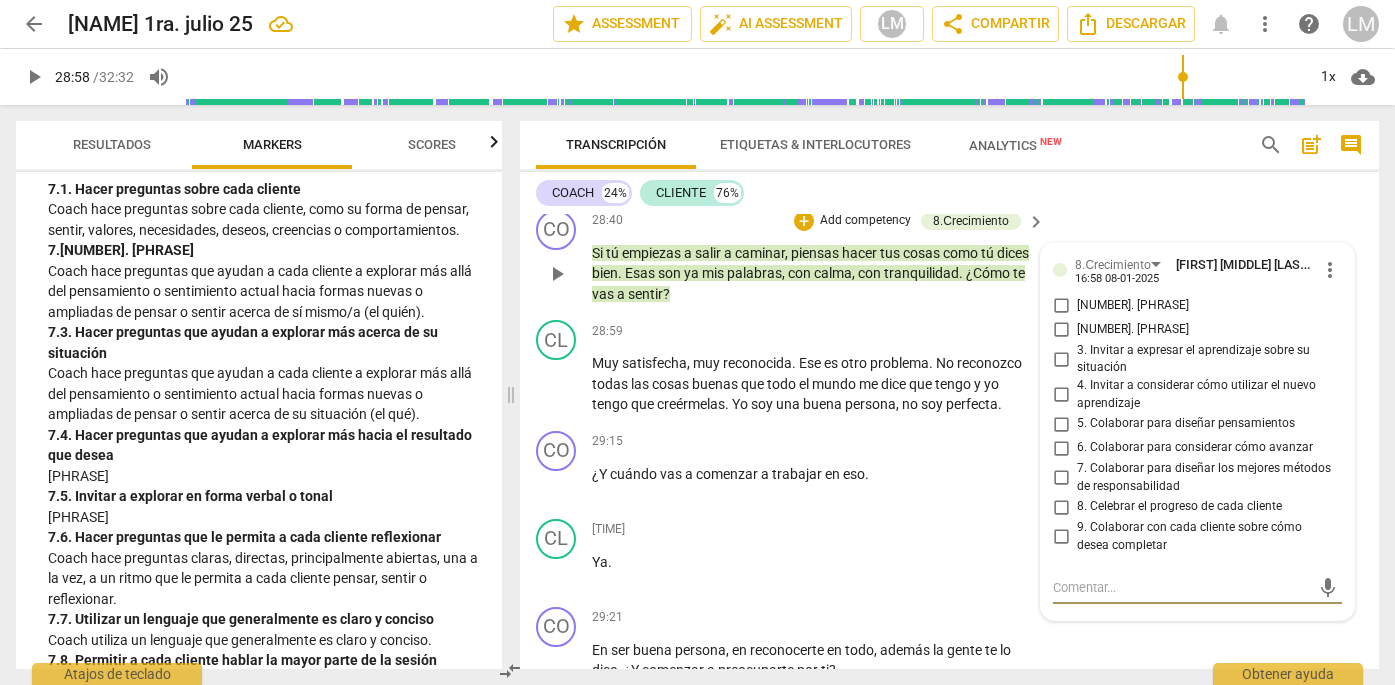 scroll, scrollTop: 11583, scrollLeft: 0, axis: vertical 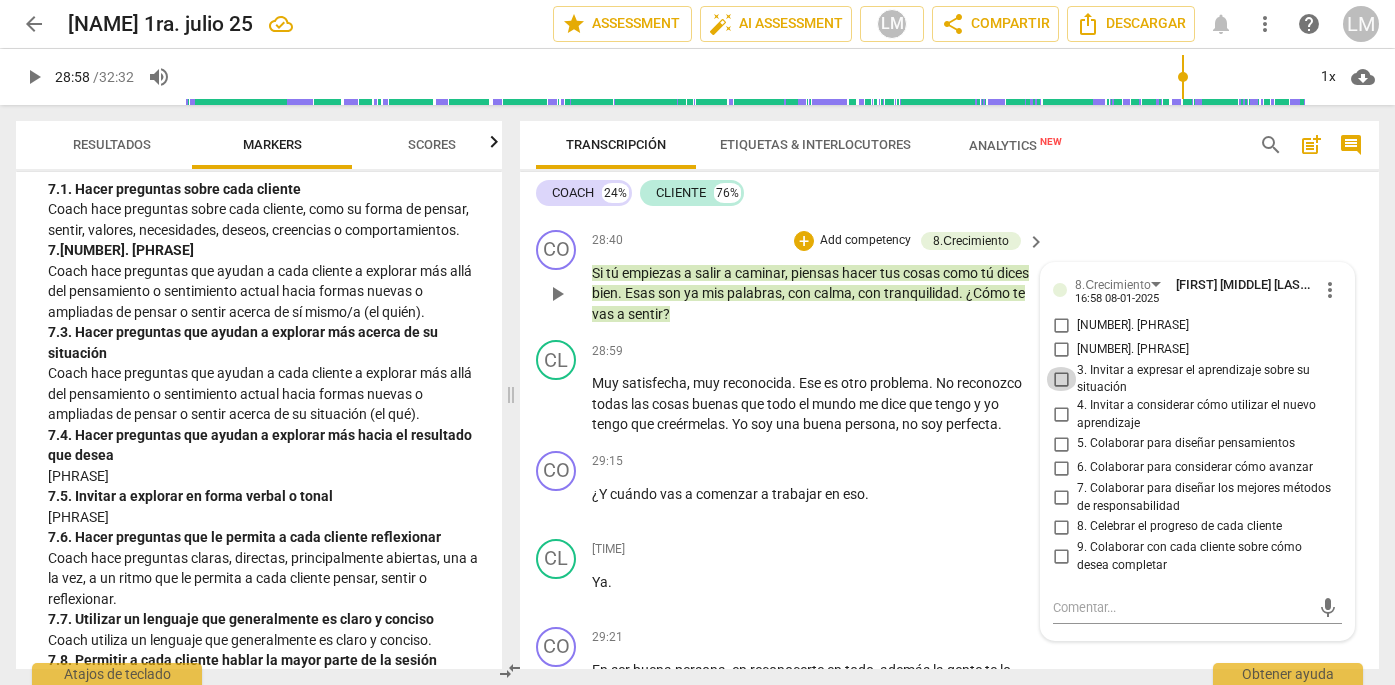 click on "3. Invitar a expresar el aprendizaje sobre su situación" at bounding box center [1061, 379] 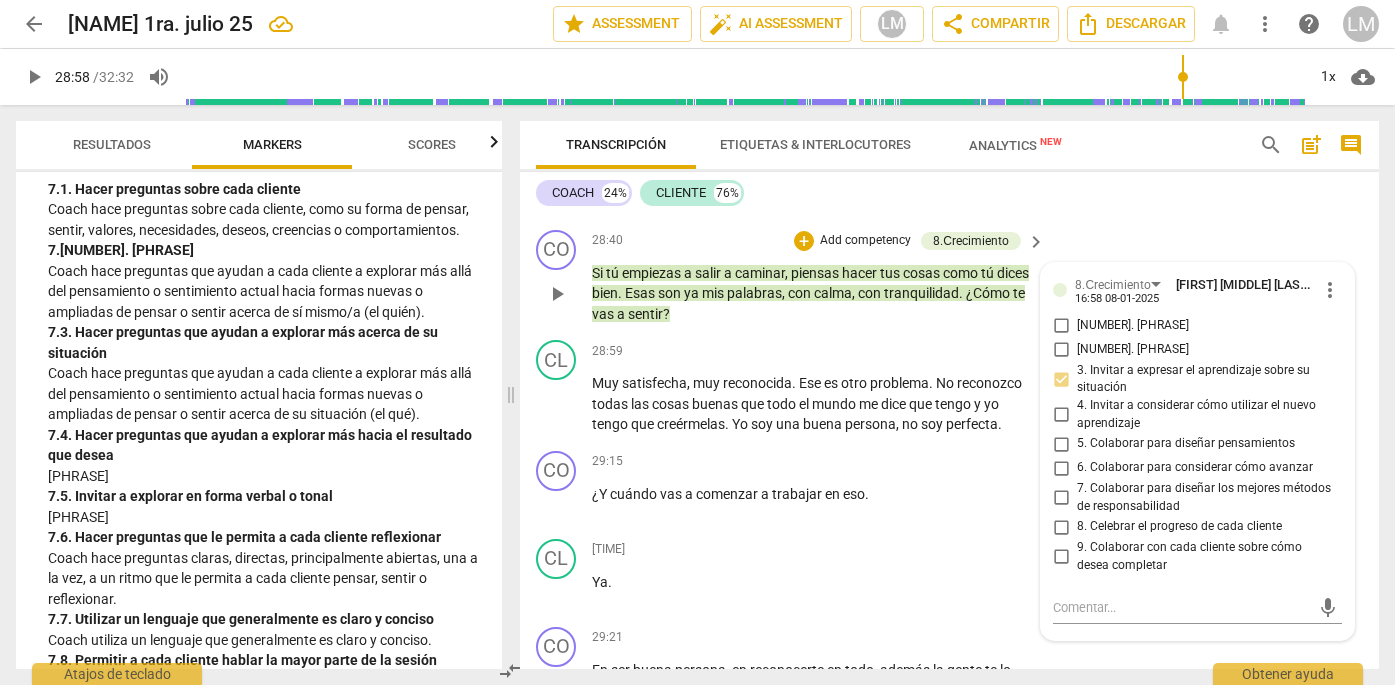 click on "4. Invitar a considerar cómo utilizar el nuevo aprendizaje" at bounding box center (1061, 415) 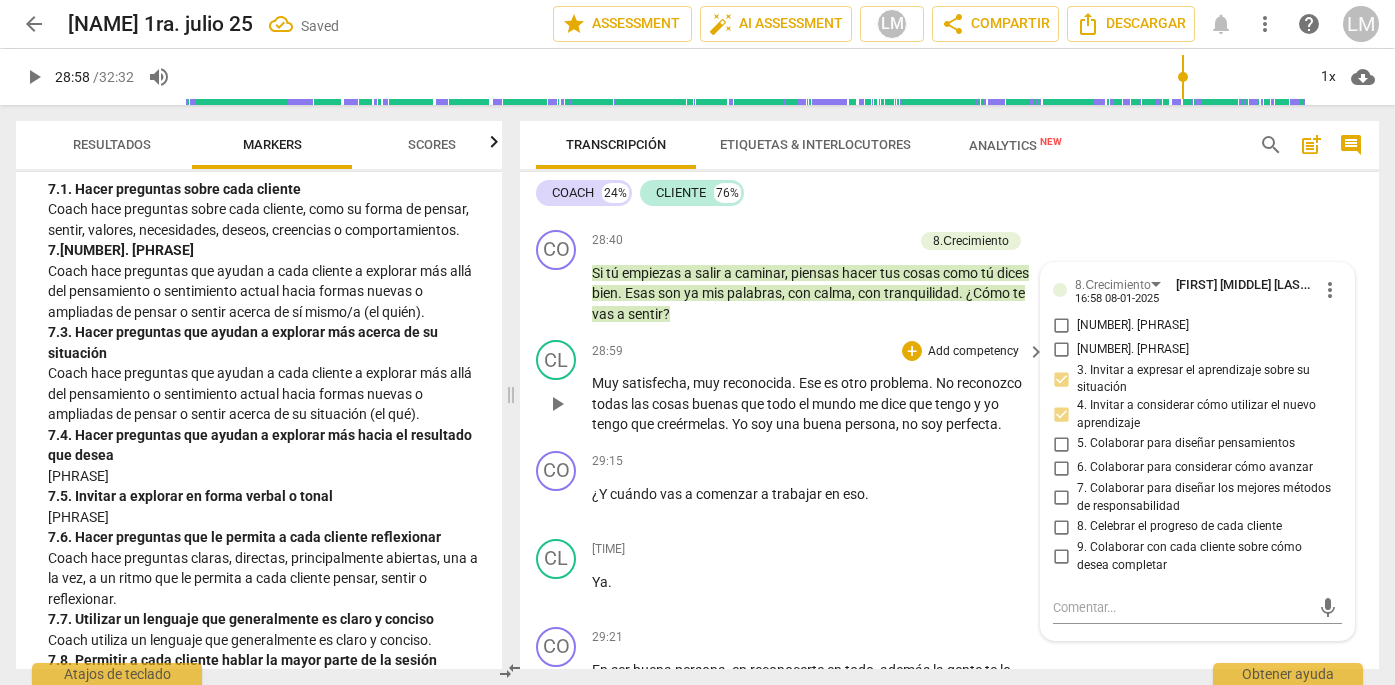 click on "play_arrow" at bounding box center [557, 404] 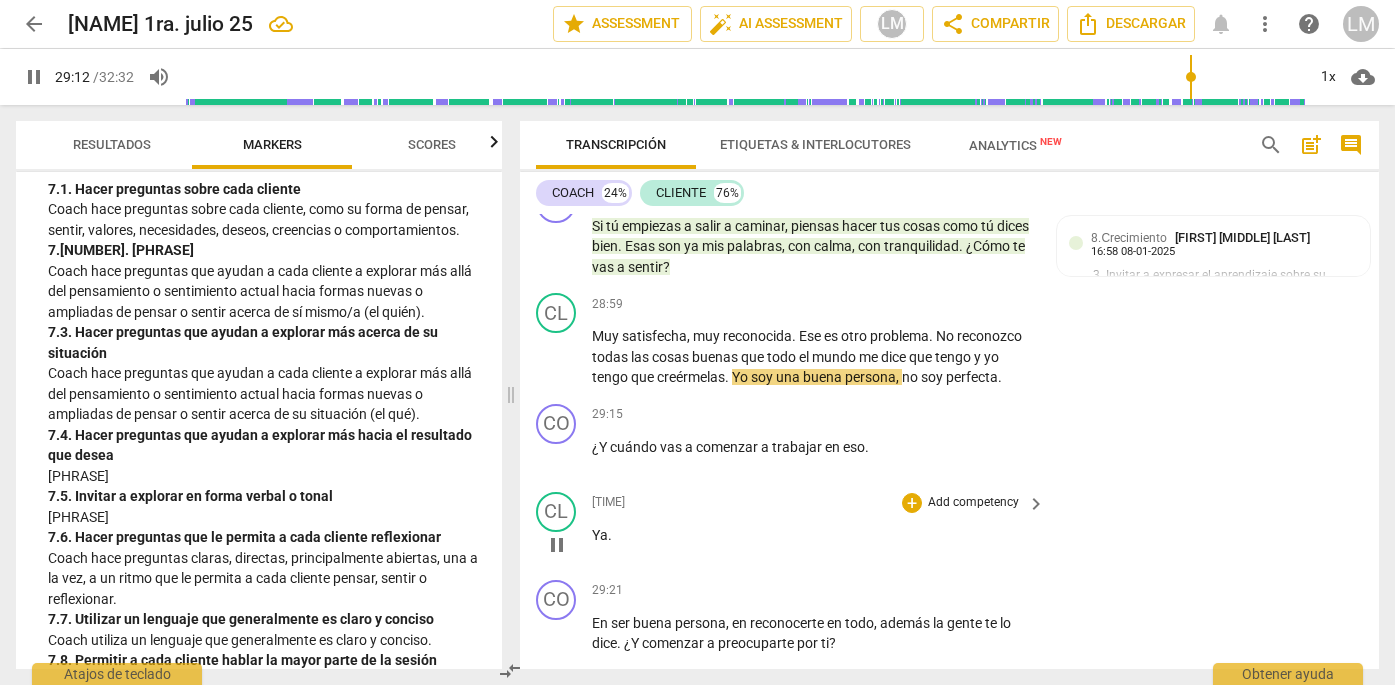 scroll, scrollTop: 11635, scrollLeft: 0, axis: vertical 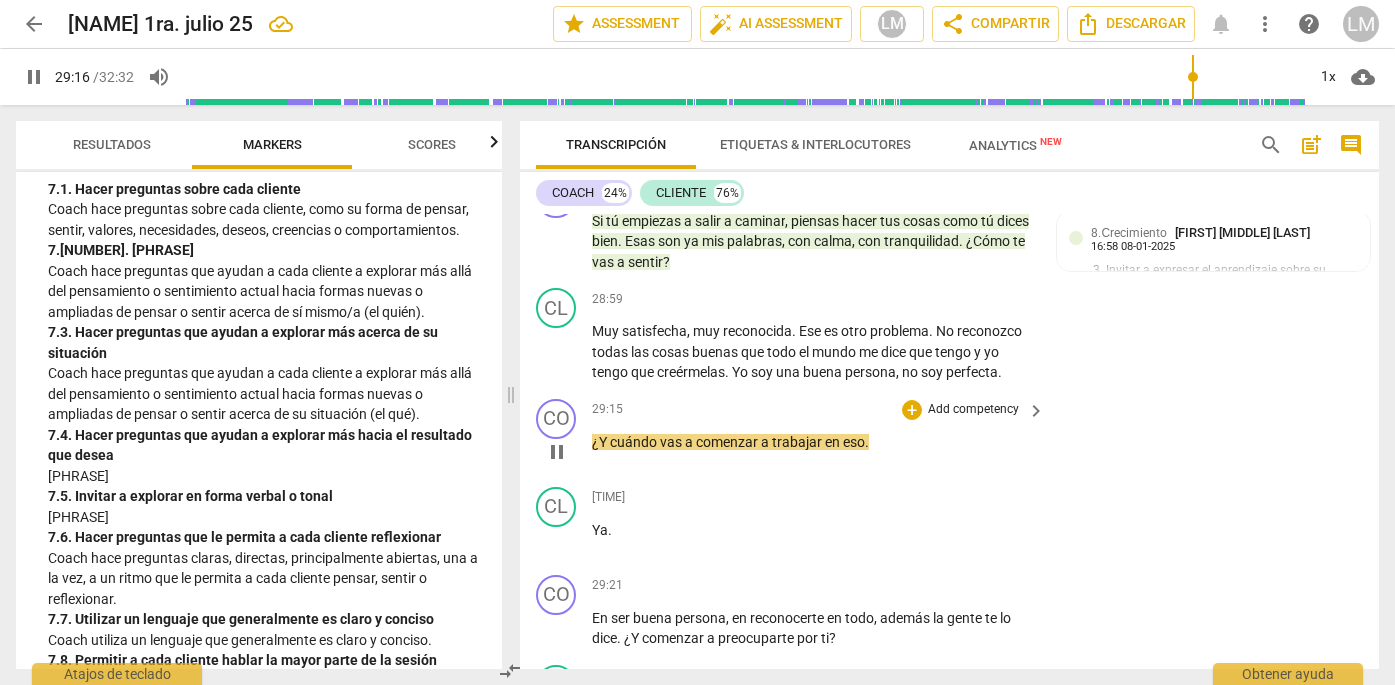 click on "pause" at bounding box center (557, 452) 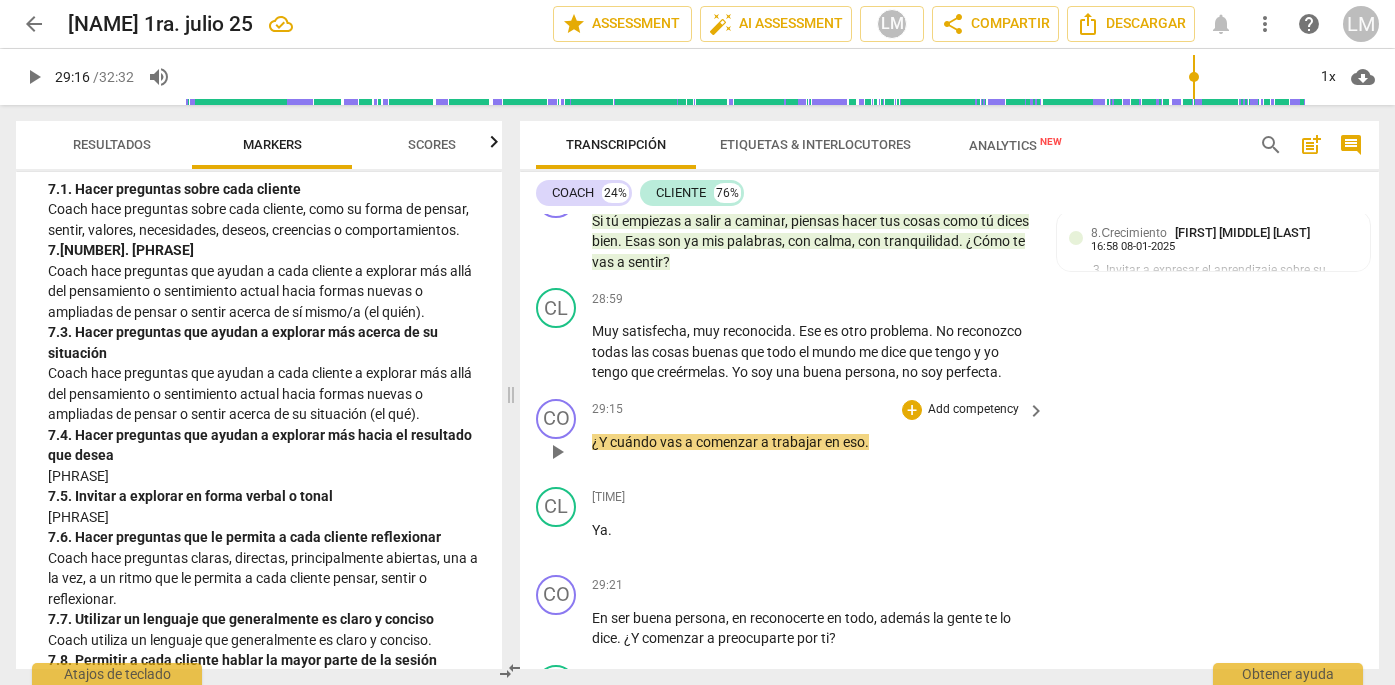 click on "Add competency" at bounding box center [973, 410] 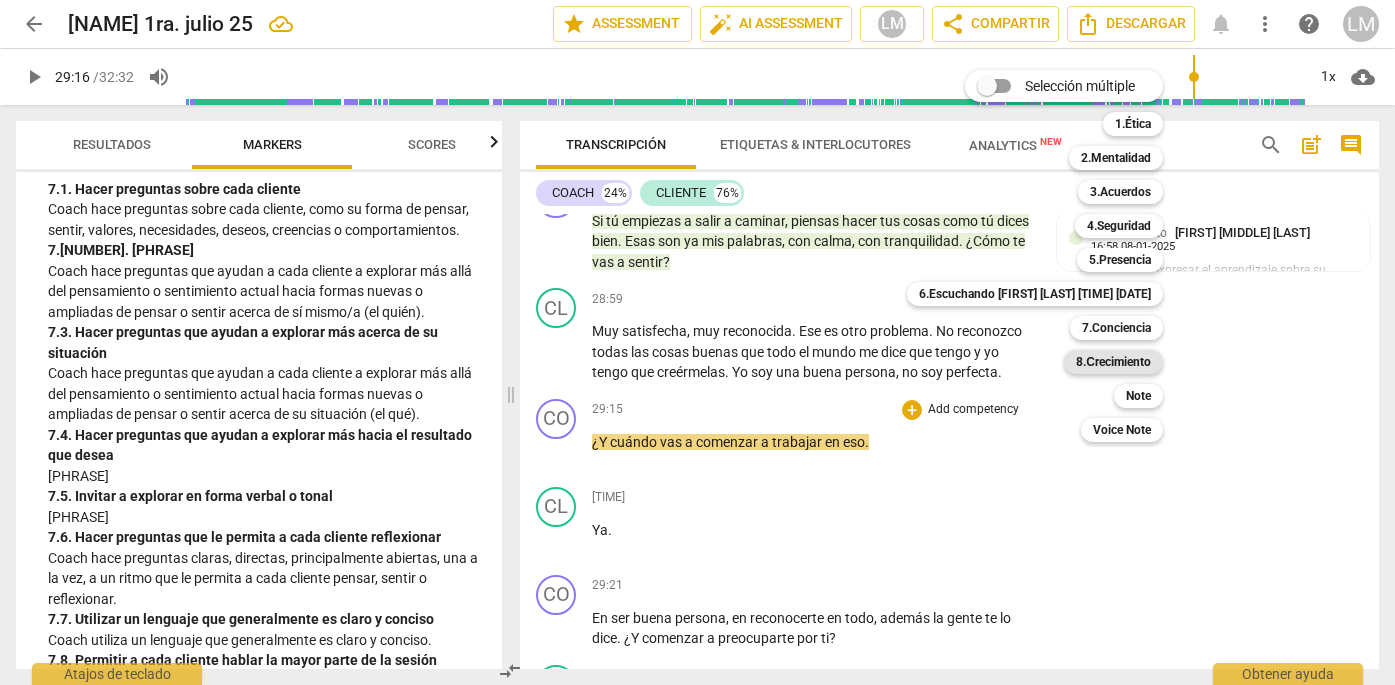click on "8.Сrecimiento" at bounding box center (1113, 362) 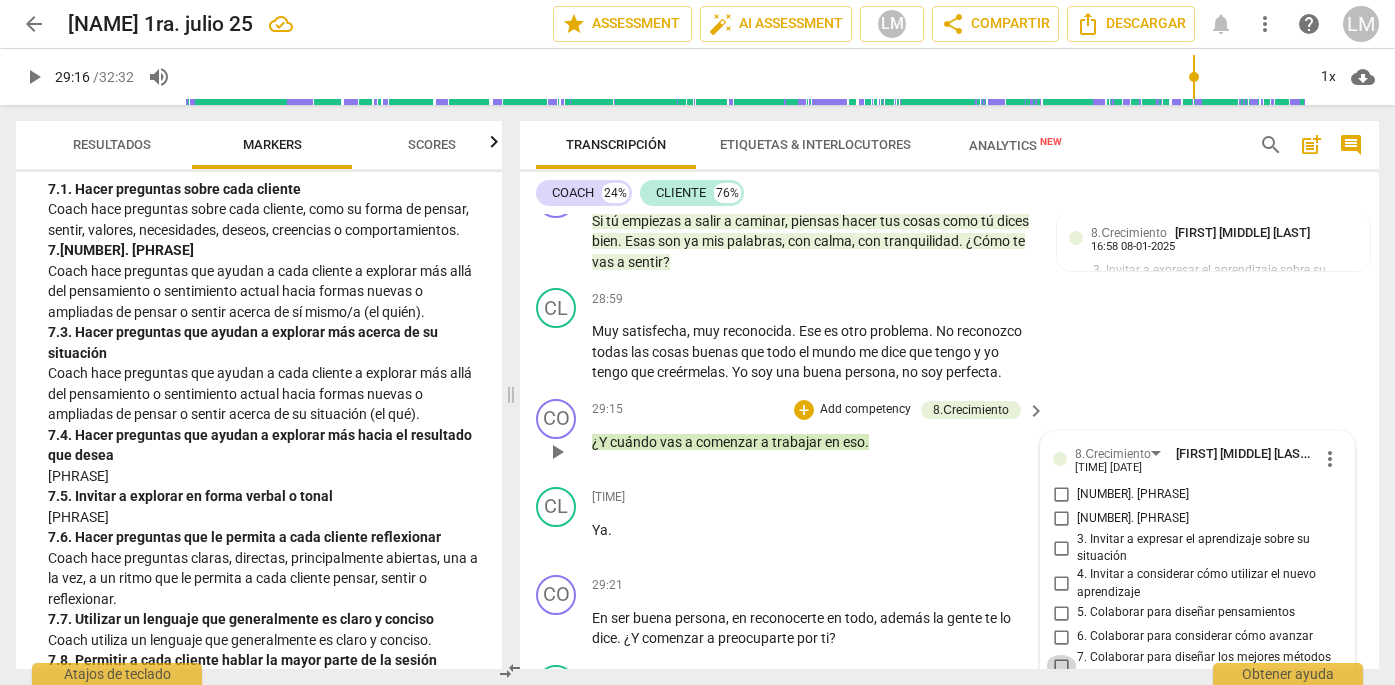 click on "7. Colaborar para diseñar los mejores métodos de responsabilidad" at bounding box center (1061, 667) 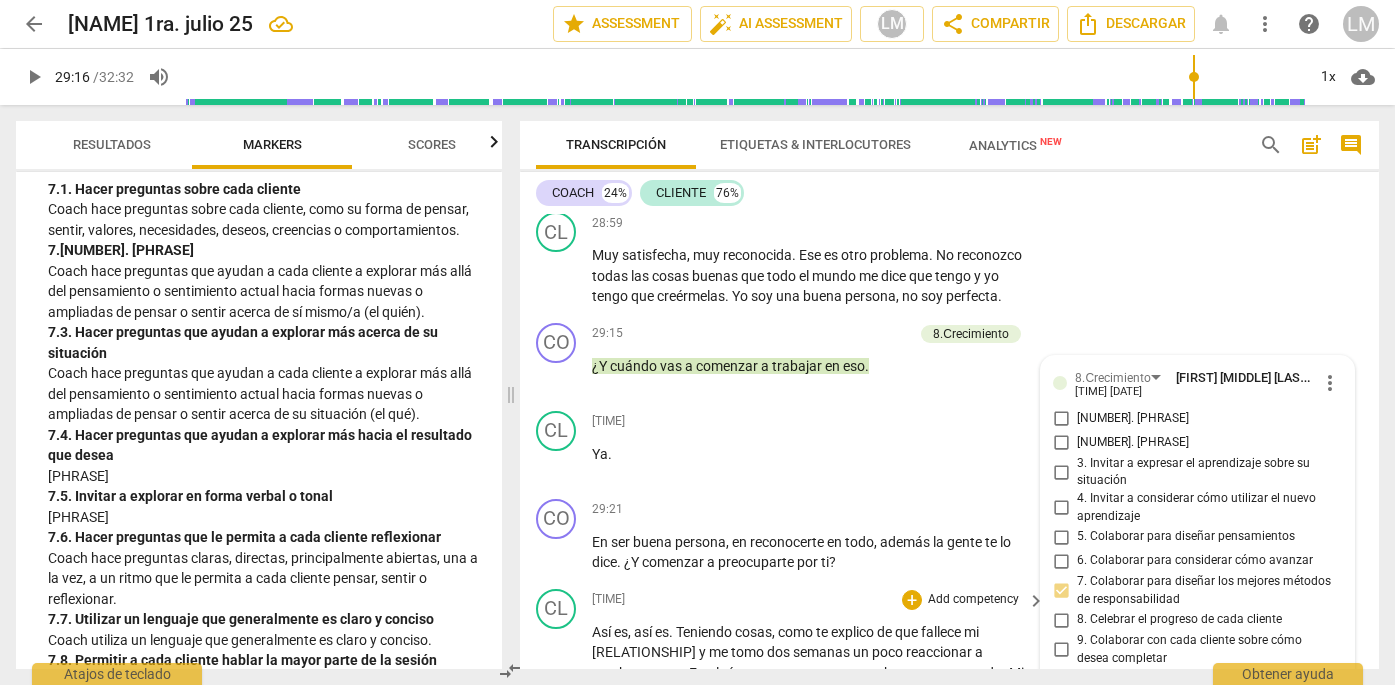 scroll, scrollTop: 11715, scrollLeft: 0, axis: vertical 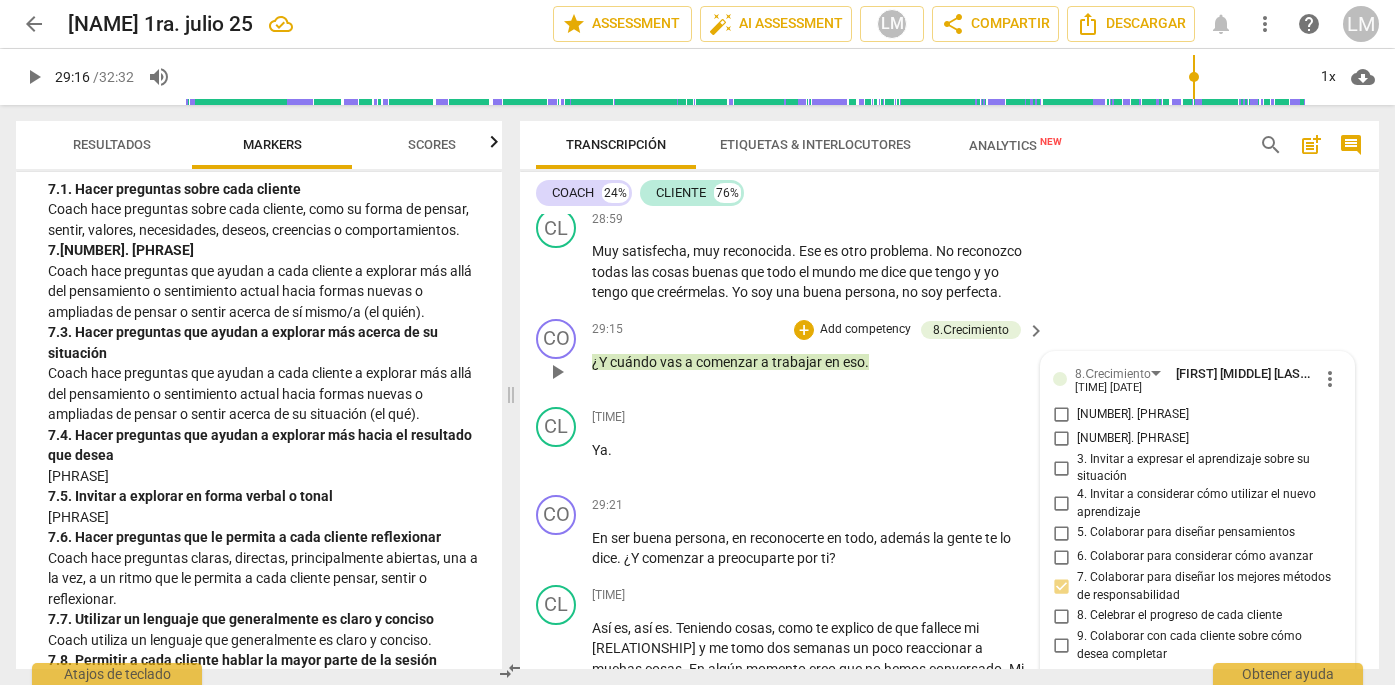 click on "5. Colaborar para diseñar pensamientos" at bounding box center [1061, 533] 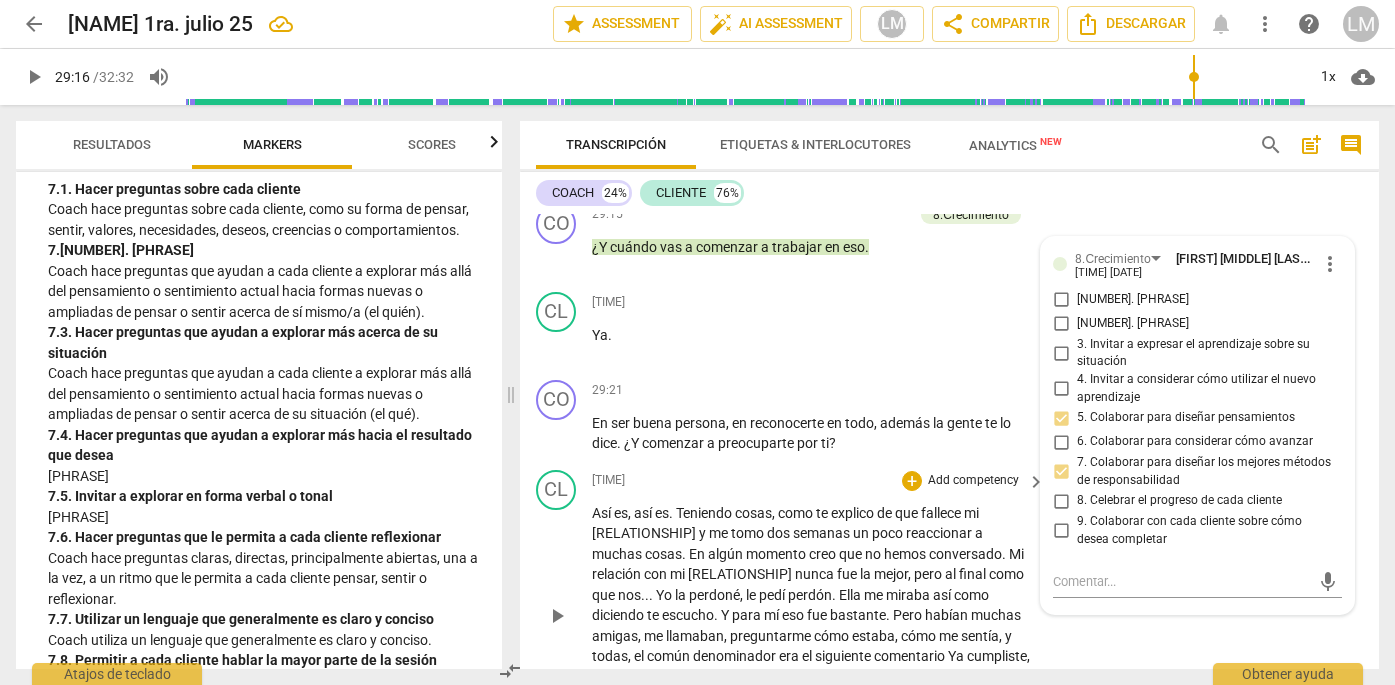 scroll, scrollTop: 11852, scrollLeft: 0, axis: vertical 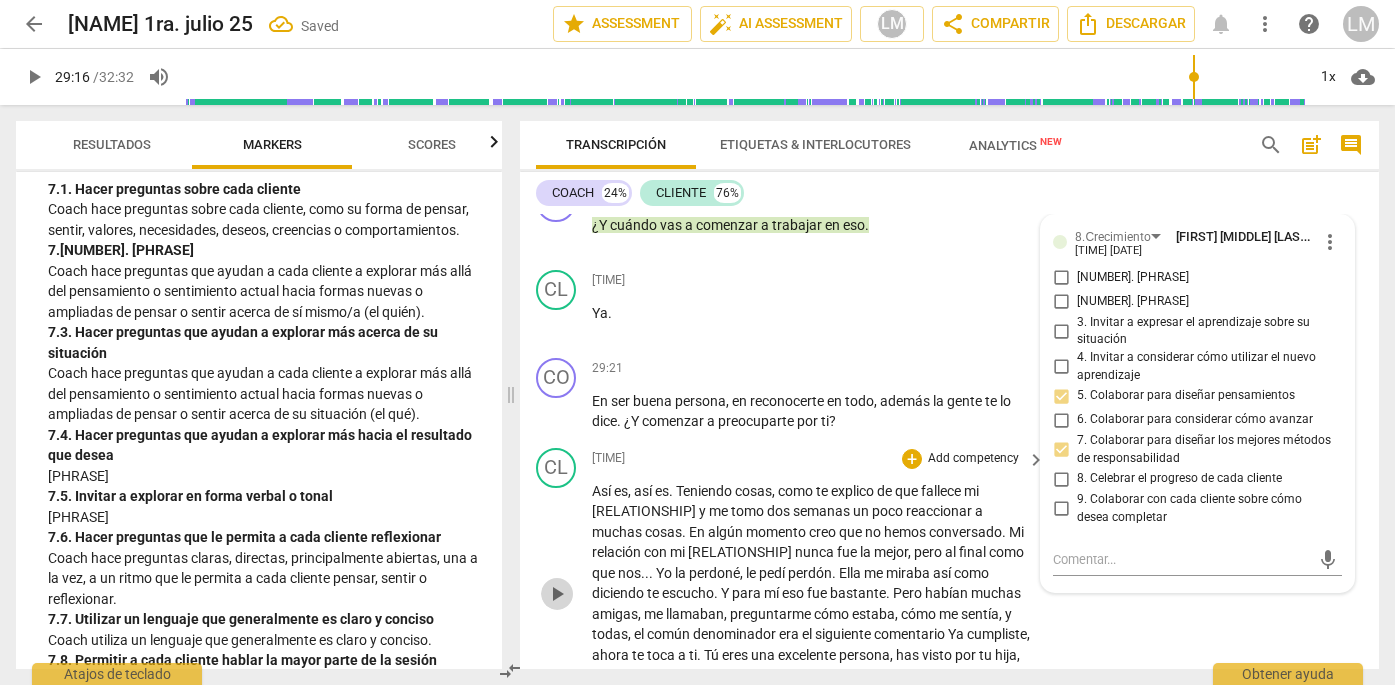 click on "play_arrow" at bounding box center (557, 594) 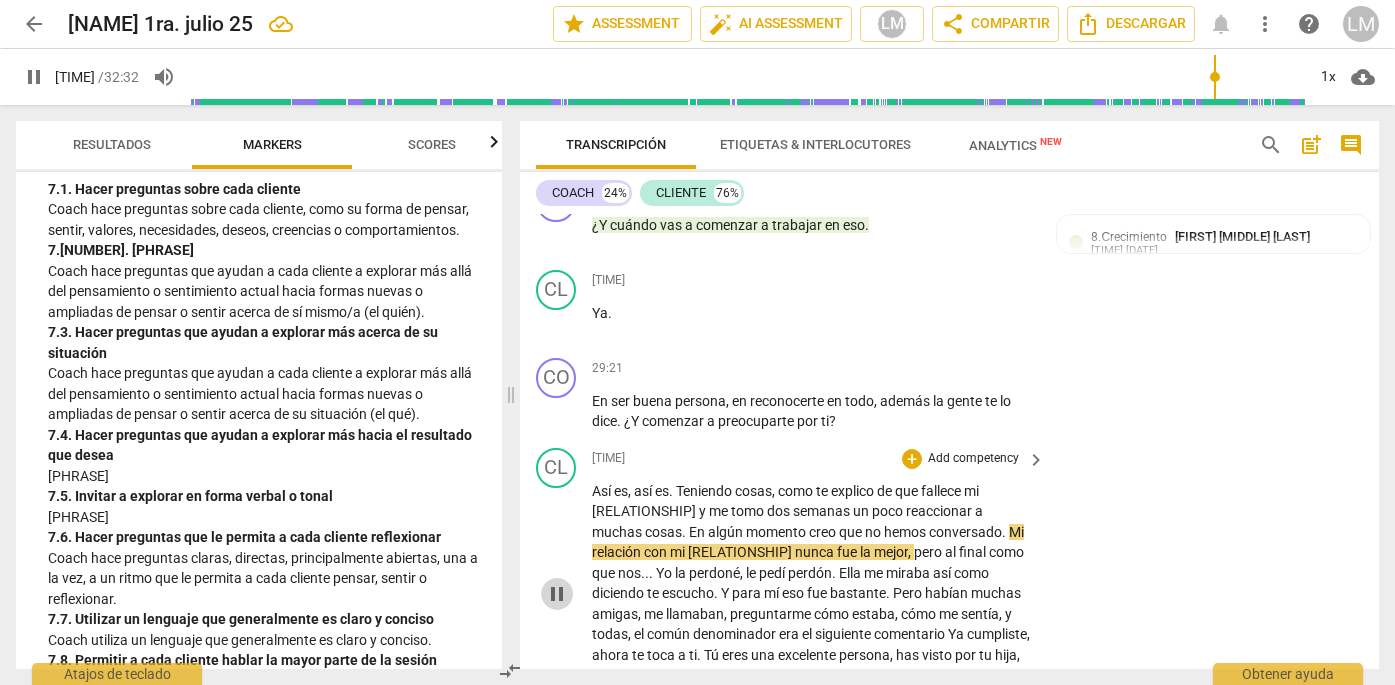 click on "pause" at bounding box center [557, 594] 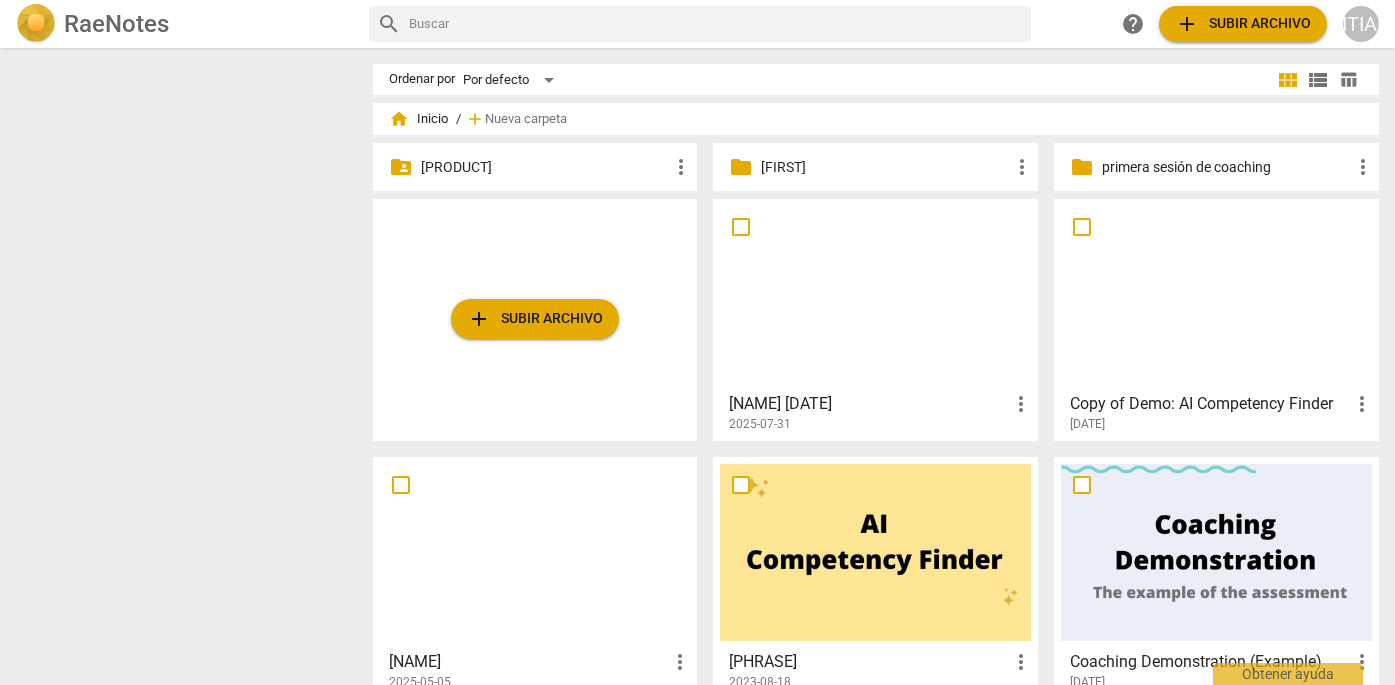 scroll, scrollTop: 0, scrollLeft: 0, axis: both 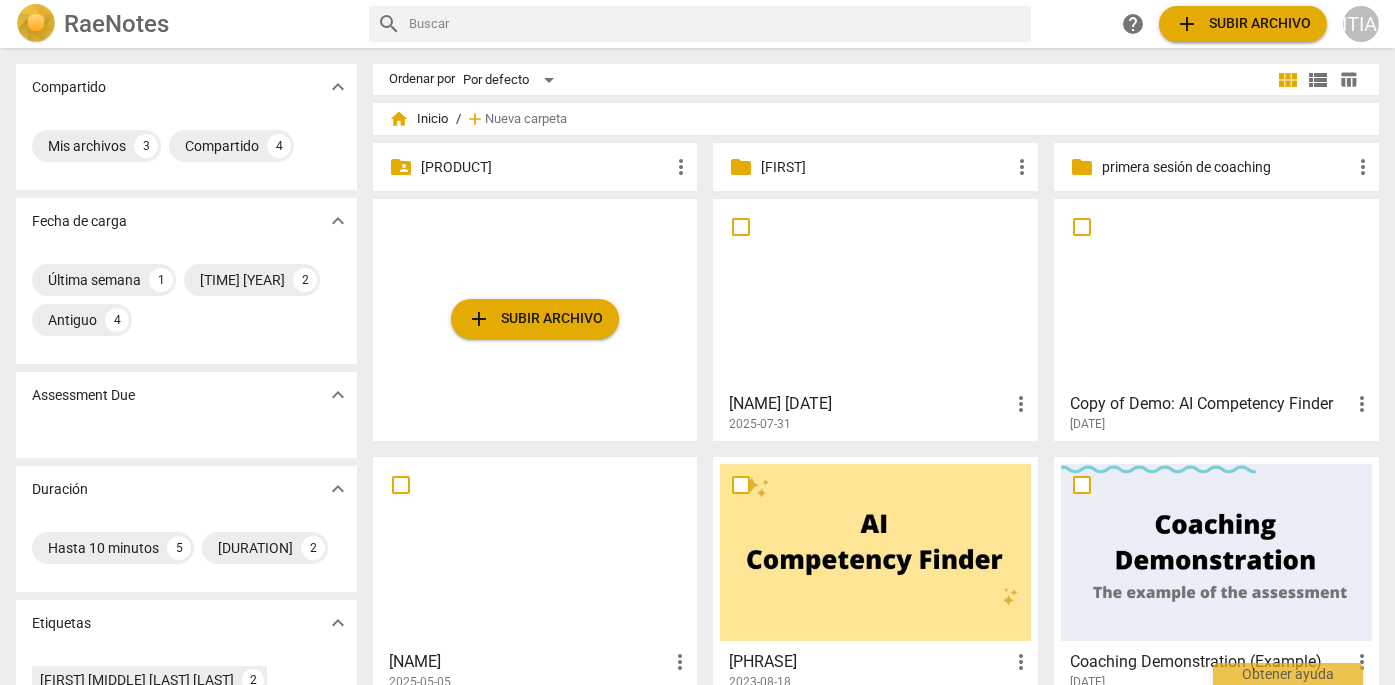 click on "[NAME] [DATE]" at bounding box center (869, 404) 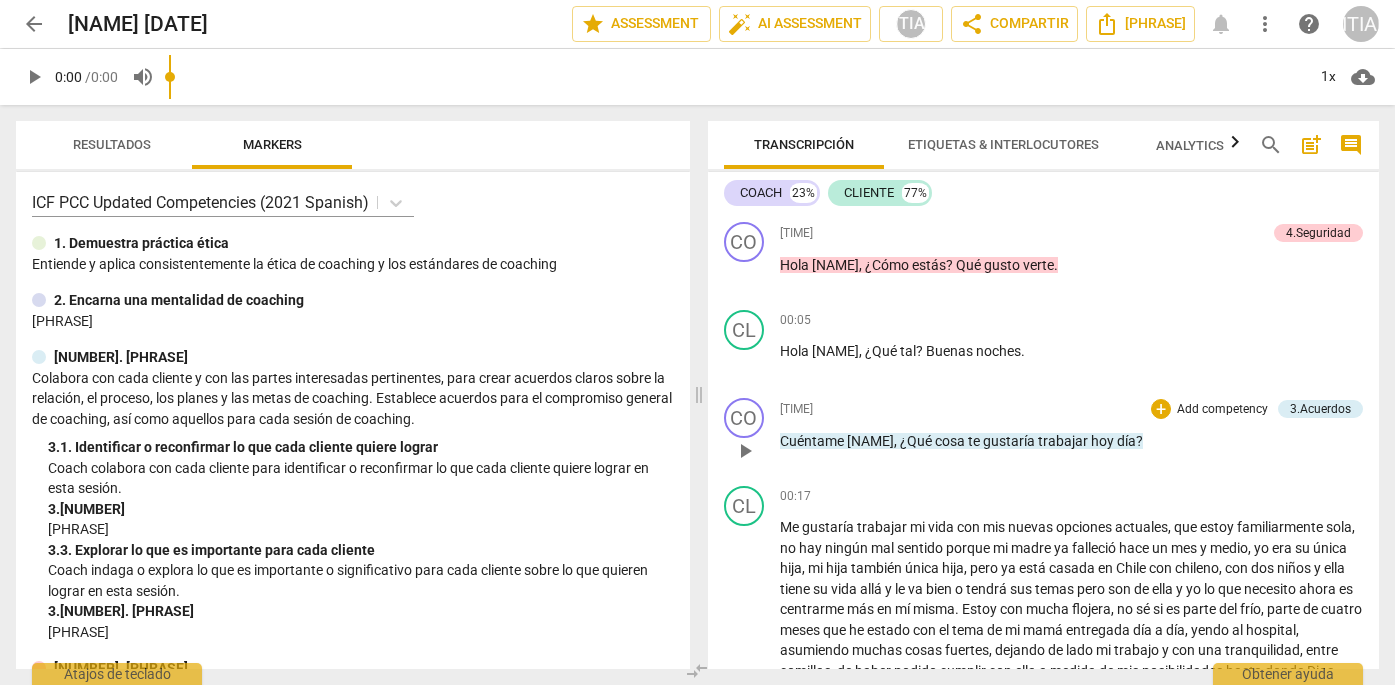 scroll, scrollTop: 0, scrollLeft: 0, axis: both 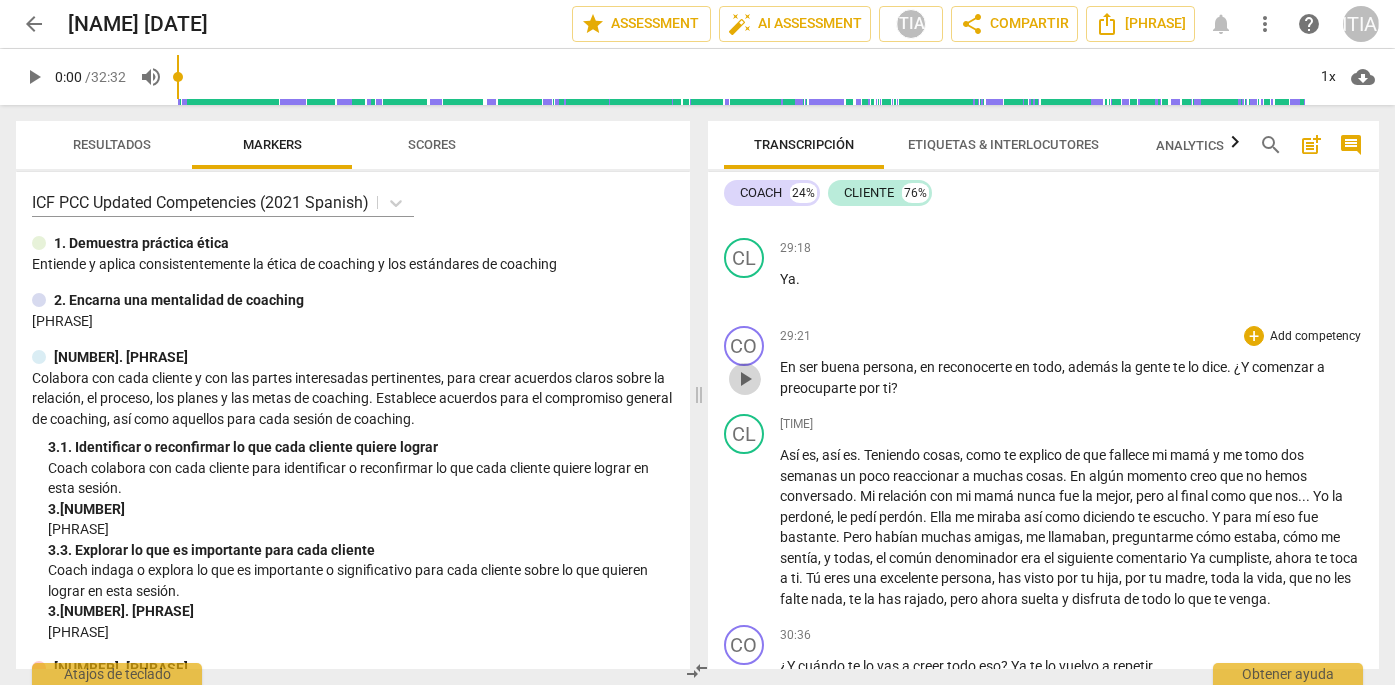 click on "play_arrow" at bounding box center [745, 379] 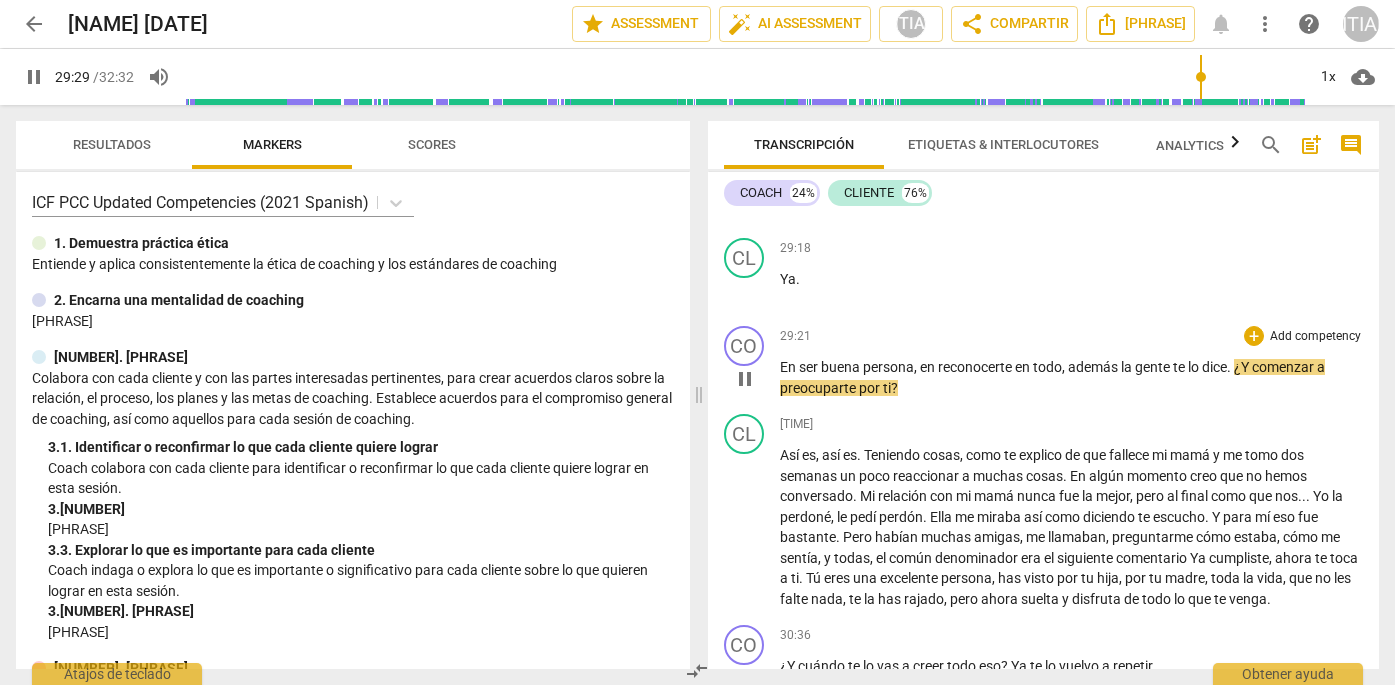click on "Add competency" at bounding box center (1315, 337) 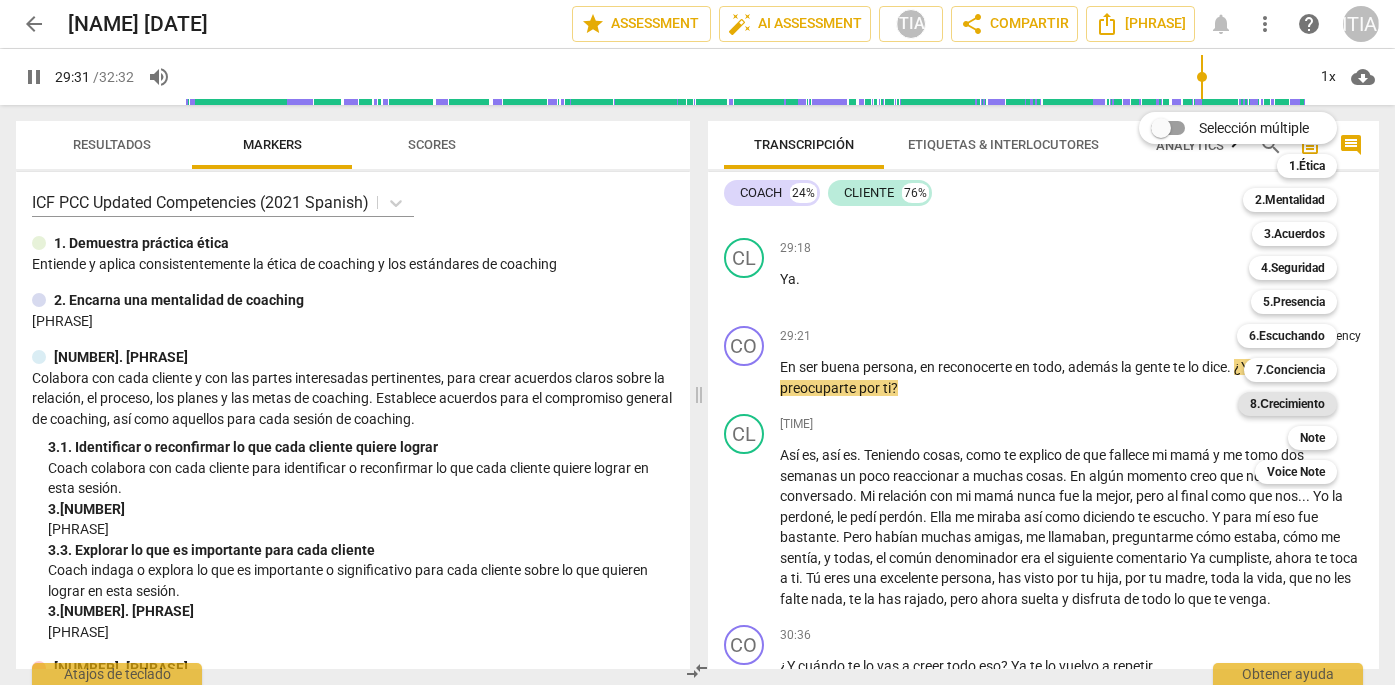 click on "8.Сrecimiento" at bounding box center (1287, 404) 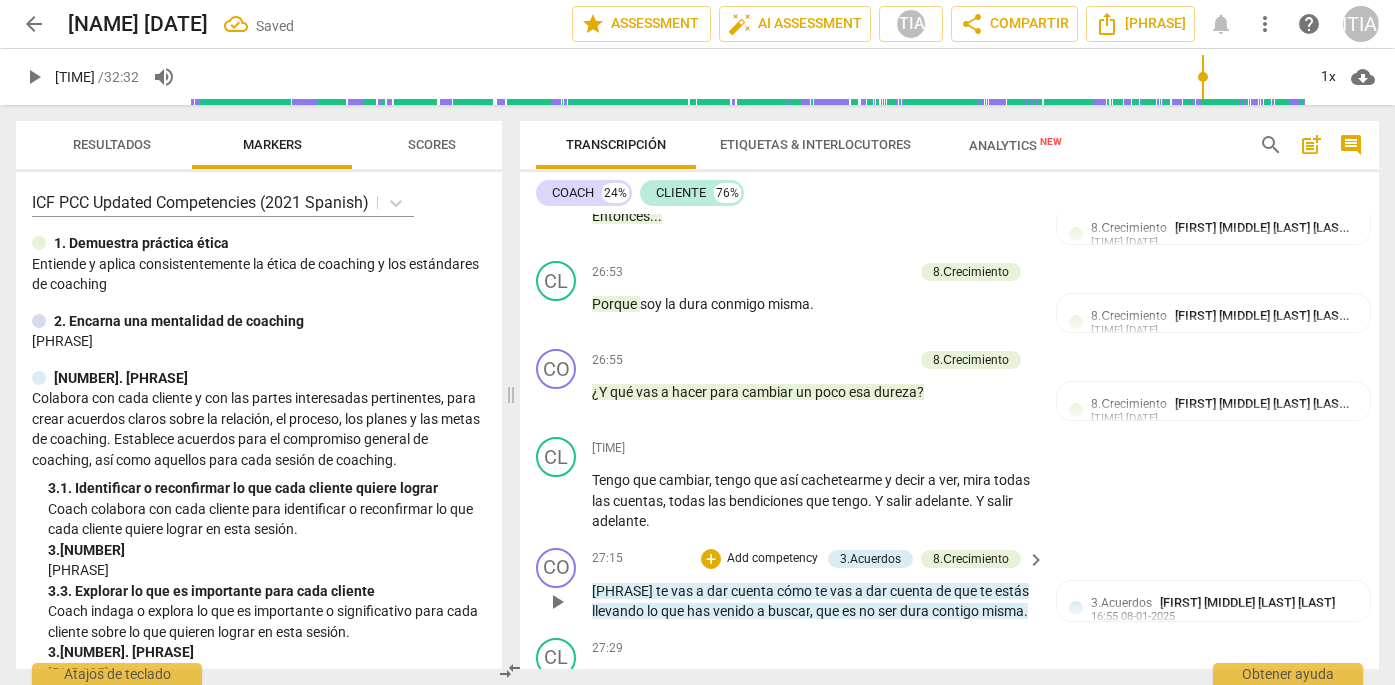 scroll, scrollTop: 11997, scrollLeft: 0, axis: vertical 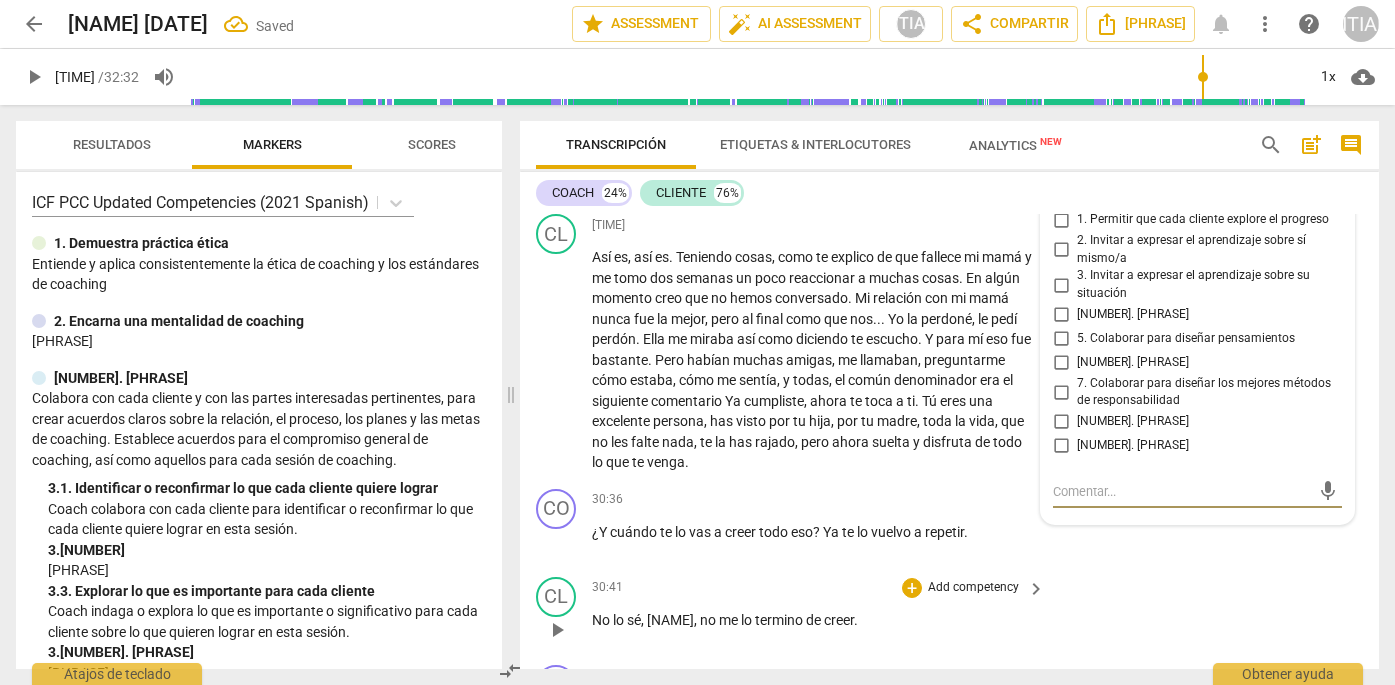 click on "play_arrow" at bounding box center (557, 630) 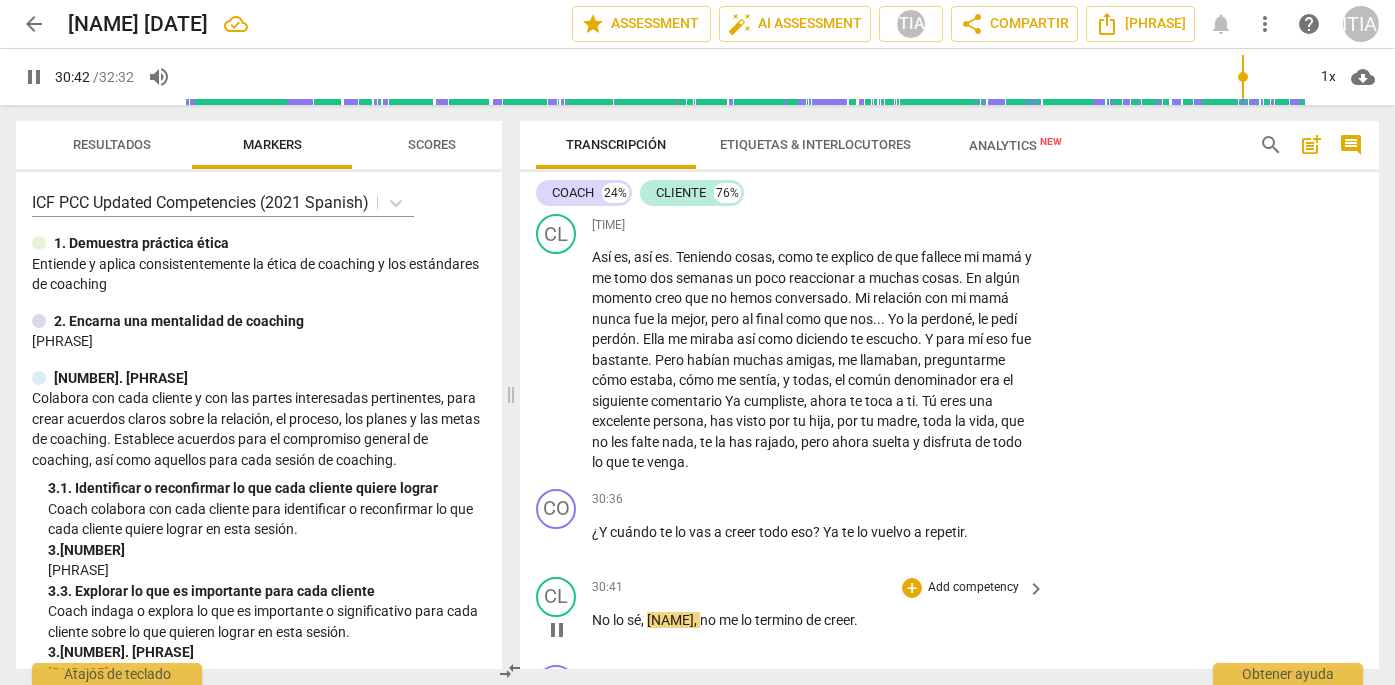 click on "pause" at bounding box center (557, 630) 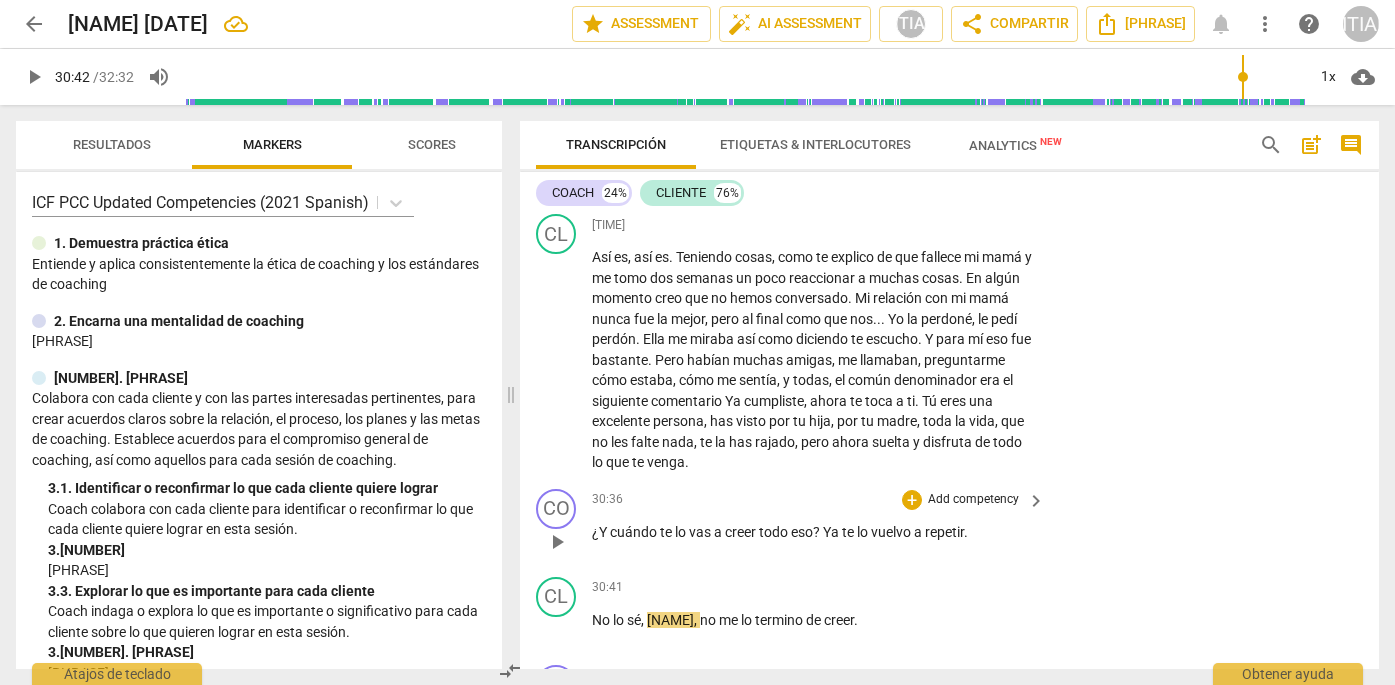 click on "Add competency" at bounding box center (973, 500) 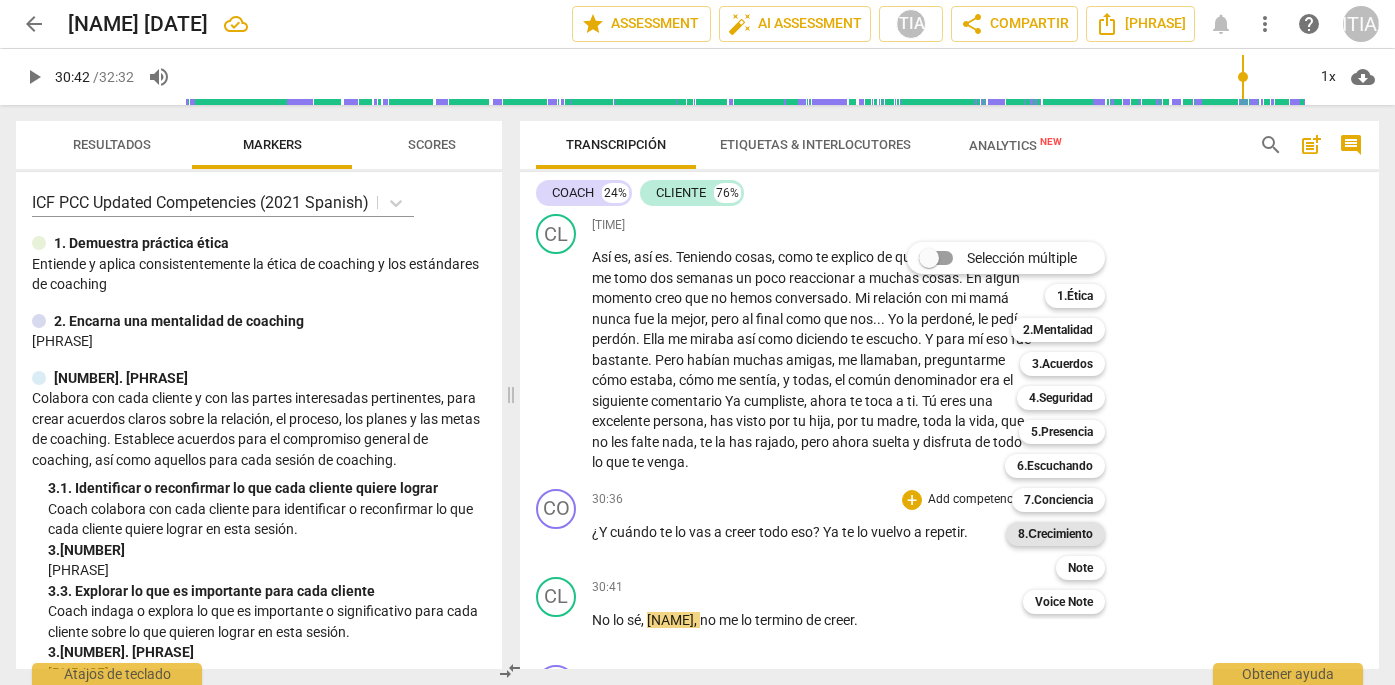 click on "8.Сrecimiento" at bounding box center (1055, 534) 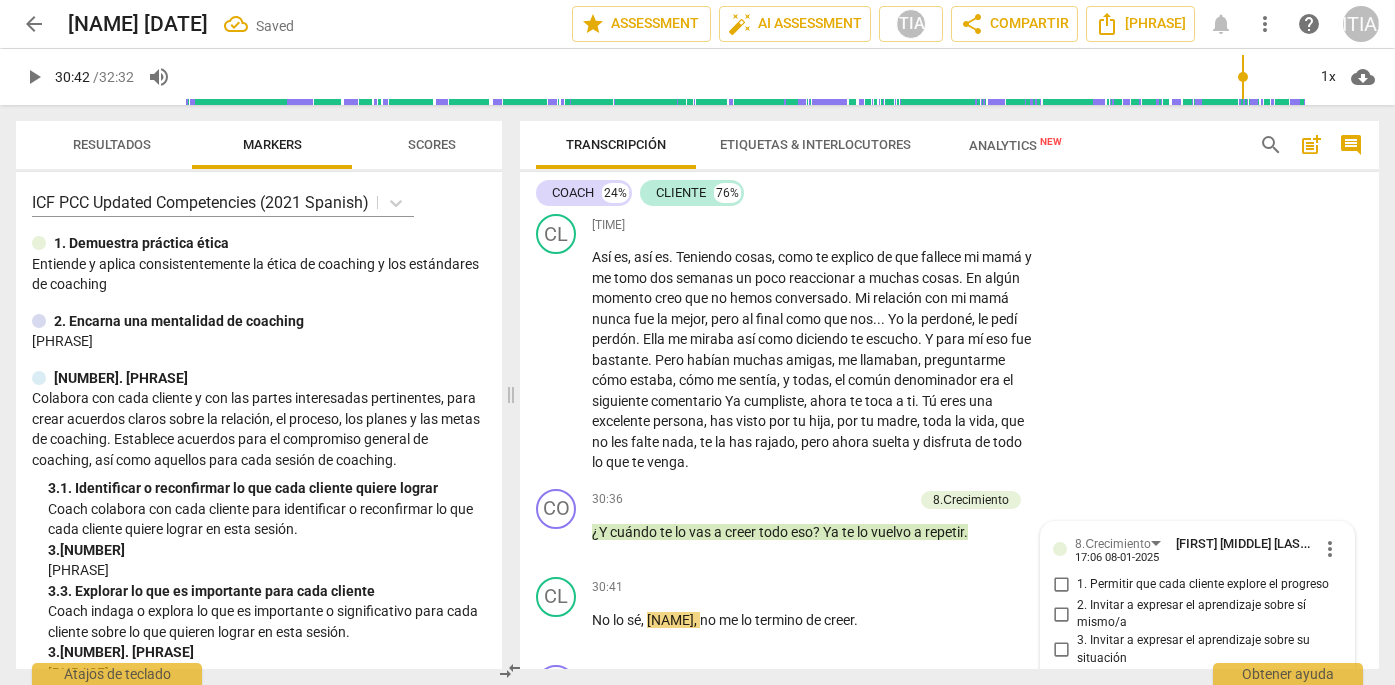 scroll, scrollTop: 12355, scrollLeft: 0, axis: vertical 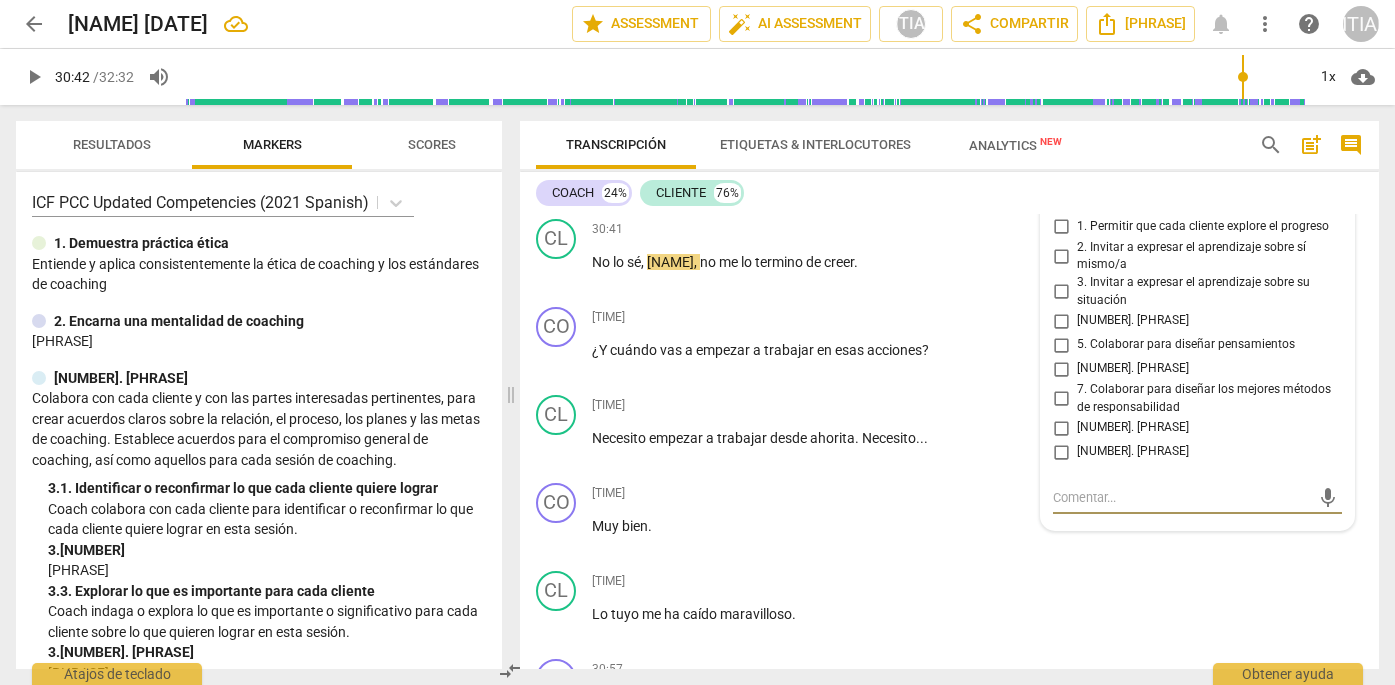 click on "6. Colaborar para considerar cómo avanzar" at bounding box center (1061, 369) 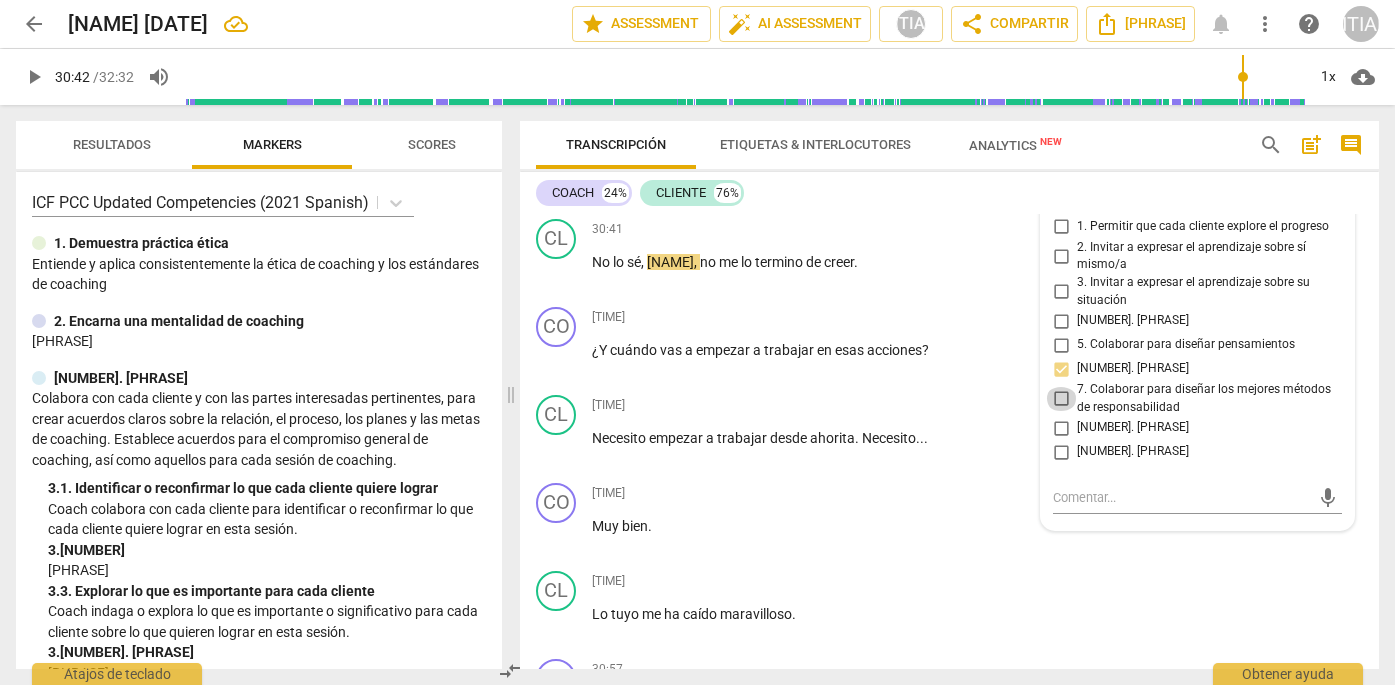 click on "7. Colaborar para diseñar los mejores métodos de responsabilidad" at bounding box center [1061, 399] 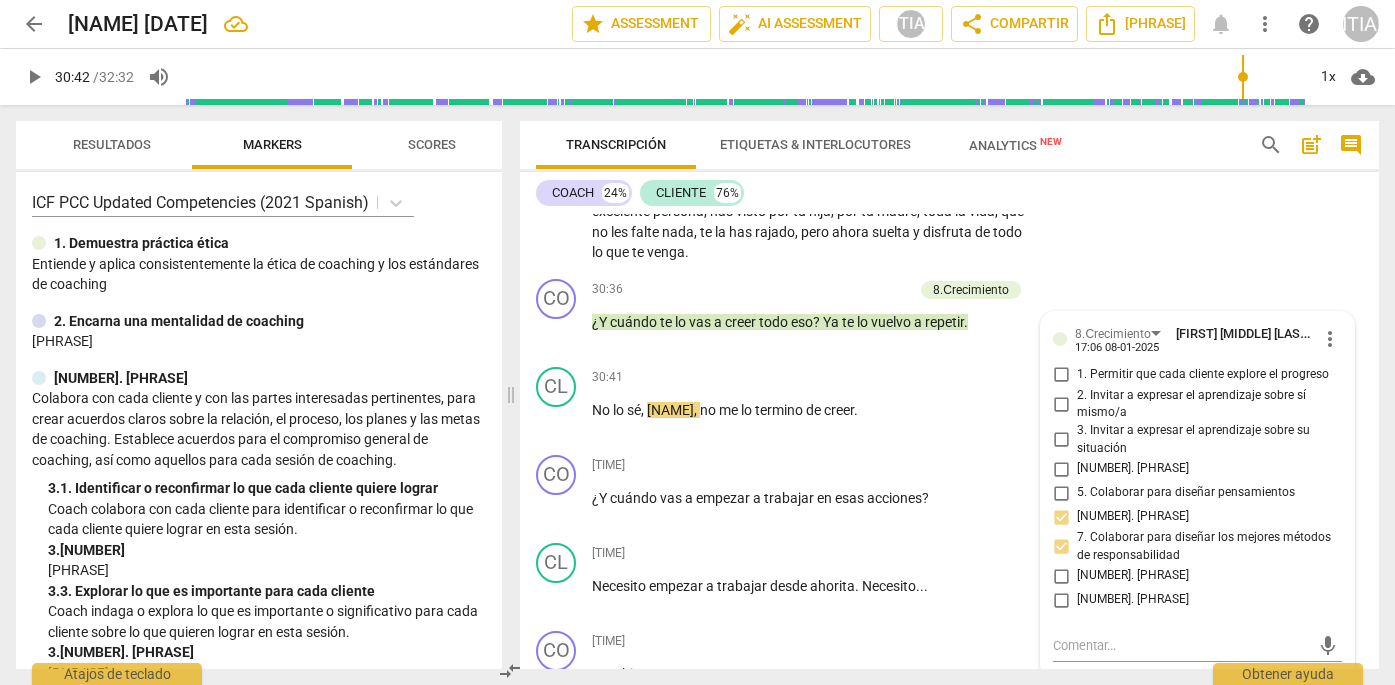 scroll, scrollTop: 12184, scrollLeft: 0, axis: vertical 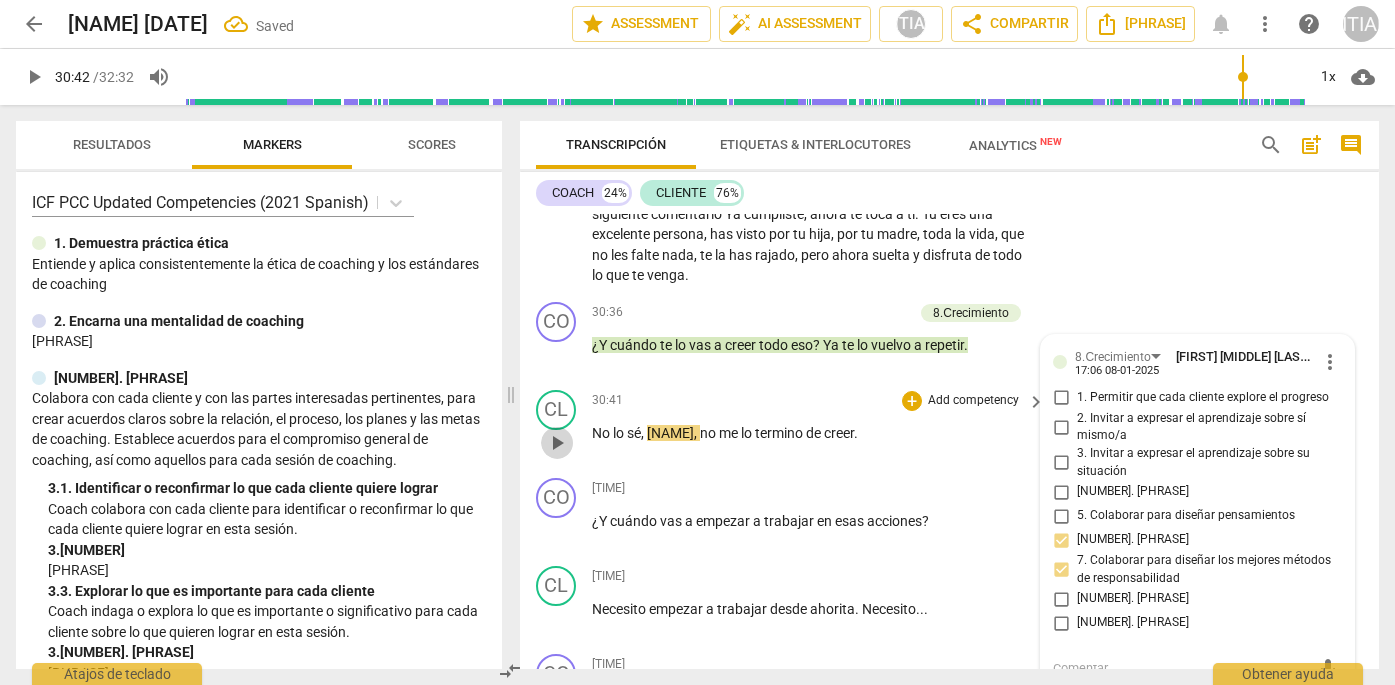 click on "play_arrow" at bounding box center [557, 443] 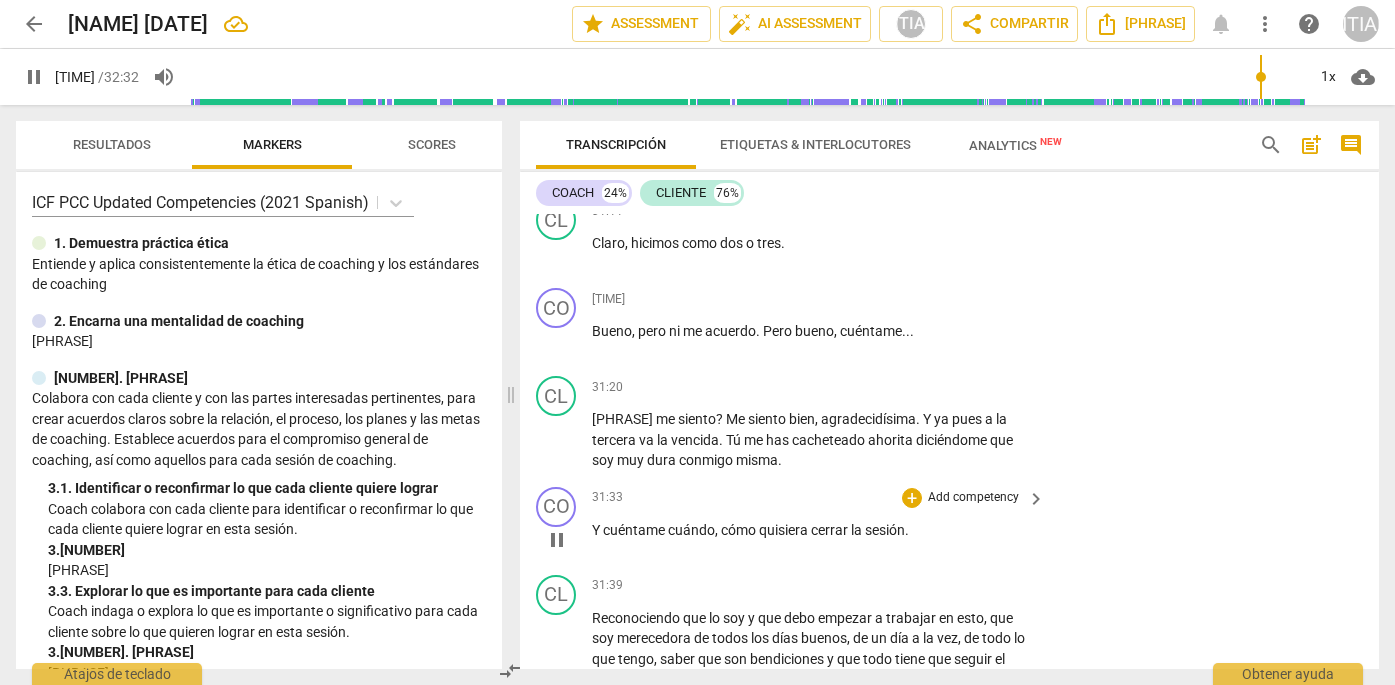 scroll, scrollTop: 12937, scrollLeft: 0, axis: vertical 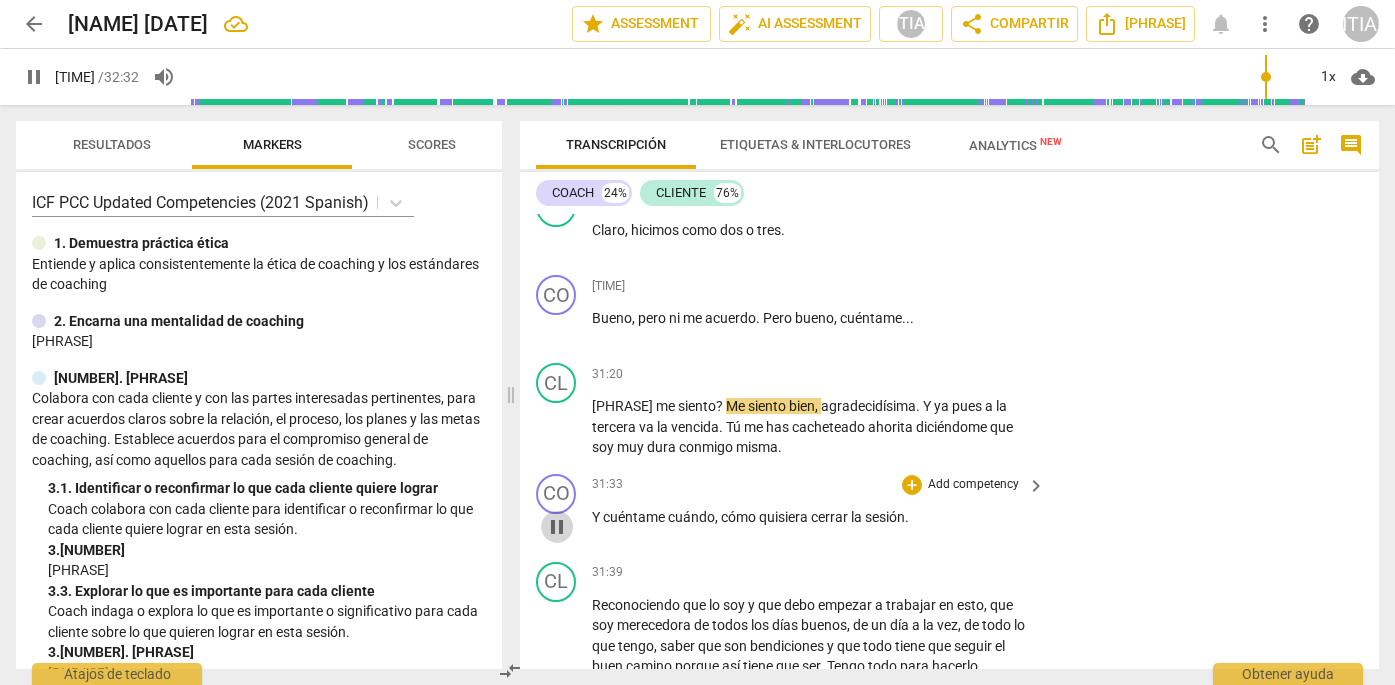 click on "pause" at bounding box center (557, 527) 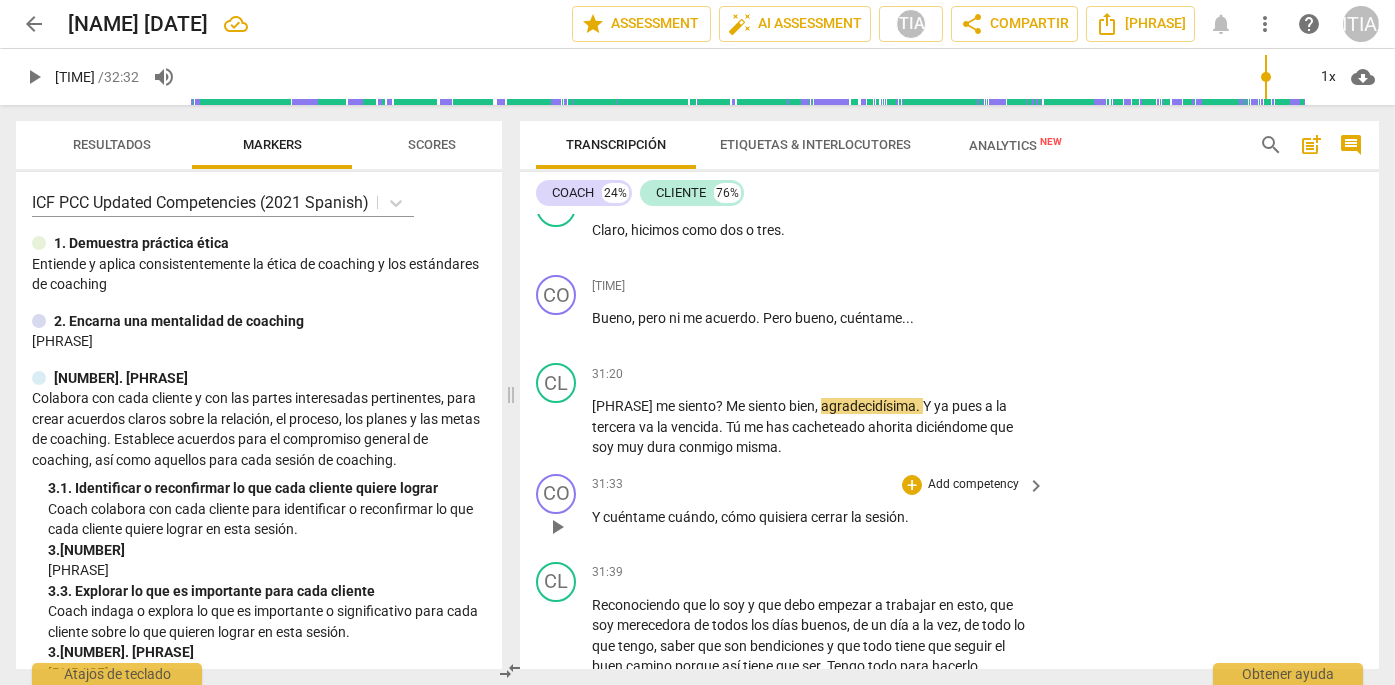click on "Add competency" at bounding box center (973, 485) 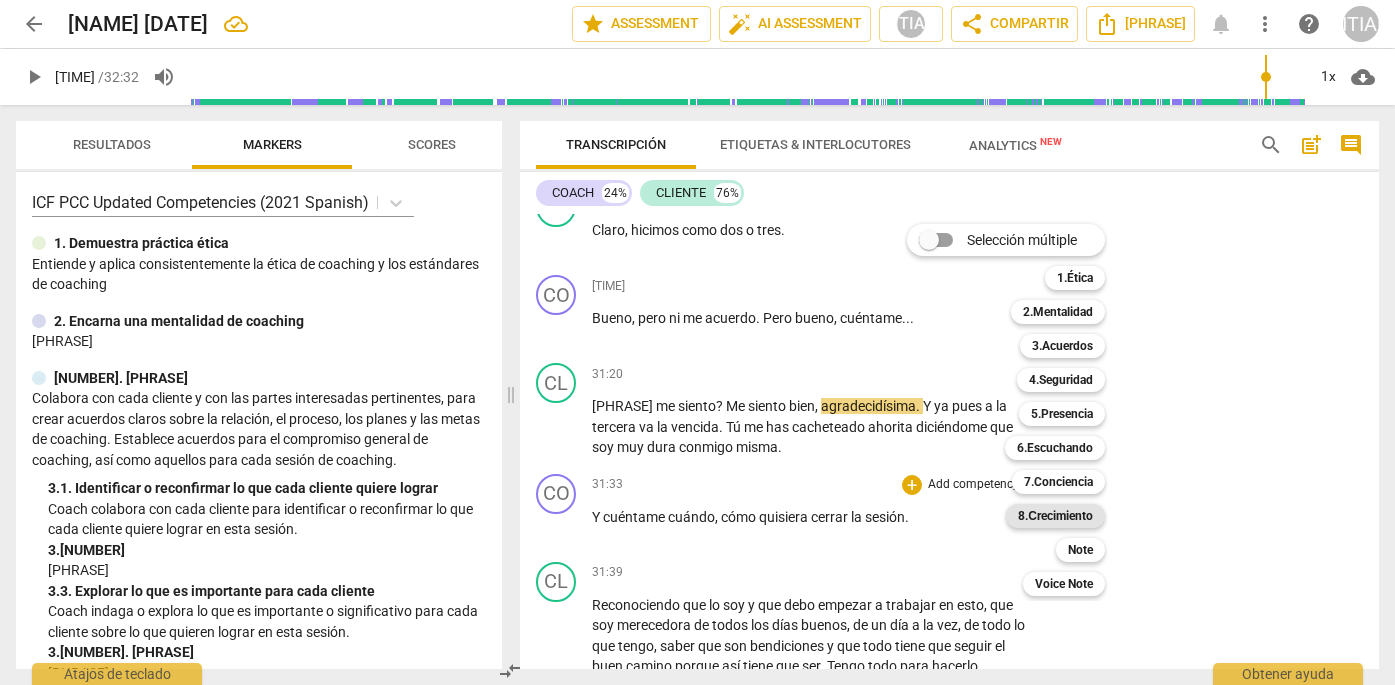 click on "8.Сrecimiento" at bounding box center [1055, 516] 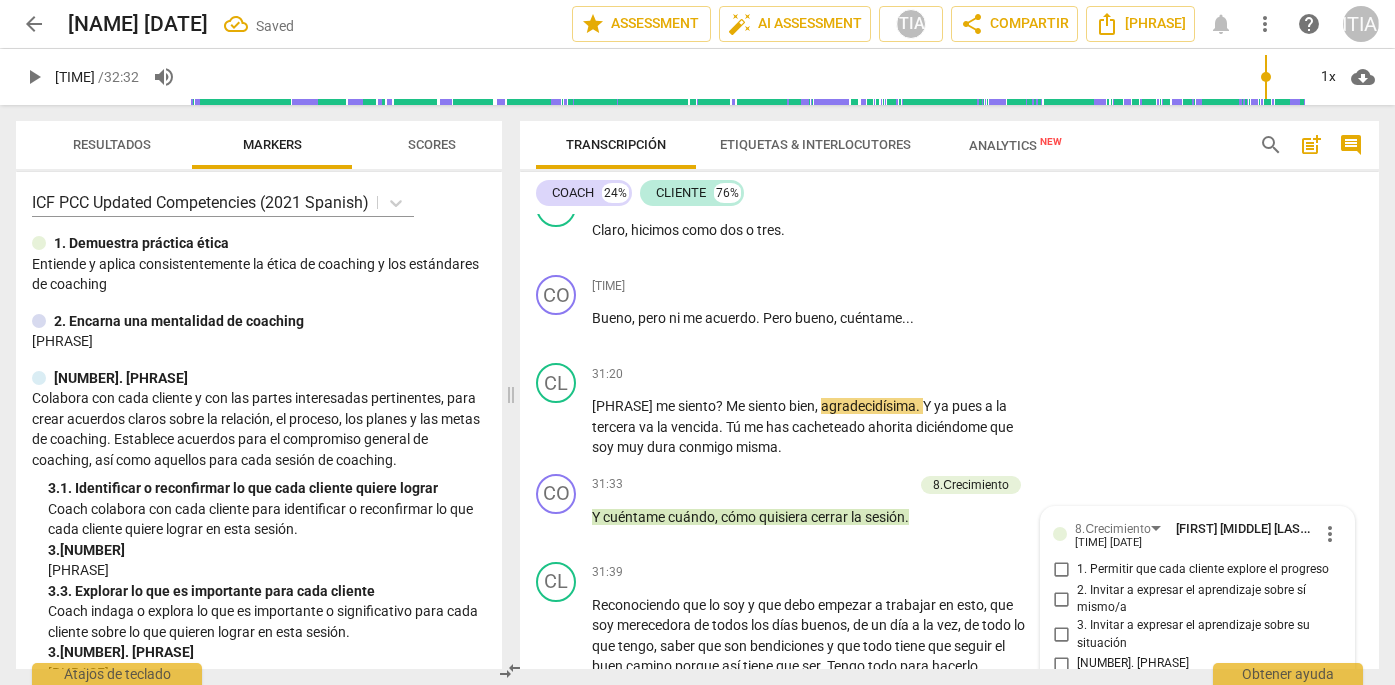 scroll, scrollTop: 13256, scrollLeft: 0, axis: vertical 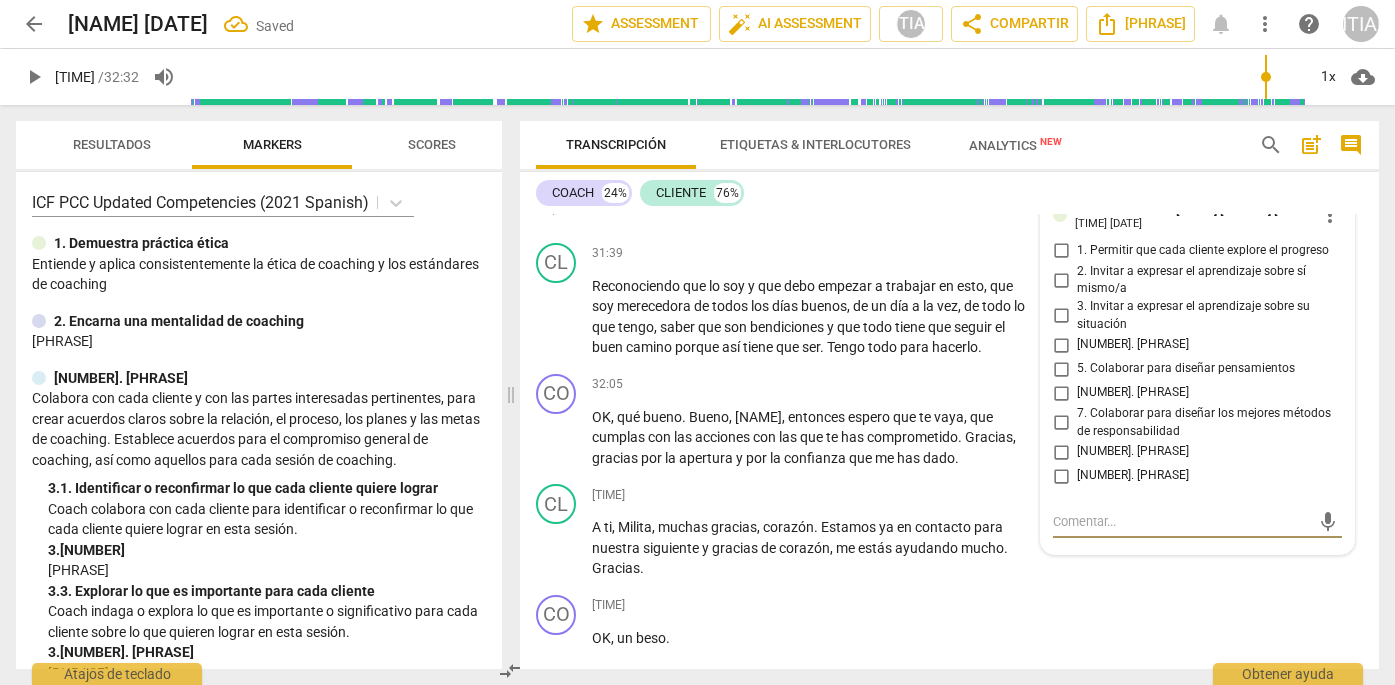 click on "9. Colaborar con cada cliente sobre cómo desea completar" at bounding box center (1061, 476) 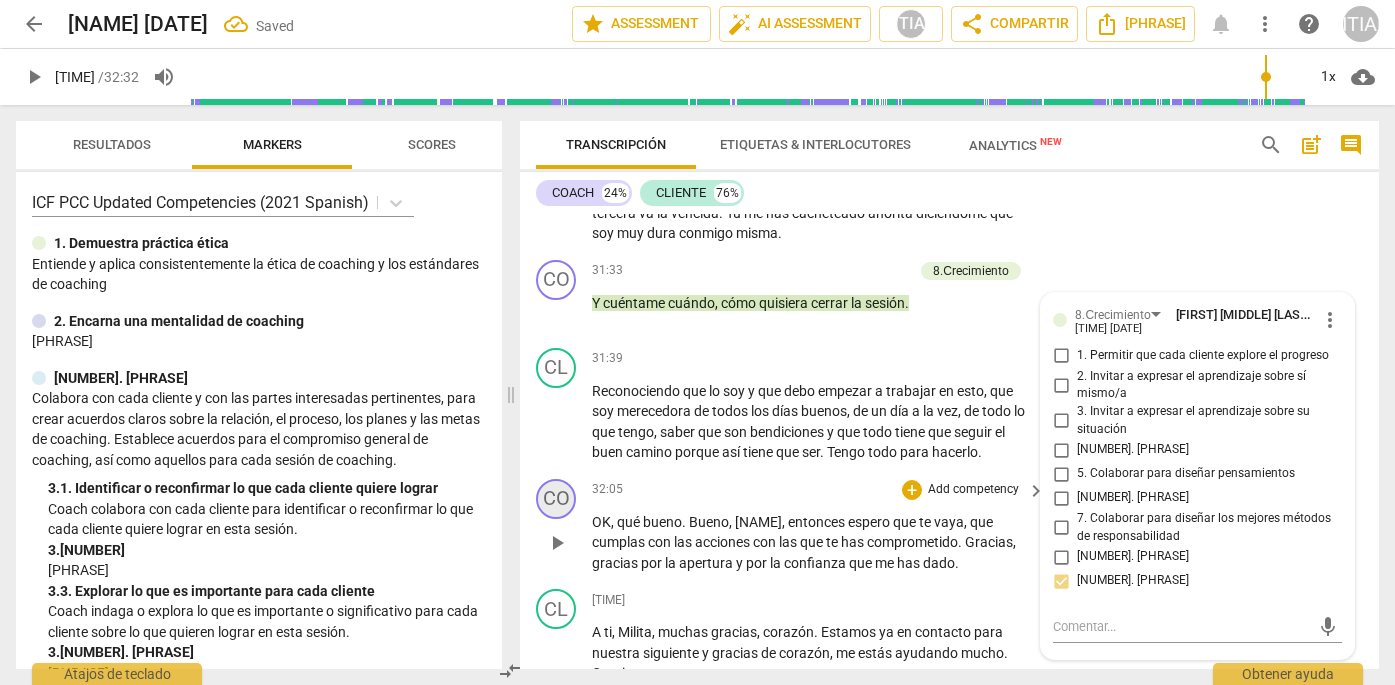scroll, scrollTop: 13130, scrollLeft: 0, axis: vertical 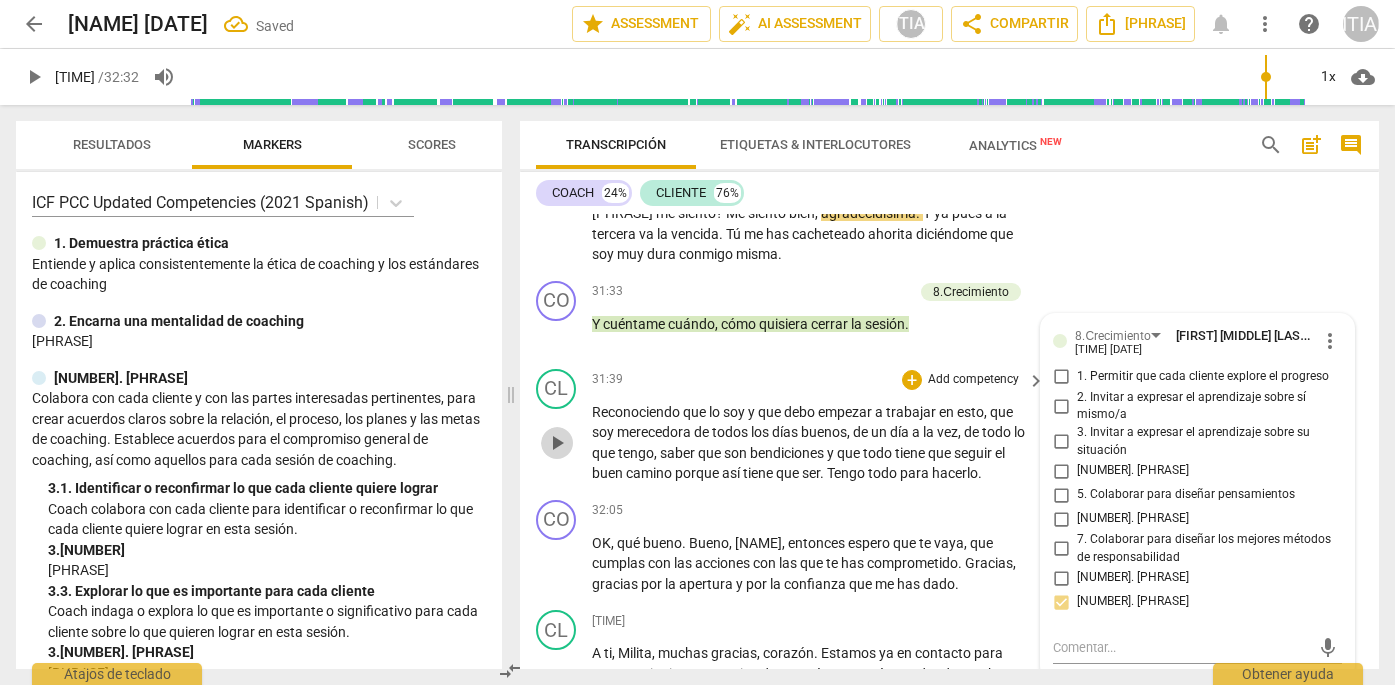 click on "play_arrow" at bounding box center [557, 443] 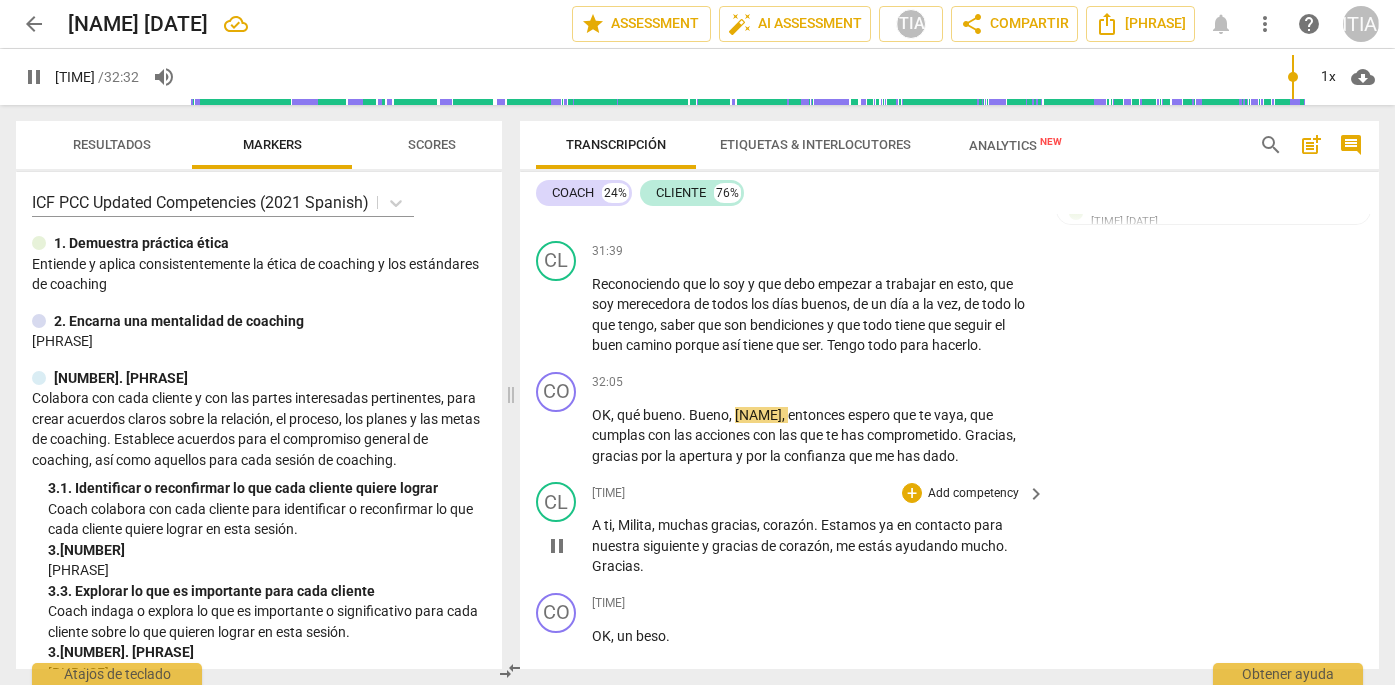 scroll, scrollTop: 13256, scrollLeft: 0, axis: vertical 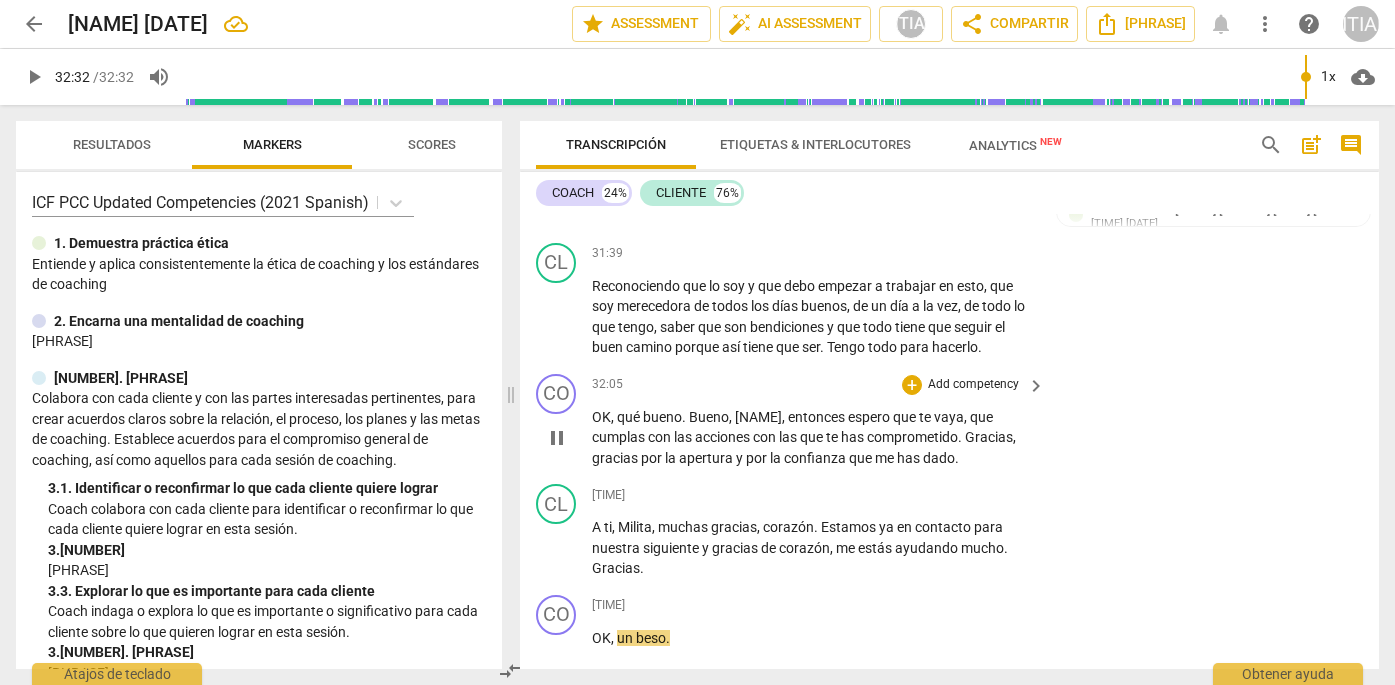 type on "1952" 